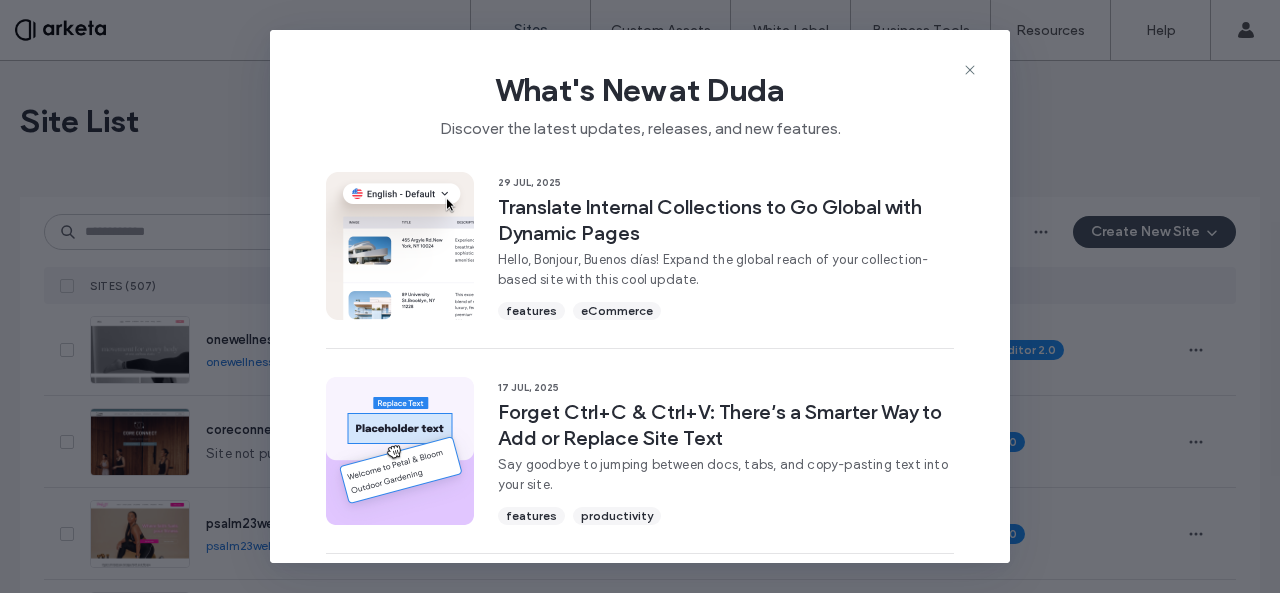 scroll, scrollTop: 0, scrollLeft: 0, axis: both 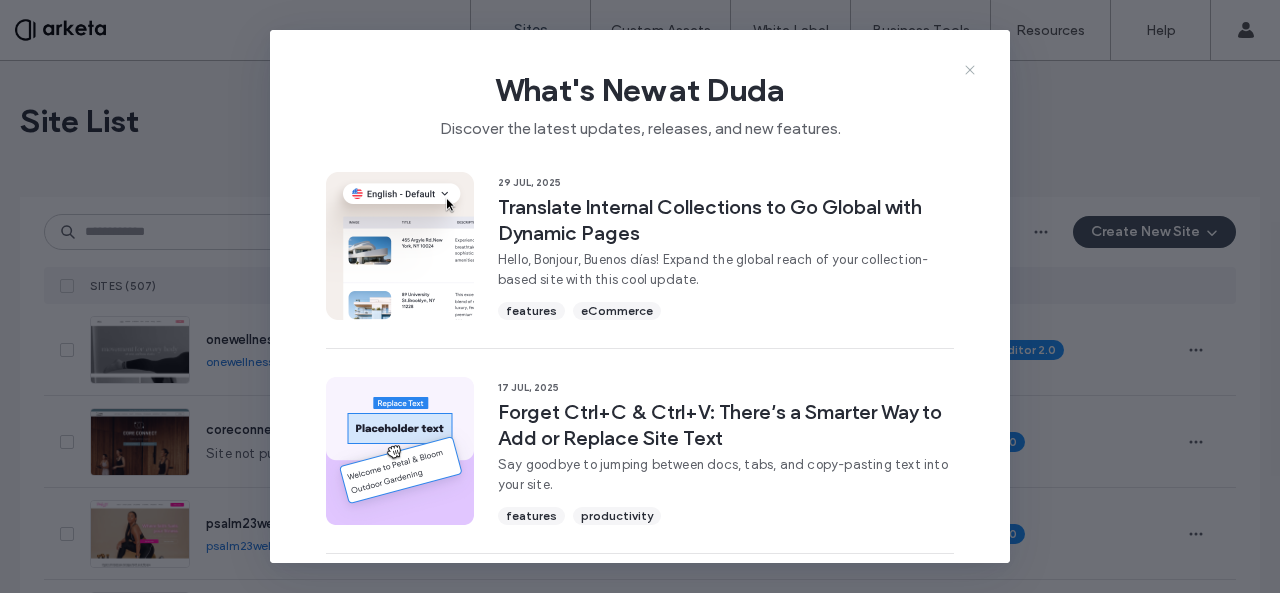click 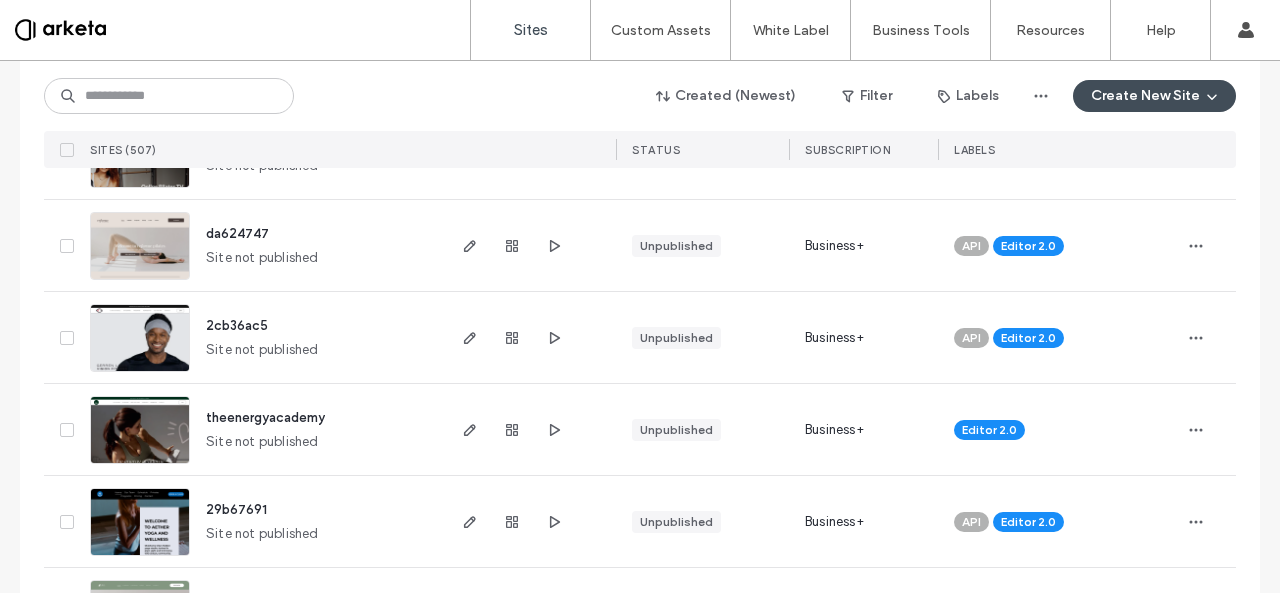 scroll, scrollTop: 1016, scrollLeft: 0, axis: vertical 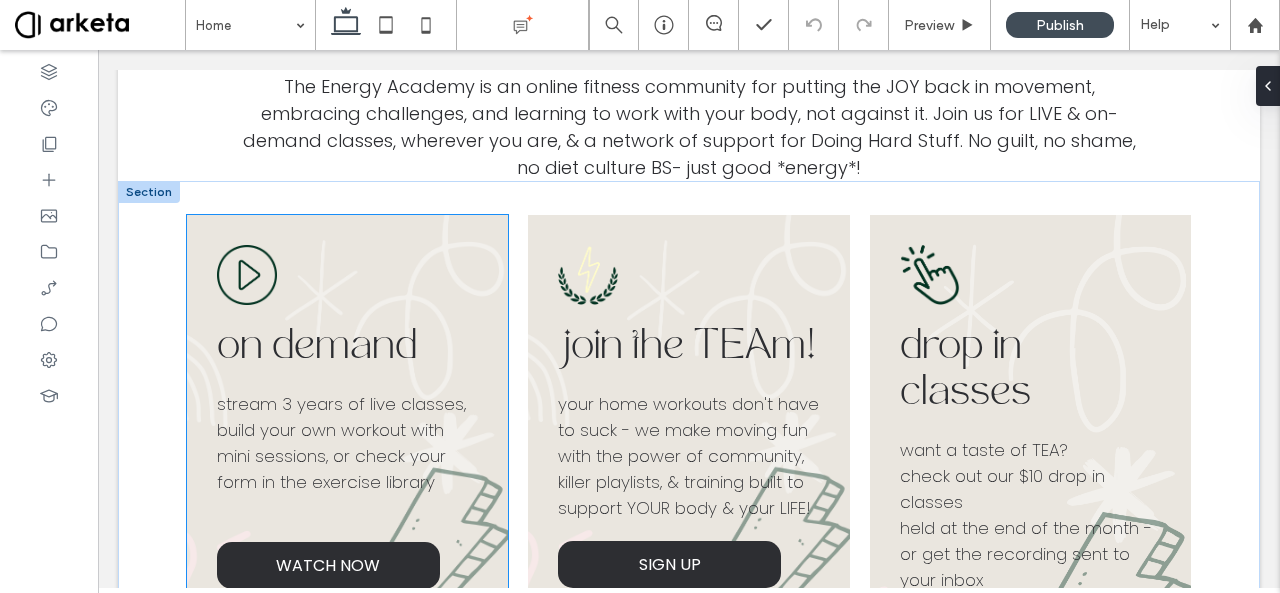 click on "on demand" at bounding box center [347, 348] 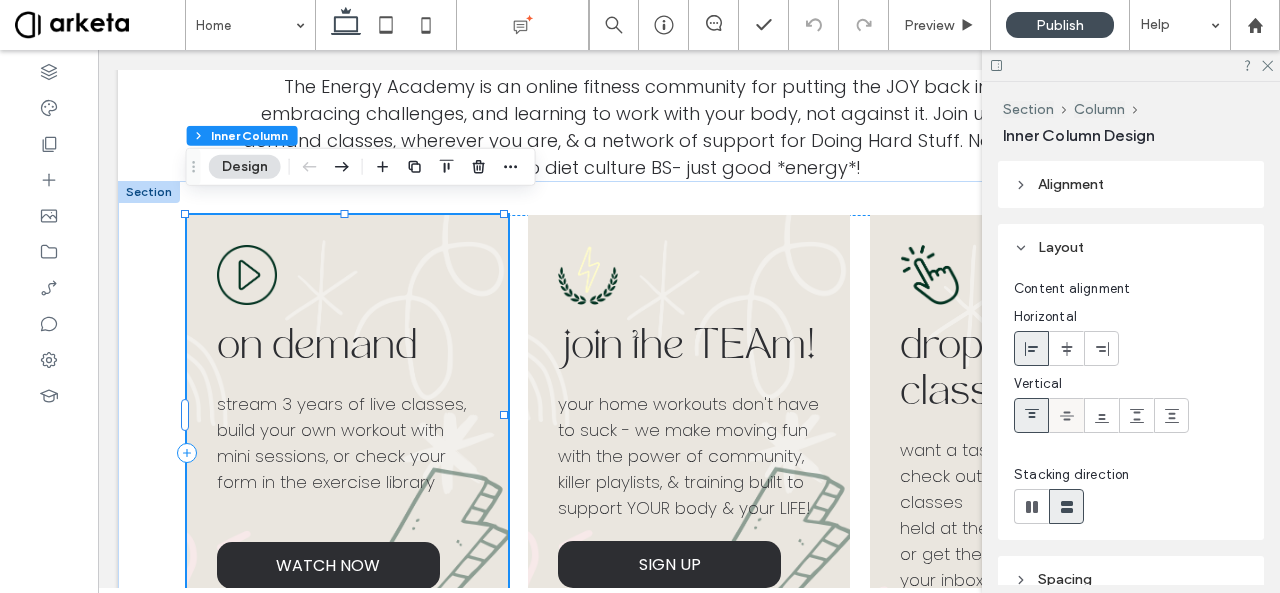 scroll, scrollTop: 347, scrollLeft: 0, axis: vertical 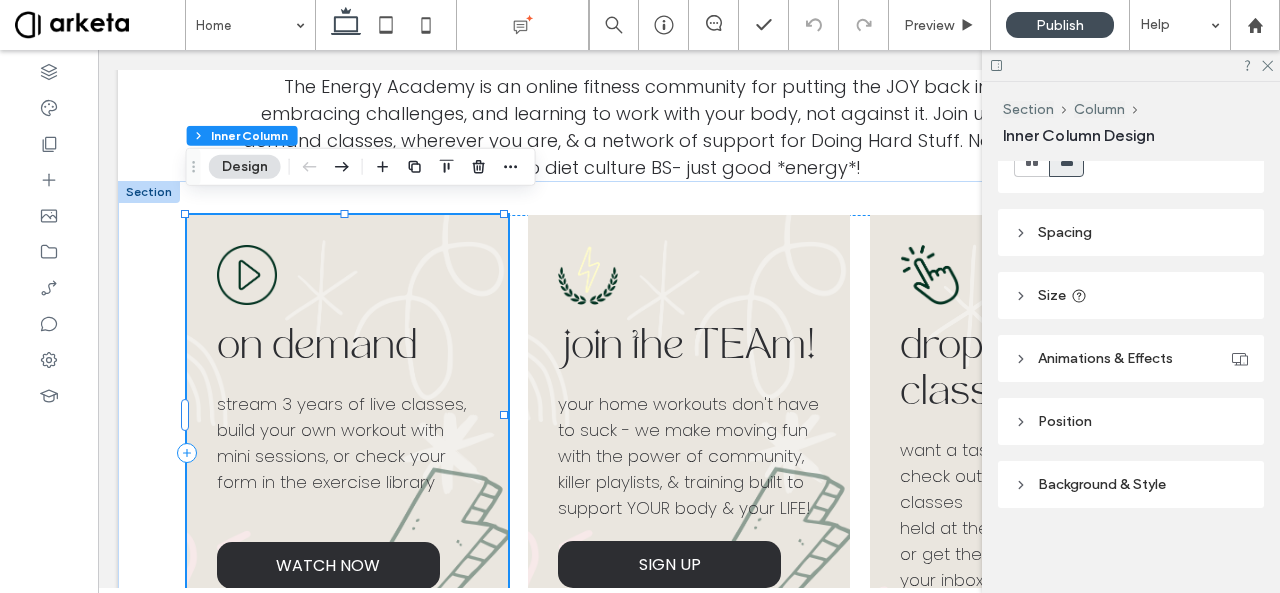 click on "Spacing" at bounding box center [1131, 232] 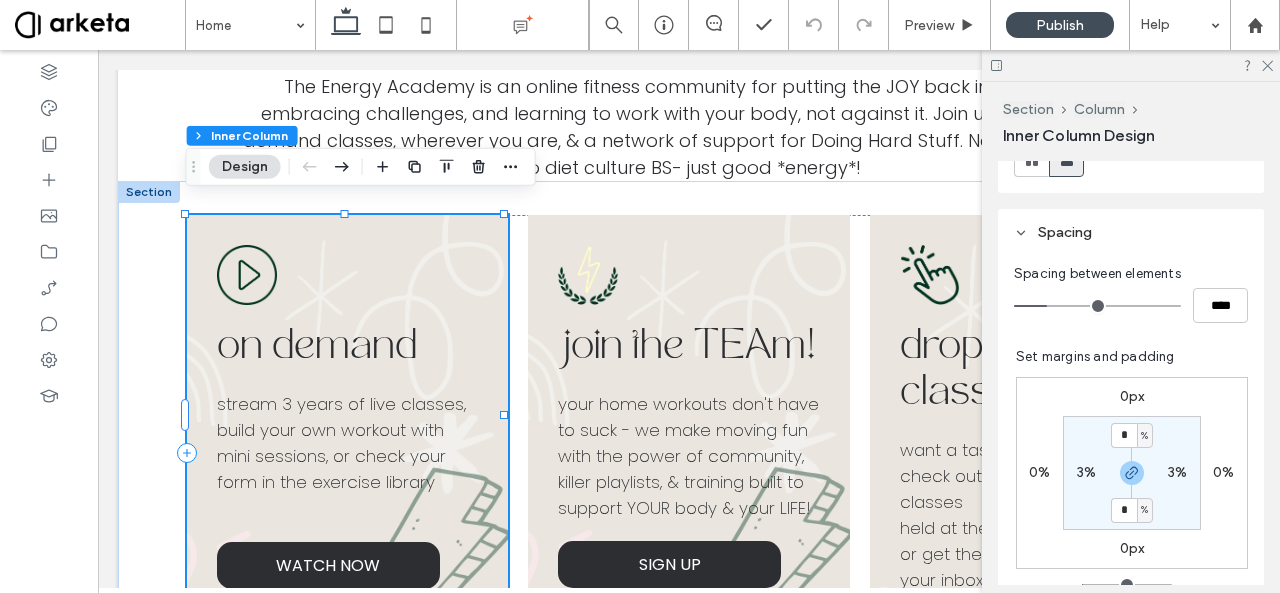 click on "3%" at bounding box center (1086, 472) 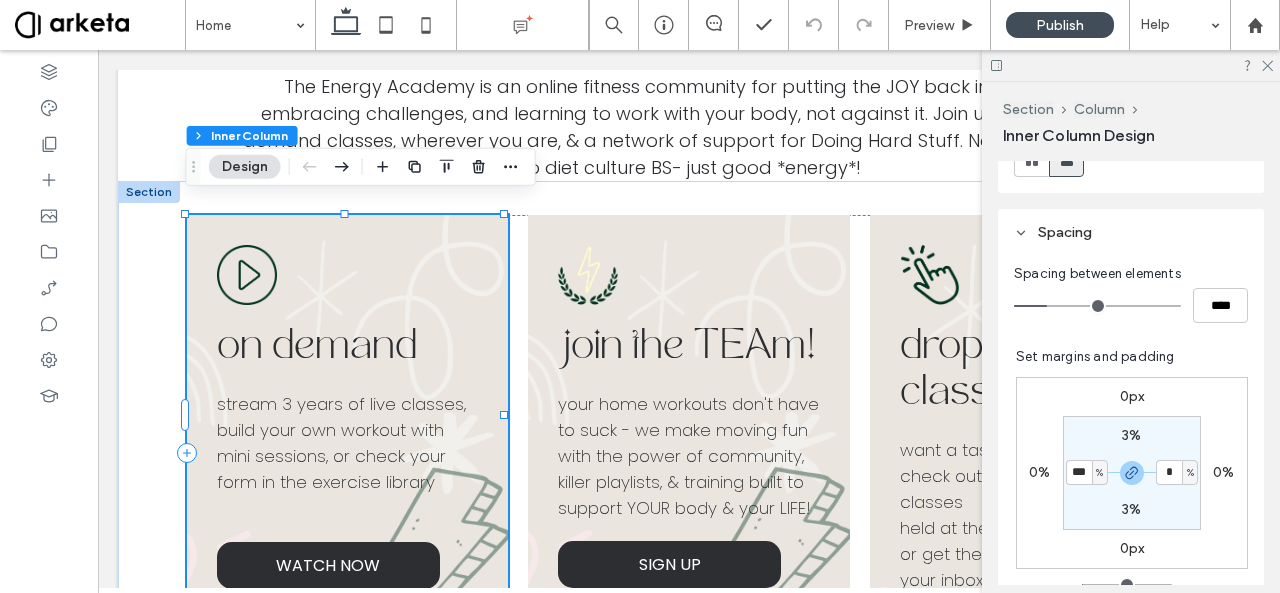 type on "***" 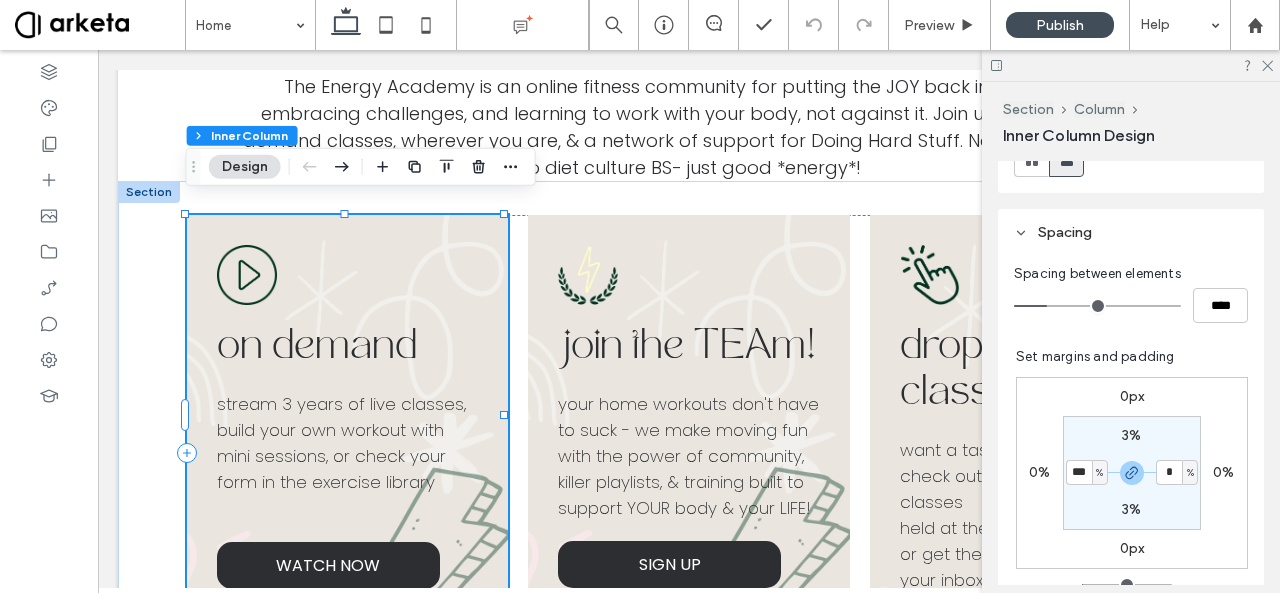 type on "***" 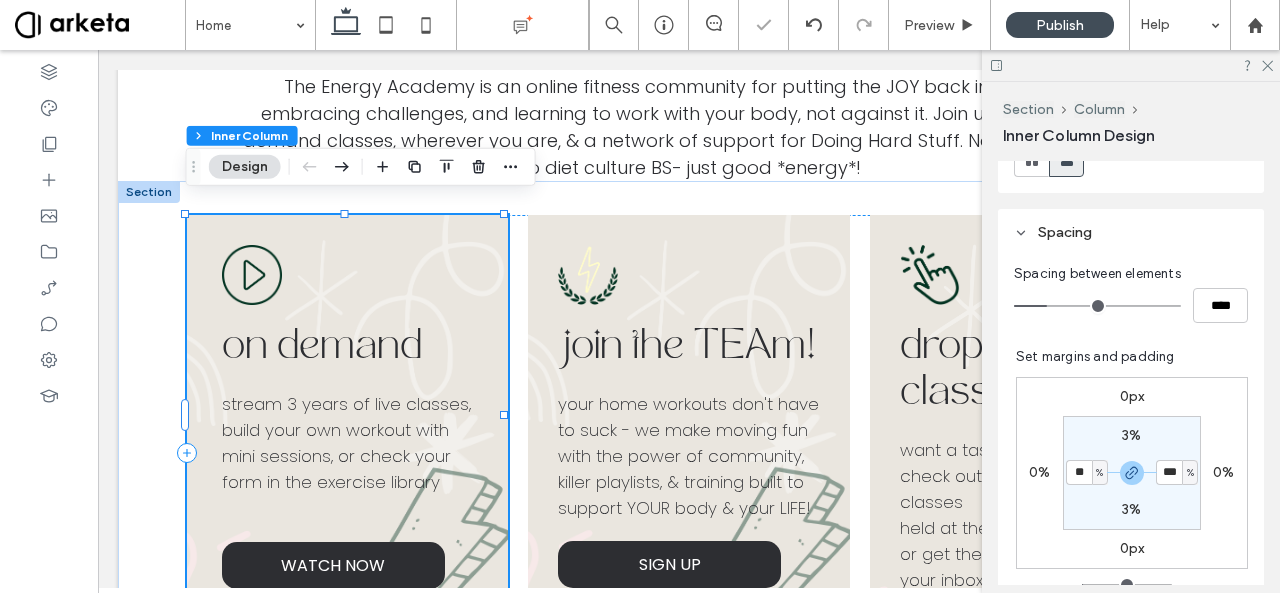 type on "*" 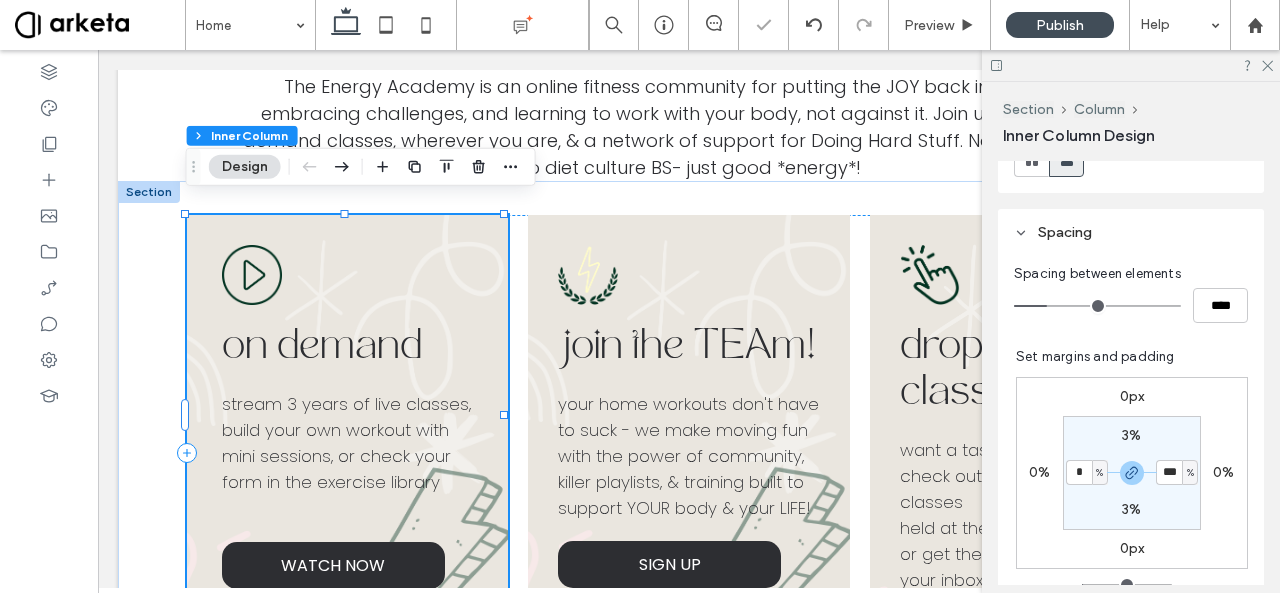 type on "*" 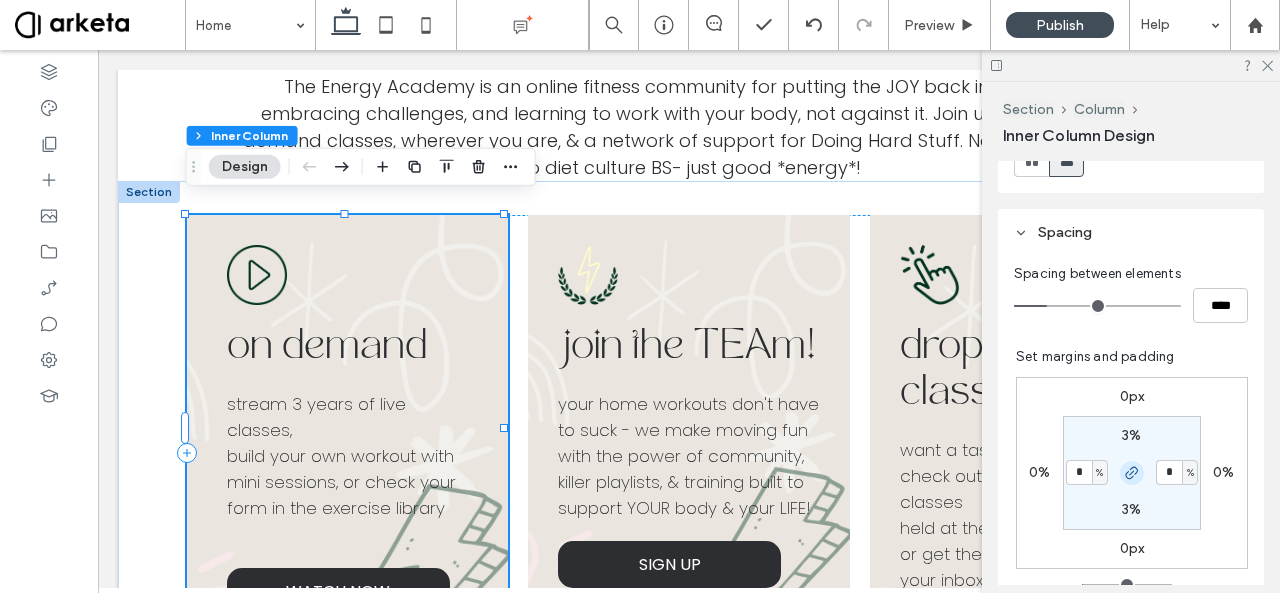 click at bounding box center (1132, 473) 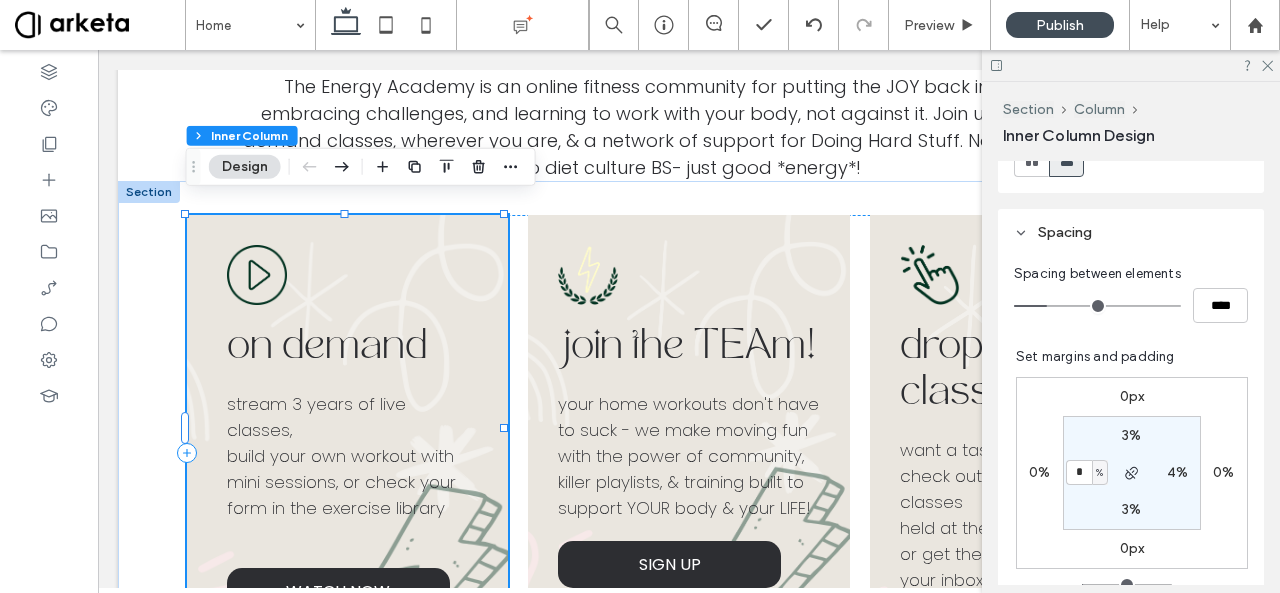 click on "4%" at bounding box center [1177, 472] 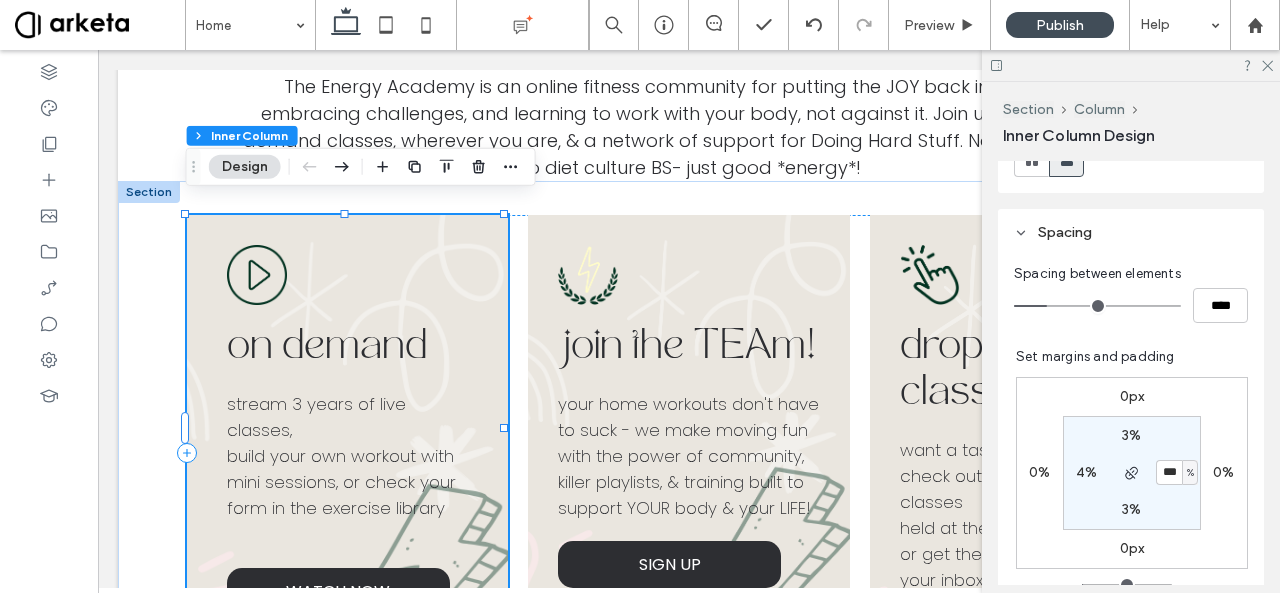 type on "***" 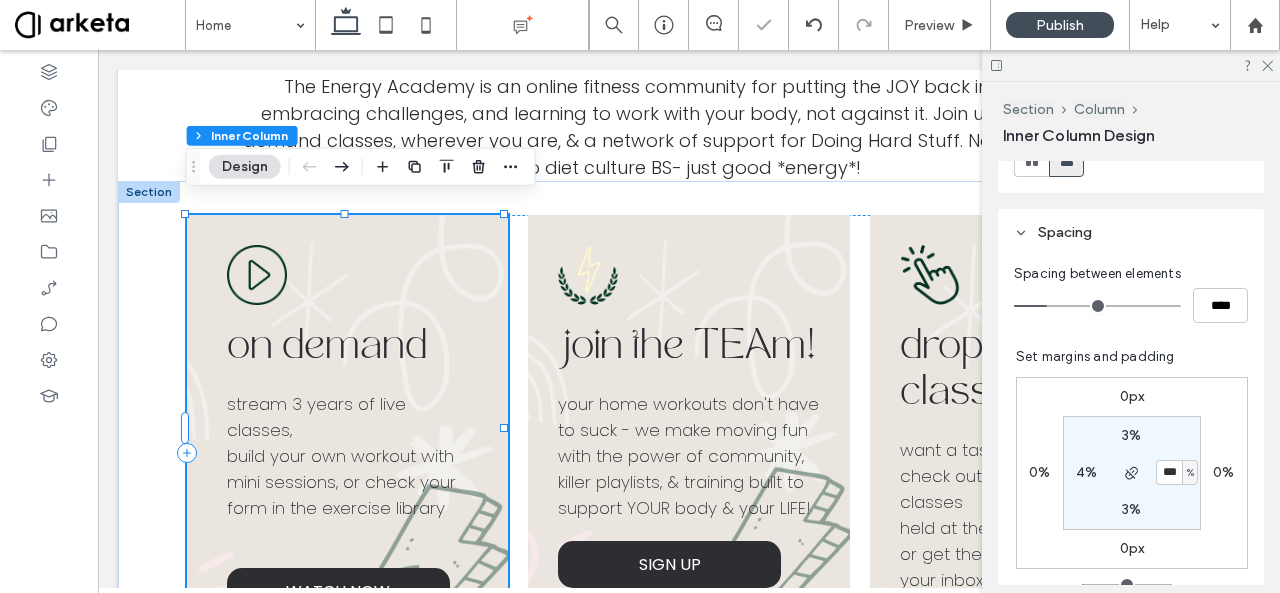 click on "Spacing between elements **** Set margins and padding 0px 0% 0px 0% 3% *** % 3% 4% Reset padding" at bounding box center [1131, 451] 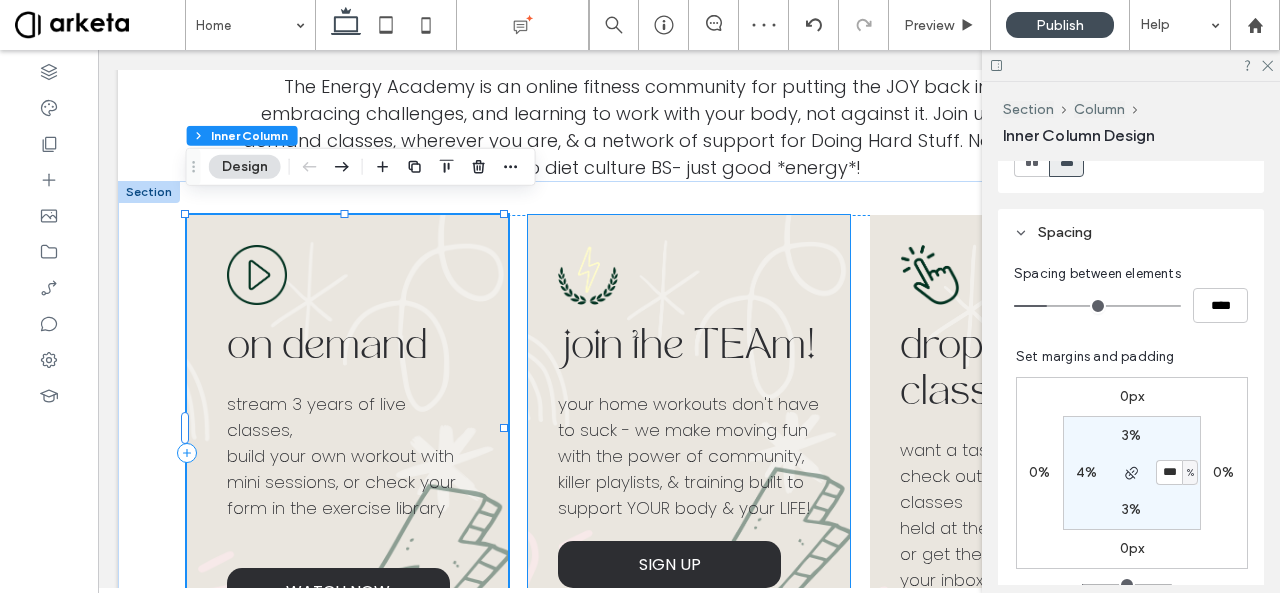 click on "your home workouts don't have to suck - we make moving fun with the power of community, killer playlists, & training built to support YOUR body & your LIFE!" at bounding box center [688, 456] 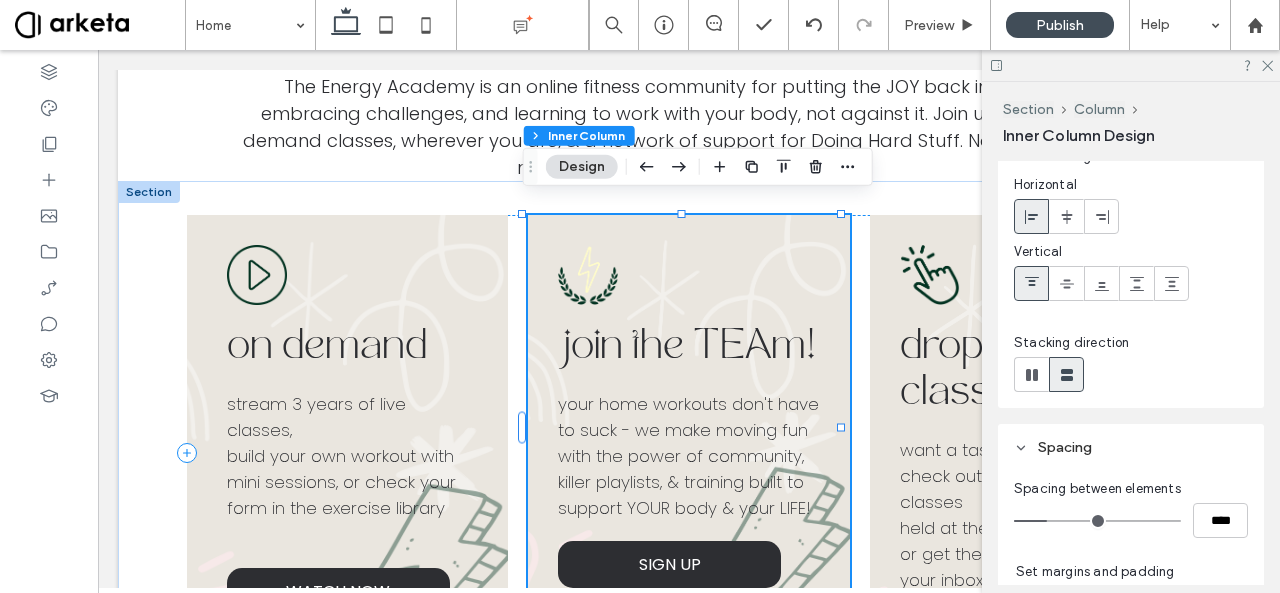 scroll, scrollTop: 540, scrollLeft: 0, axis: vertical 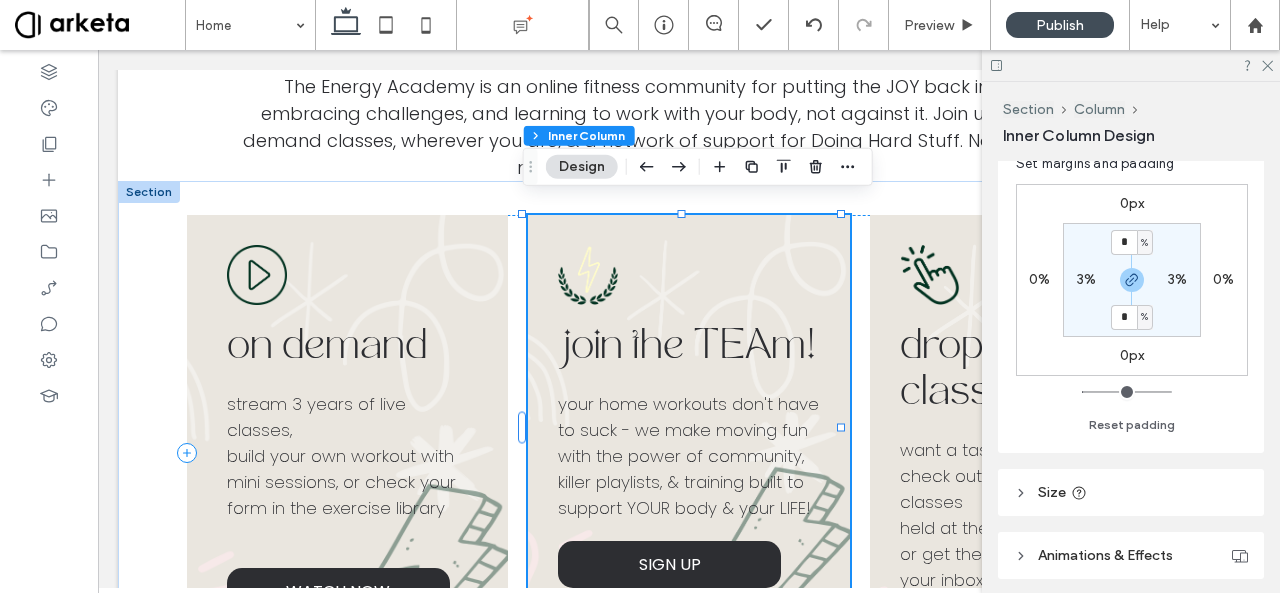click on "3%" at bounding box center [1086, 279] 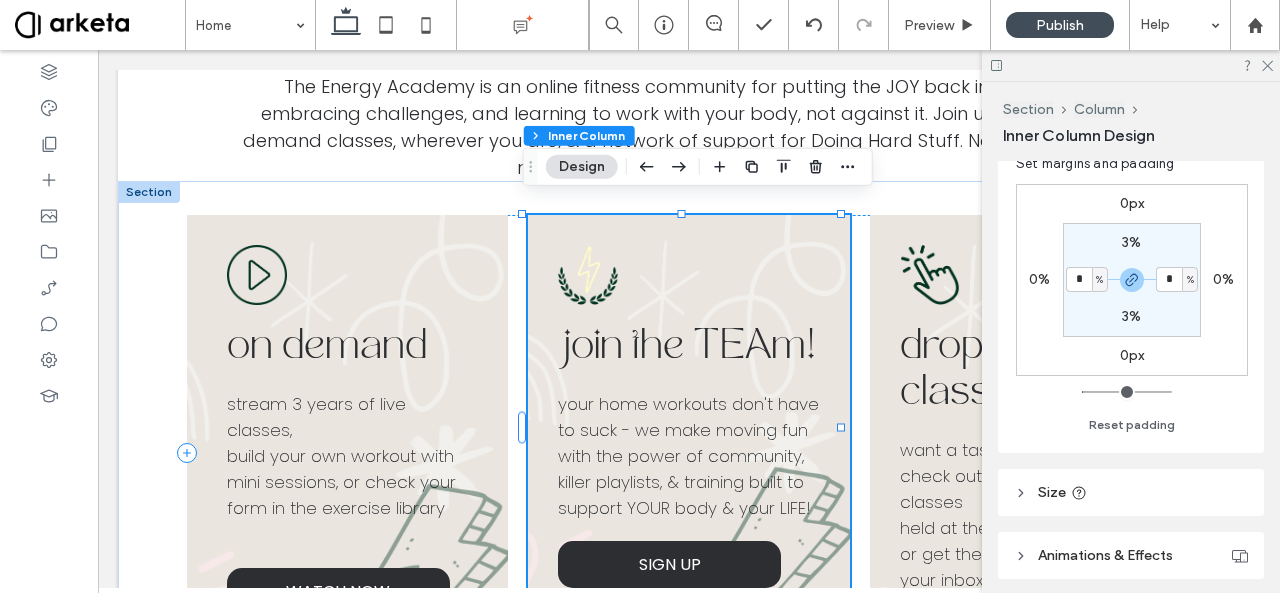 type on "*" 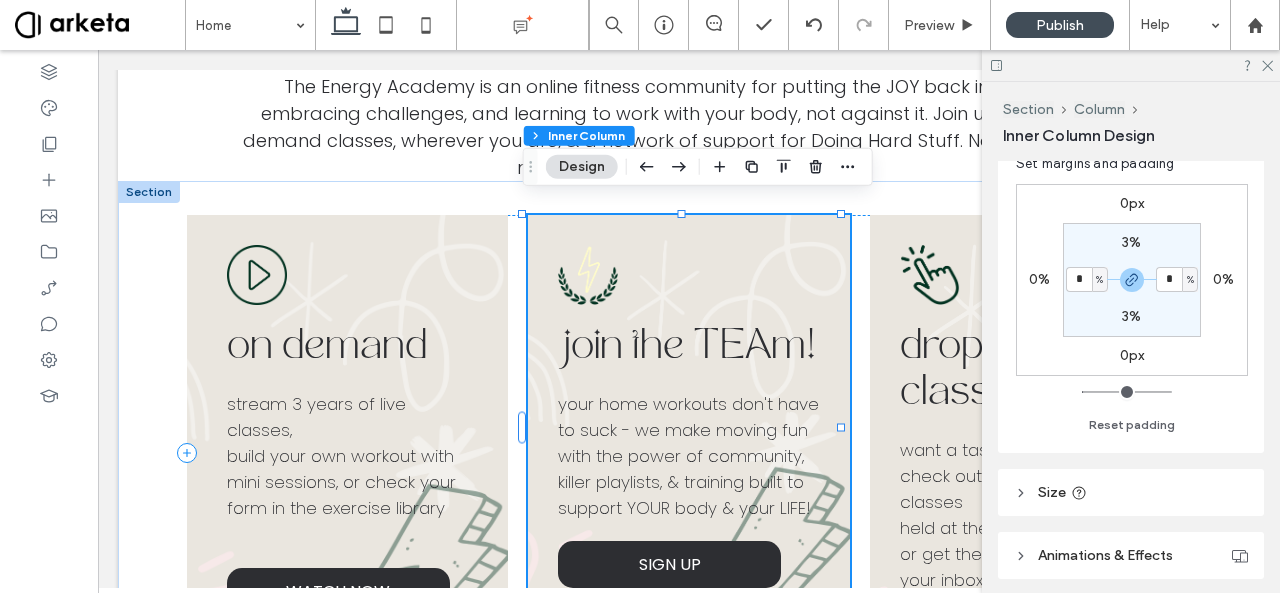 type on "*" 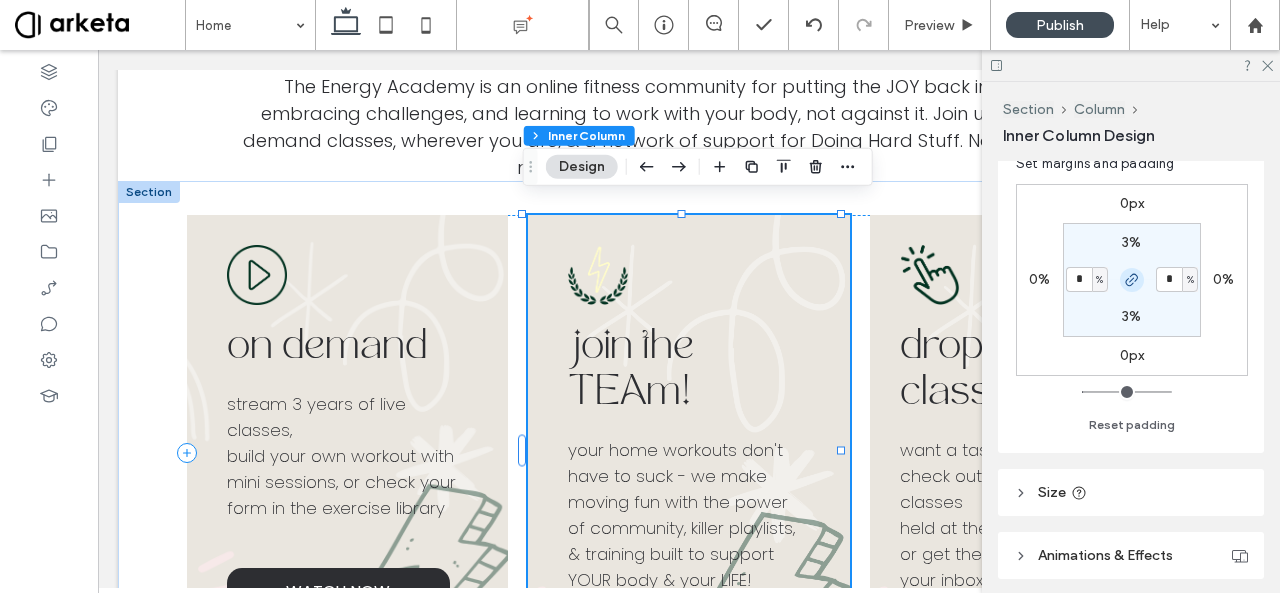 click 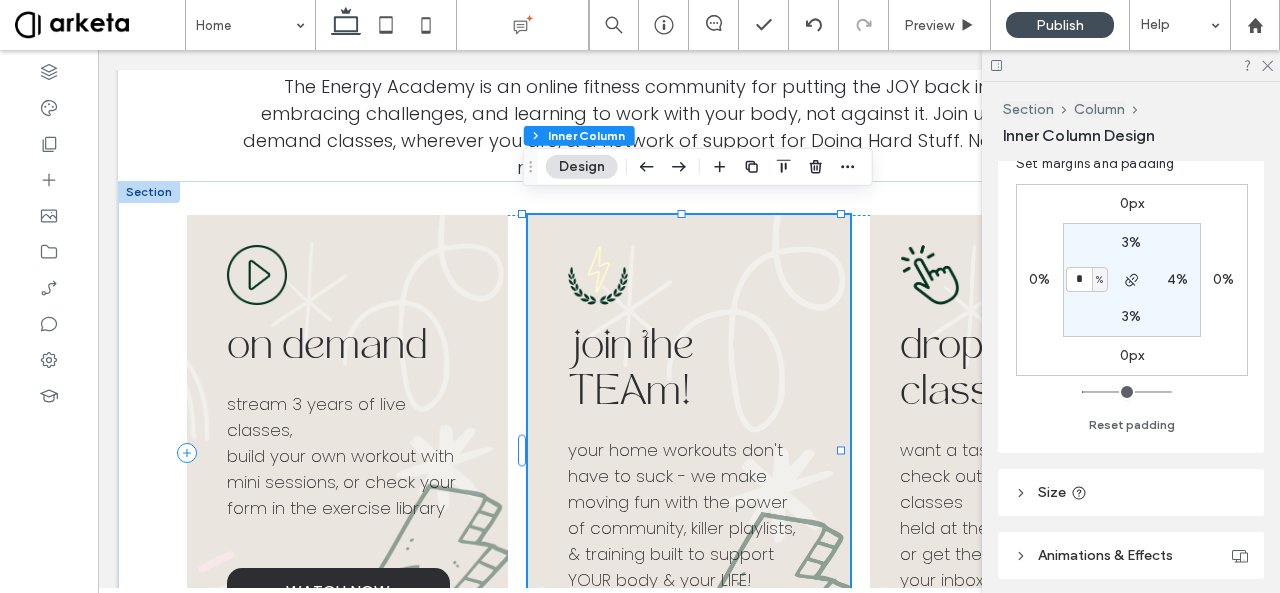 click on "4%" at bounding box center (1177, 279) 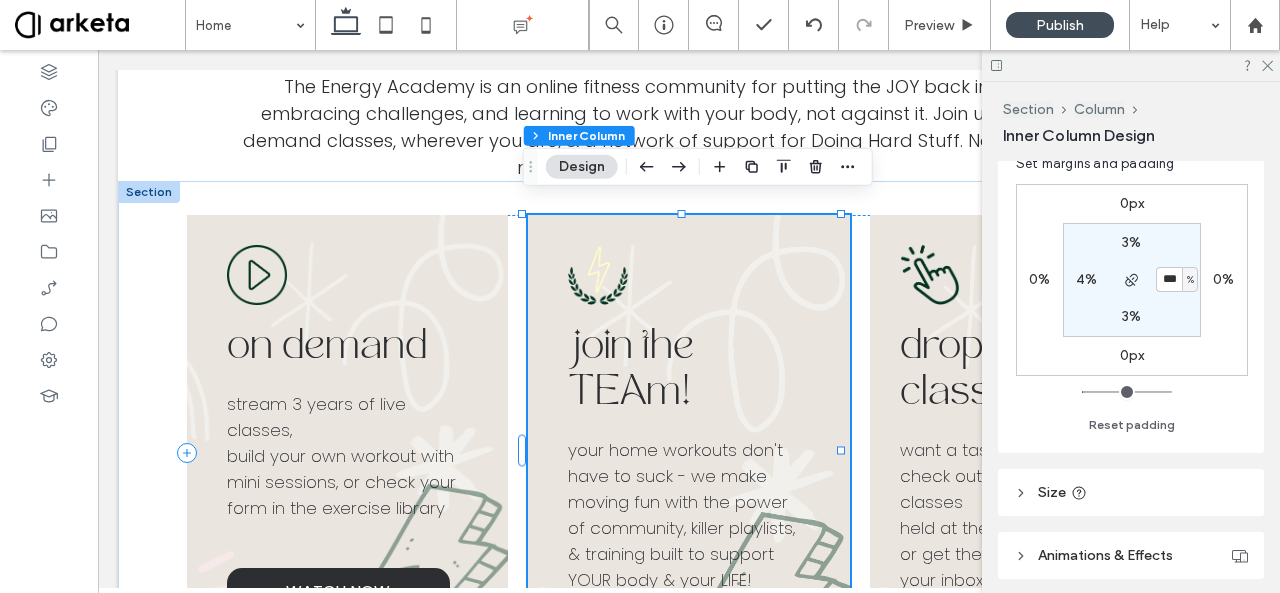 type on "***" 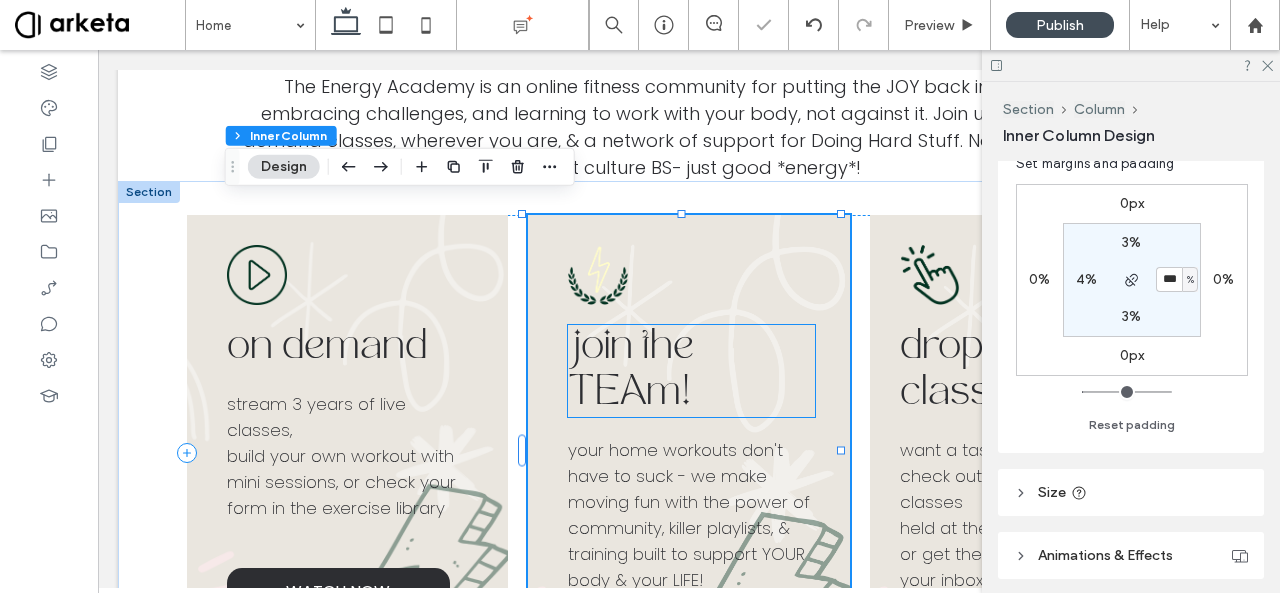 scroll, scrollTop: 0, scrollLeft: 298, axis: horizontal 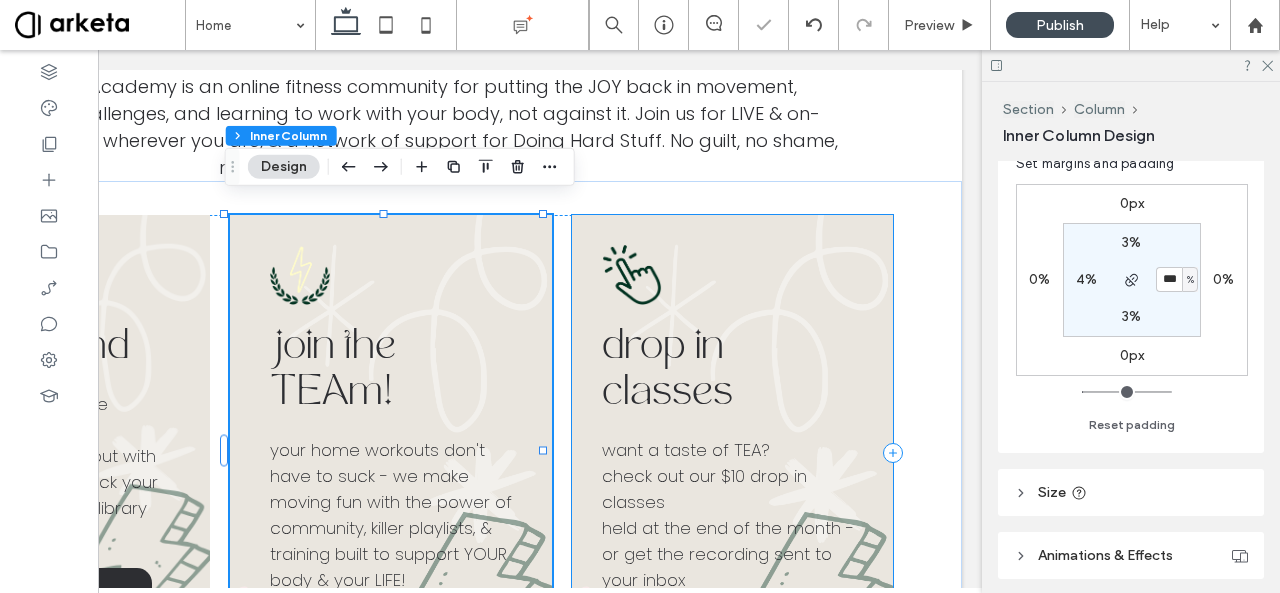 click on "drop in classes
want a taste of TEA? check out our $10 drop in classes held at the end of the month - or get the recording sent to your inbox
DROP IN" at bounding box center [733, 452] 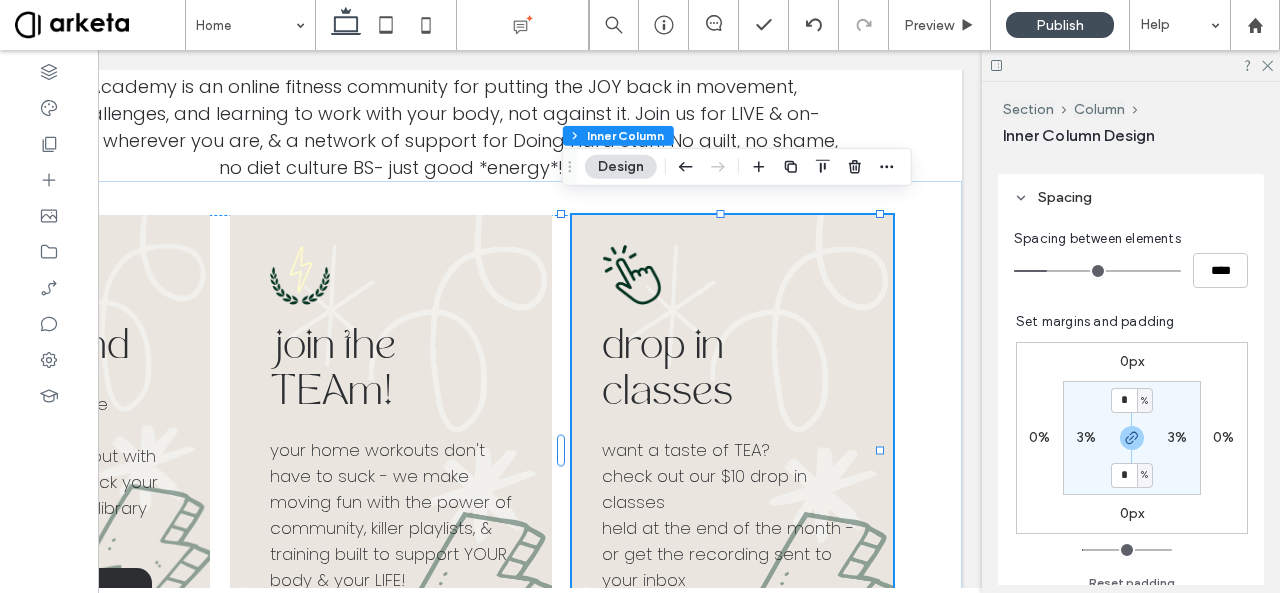 scroll, scrollTop: 379, scrollLeft: 0, axis: vertical 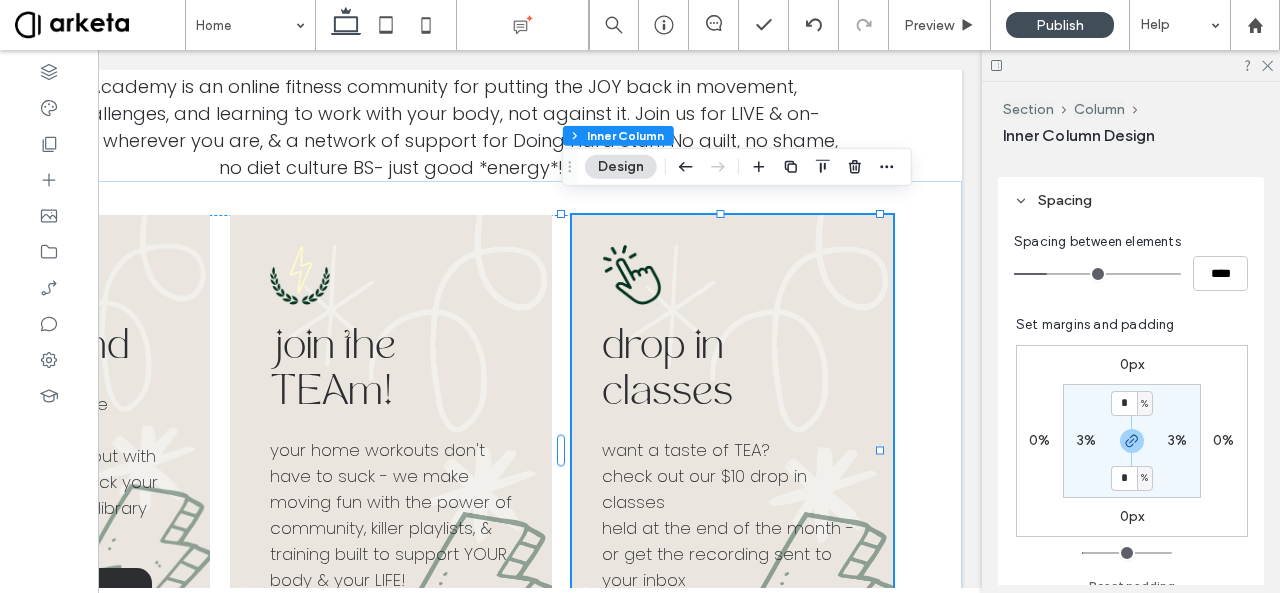 click on "3%" at bounding box center [1086, 440] 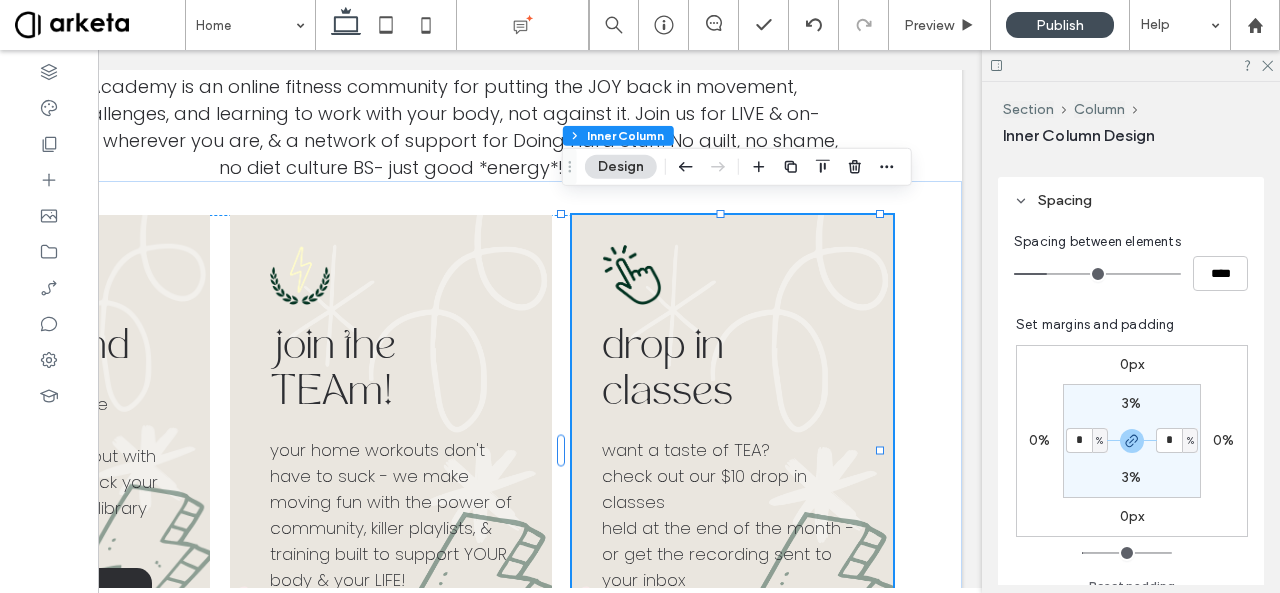 type on "*" 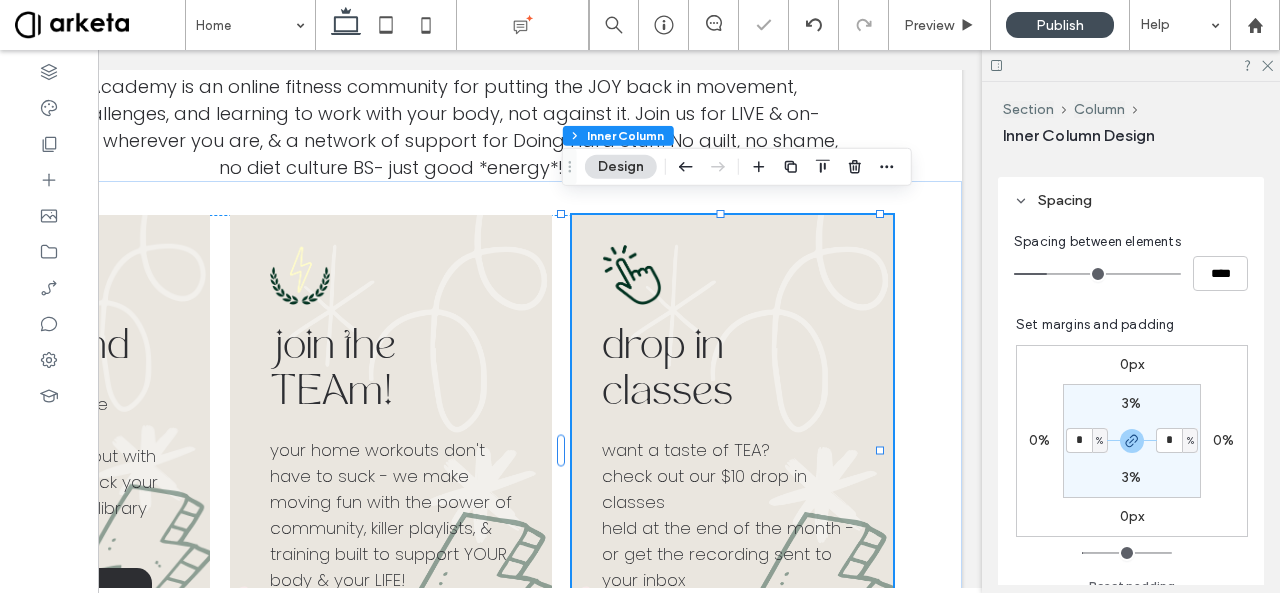 type on "*" 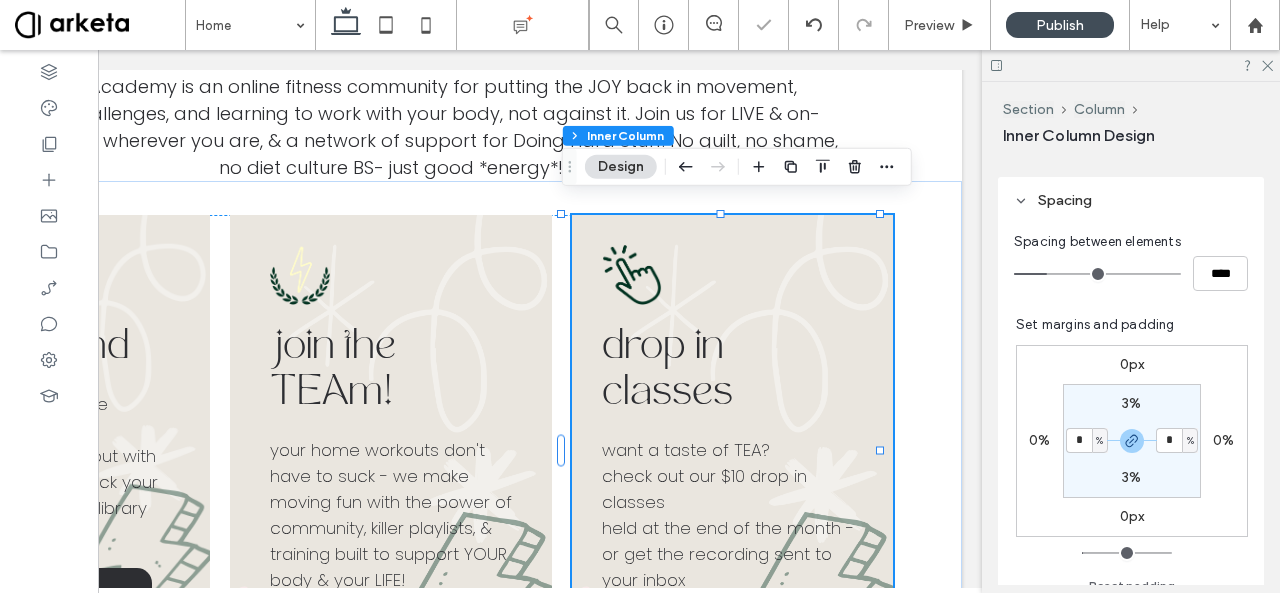 type on "*" 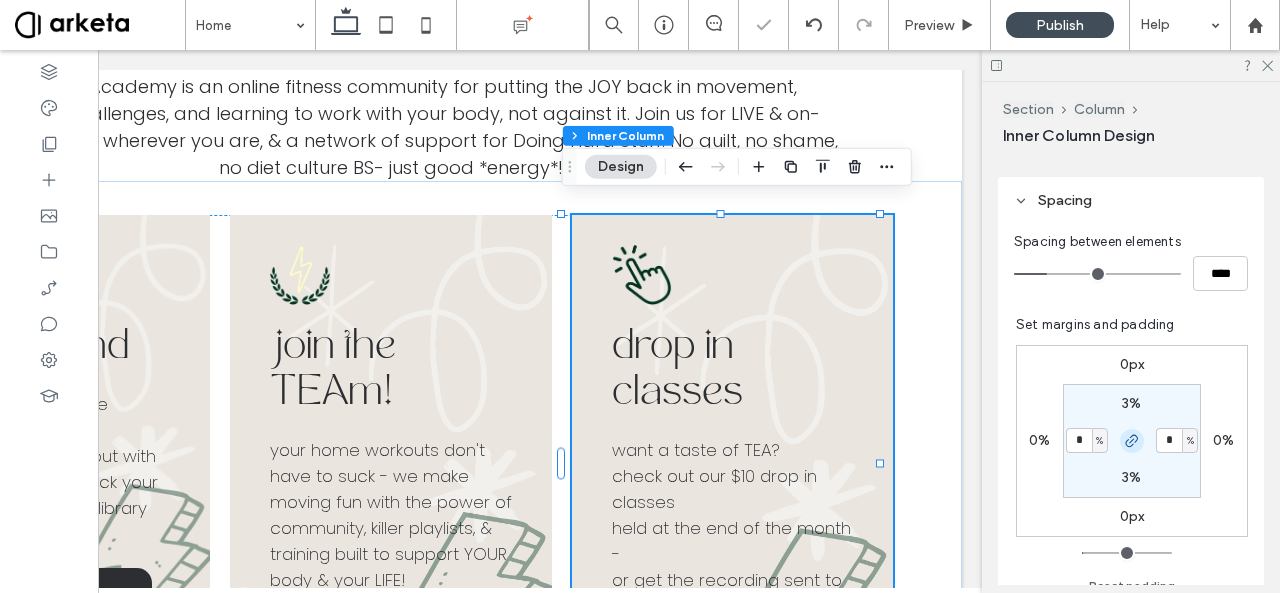 click at bounding box center [1132, 441] 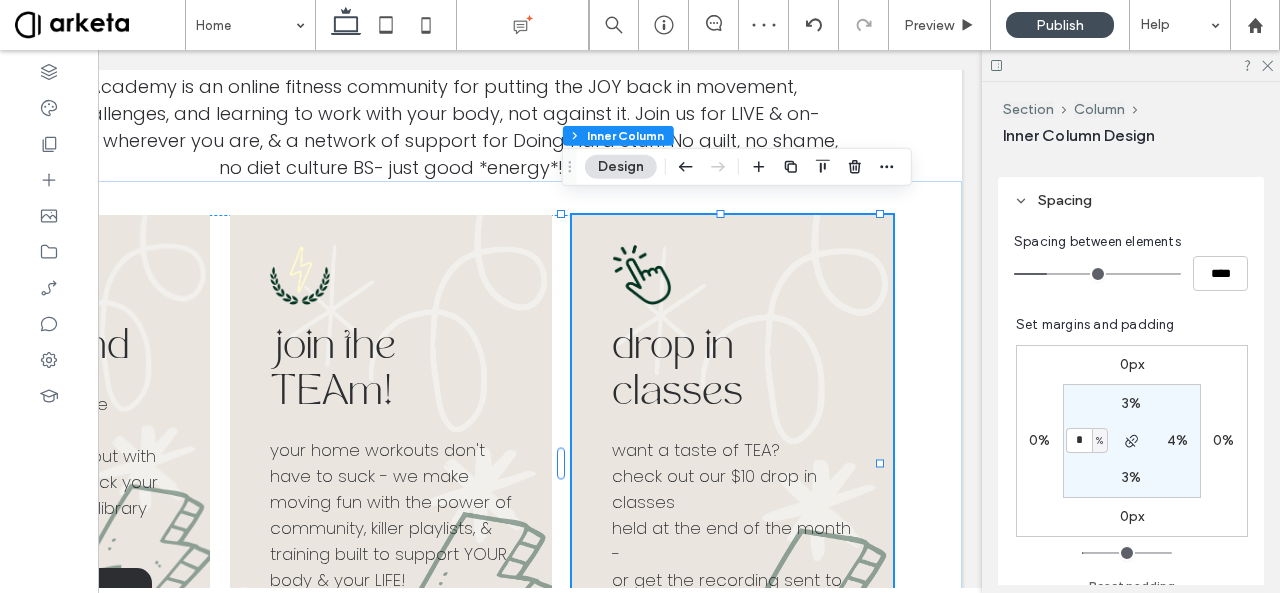 click on "4%" at bounding box center (1177, 440) 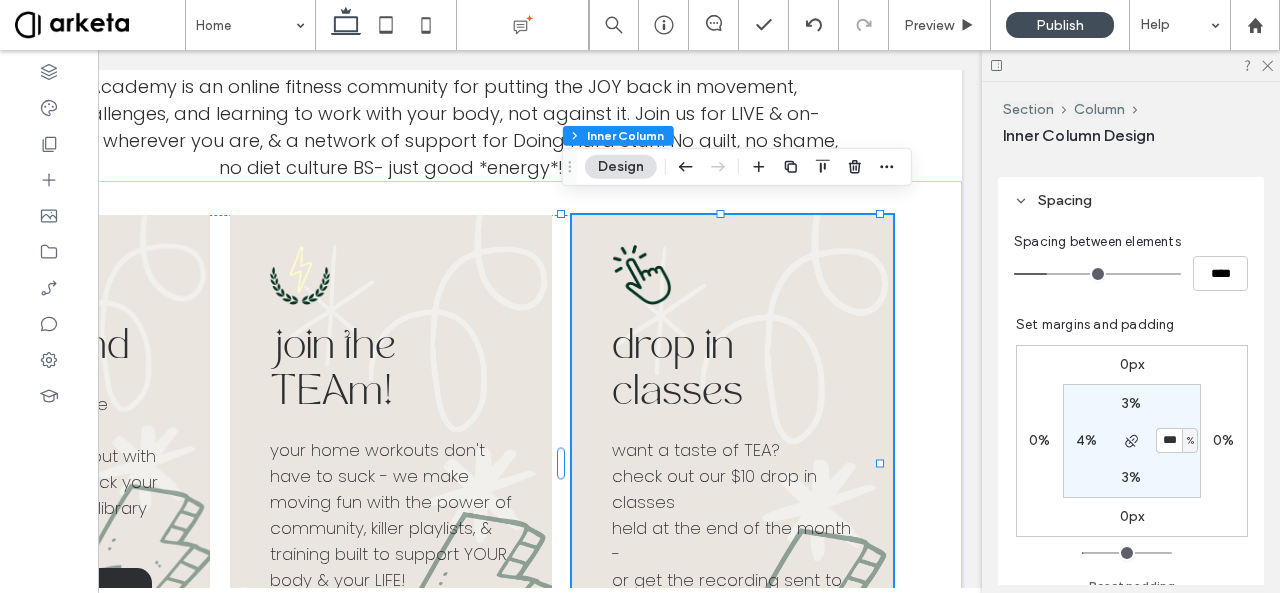 type on "***" 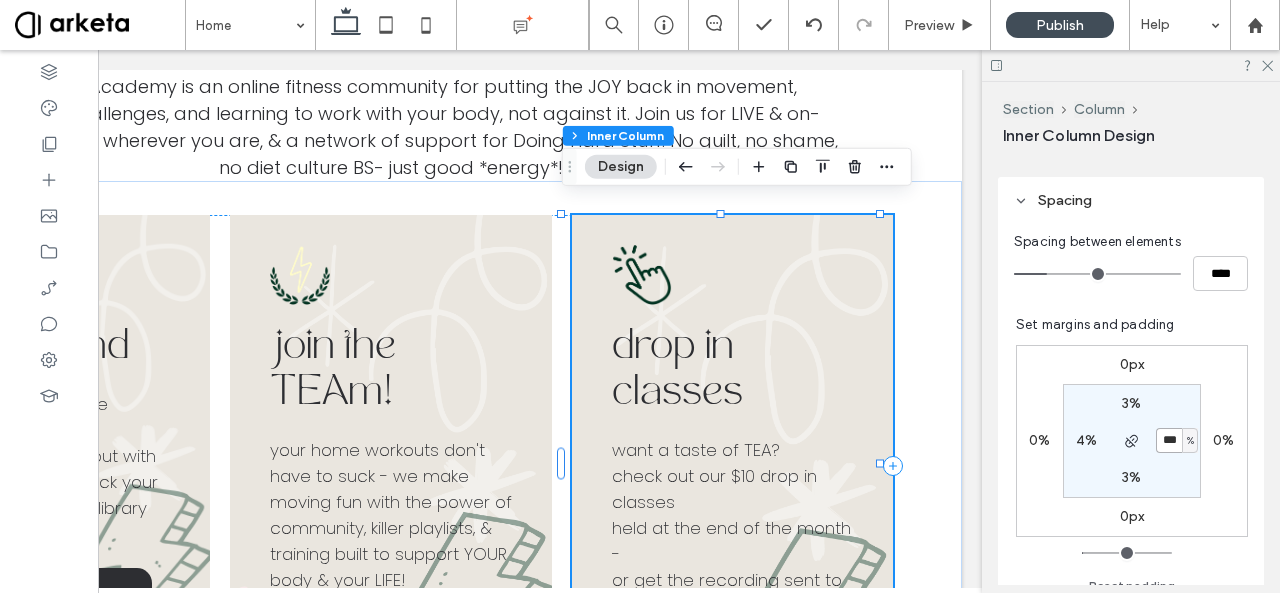 scroll, scrollTop: 737, scrollLeft: 0, axis: vertical 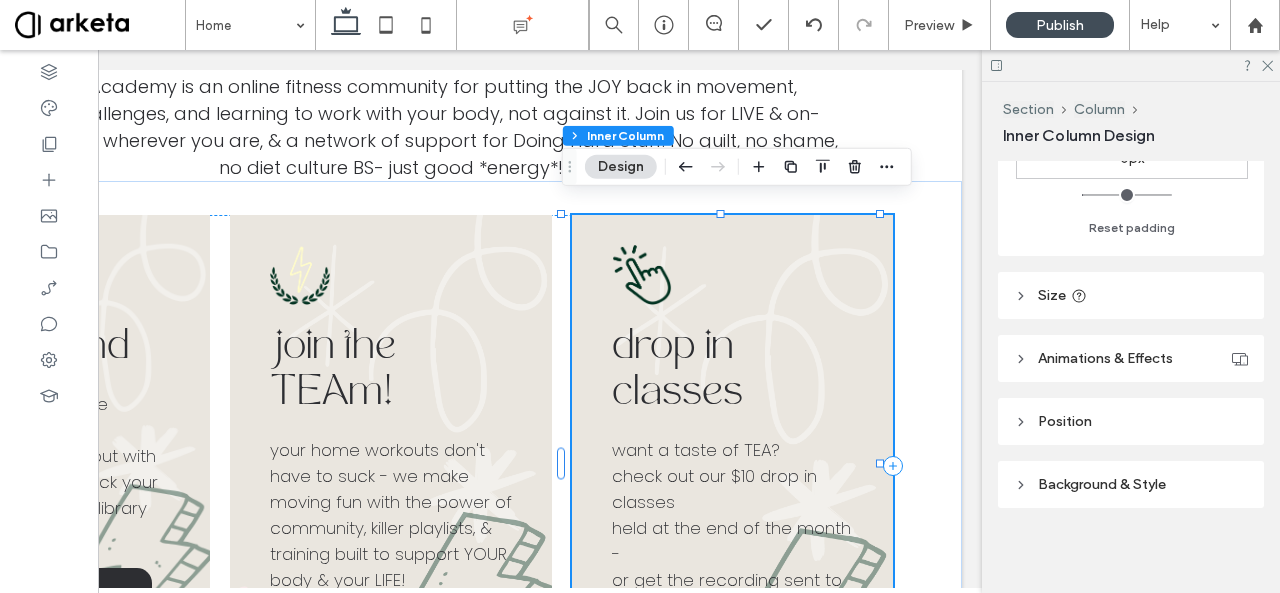 click on "Size" at bounding box center [1131, 295] 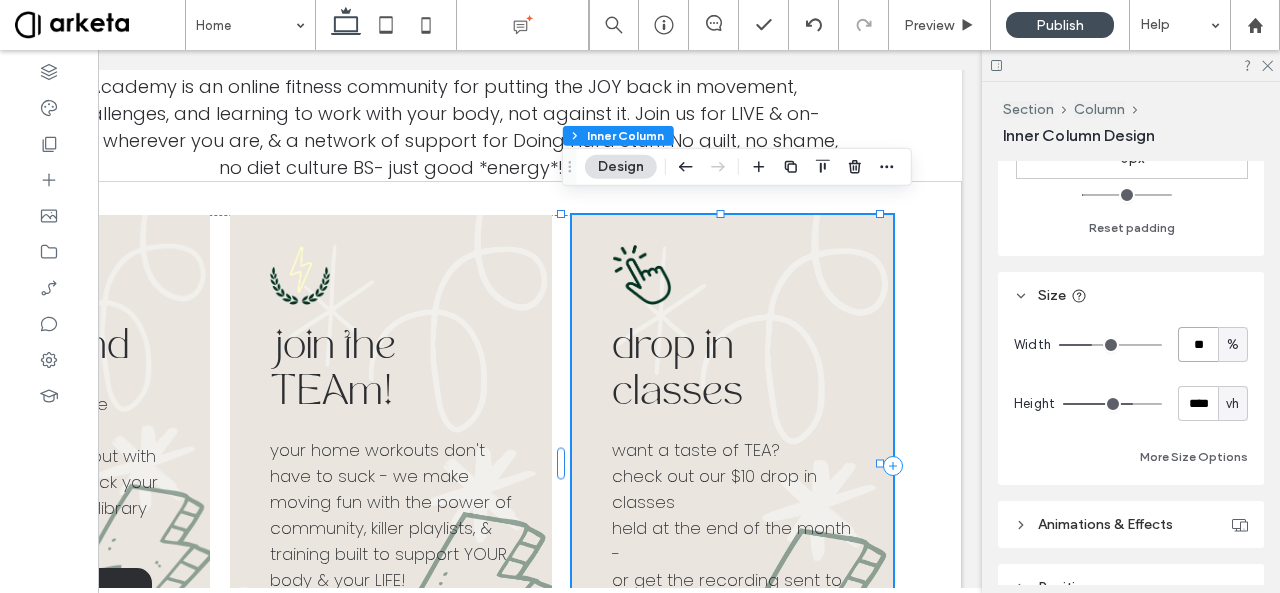 click on "**" at bounding box center [1198, 344] 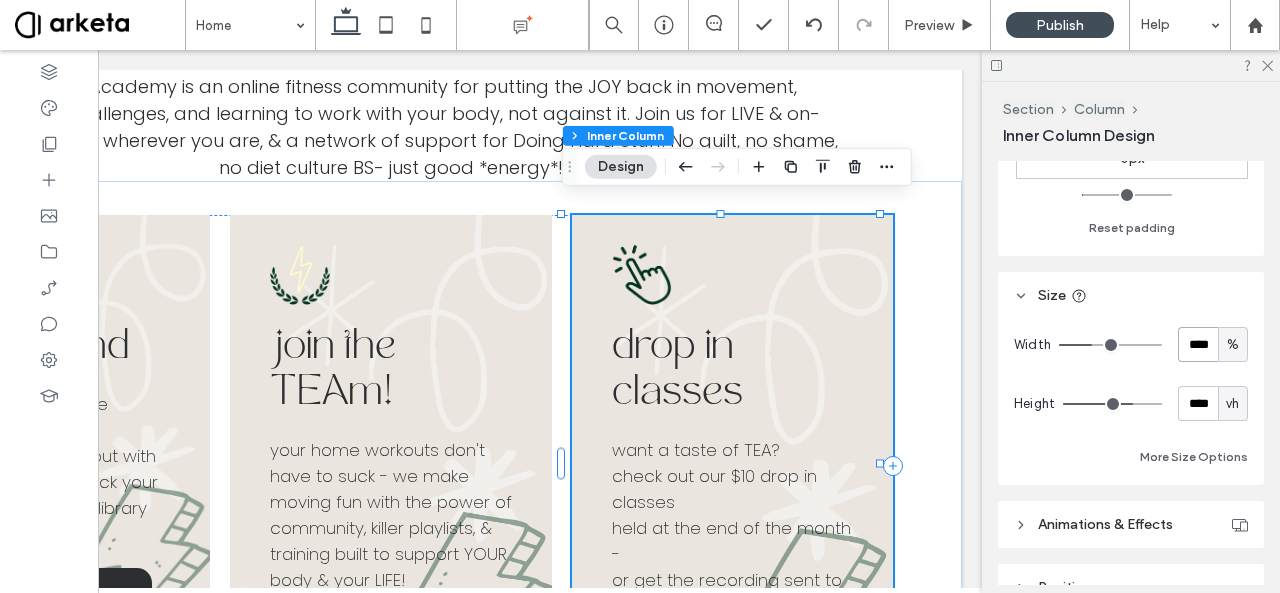 type on "****" 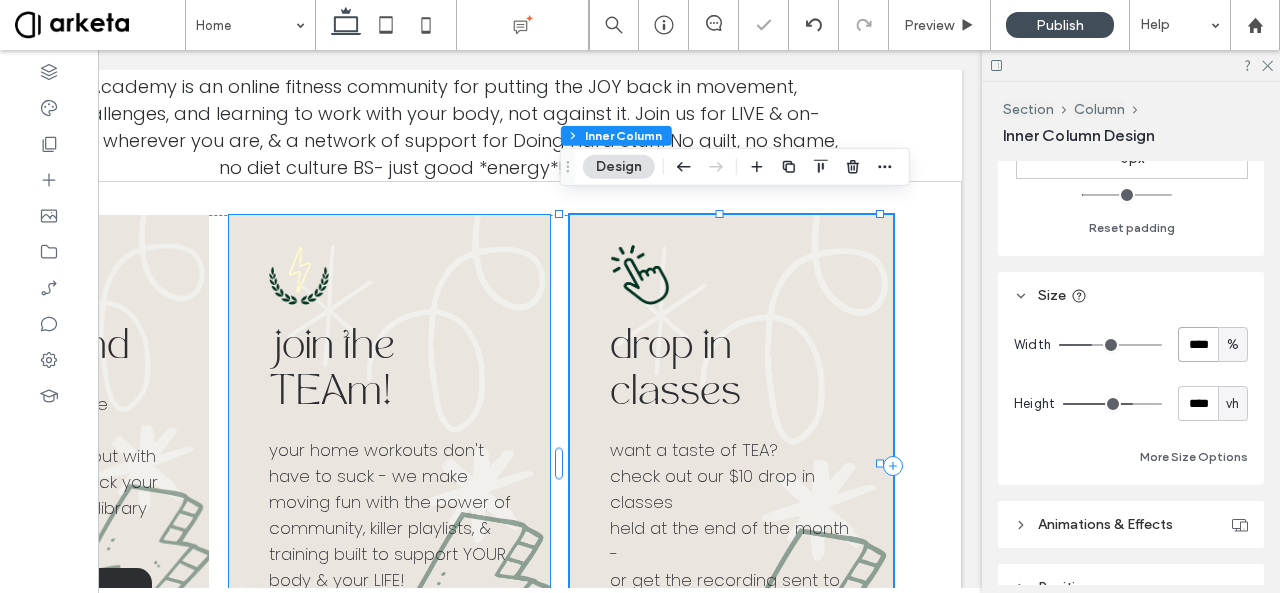 click on "join the TEAm!
your home workouts don't have to suck - we make moving fun with the power of community, killer playlists, & training built to support YOUR body & your LIFE!
SIGN UP" at bounding box center [389, 452] 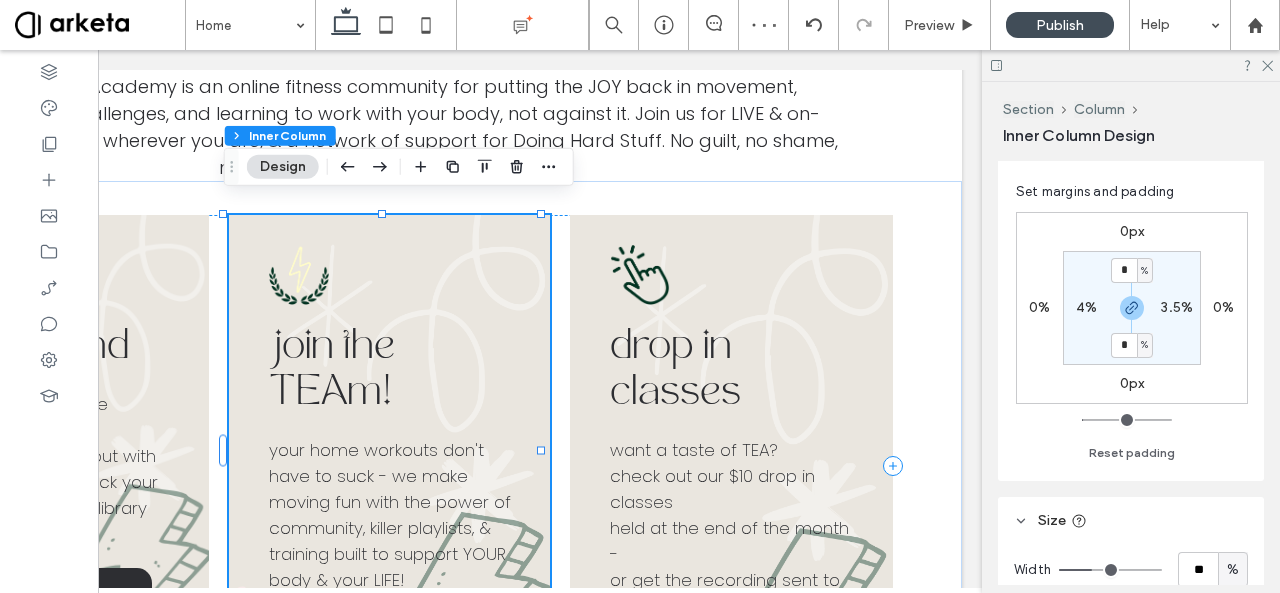 scroll, scrollTop: 649, scrollLeft: 0, axis: vertical 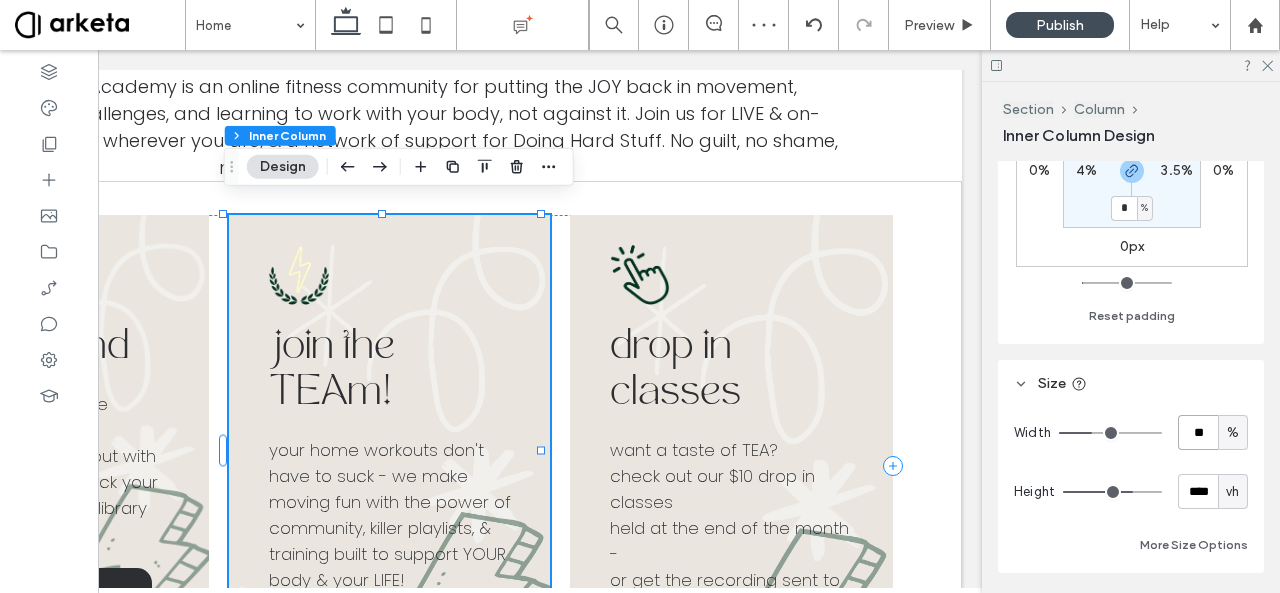 click on "**" at bounding box center (1198, 432) 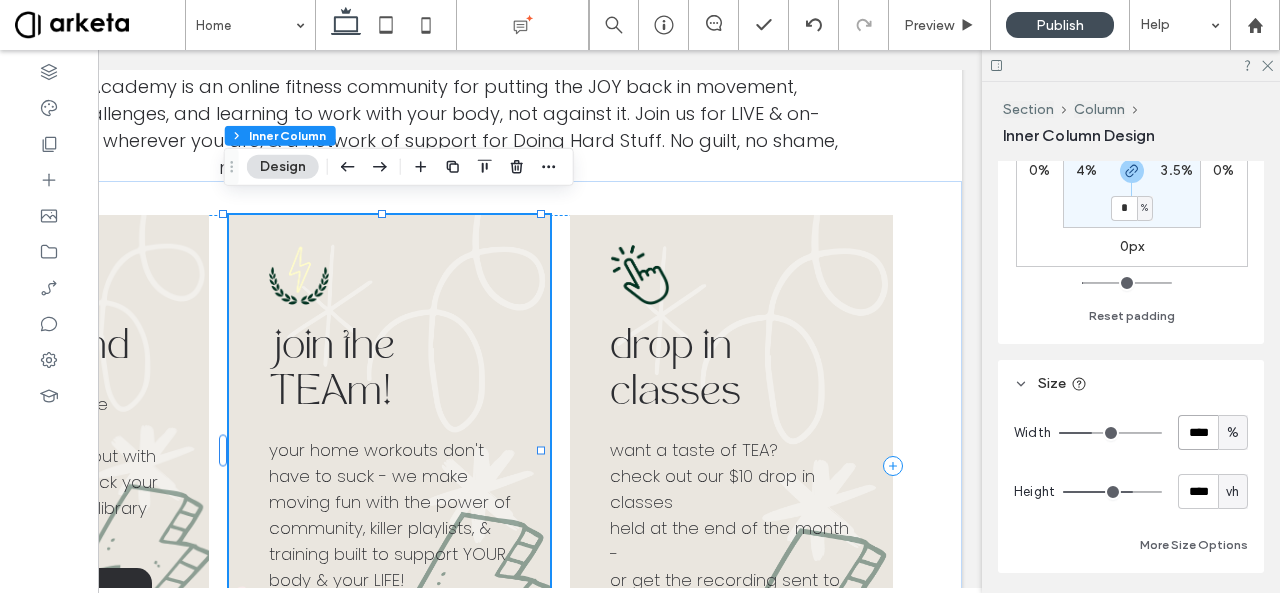 type on "****" 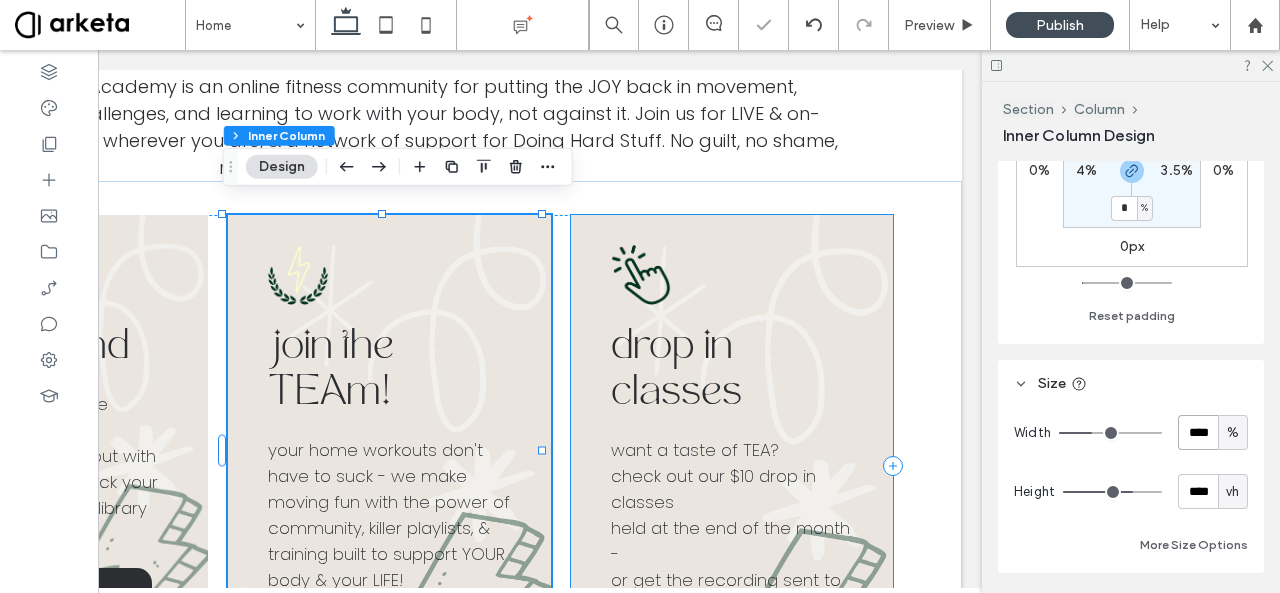 scroll, scrollTop: 0, scrollLeft: 0, axis: both 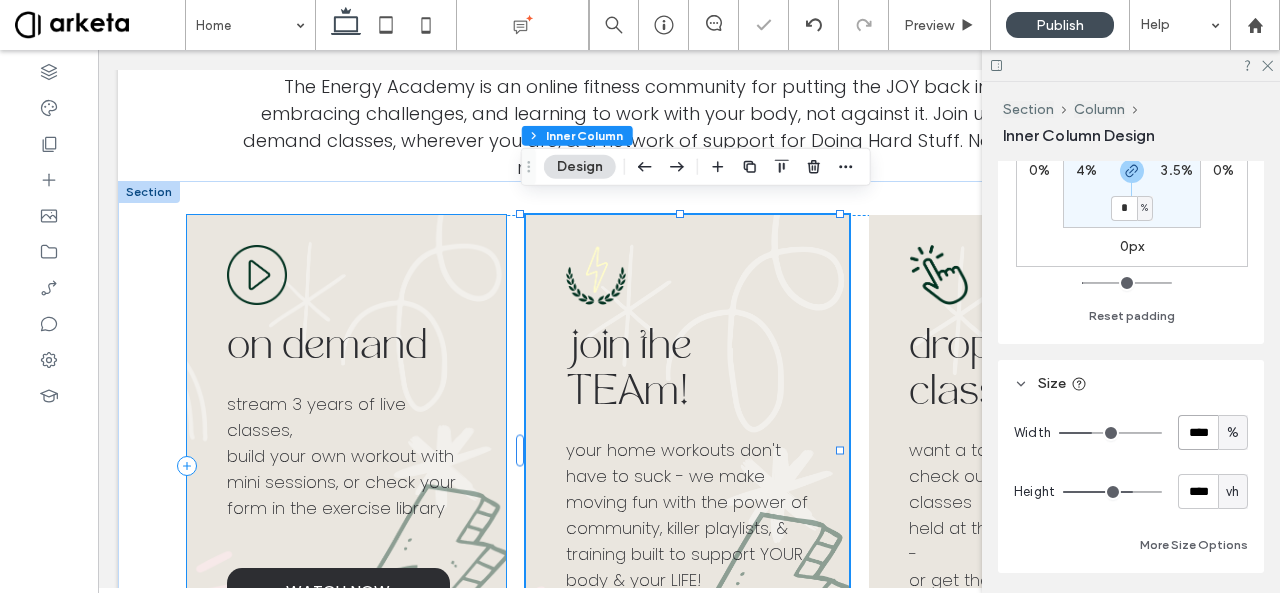 click on "stream 3 years of live classes," at bounding box center (316, 417) 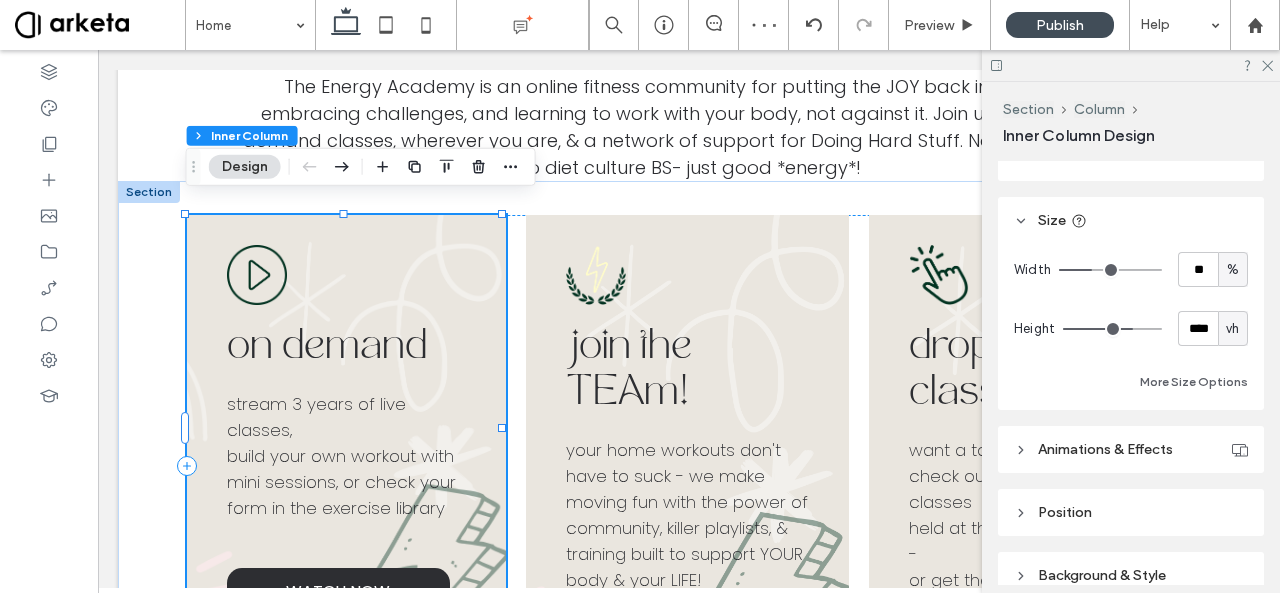 scroll, scrollTop: 843, scrollLeft: 0, axis: vertical 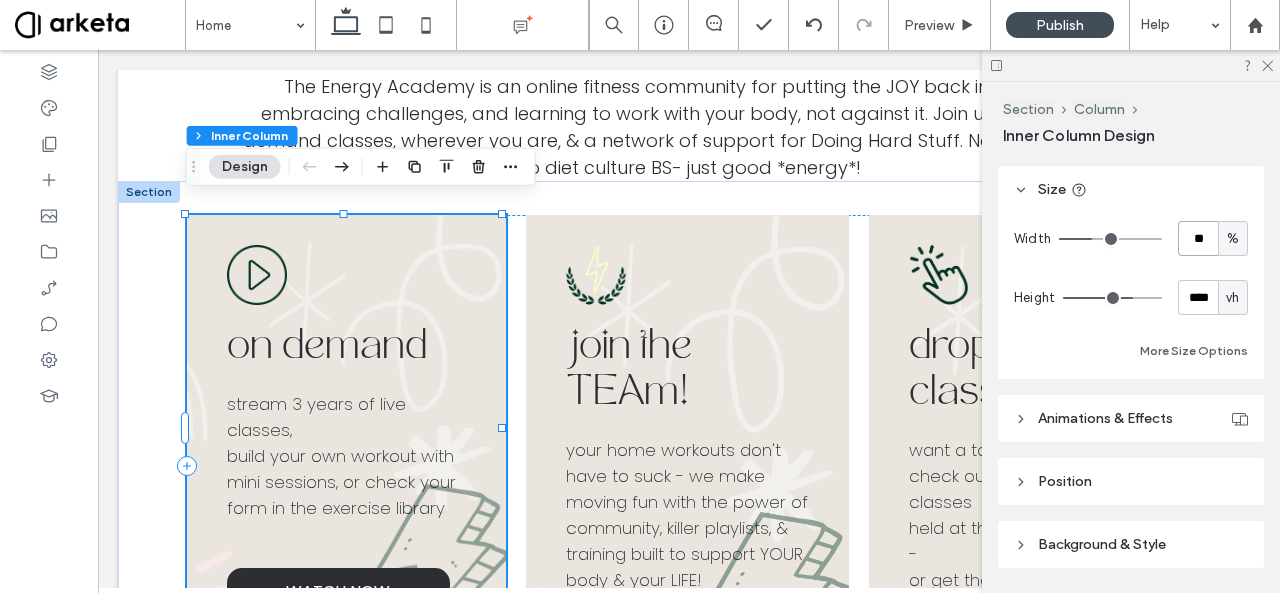 click on "**" at bounding box center (1198, 238) 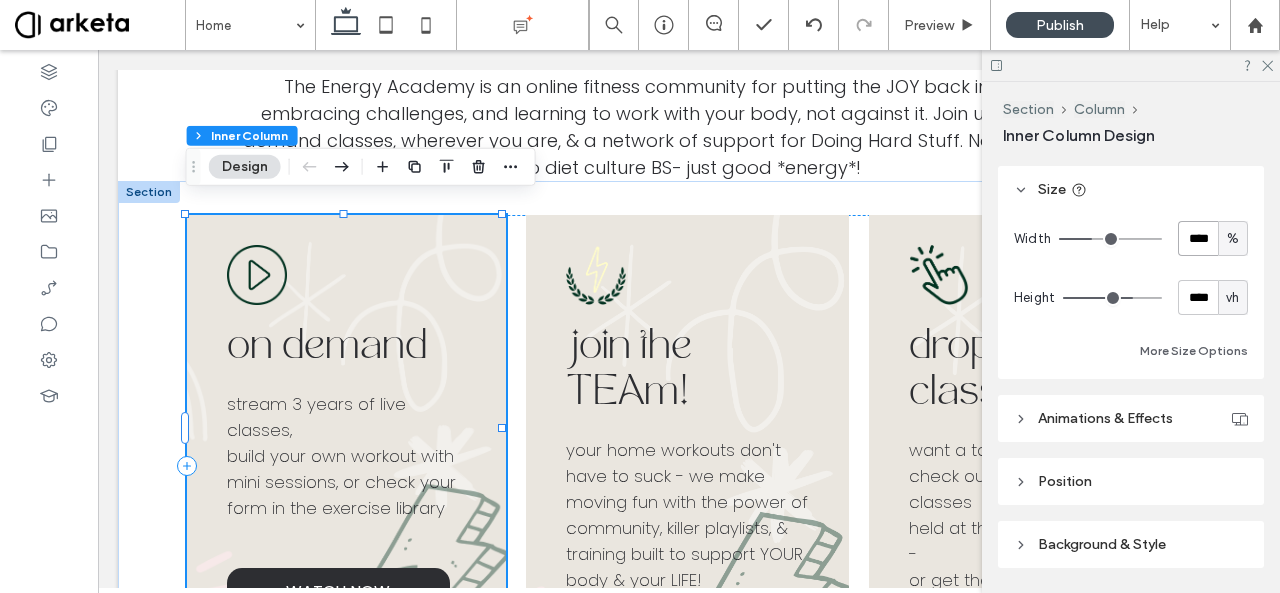 type on "****" 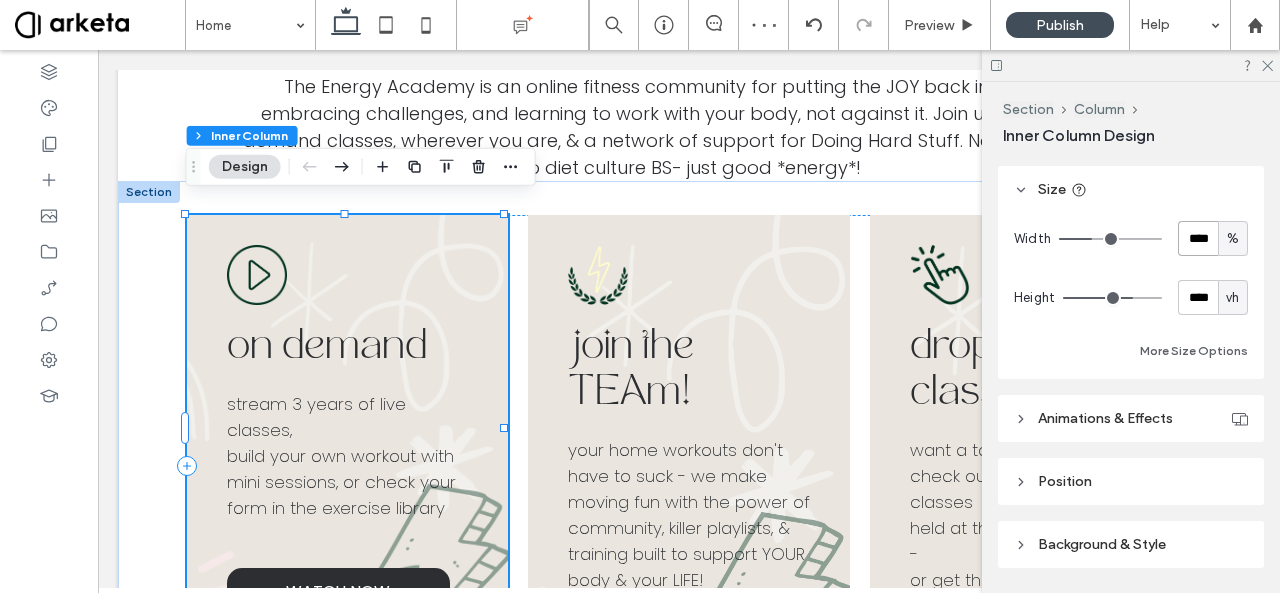 scroll, scrollTop: 465, scrollLeft: 0, axis: vertical 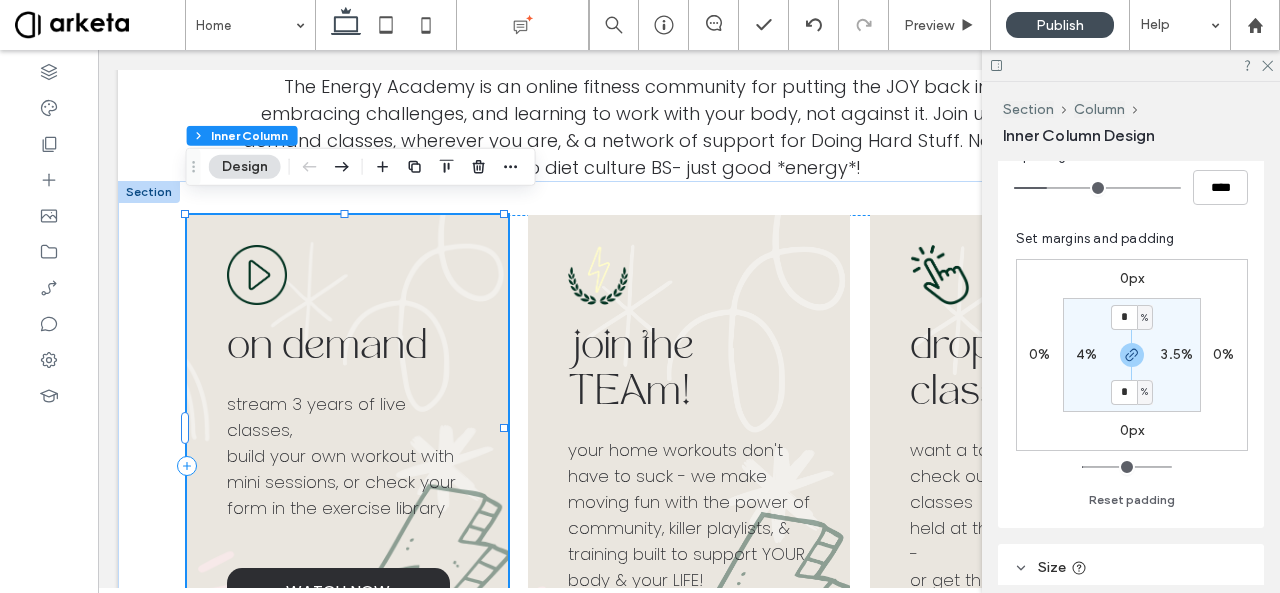 click on "3.5%" at bounding box center [1177, 354] 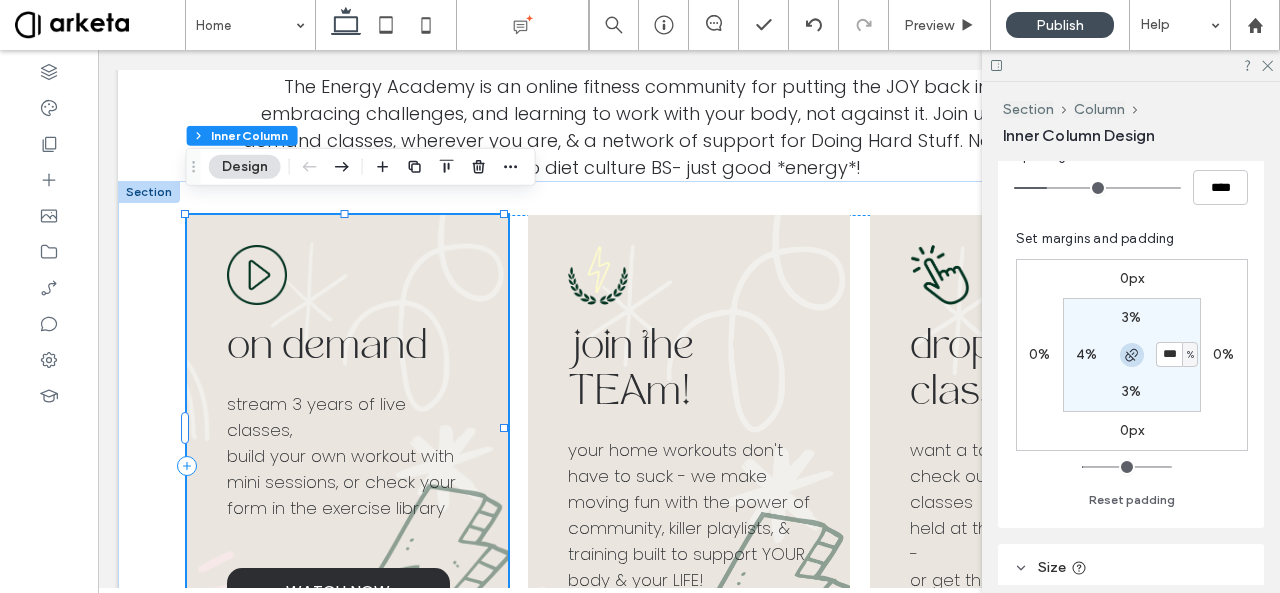 click 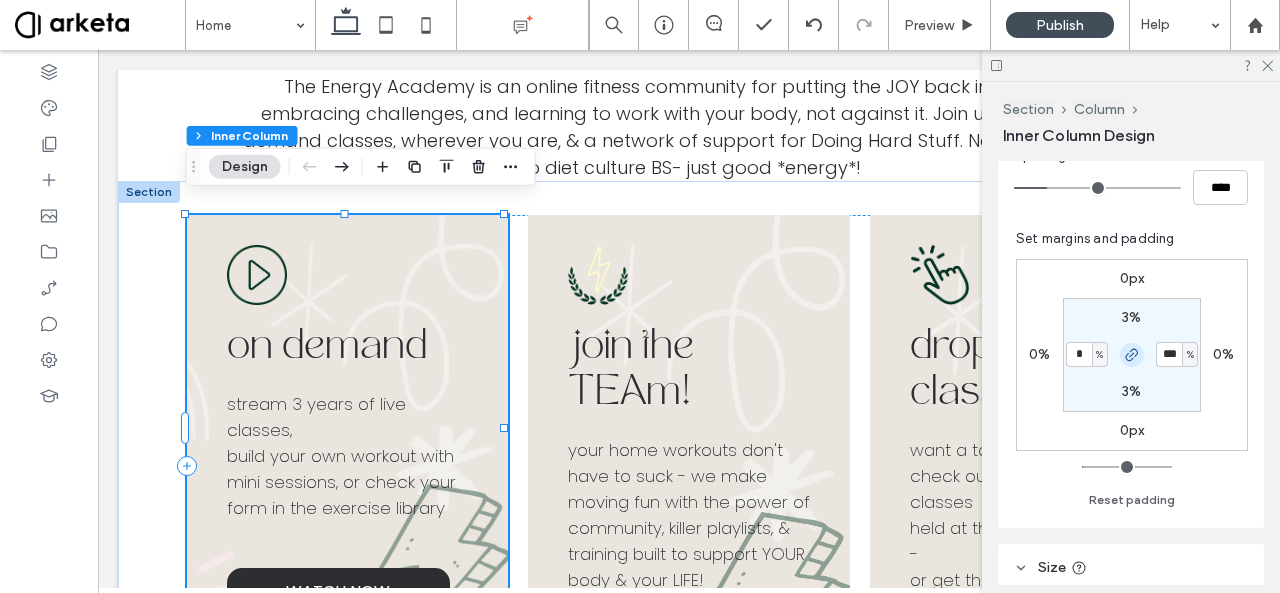 type on "*" 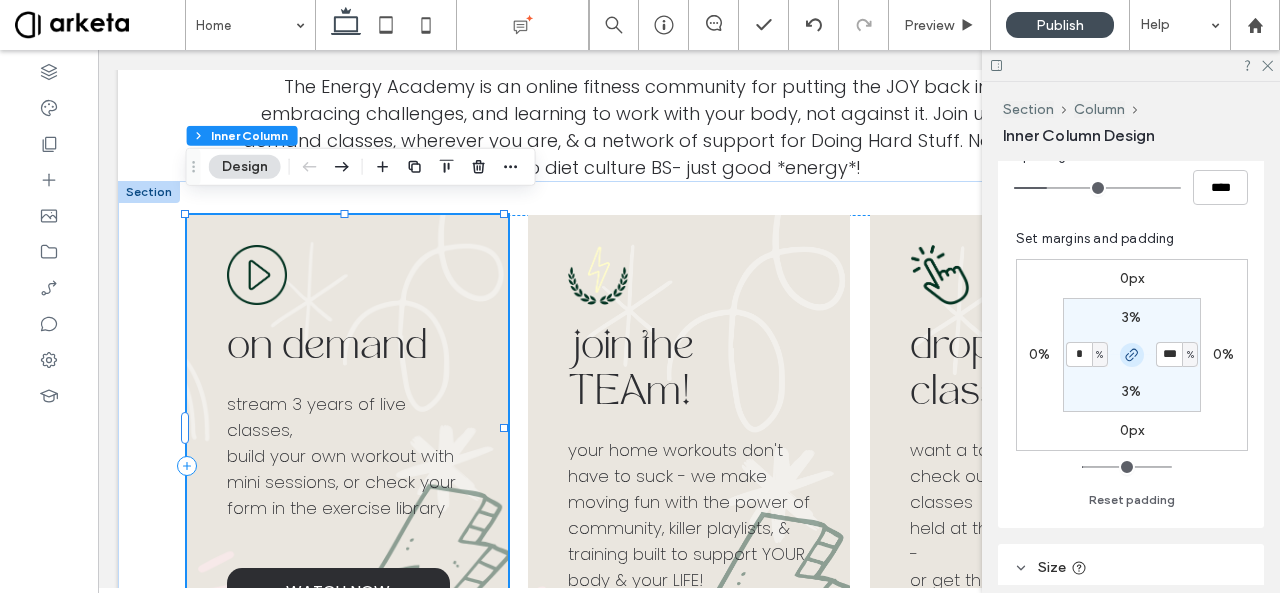 type on "*" 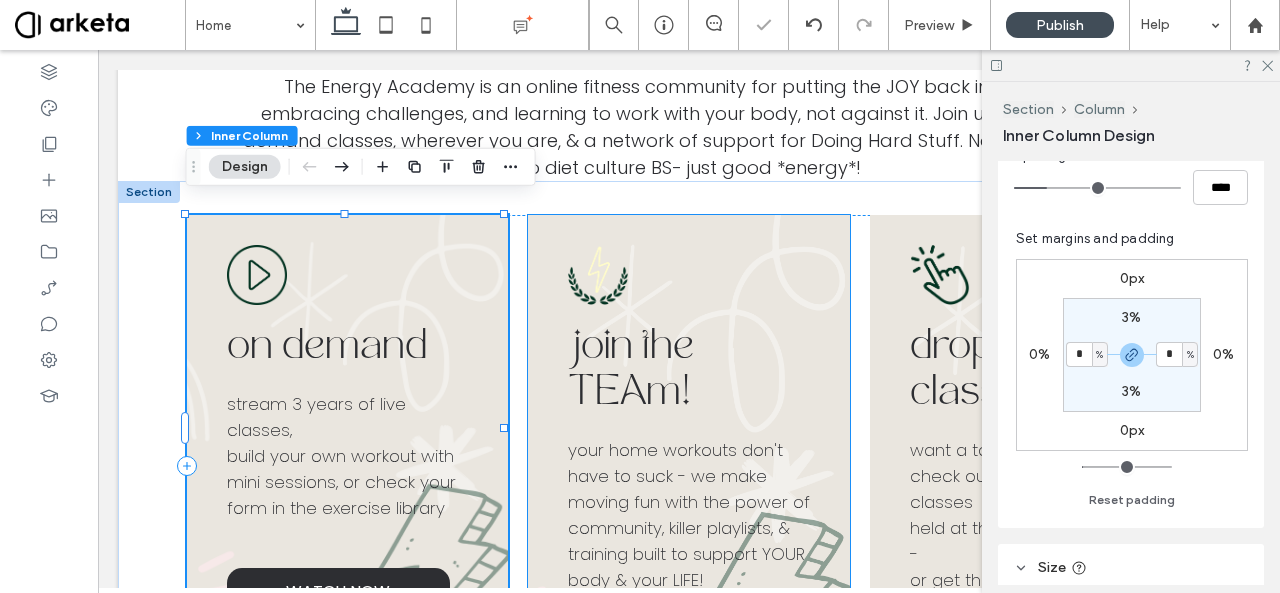 click on "your home workouts don't have to suck - we make moving fun with the power of community, killer playlists, & training built to support YOUR body & your LIFE!" at bounding box center [689, 515] 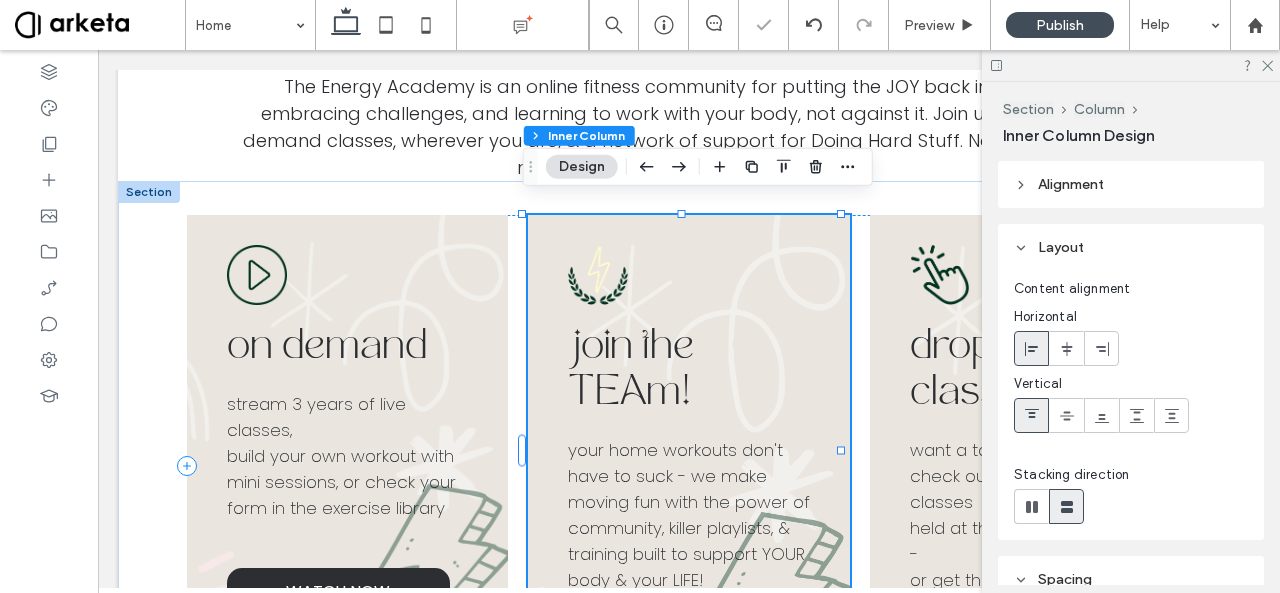 scroll, scrollTop: 530, scrollLeft: 0, axis: vertical 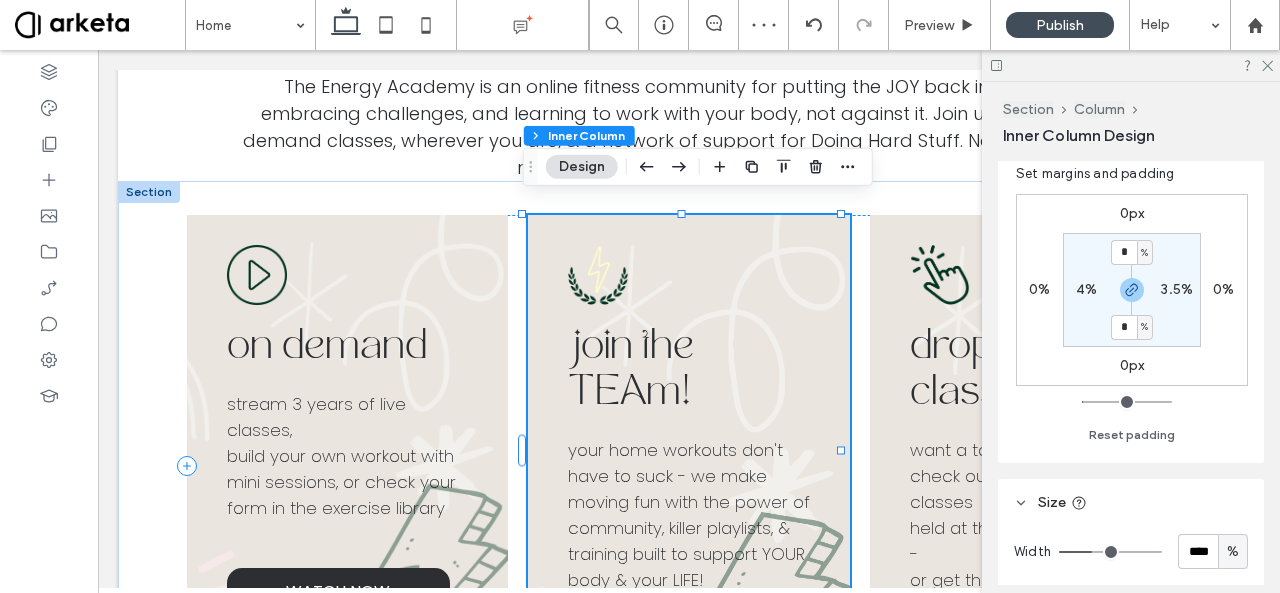 drag, startPoint x: 1081, startPoint y: 433, endPoint x: 1145, endPoint y: 285, distance: 161.24515 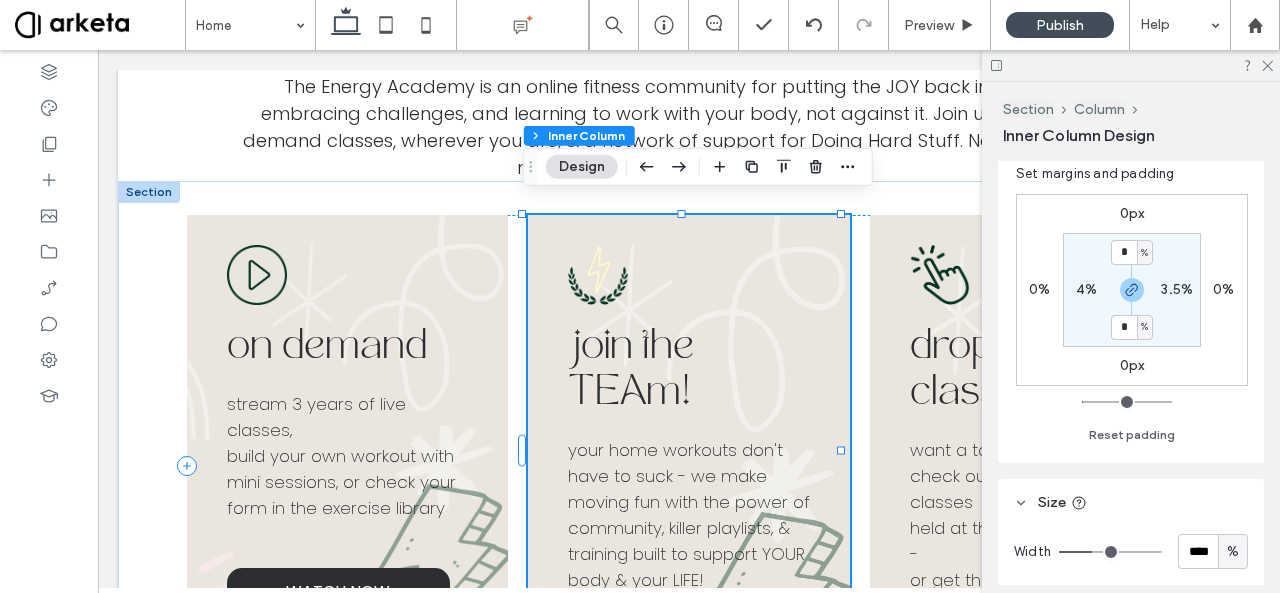 click on "4%" at bounding box center (1086, 289) 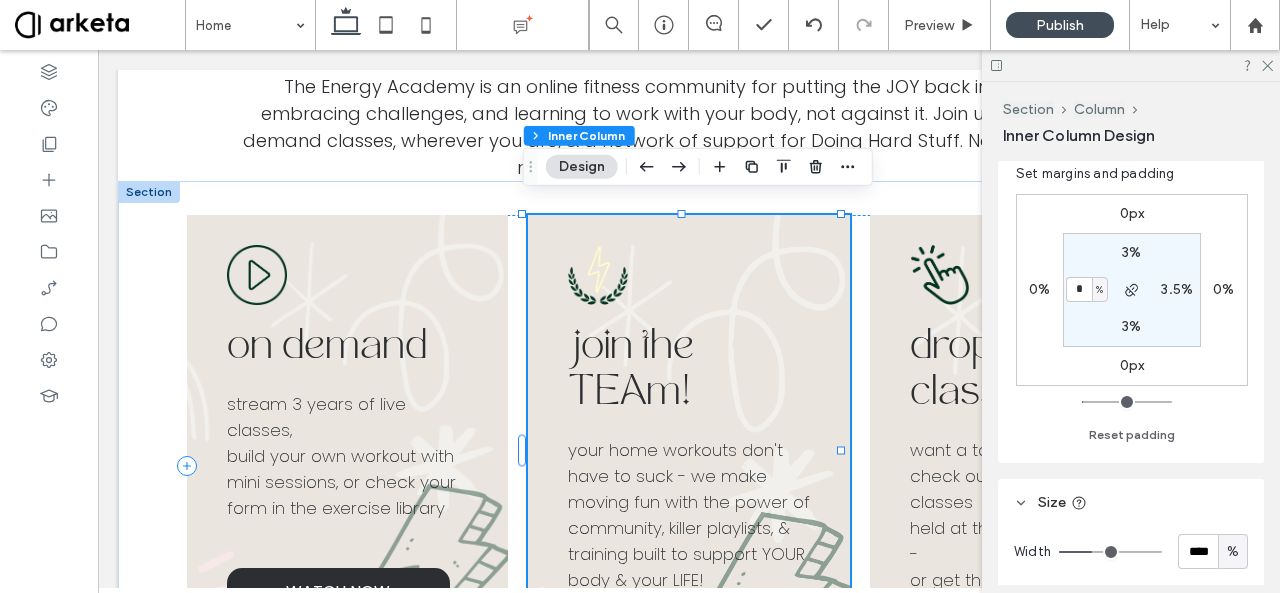 type on "*" 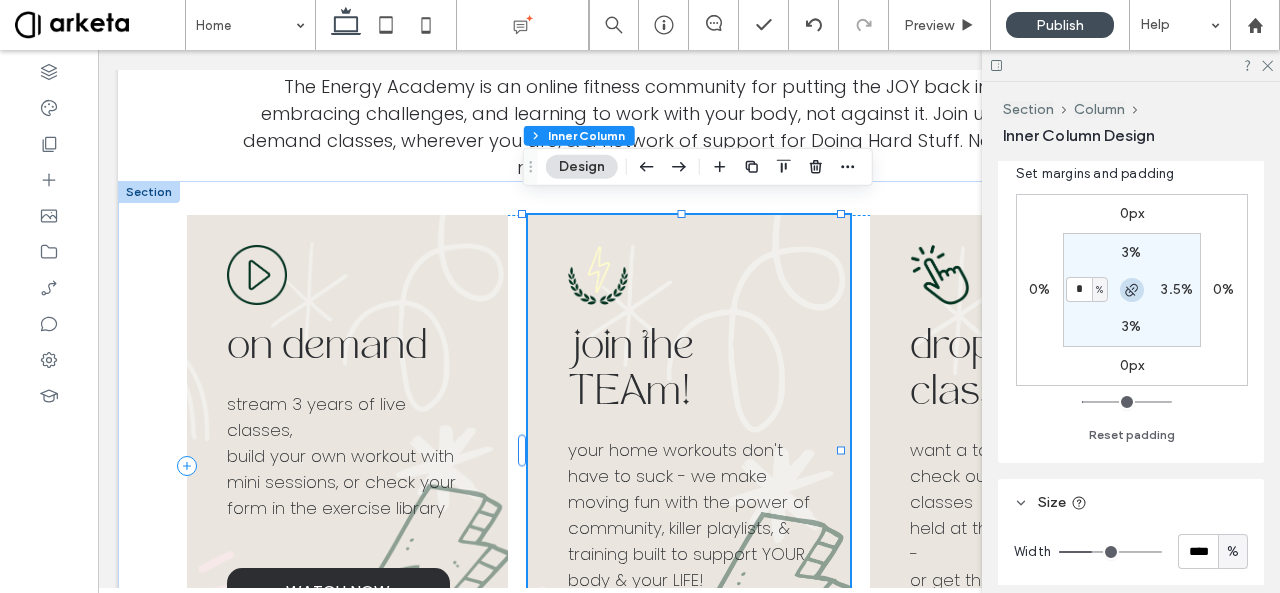 click 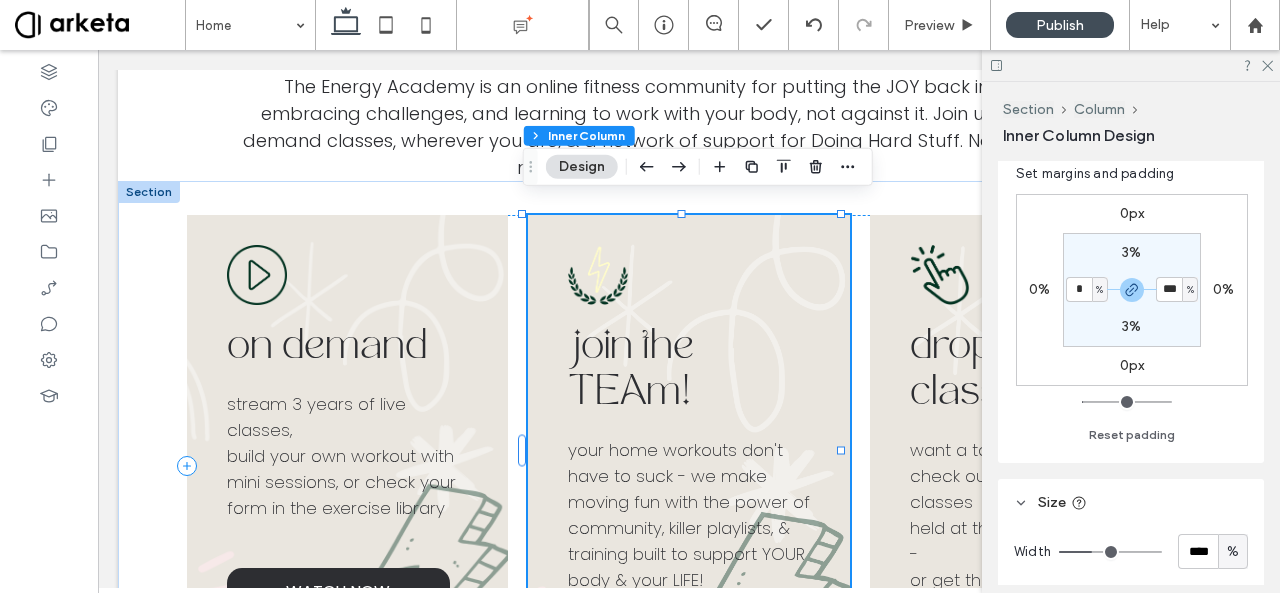 type on "*" 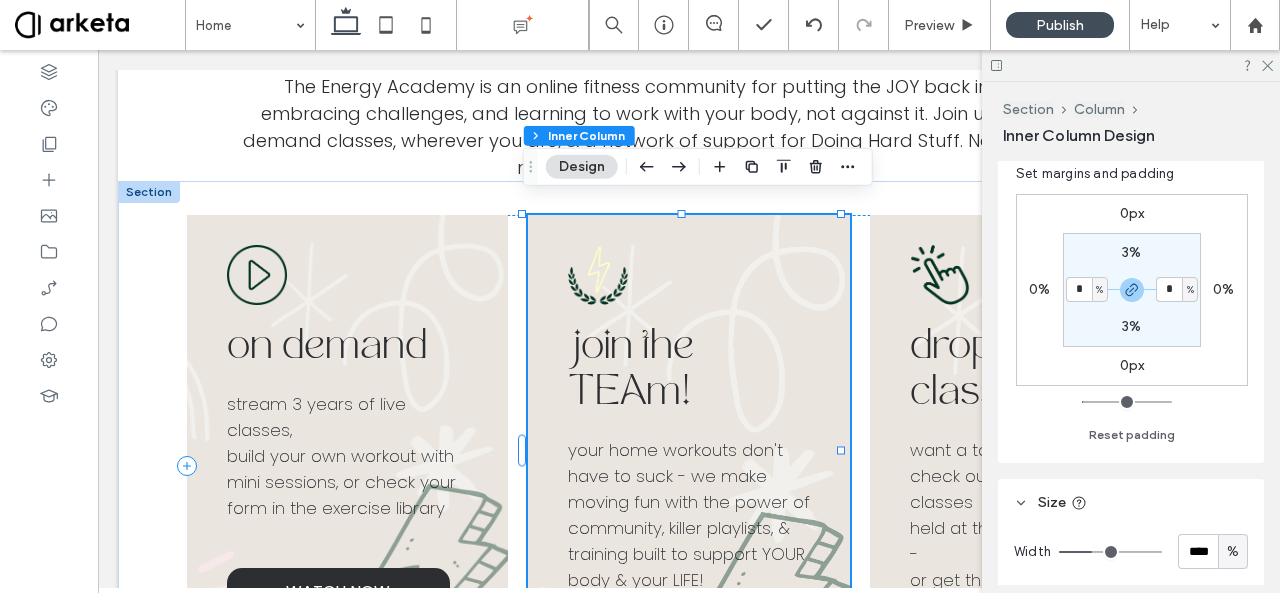 type on "*" 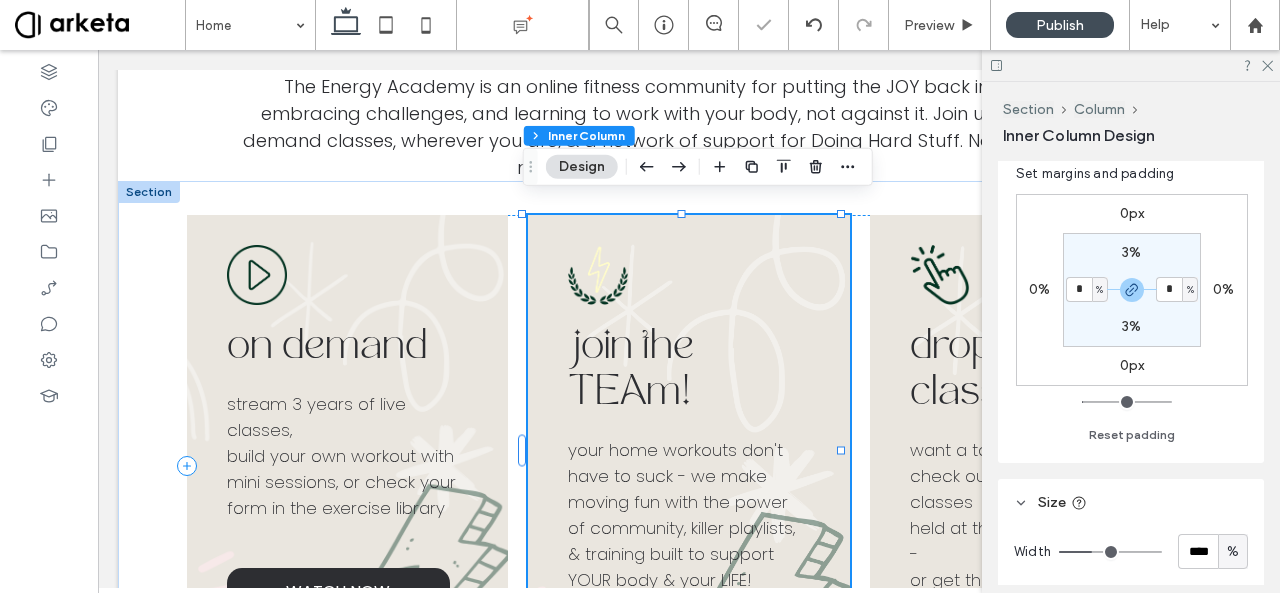 scroll, scrollTop: 0, scrollLeft: 298, axis: horizontal 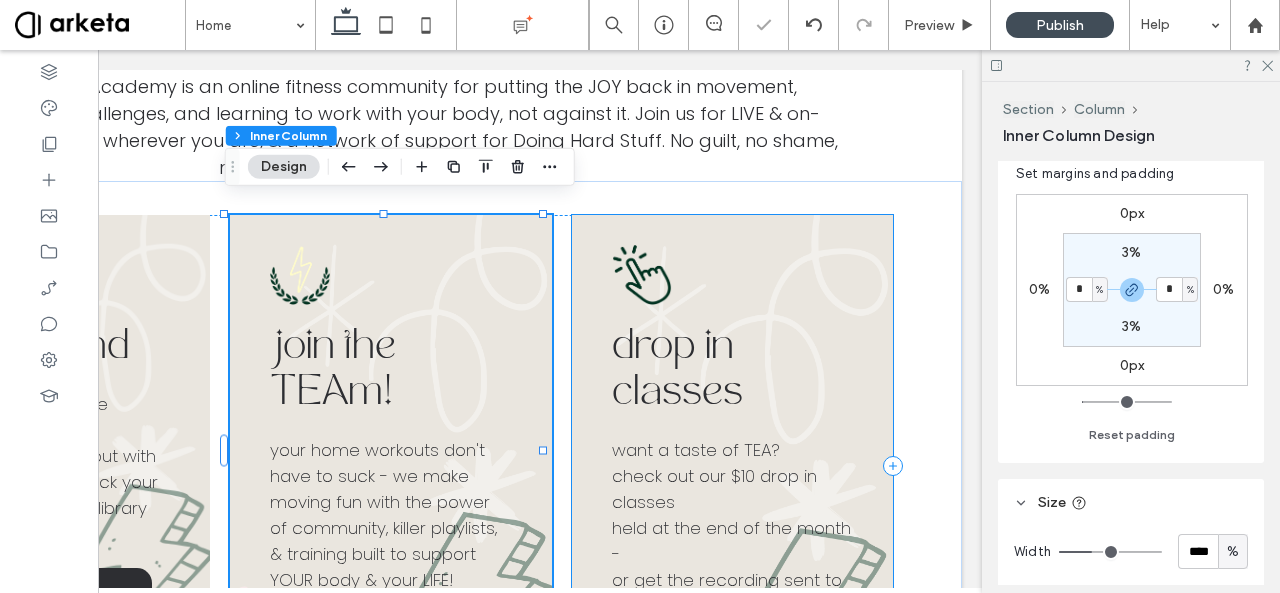 click on "drop in classes" at bounding box center [735, 371] 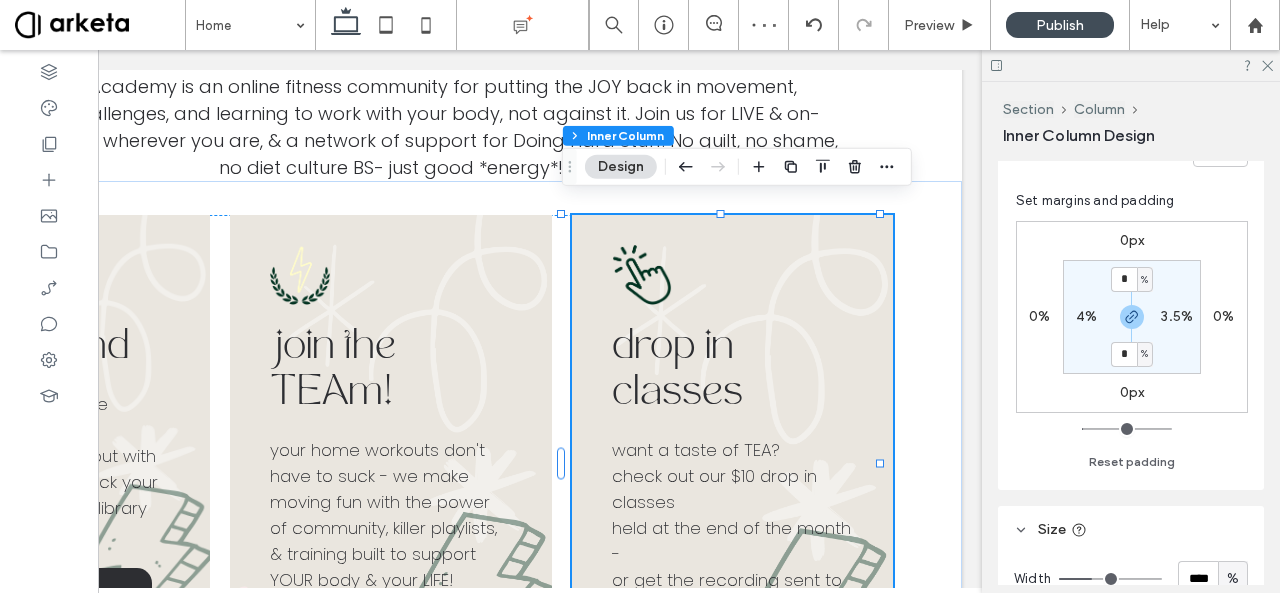 scroll, scrollTop: 499, scrollLeft: 0, axis: vertical 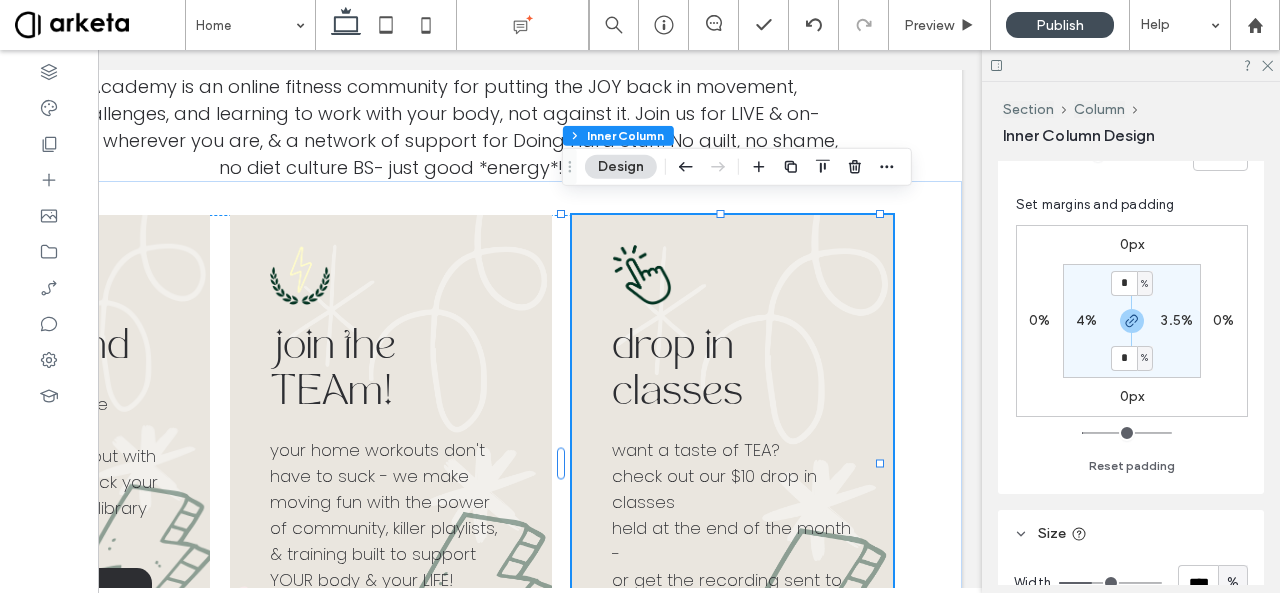 click on "4%" at bounding box center [1086, 320] 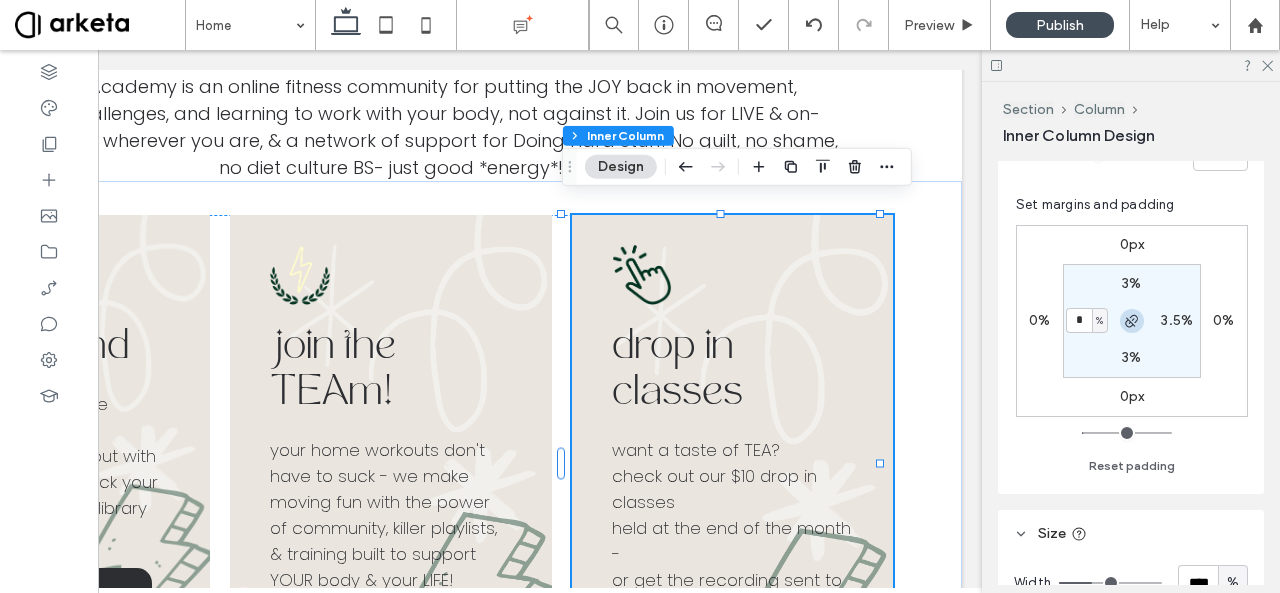 click 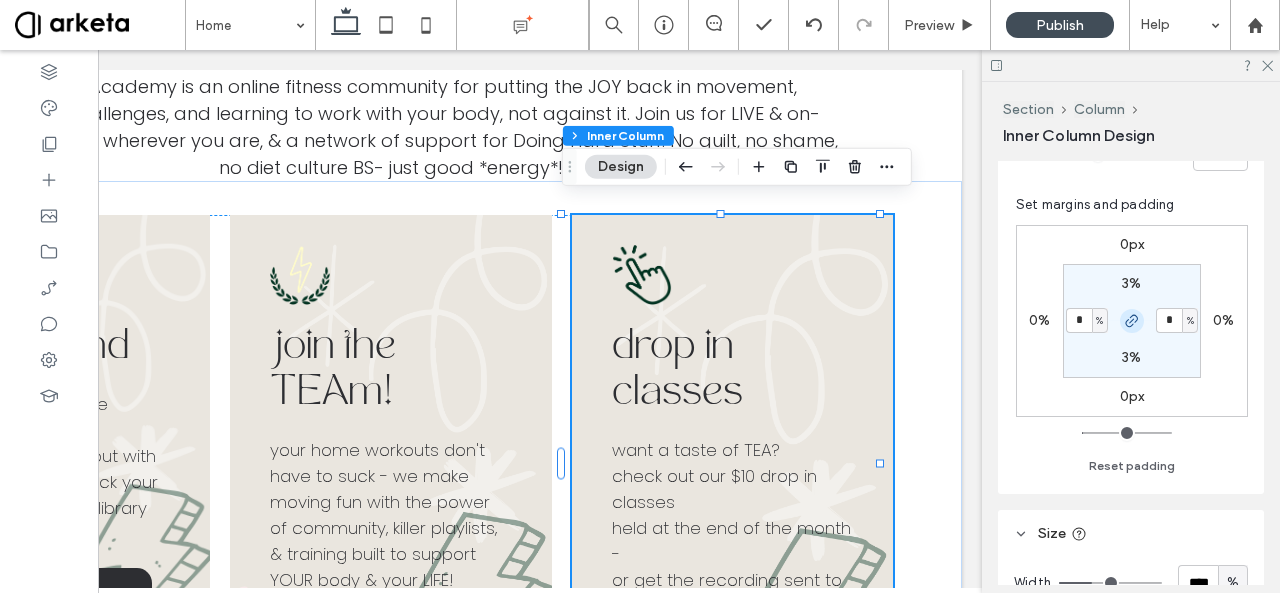 type on "*" 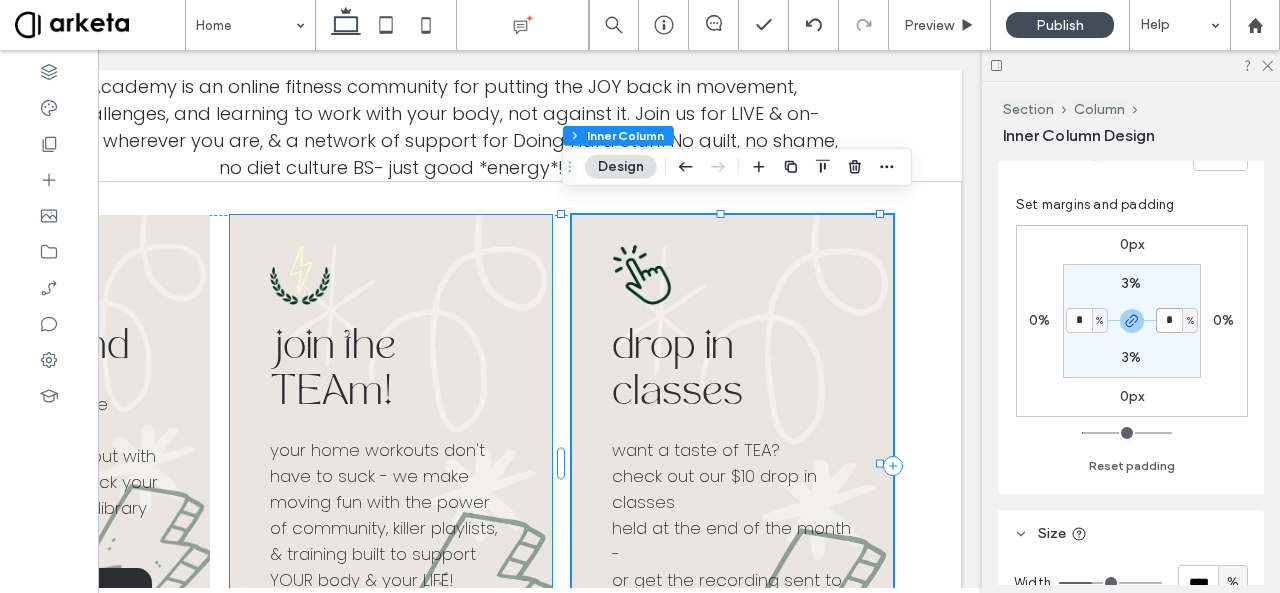 scroll, scrollTop: 0, scrollLeft: 0, axis: both 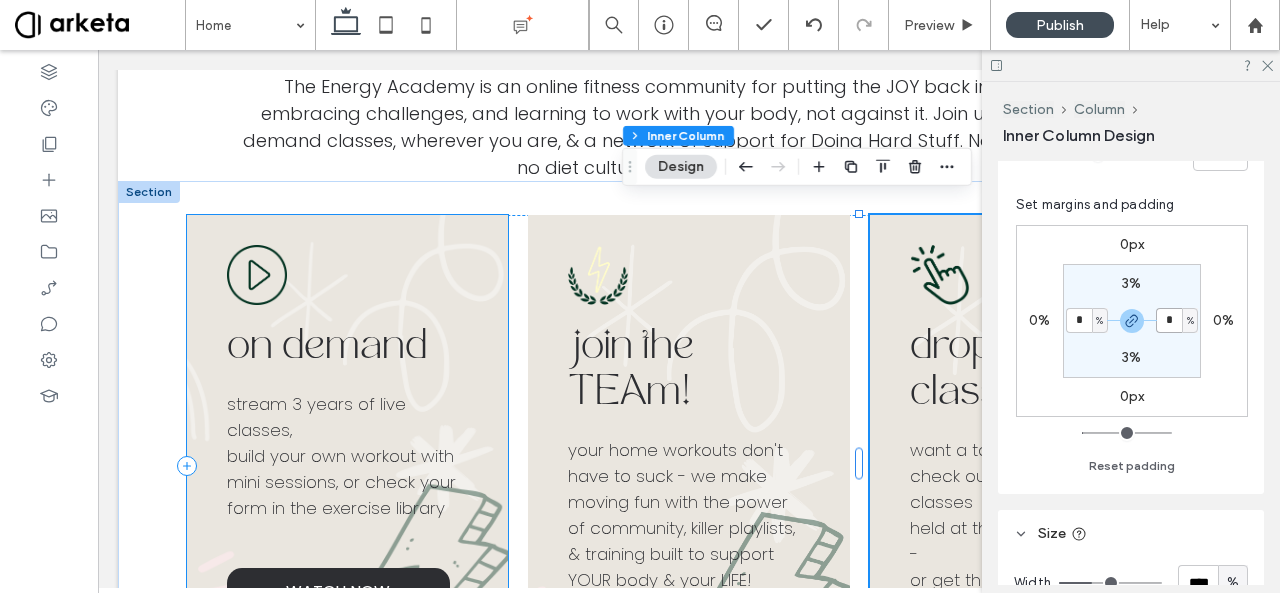 click on "build your own workout with mini sessions, or check your form in the exercise library" at bounding box center [341, 482] 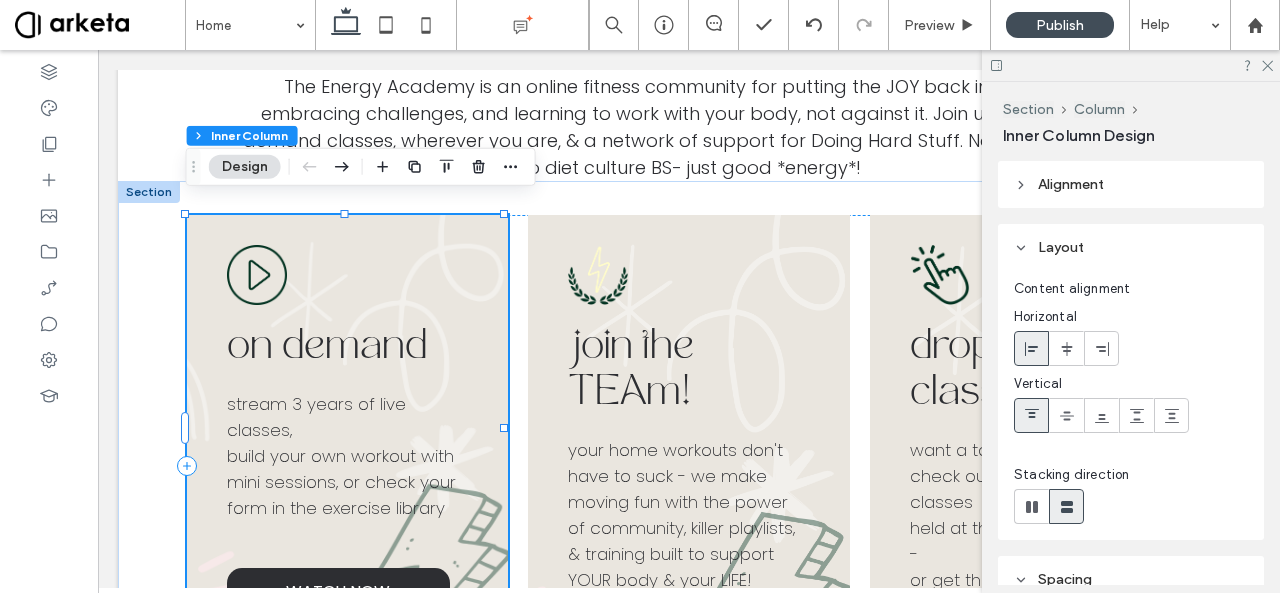 click on "build your own workout with mini sessions, or check your form in the exercise library" at bounding box center [341, 482] 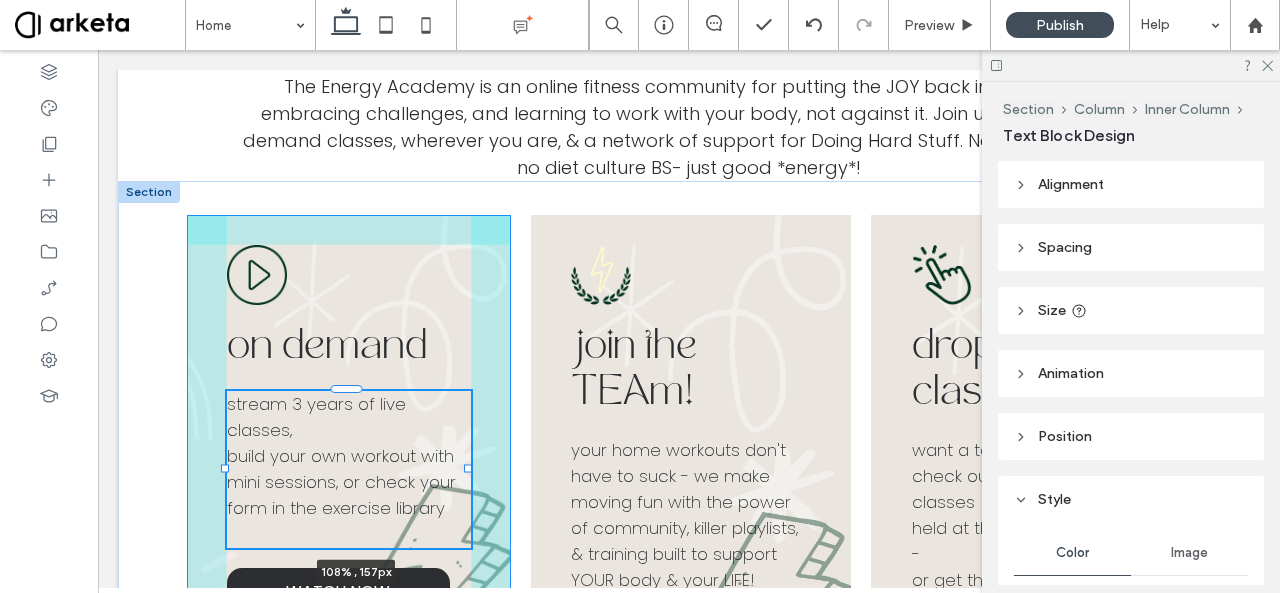 drag, startPoint x: 466, startPoint y: 456, endPoint x: 486, endPoint y: 453, distance: 20.22375 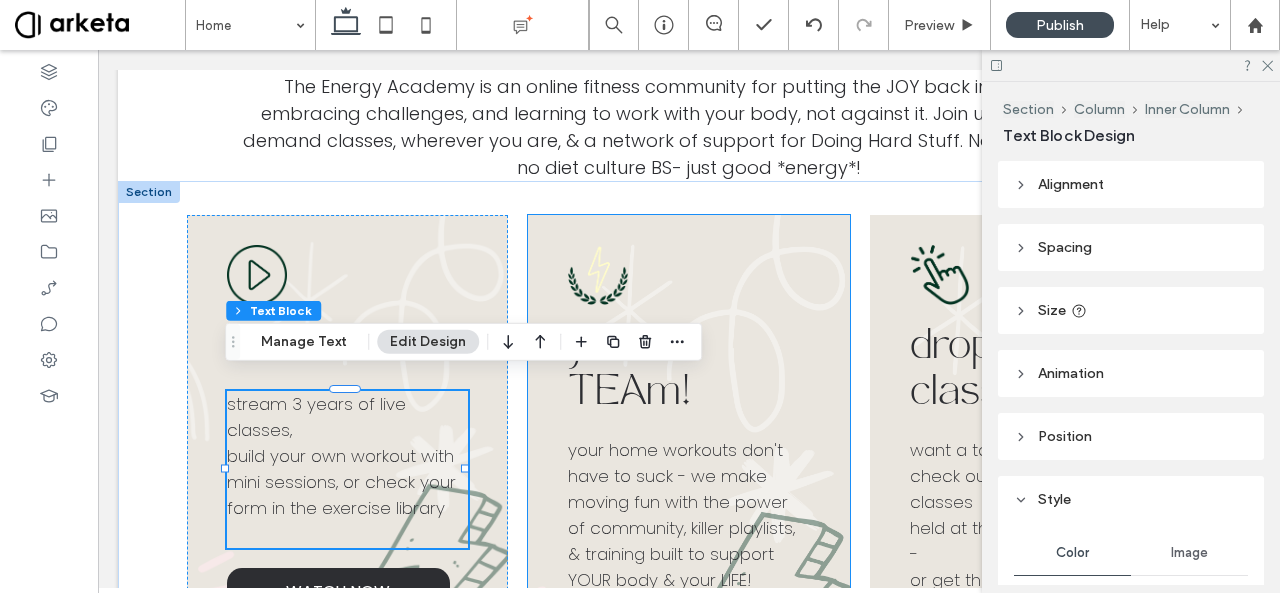 click on "your home workouts don't have to suck - we make moving fun with the power of community, killer playlists, & training built to support YOUR body & your LIFE!" at bounding box center [681, 515] 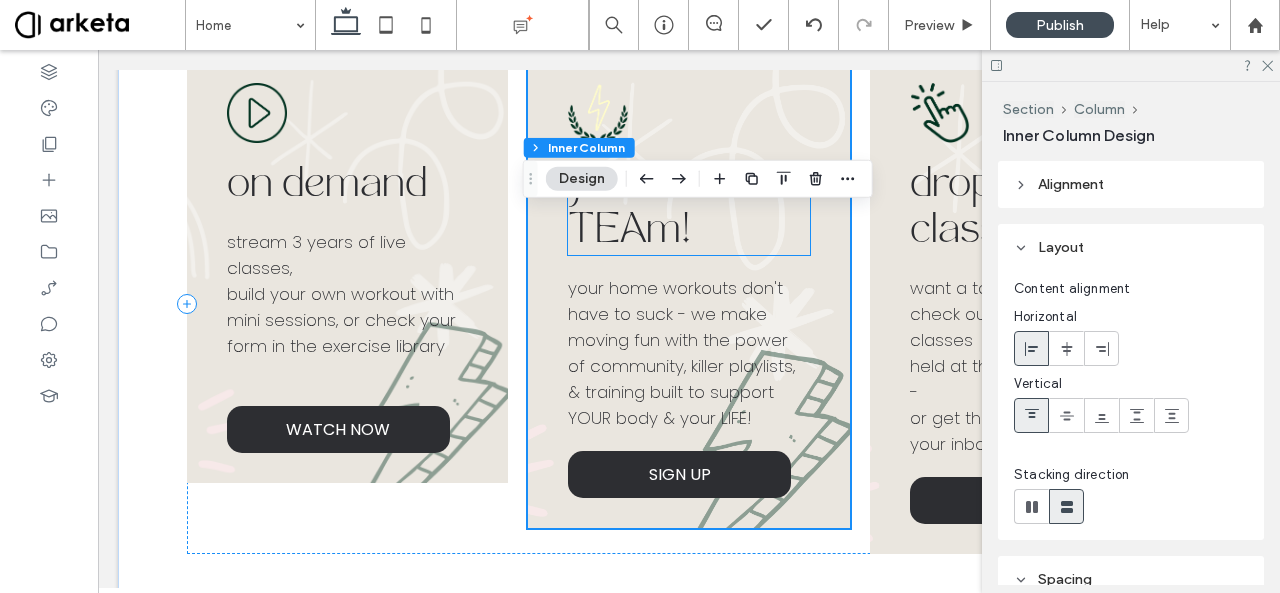 scroll, scrollTop: 589, scrollLeft: 0, axis: vertical 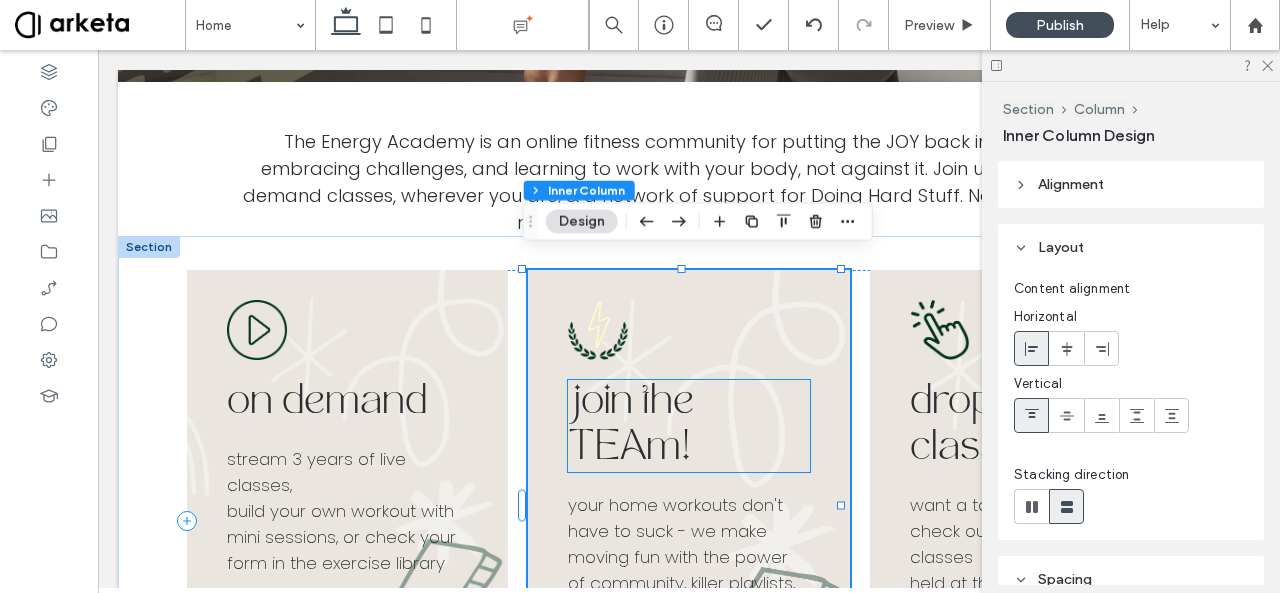 click on "join the TEAm!" at bounding box center [631, 426] 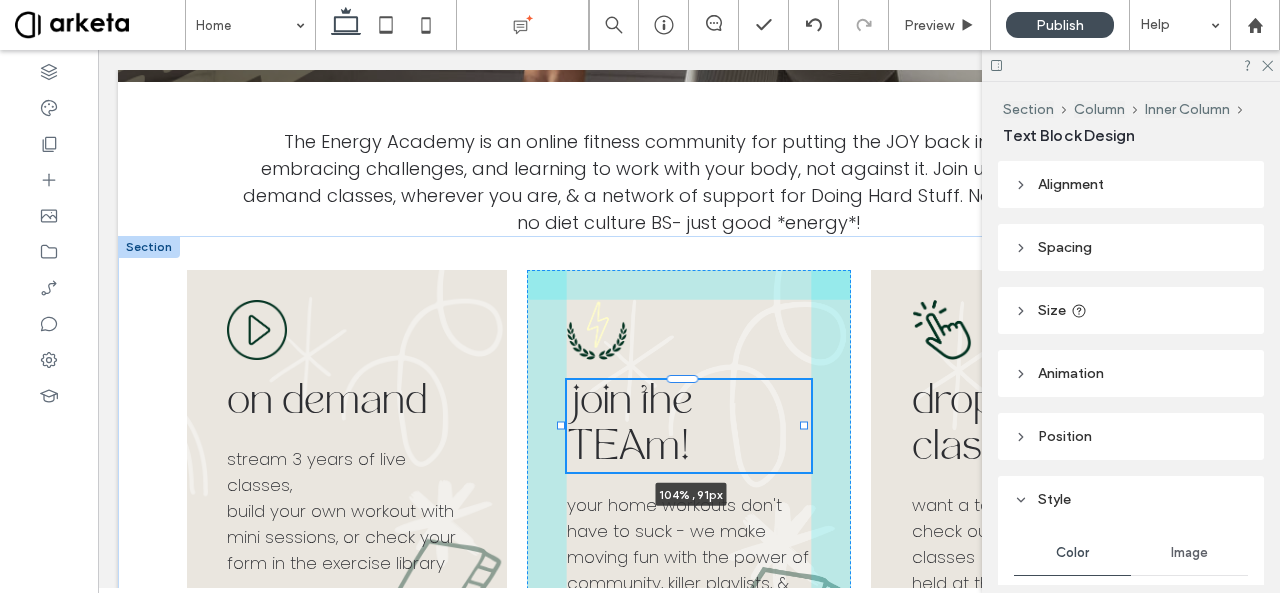 drag, startPoint x: 802, startPoint y: 413, endPoint x: 814, endPoint y: 411, distance: 12.165525 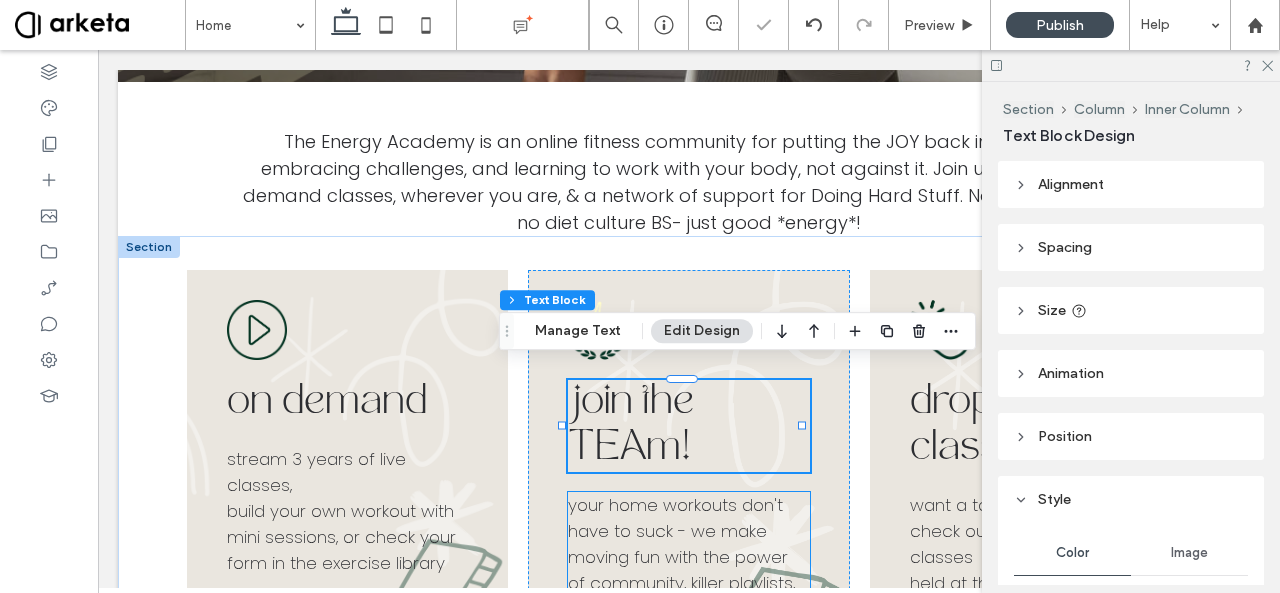 click on "your home workouts don't have to suck - we make moving fun with the power of community, killer playlists, & training built to support YOUR body & your LIFE!" at bounding box center (681, 570) 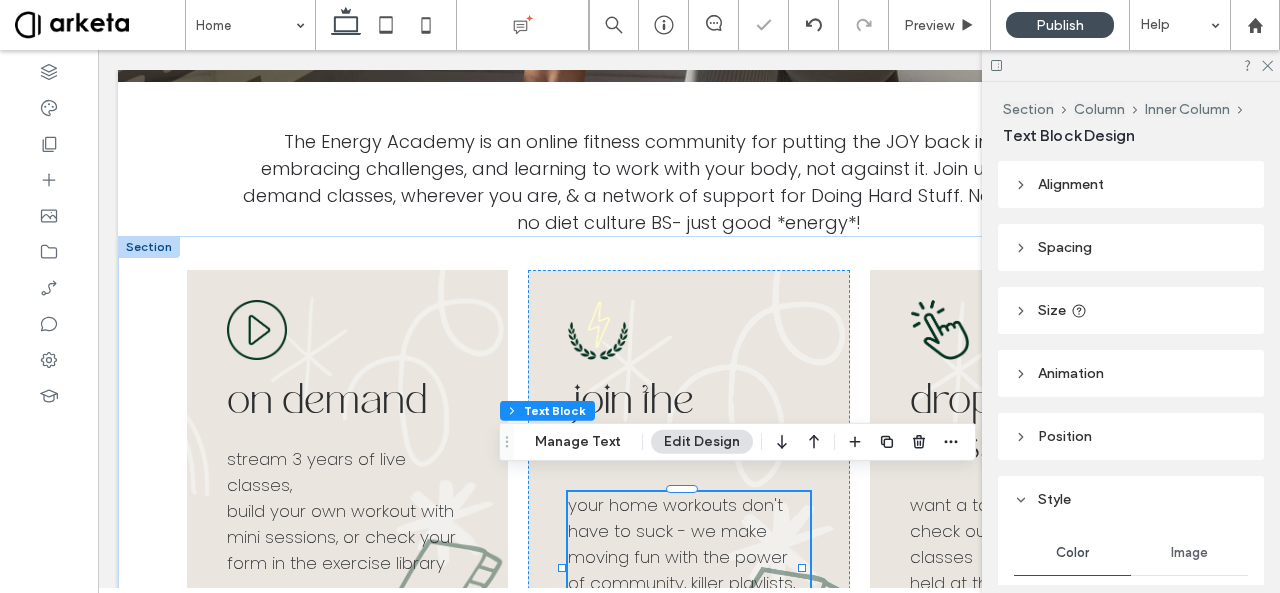 scroll, scrollTop: 652, scrollLeft: 0, axis: vertical 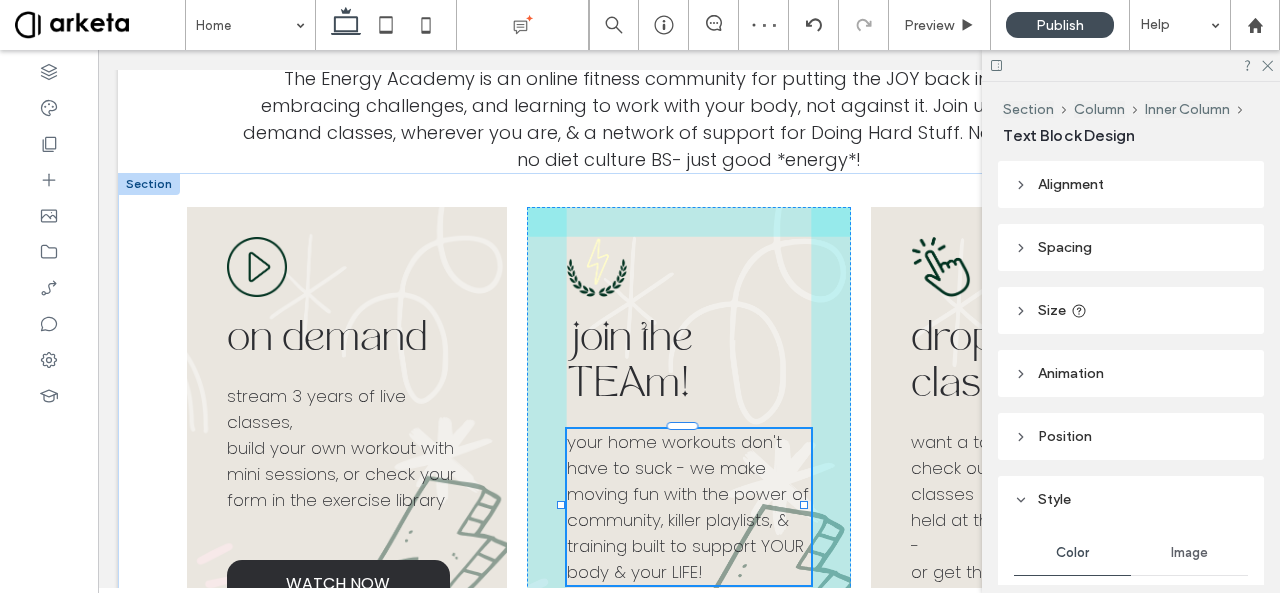 click on "on demand
stream 3 years of live classes, build your own workout with mini sessions, or check your form in the exercise library ﻿
WATCH NOW
join the TEAm!
your home workouts don't have to suck - we make moving fun with the power of community, killer playlists, & training built to support YOUR body & your LIFE!
102% , 156px
SIGN UP
drop in classes
want a taste of TEA? check out our $10 drop in classes held at the end of the month - or get the recording sent to your inbox
DROP IN" at bounding box center [689, 469] 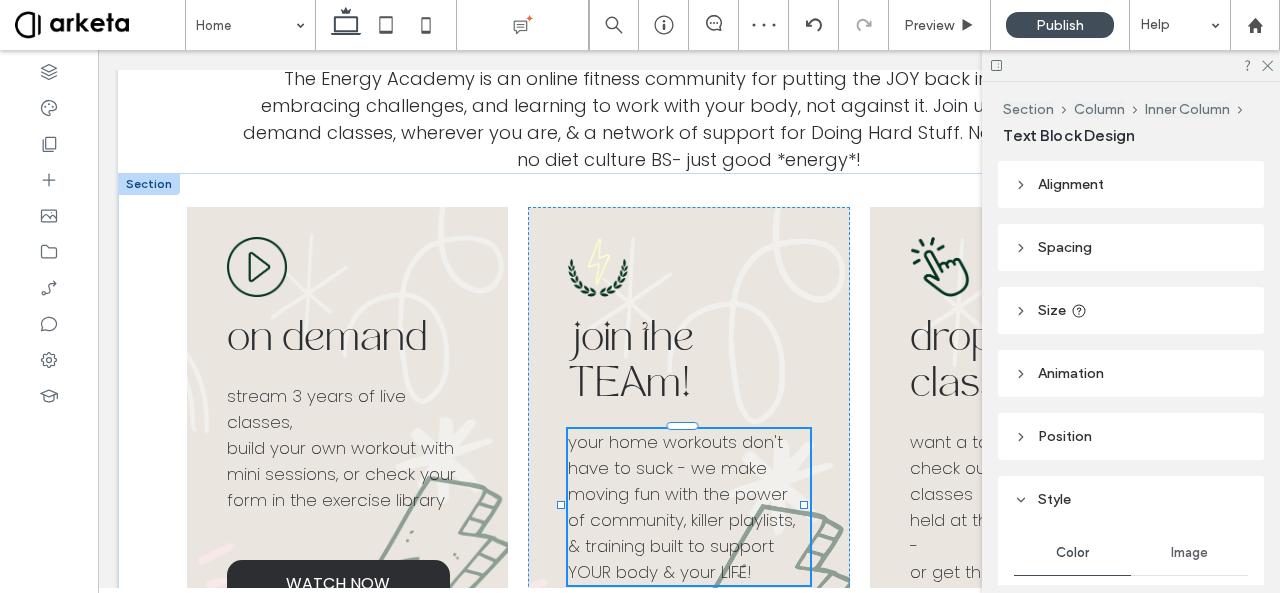 type on "***" 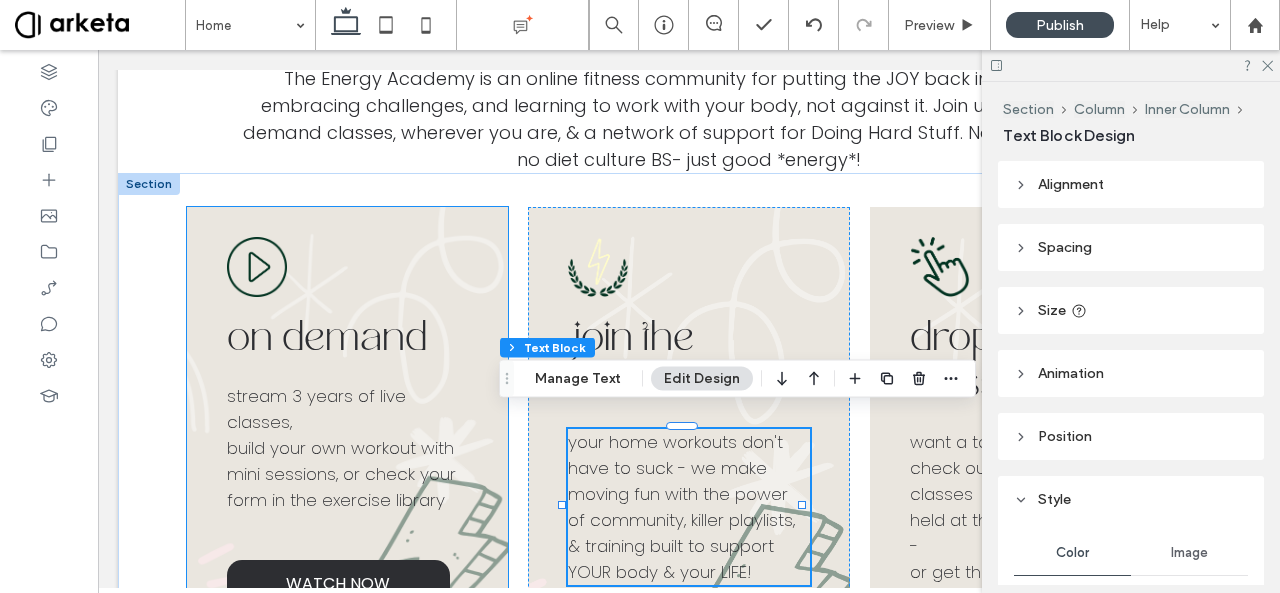 click on "on demand
stream 3 years of live classes, build your own workout with mini sessions, or check your form in the exercise library ﻿
WATCH NOW" at bounding box center [348, 422] 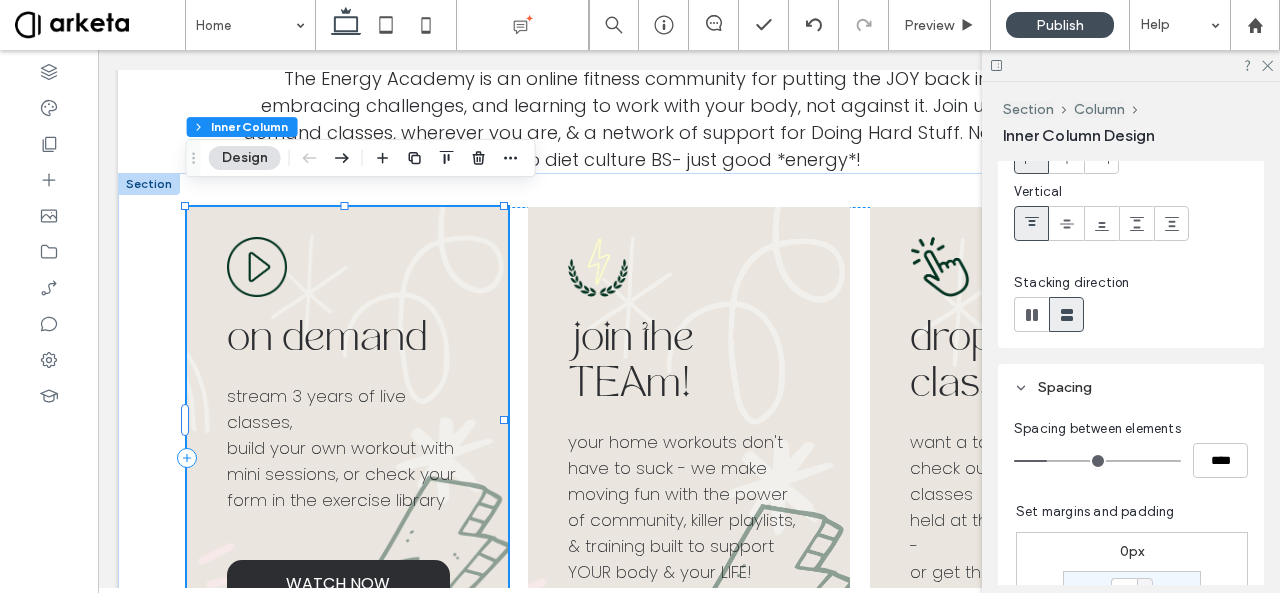 scroll, scrollTop: 424, scrollLeft: 0, axis: vertical 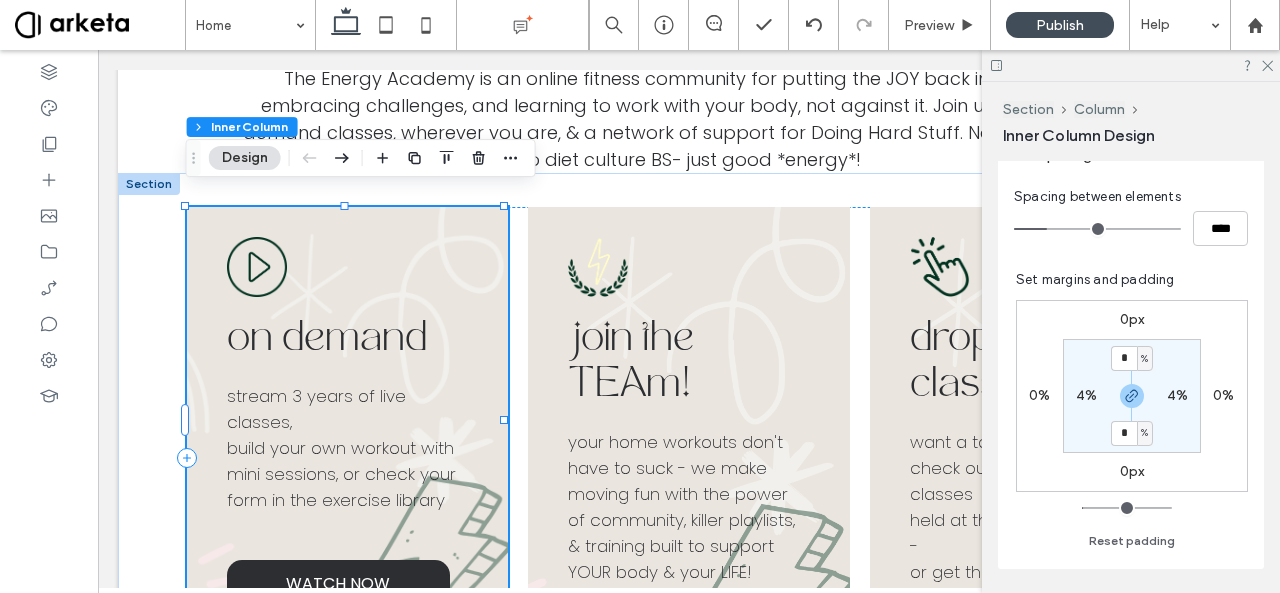 click on "4%" at bounding box center [1086, 395] 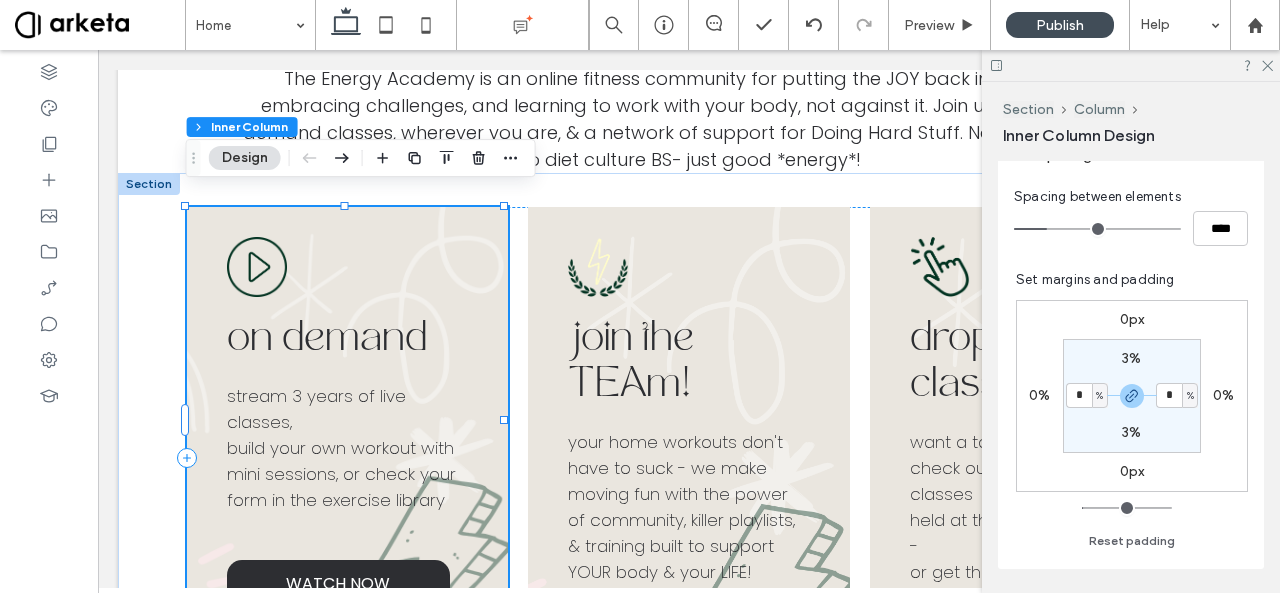 click on "*" at bounding box center (1079, 395) 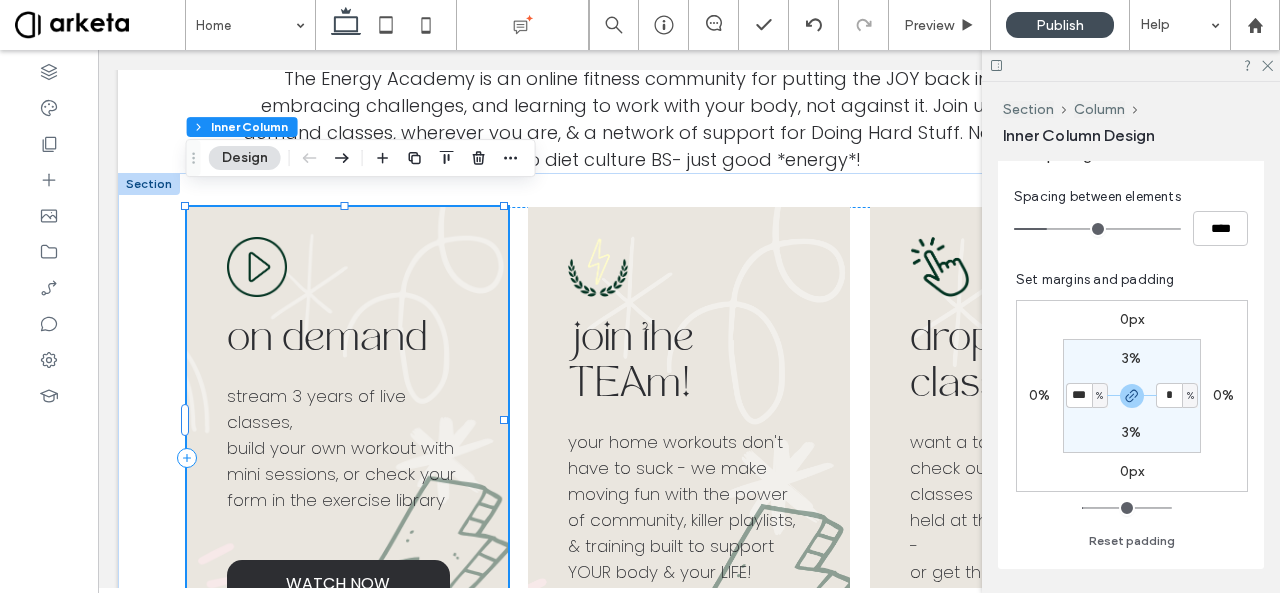type on "***" 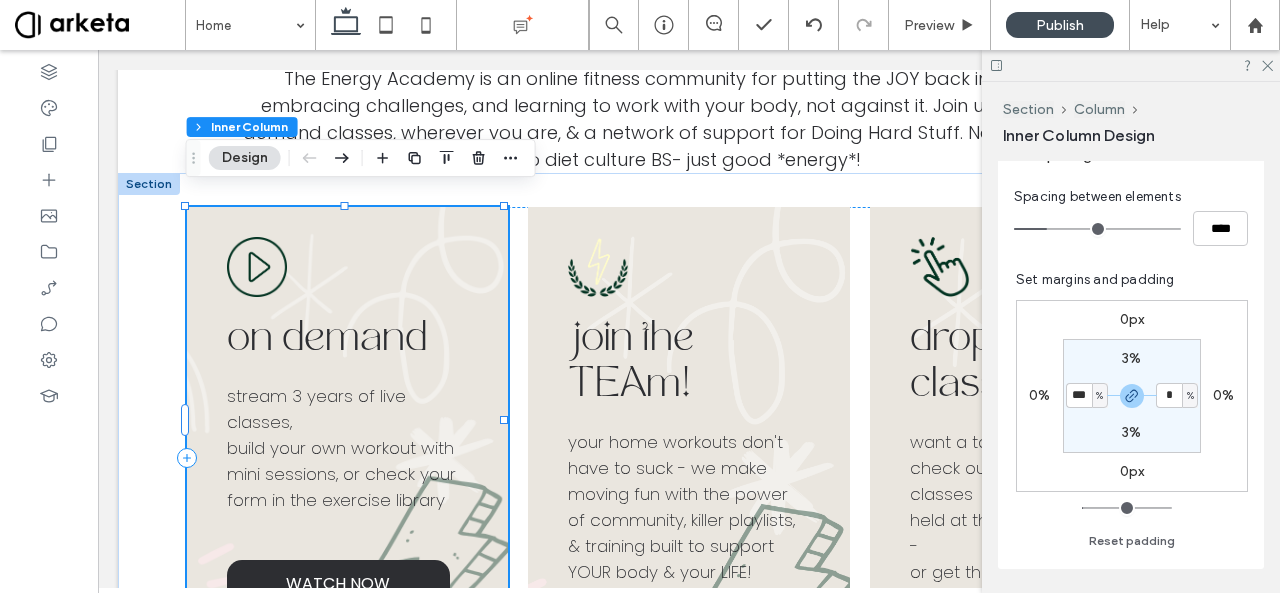 type on "*" 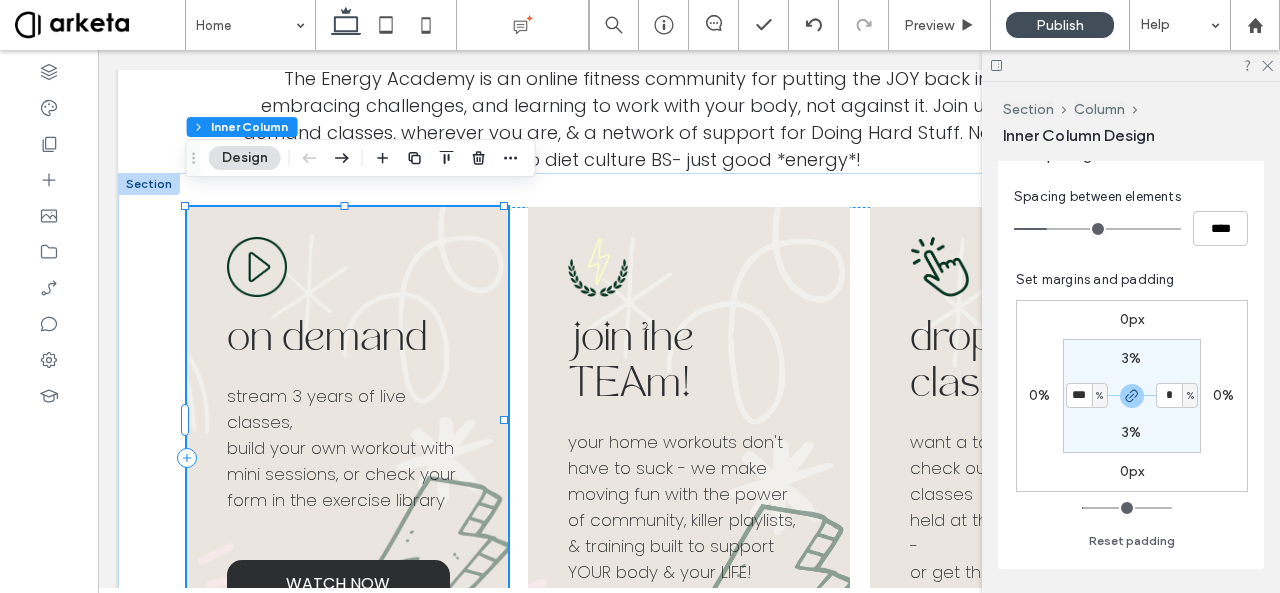 type on "***" 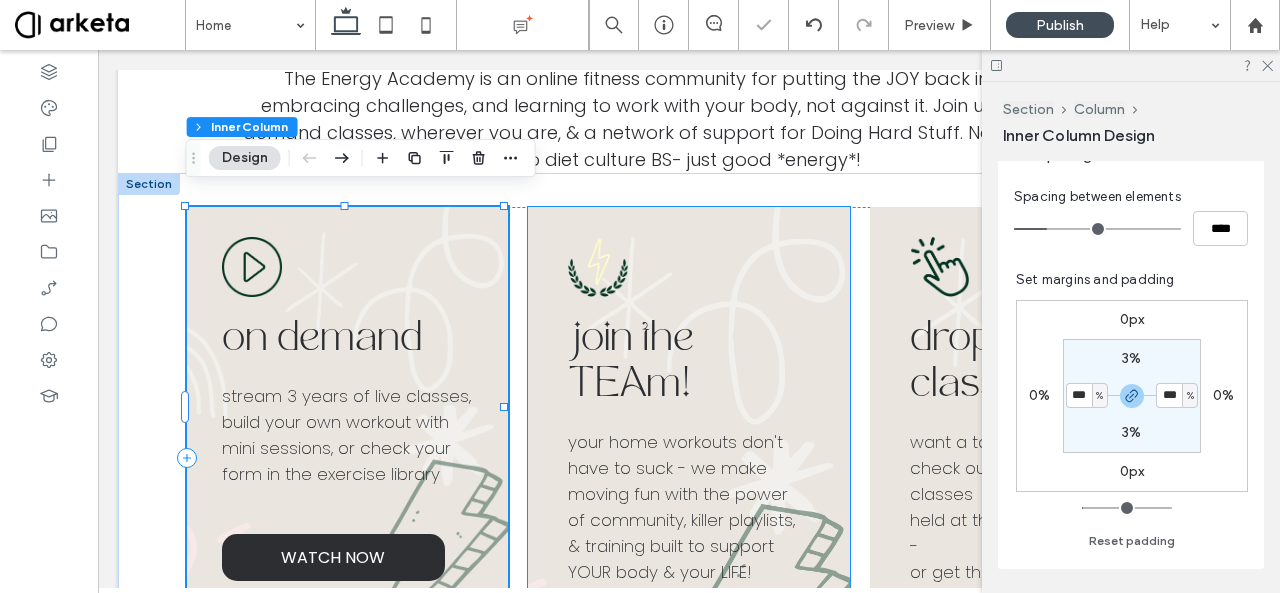 click on "join the TEAm!
your home workouts don't have to suck - we make moving fun with the power of community, killer playlists, & training built to support YOUR body & your LIFE!
SIGN UP" at bounding box center [689, 444] 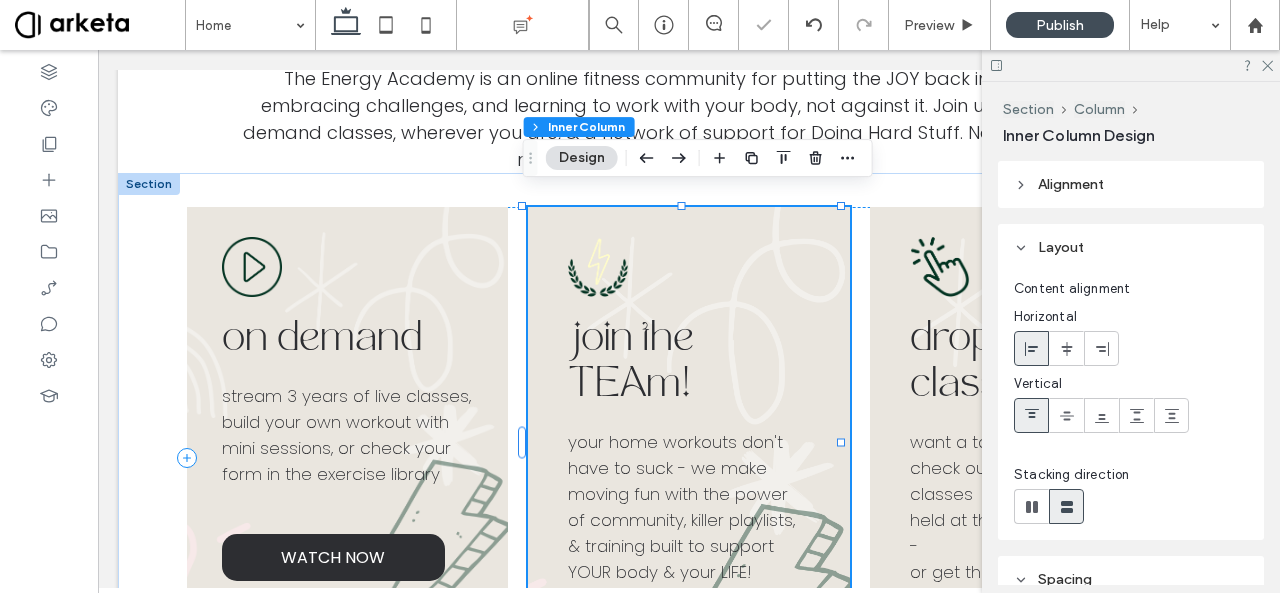 scroll, scrollTop: 476, scrollLeft: 0, axis: vertical 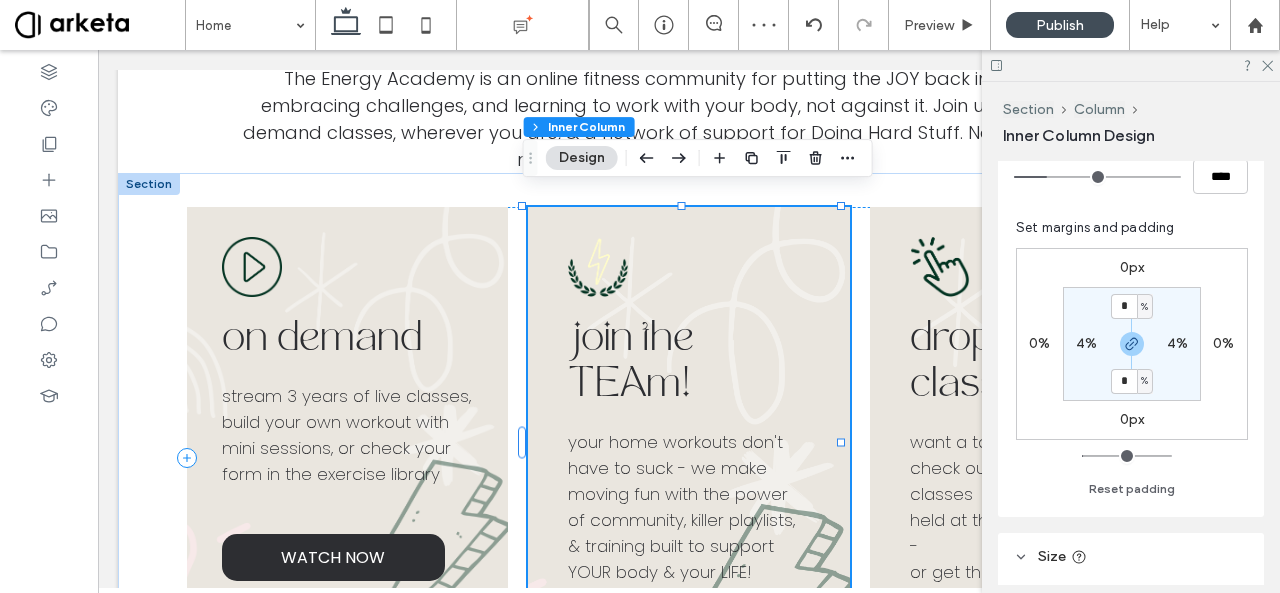 click on "4%" at bounding box center [1086, 343] 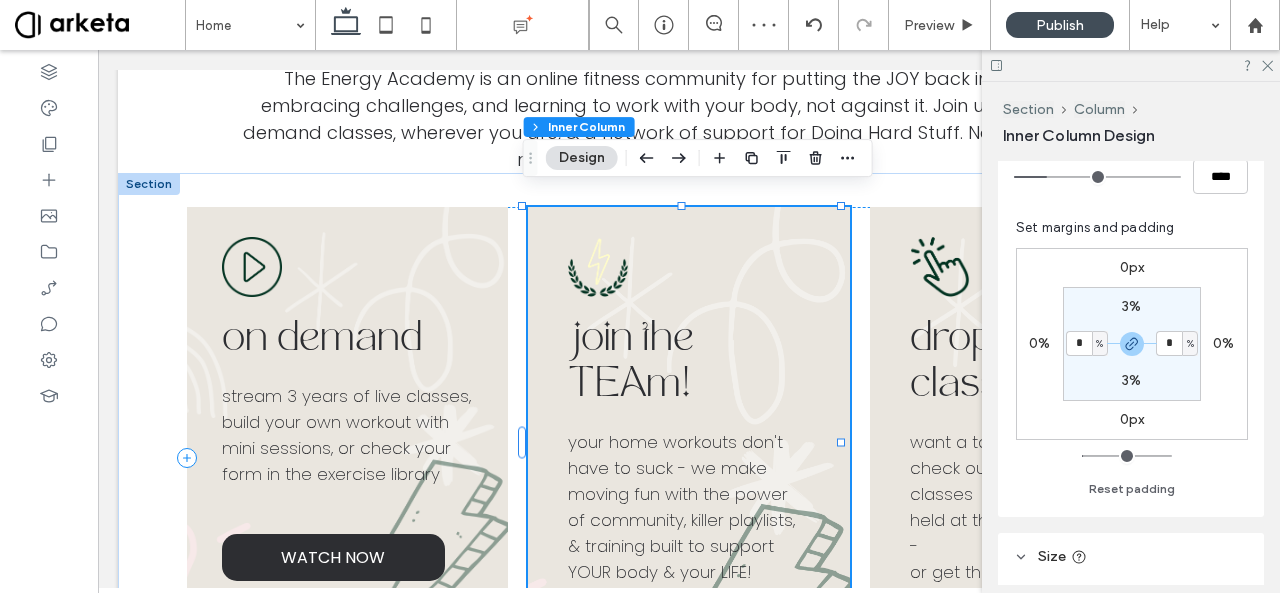 type on "*" 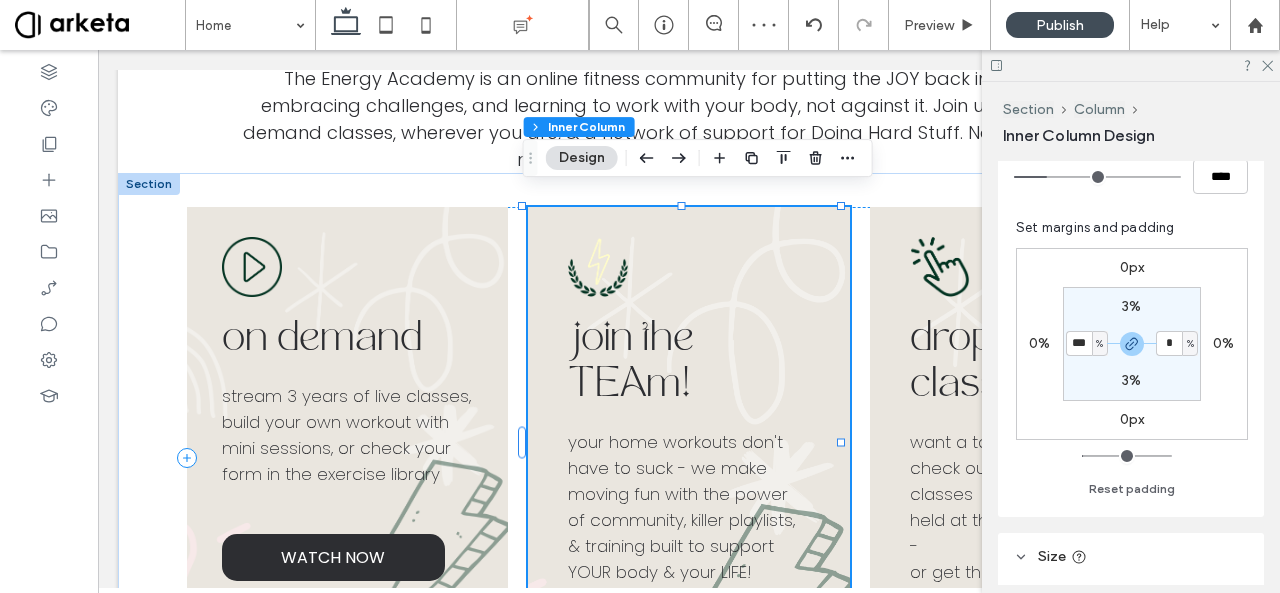 type on "***" 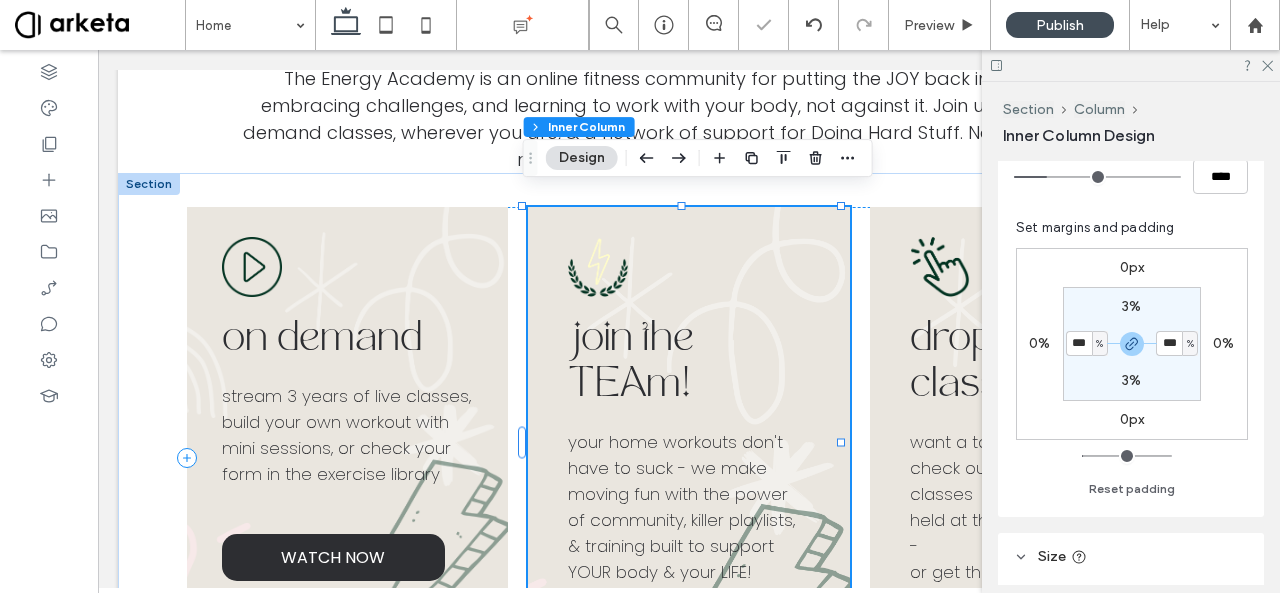 type on "*" 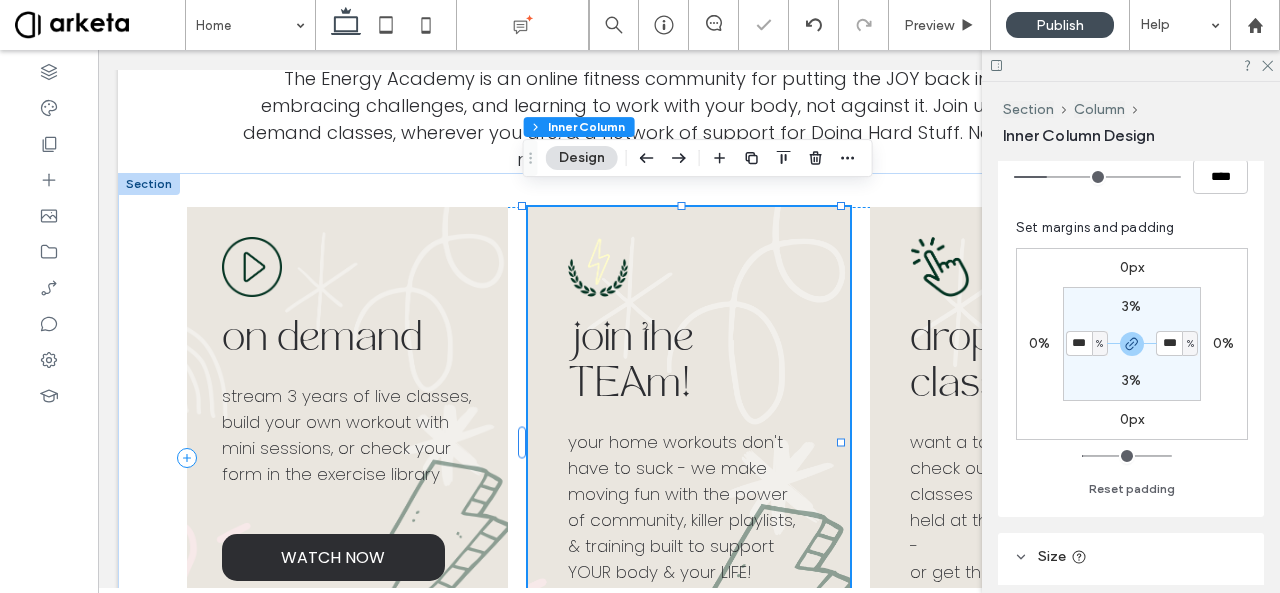 type on "***" 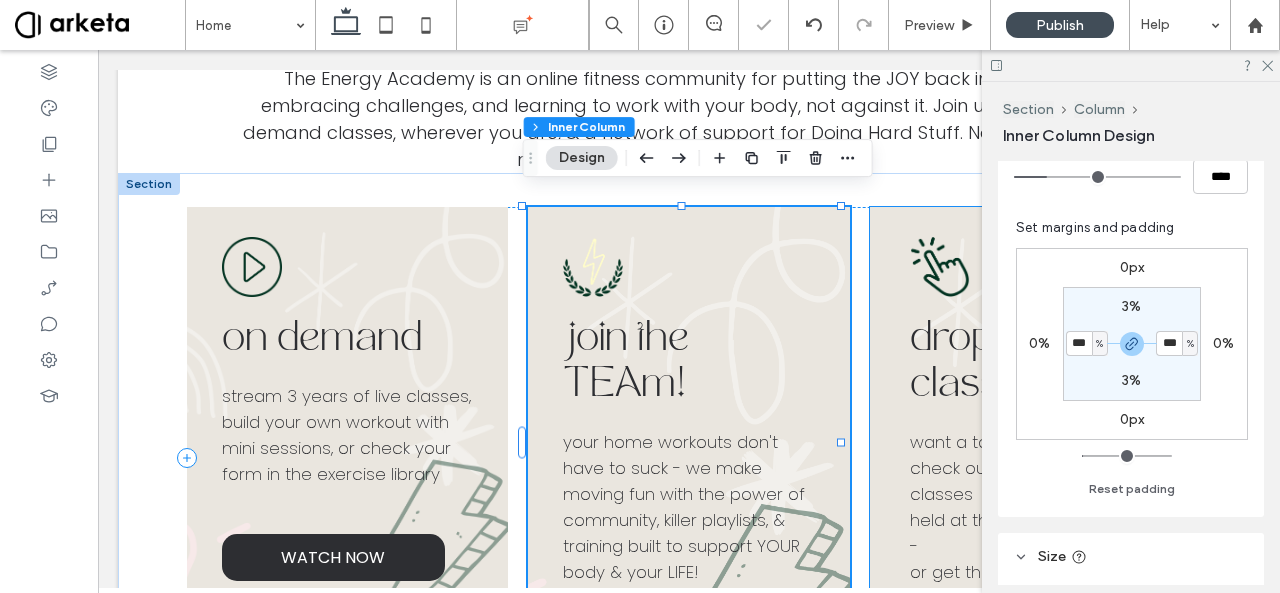 click on "drop in classes" at bounding box center (975, 363) 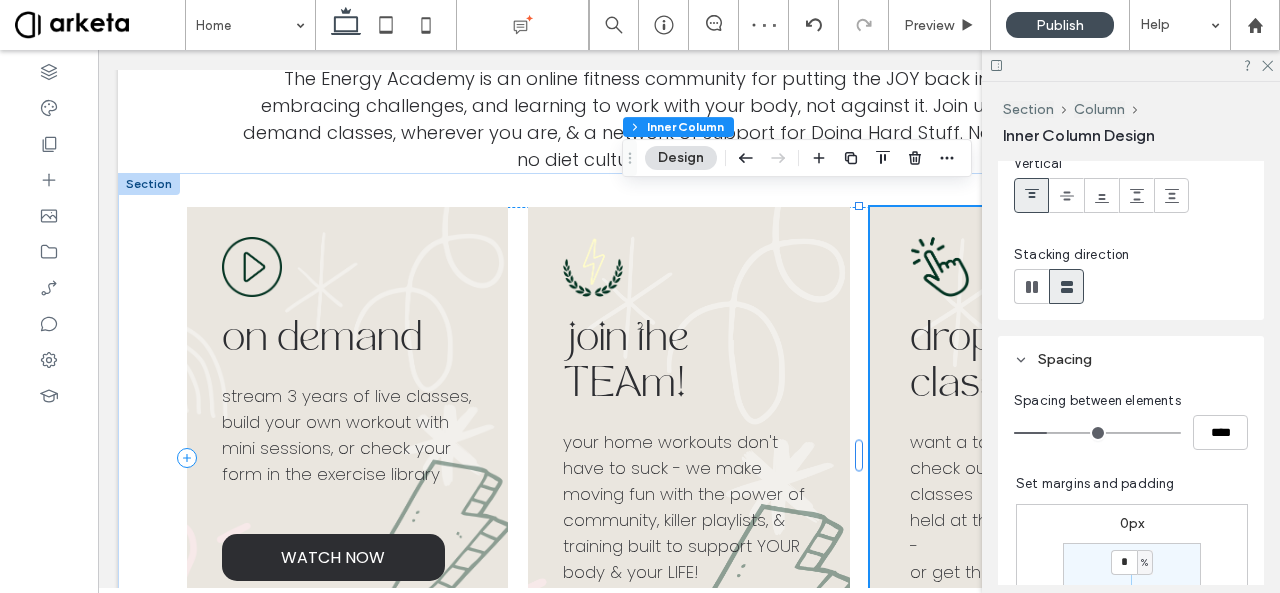 scroll, scrollTop: 398, scrollLeft: 0, axis: vertical 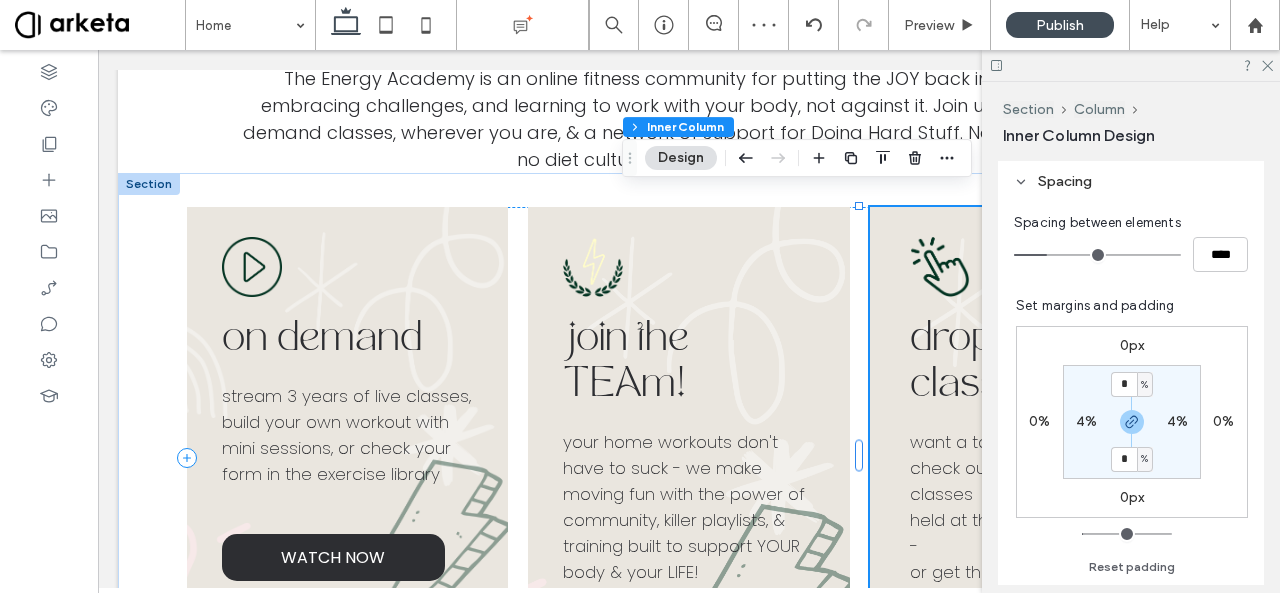 click on "4%" at bounding box center (1086, 421) 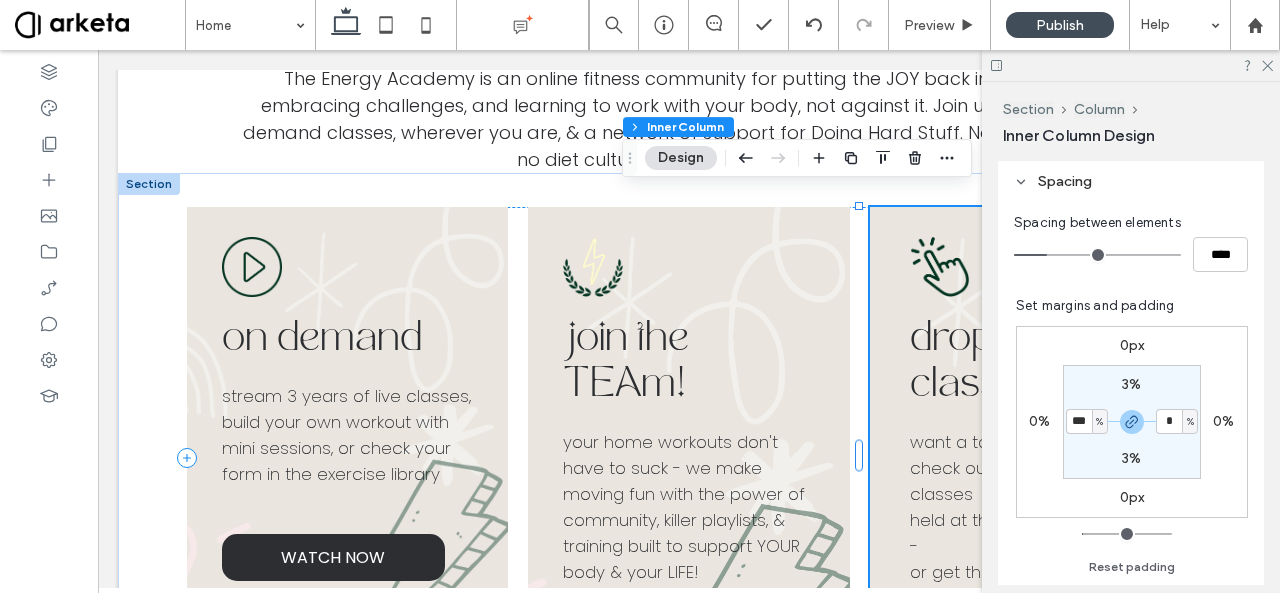 type on "***" 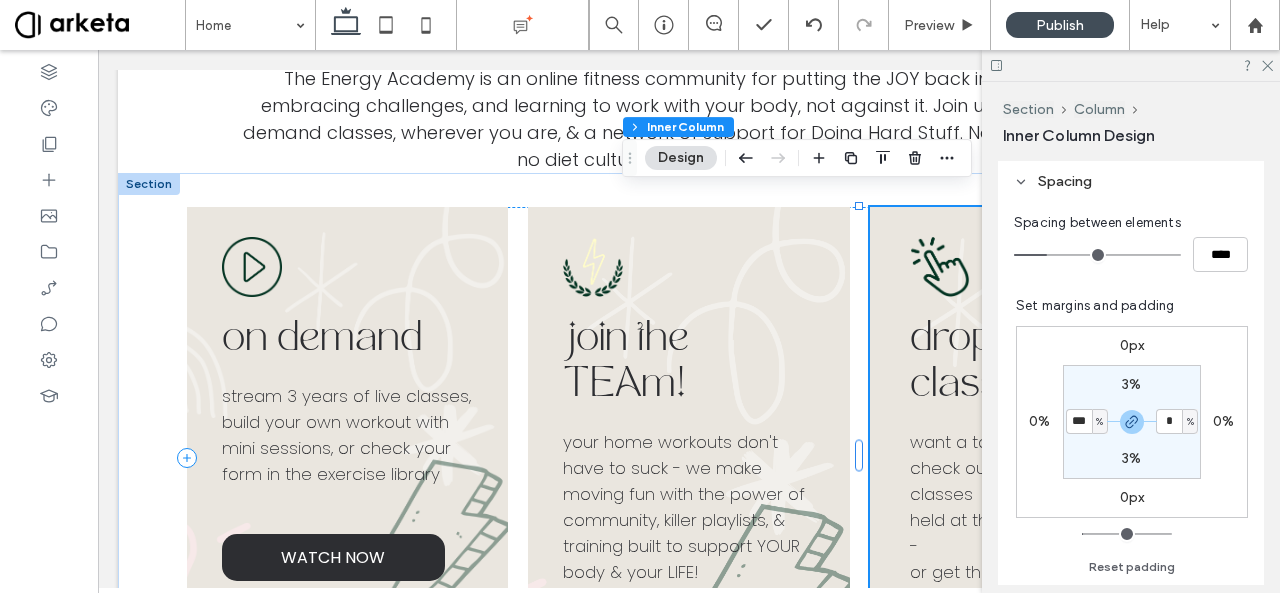 type on "*" 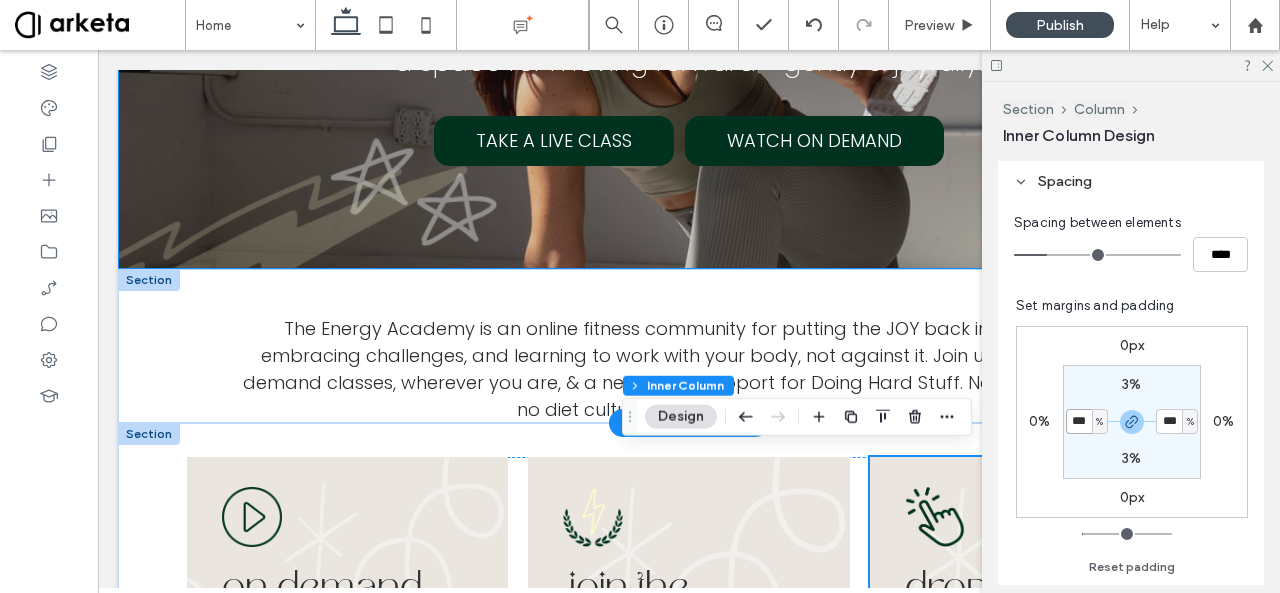 scroll, scrollTop: 394, scrollLeft: 0, axis: vertical 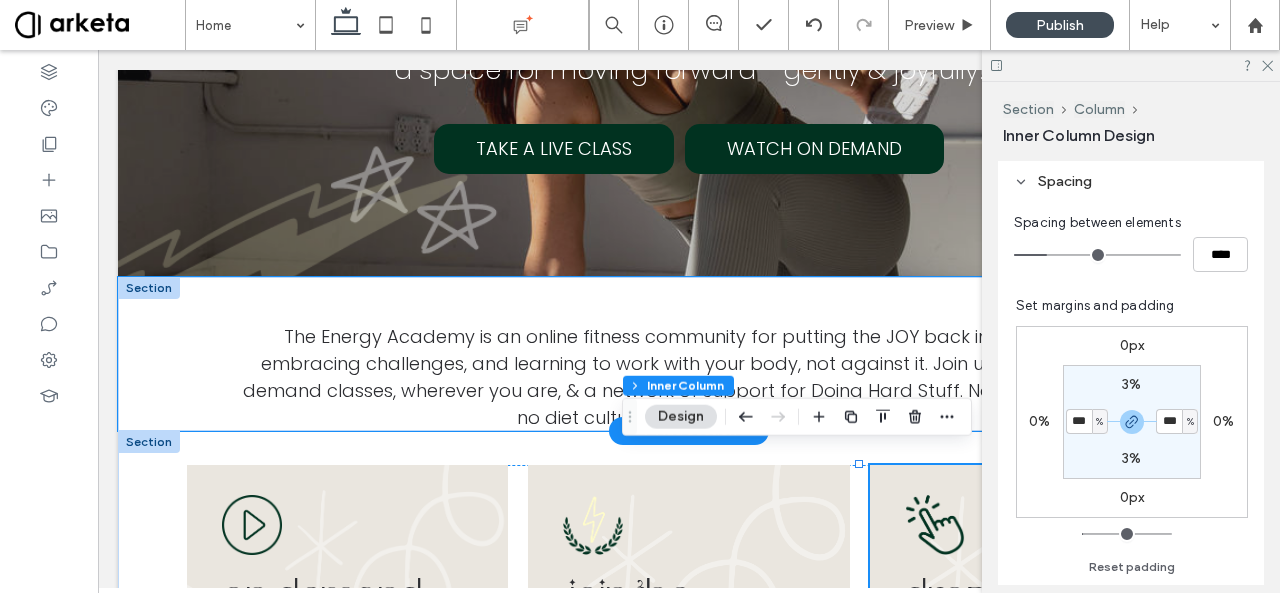 click on "The Energy Academy is an online fitness community for putting the JOY back in movement, embracing challenges, and learning to work with your body, not against it. Join us for LIVE & on-demand classes, wherever you are, & a network of support for Doing Hard Stuff. No guilt, no shame, no diet culture BS- just good *energy*!" at bounding box center [689, 354] 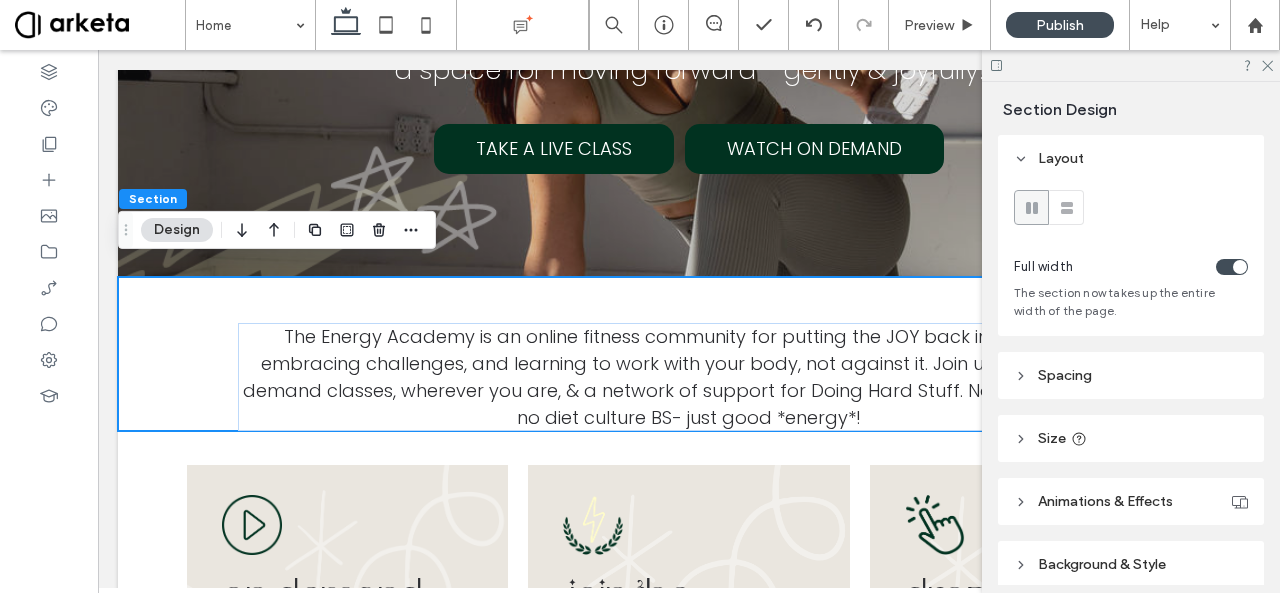 click 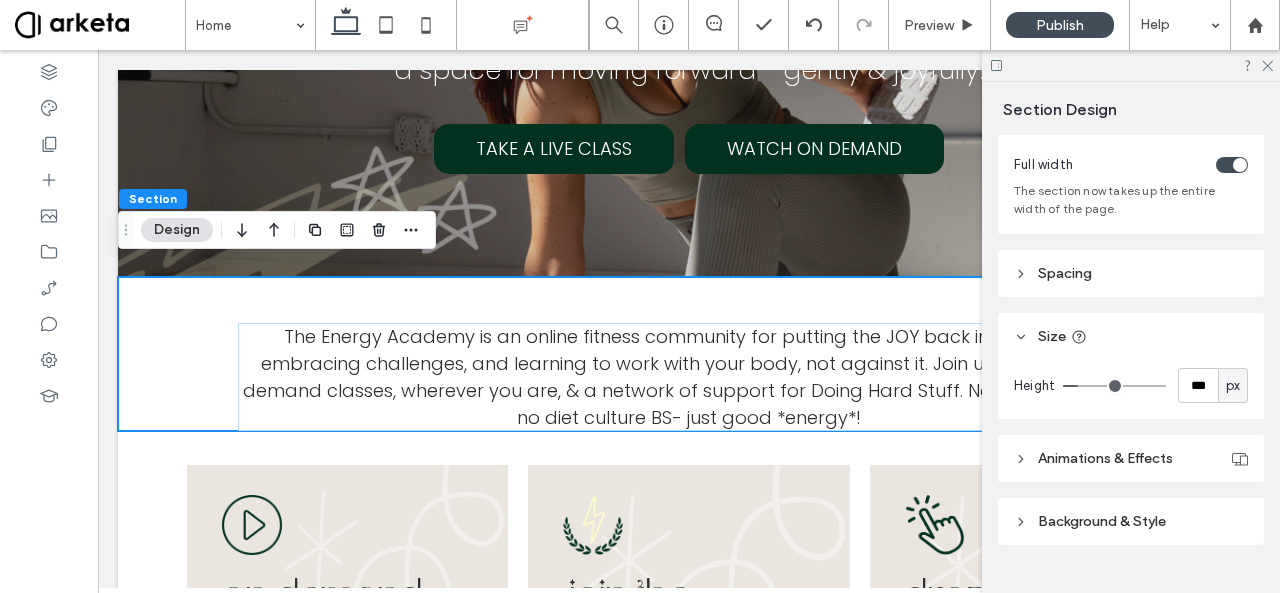 scroll, scrollTop: 106, scrollLeft: 0, axis: vertical 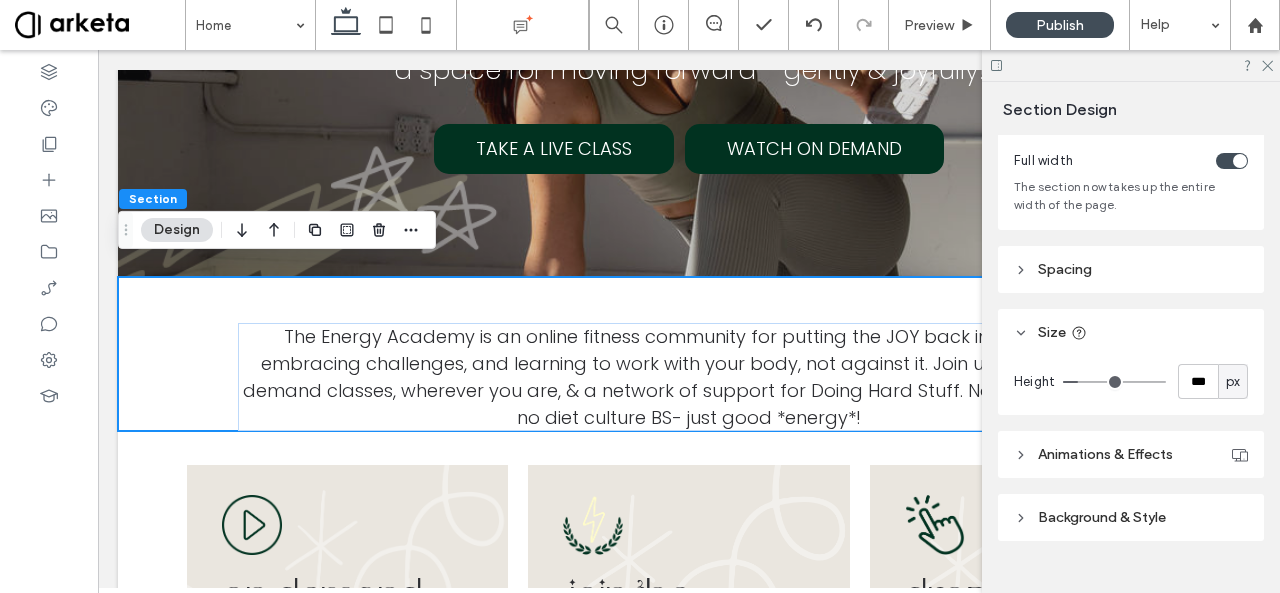 click 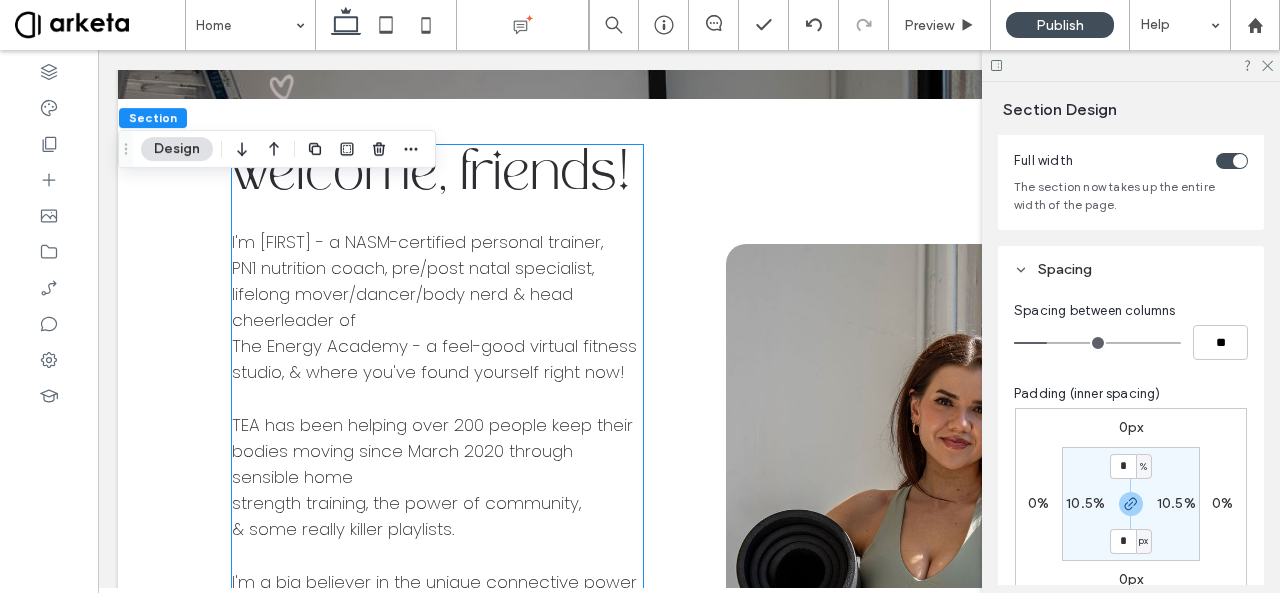 scroll, scrollTop: 1435, scrollLeft: 0, axis: vertical 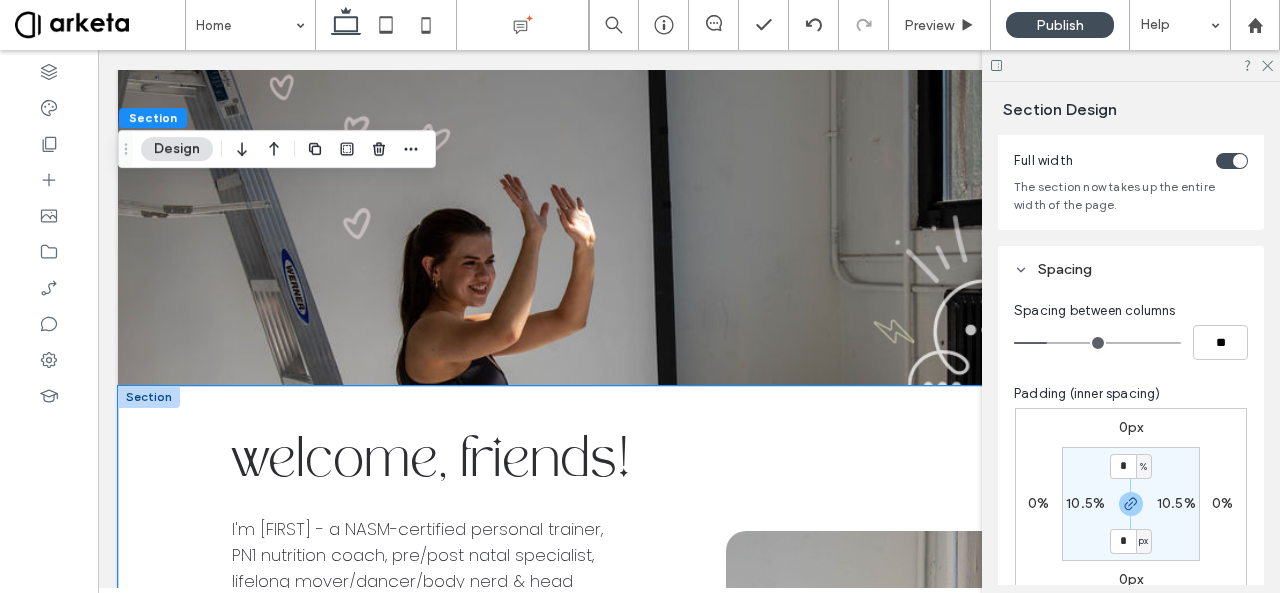 click on "welcome, friends!
I'm Laura - a NASM-certified personal trainer, PN1 nutrition coach, pre/post natal specialist, lifelong mover/dancer/body nerd & head cheerleader of The Energy Academy - a feel-good virtual fitness studio, & where you've found yourself right now! TEA has been helping over 200 people keep their bodies moving since March 2020 through sensible home strength training, the power of community, & some really killer playlists. I'm a big believer in the unique connective power of social media. If we're friends on Instagram, TikTok, or YouTube, you already know what to expect - here, we chat fearlessly about growth, self compassion, and the messy business of babysitting yourself. When you join the TEAm, they're real talks with friends (& a side of squats). If we don't bump into each other in Central Park, I'll see you on the screen! Norm says hi!
xo Laura Founder, THE ENERGY ACADEMY" at bounding box center (689, 843) 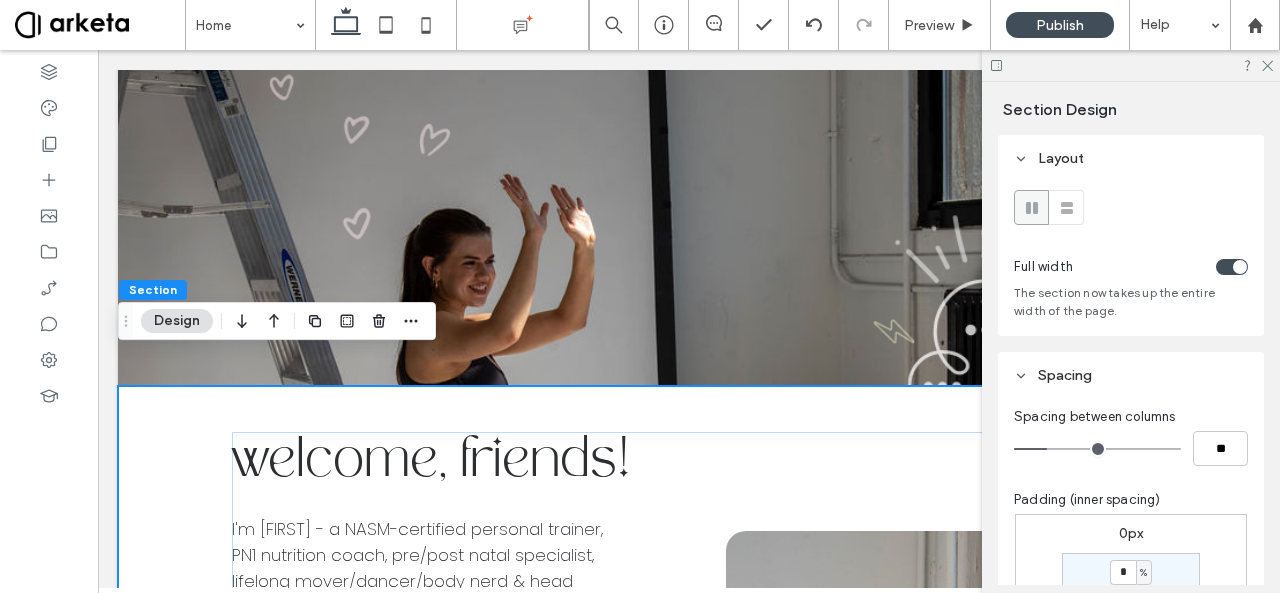 scroll, scrollTop: 256, scrollLeft: 0, axis: vertical 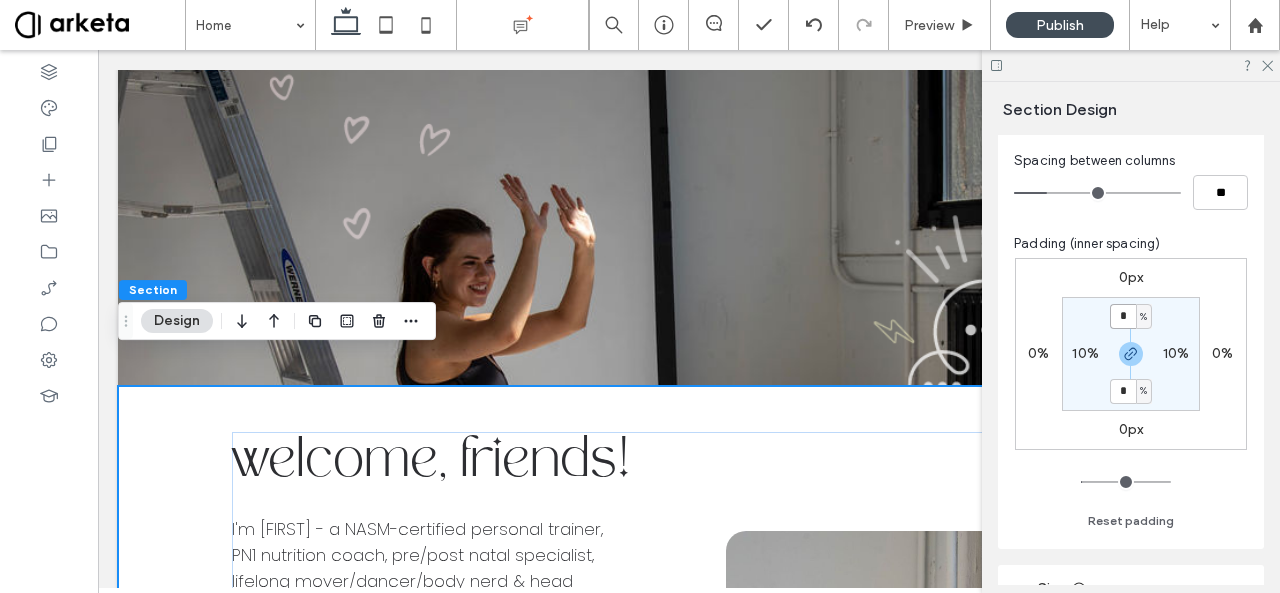 click on "*" at bounding box center [1123, 316] 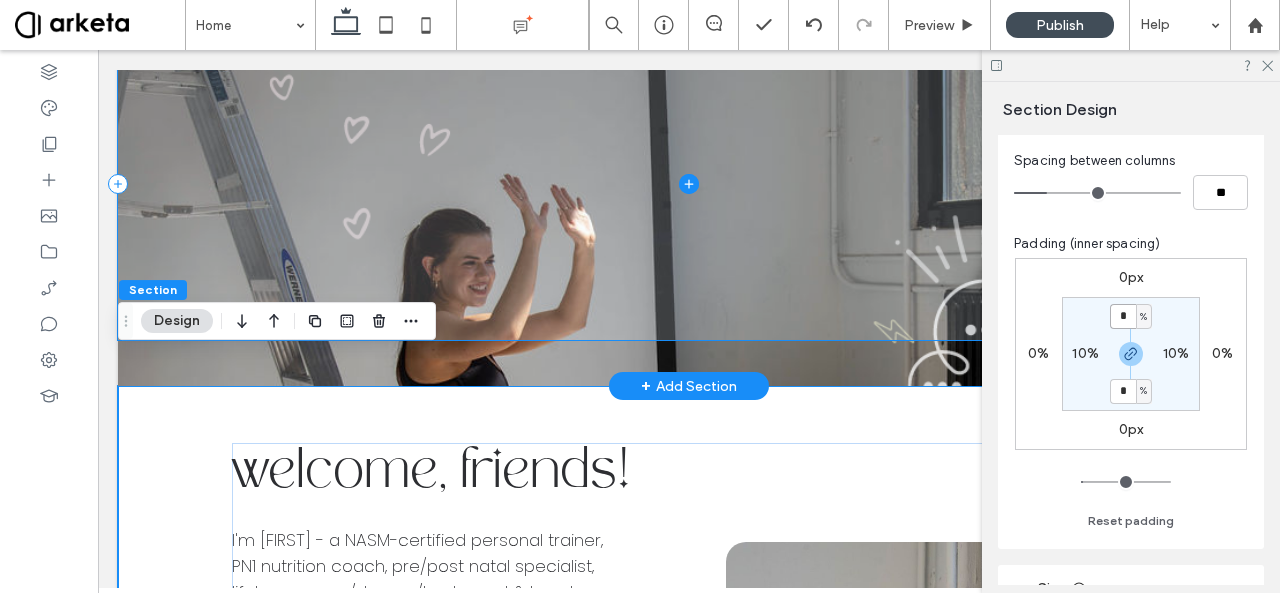 type on "*" 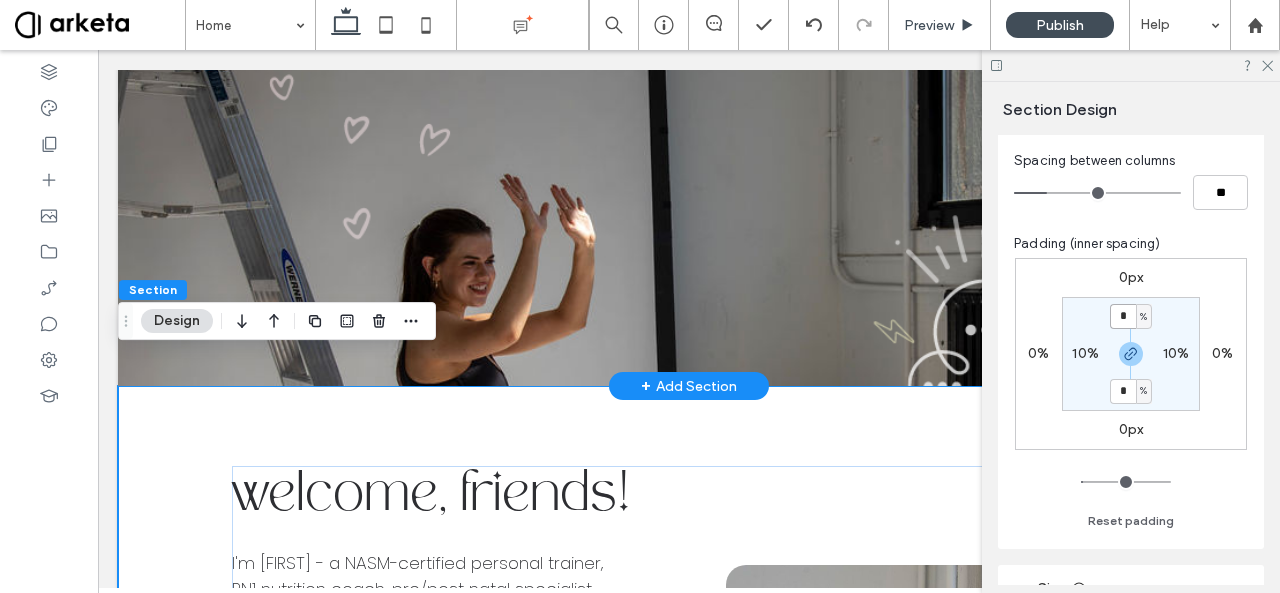type on "*" 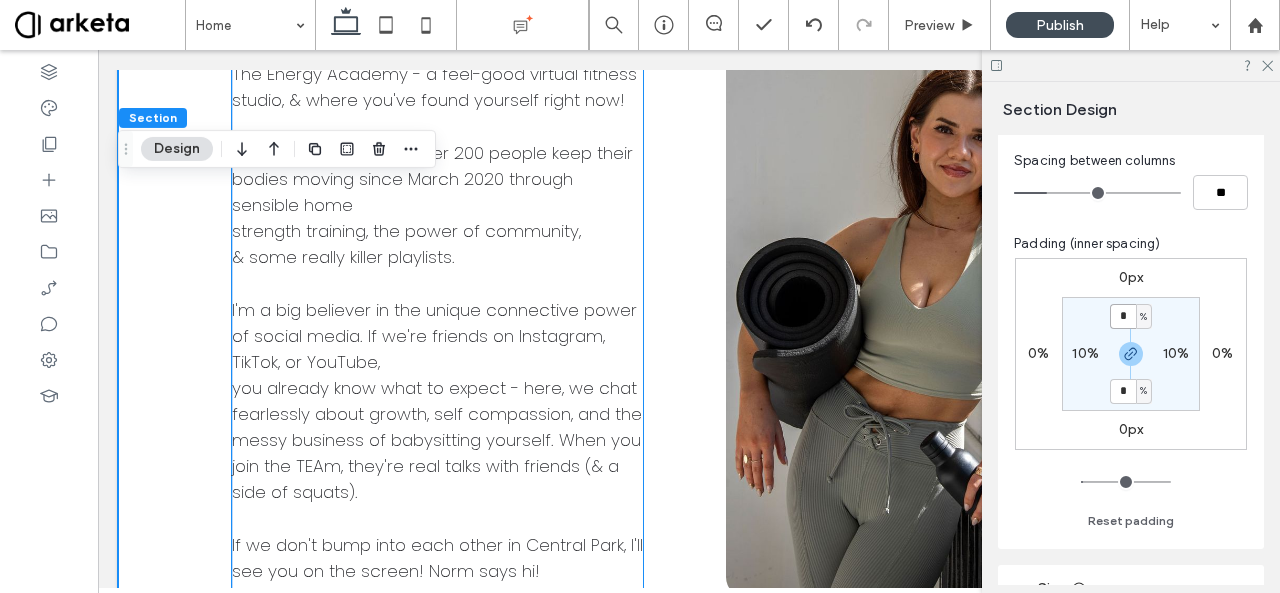 scroll, scrollTop: 2175, scrollLeft: 0, axis: vertical 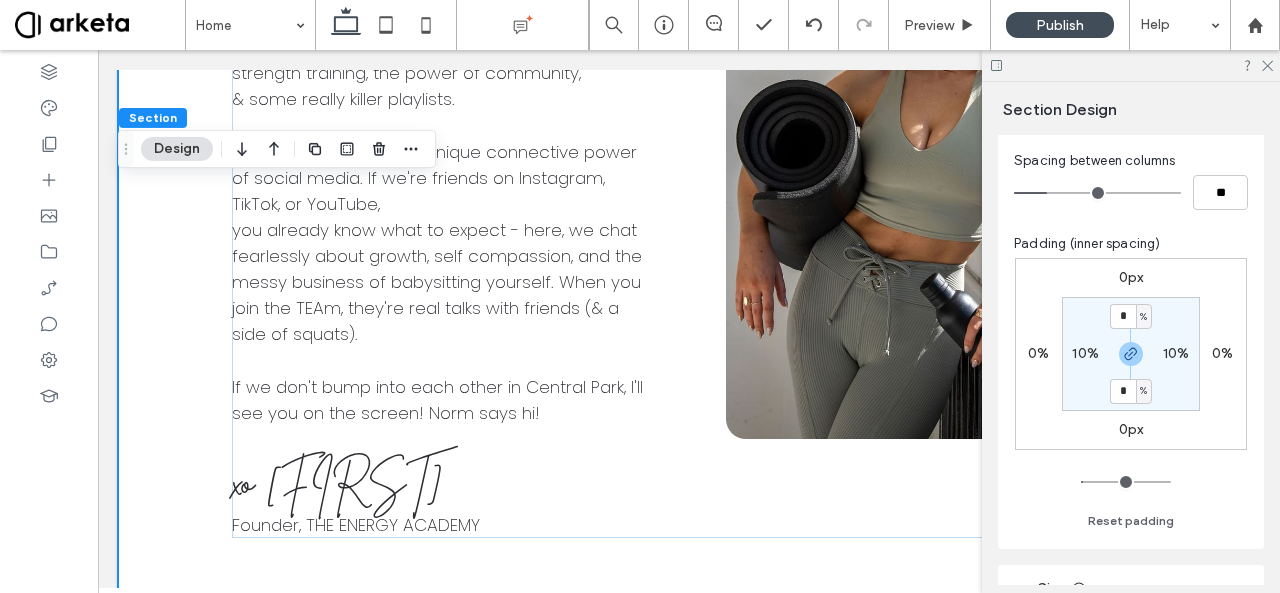 click on "welcome, friends!
I'm Laura - a NASM-certified personal trainer, PN1 nutrition coach, pre/post natal specialist, lifelong mover/dancer/body nerd & head cheerleader of The Energy Academy - a feel-good virtual fitness studio, & where you've found yourself right now! TEA has been helping over 200 people keep their bodies moving since March 2020 through sensible home strength training, the power of community, & some really killer playlists. I'm a big believer in the unique connective power of social media. If we're friends on Instagram, TikTok, or YouTube, you already know what to expect - here, we chat fearlessly about growth, self compassion, and the messy business of babysitting yourself. When you join the TEAm, they're real talks with friends (& a side of squats). If we don't bump into each other in Central Park, I'll see you on the screen! Norm says hi!
xo Laura Founder, THE ENERGY ACADEMY" at bounding box center (689, 126) 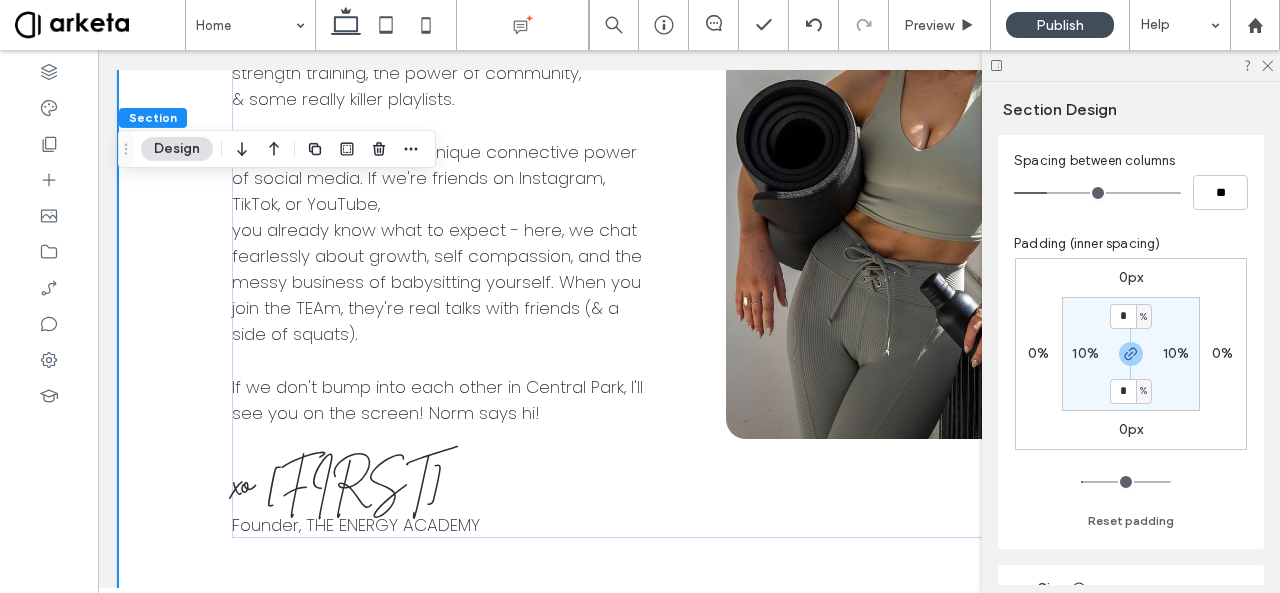 click on "10%" at bounding box center (1085, 353) 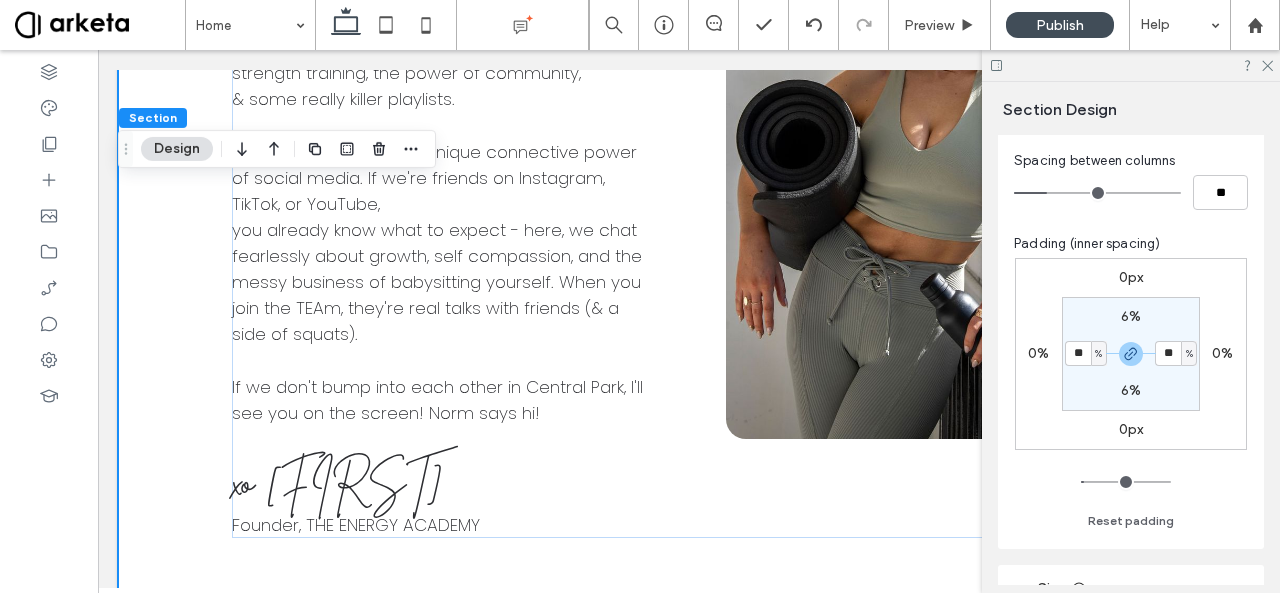 type on "**" 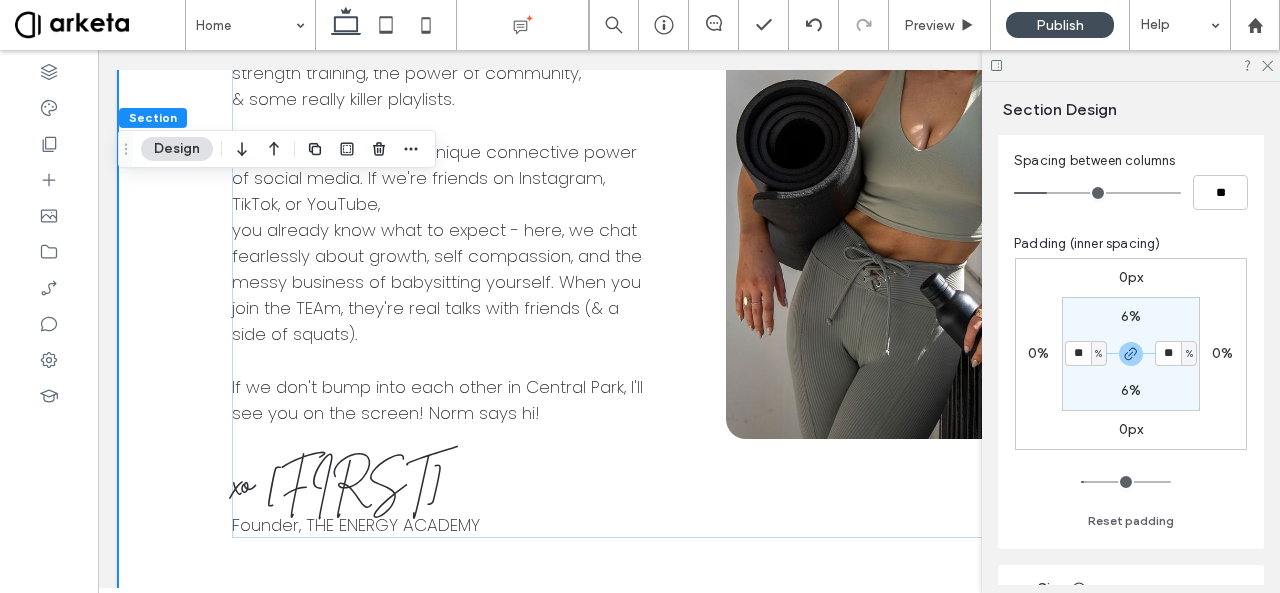 type on "**" 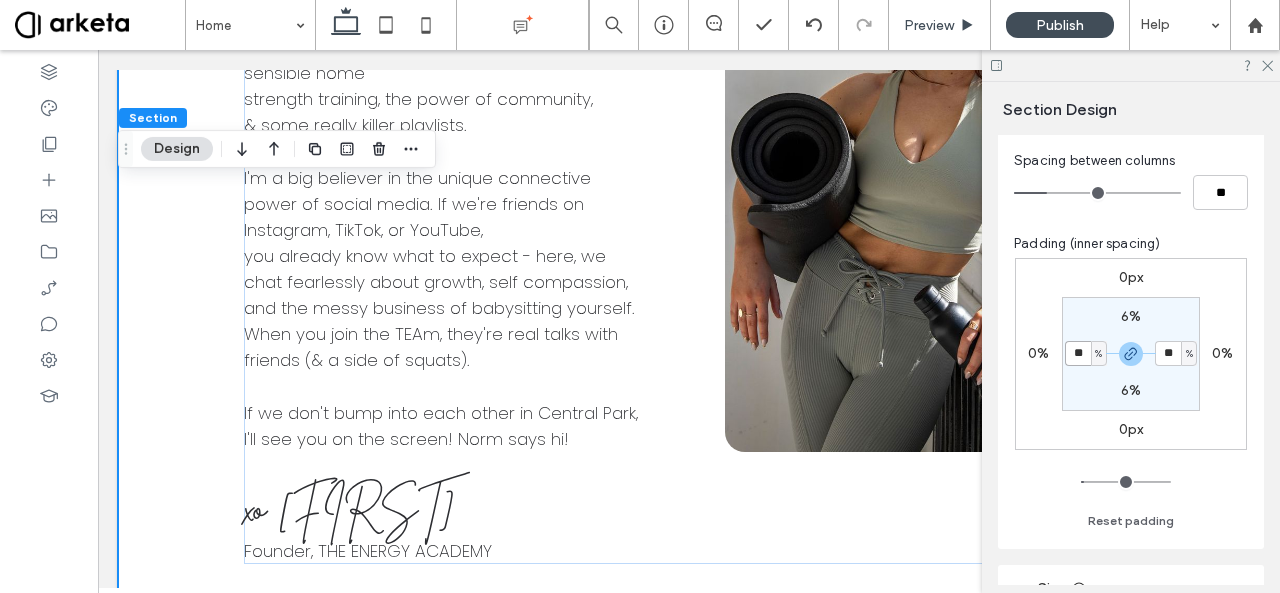 type on "*" 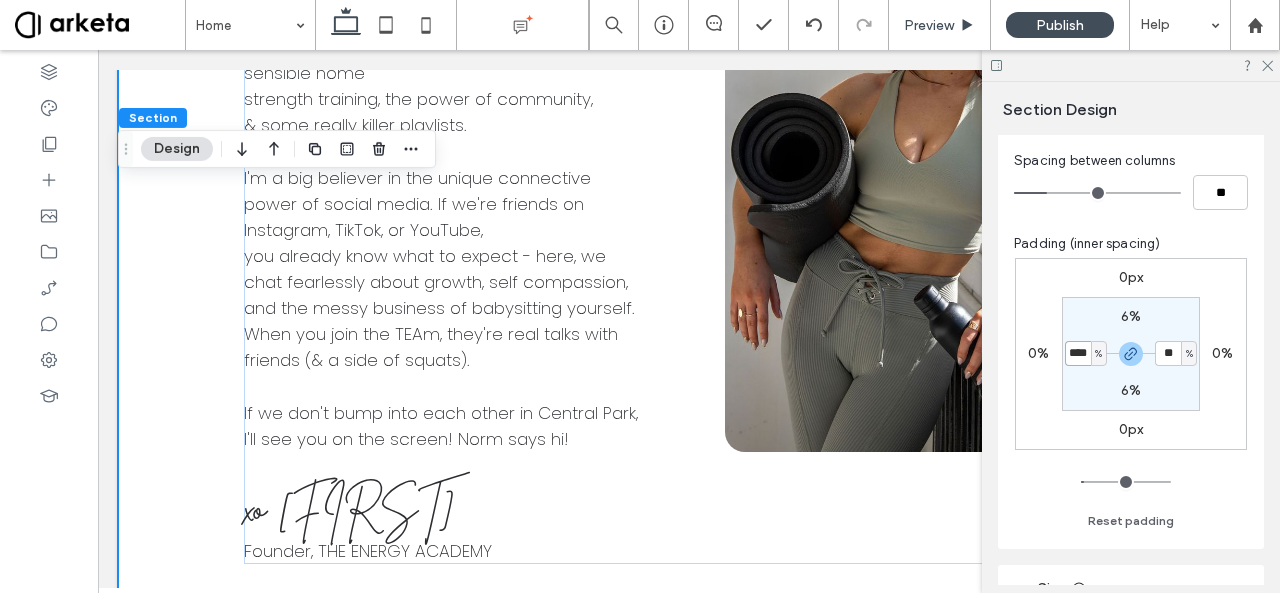 type on "****" 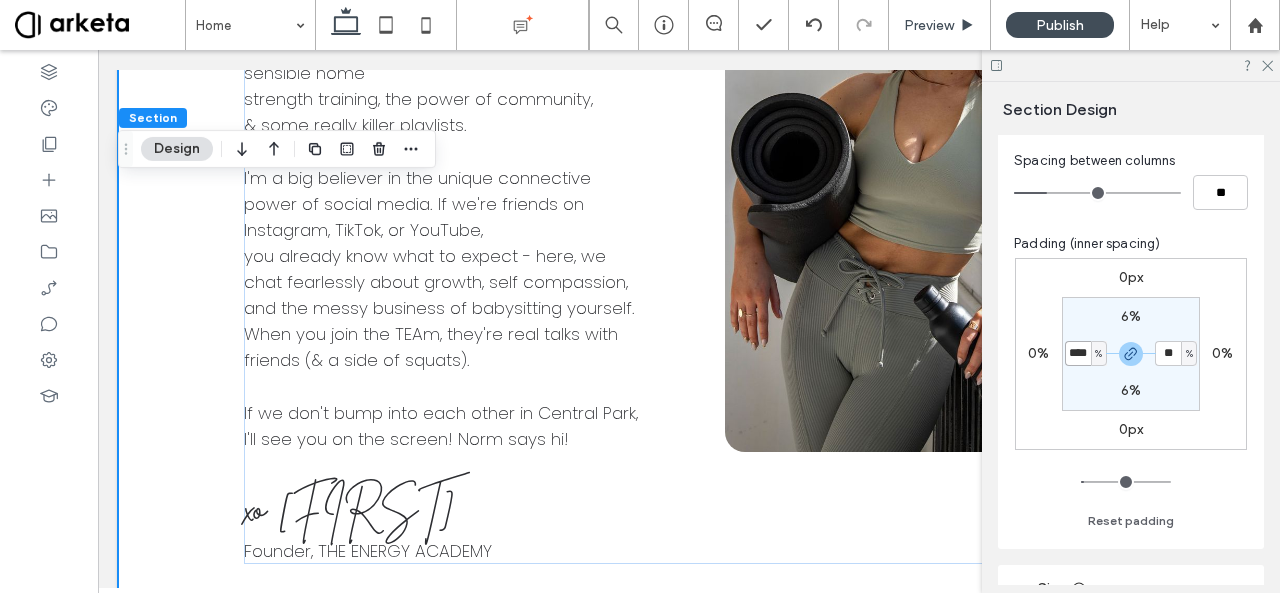 type on "**" 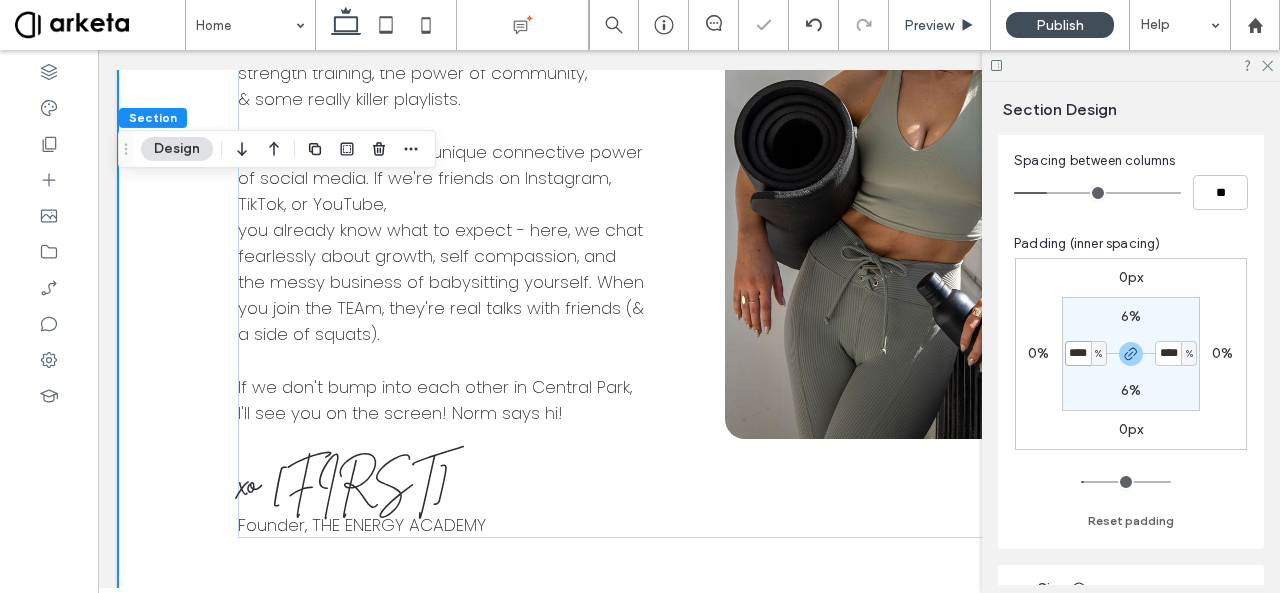 type on "**" 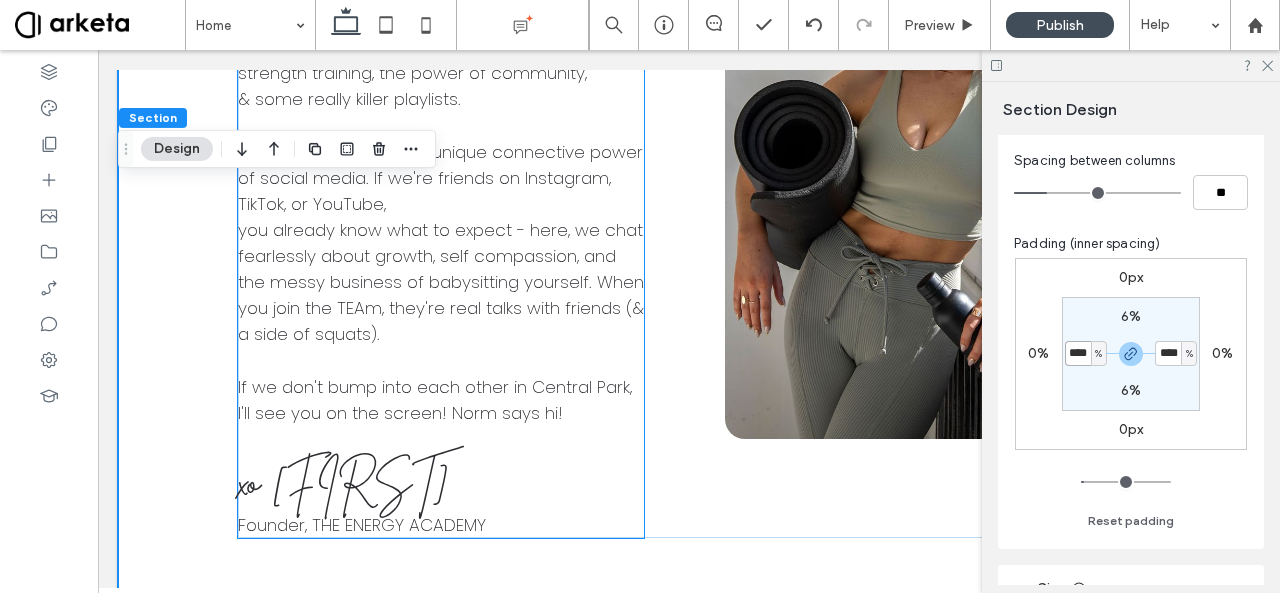 click on "you already know what to expect - here, we chat fearlessly about growth, self compassion, and the messy business of babysitting yourself. When you join the TEAm, they're real talks with friends (& a side of squats)." at bounding box center (441, 282) 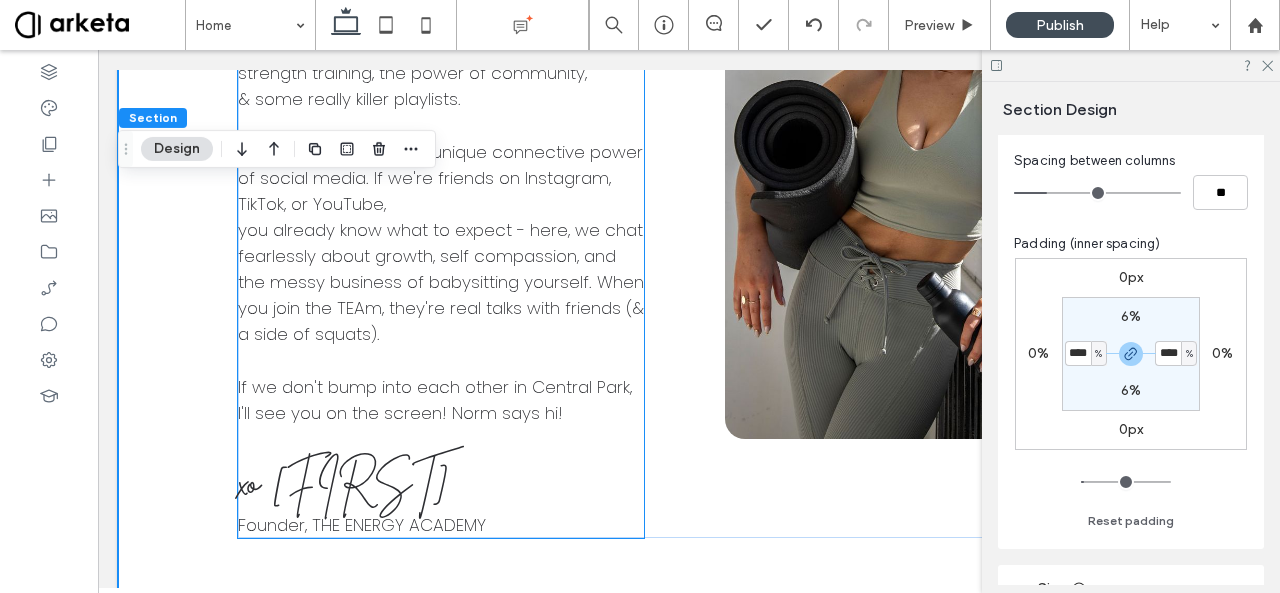 click on "you already know what to expect - here, we chat fearlessly about growth, self compassion, and the messy business of babysitting yourself. When you join the TEAm, they're real talks with friends (& a side of squats)." at bounding box center (441, 282) 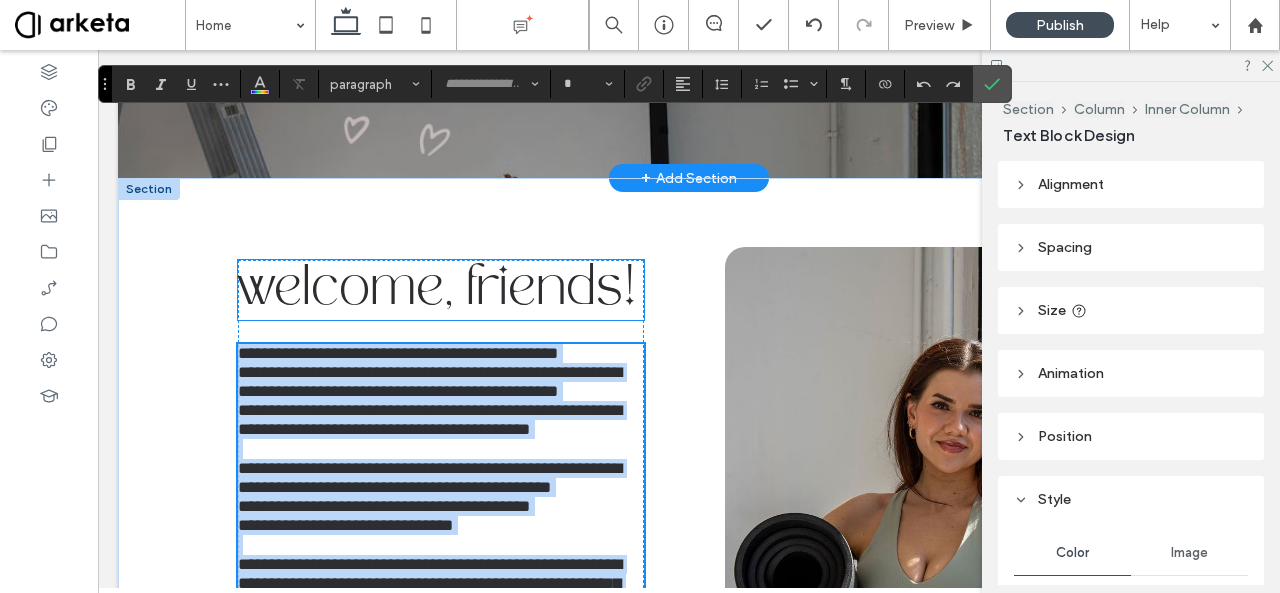 type on "*******" 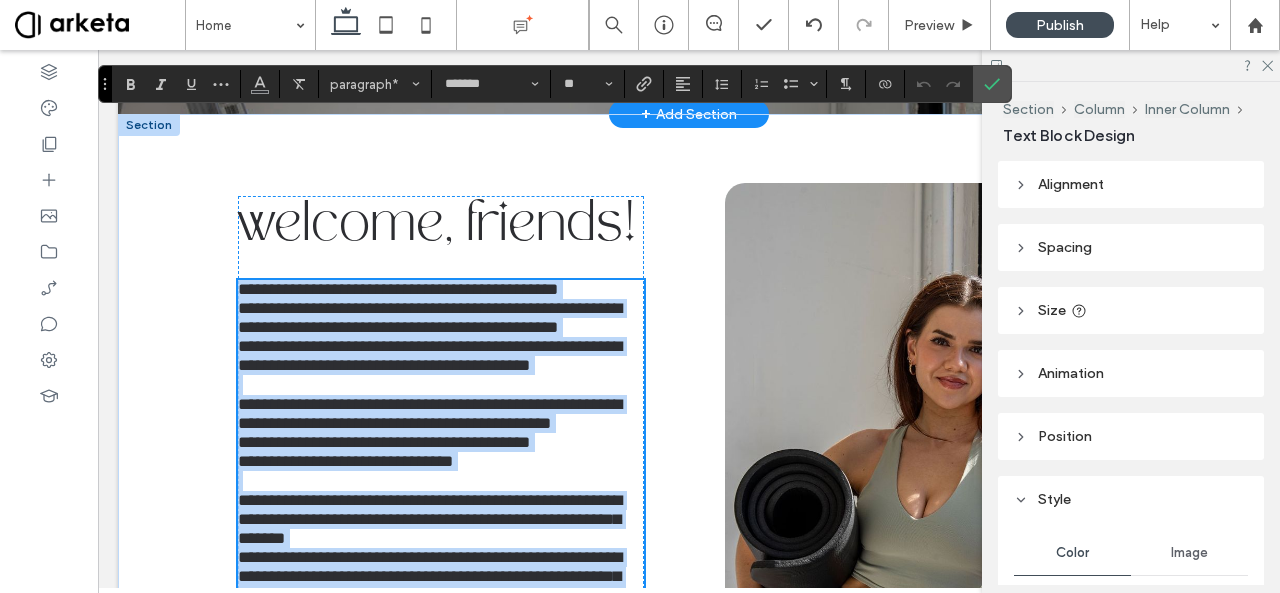 scroll, scrollTop: 1768, scrollLeft: 0, axis: vertical 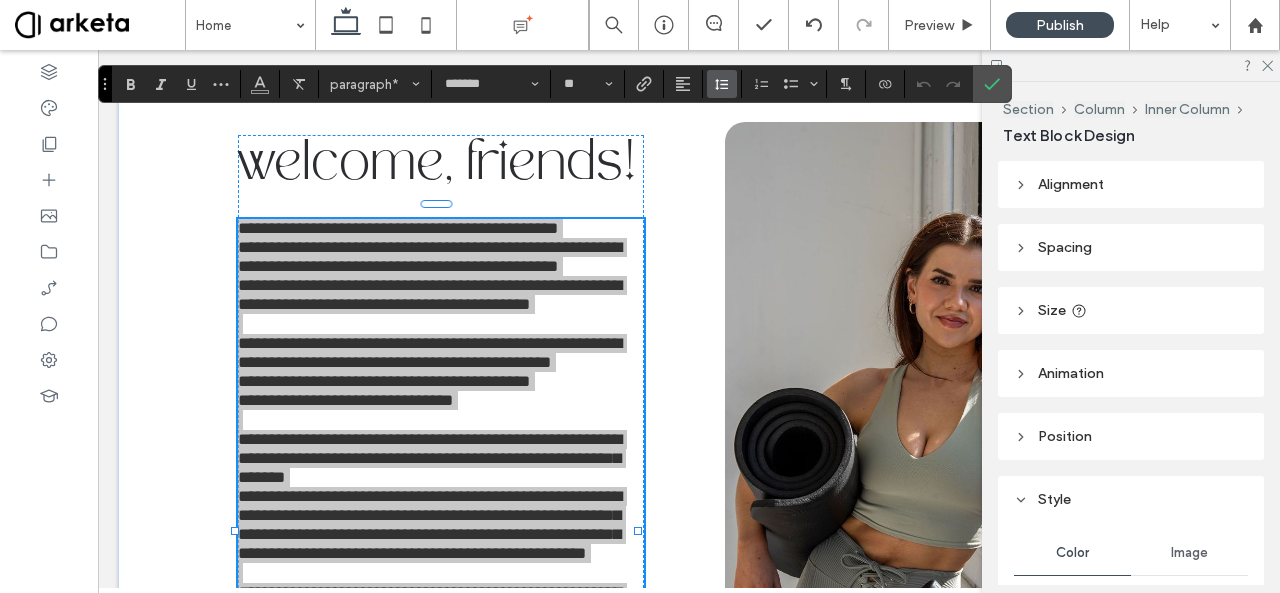 click at bounding box center [722, 84] 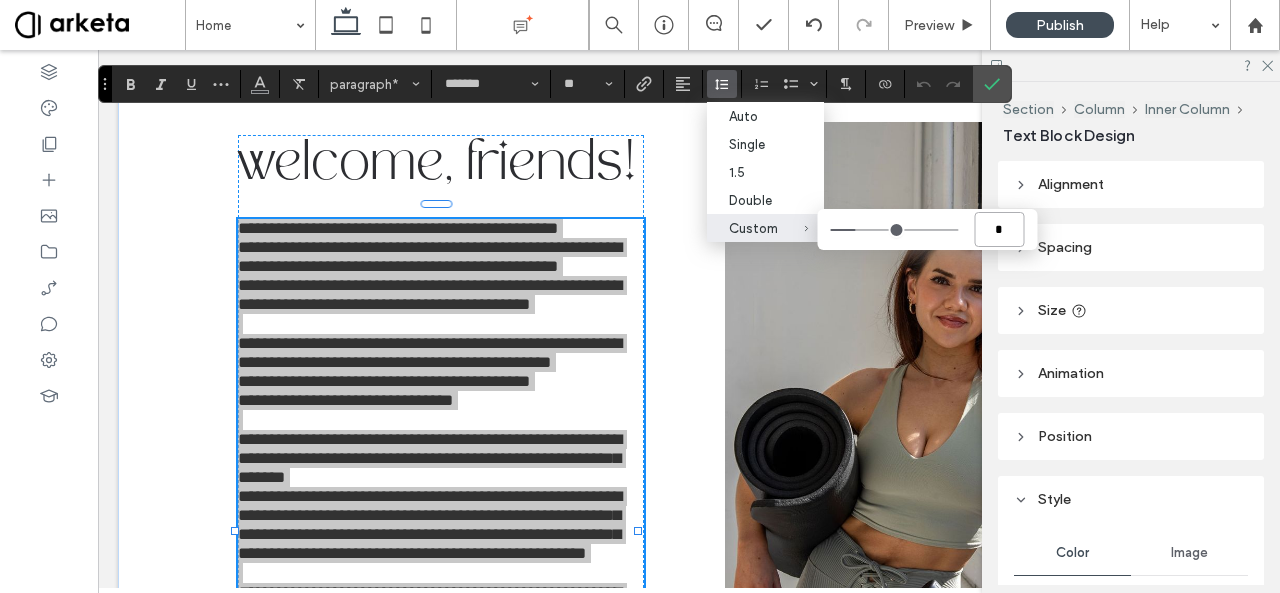 click on "*" at bounding box center (999, 229) 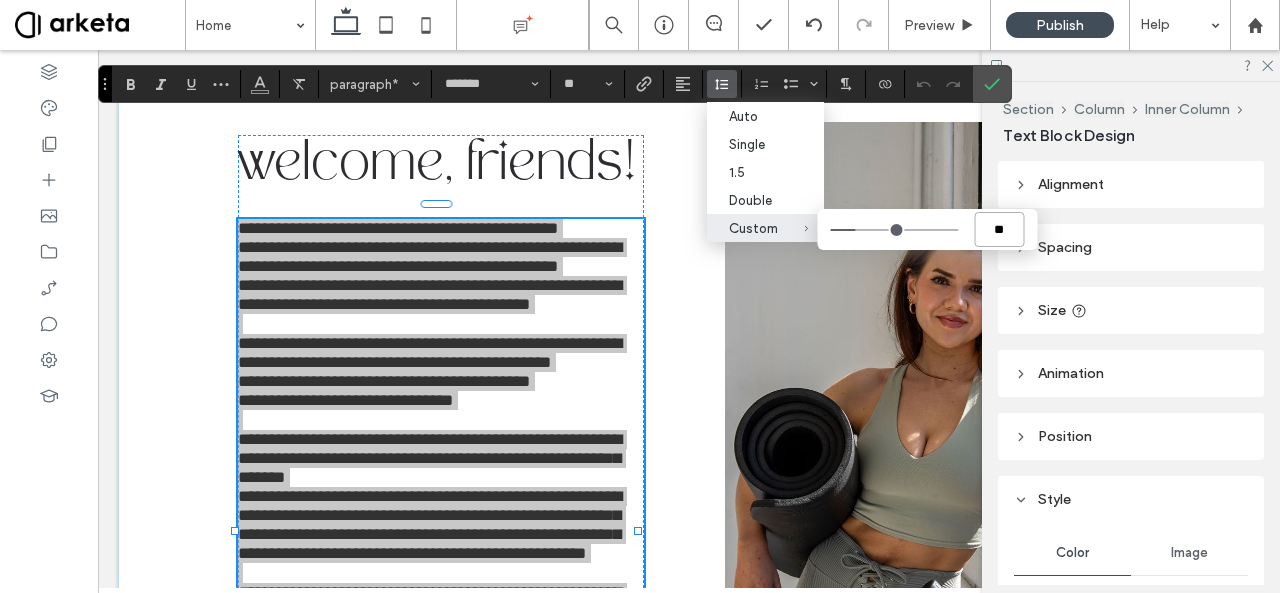 type on "***" 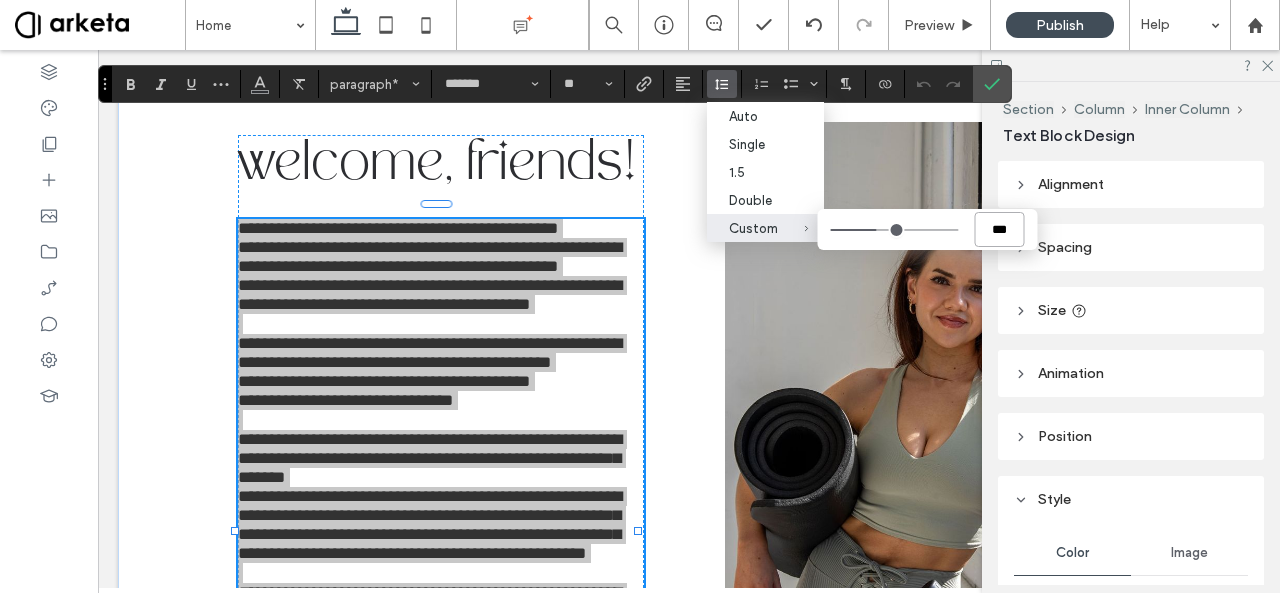 type on "***" 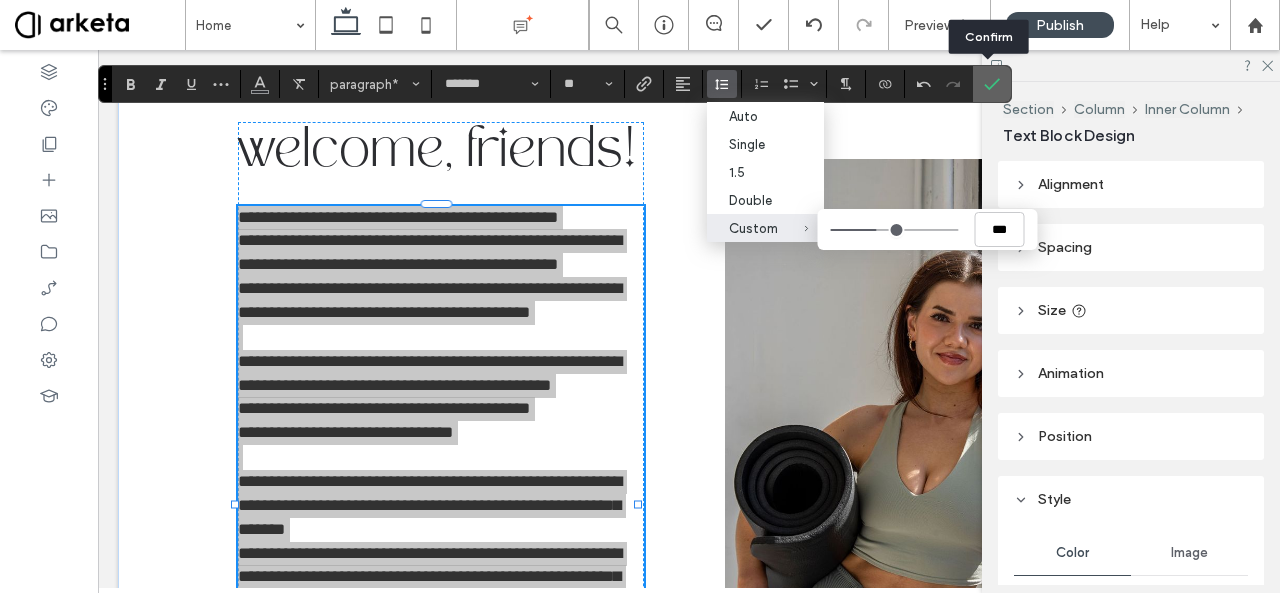 click at bounding box center [992, 84] 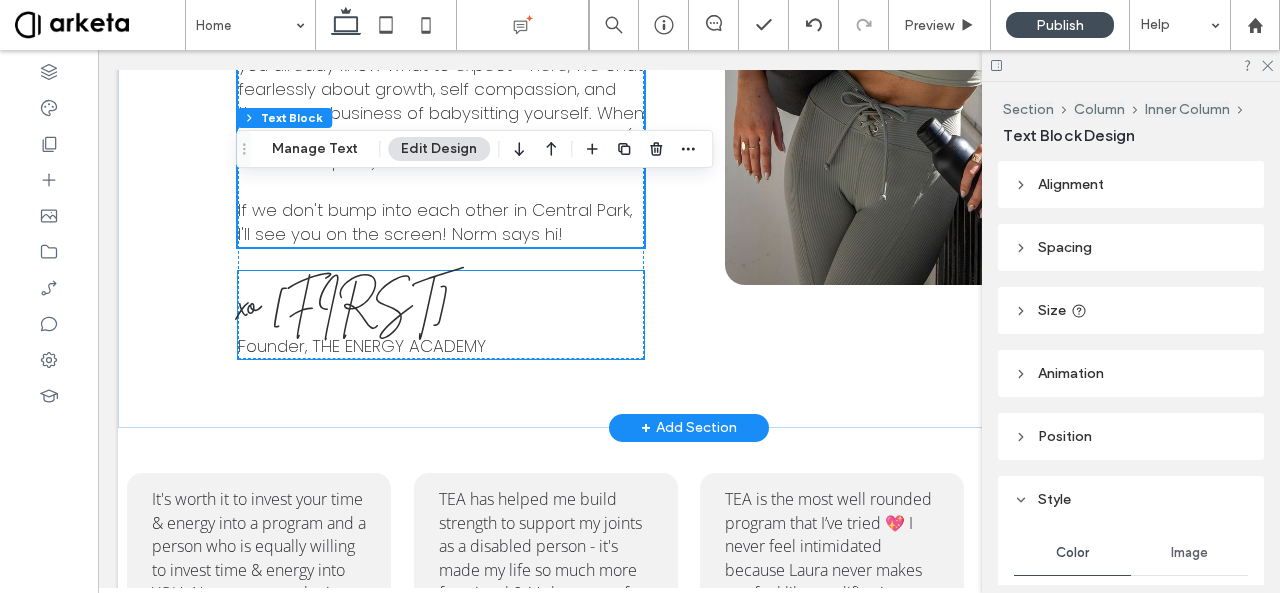 scroll, scrollTop: 2317, scrollLeft: 0, axis: vertical 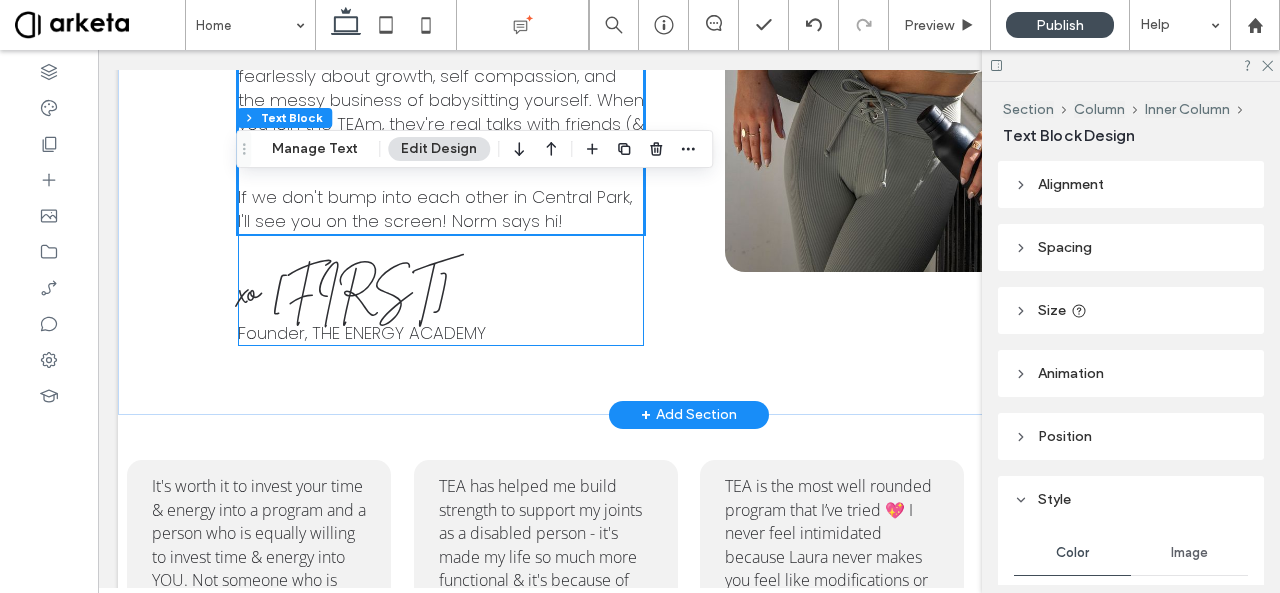 click on "welcome, friends!
I'm Laura - a NASM-certified personal trainer, PN1 nutrition coach, pre/post natal specialist, lifelong mover/dancer/body nerd & head cheerleader of The Energy Academy - a feel-good virtual fitness studio, & where you've found yourself right now! TEA has been helping over 200 people keep their bodies moving since March 2020 through sensible home strength training, the power of community, & some really killer playlists. I'm a big believer in the unique connective power of social media. If we're friends on Instagram, TikTok, or YouTube, you already know what to expect - here, we chat fearlessly about growth, self compassion, and the messy business of babysitting yourself. When you join the TEAm, they're real talks with friends (& a side of squats). If we don't bump into each other in Central Park, I'll see you on the screen! Norm says hi!
xo Laura Founder, THE ENERGY ACADEMY" at bounding box center (441, -40) 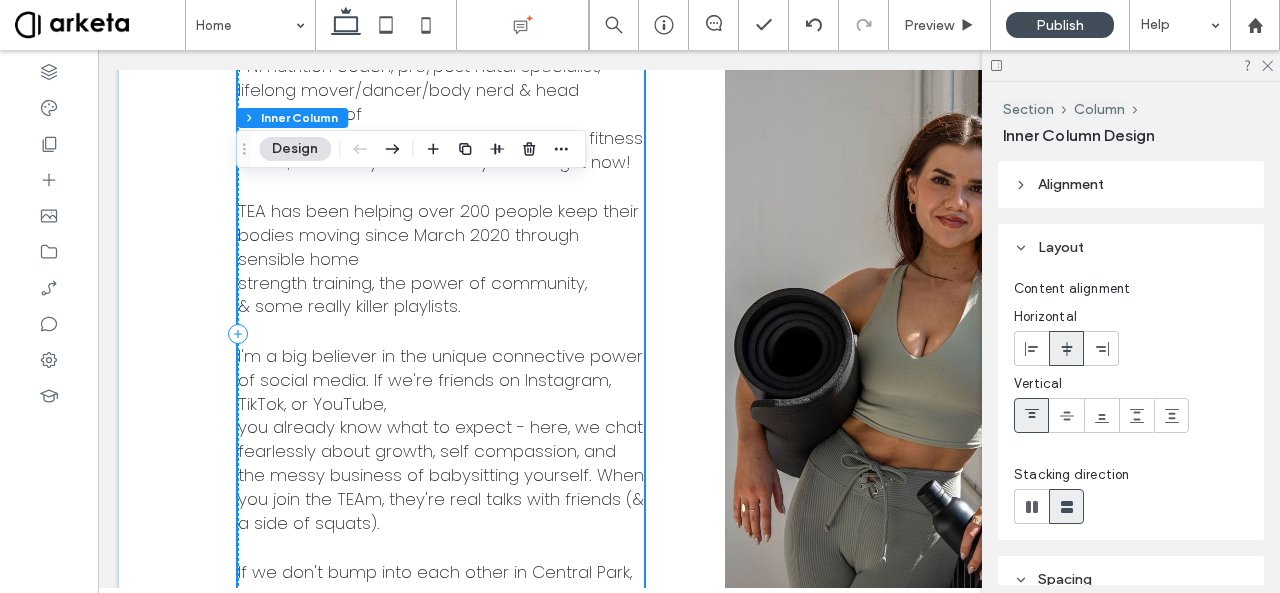 scroll, scrollTop: 1934, scrollLeft: 0, axis: vertical 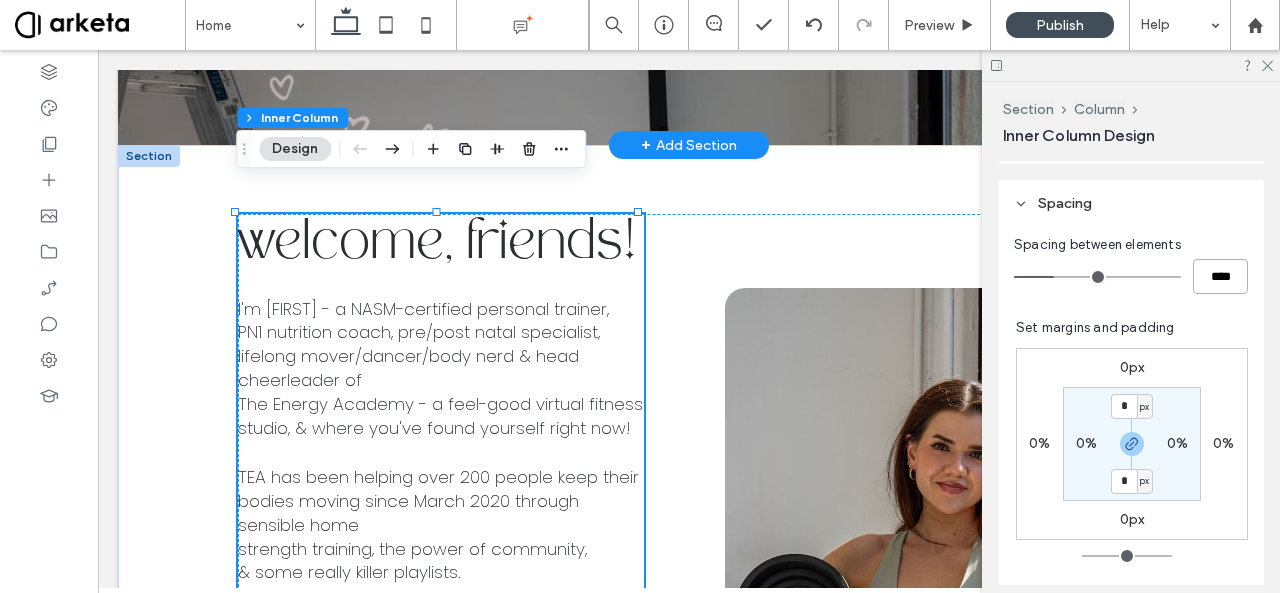 click on "****" at bounding box center (1220, 276) 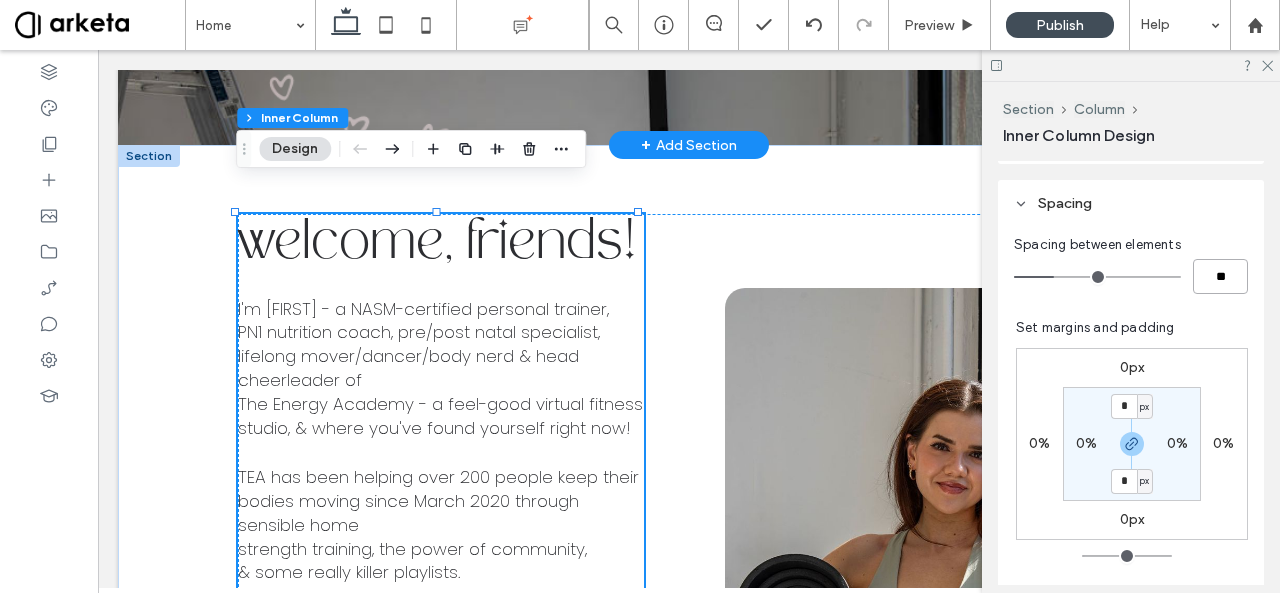 type on "****" 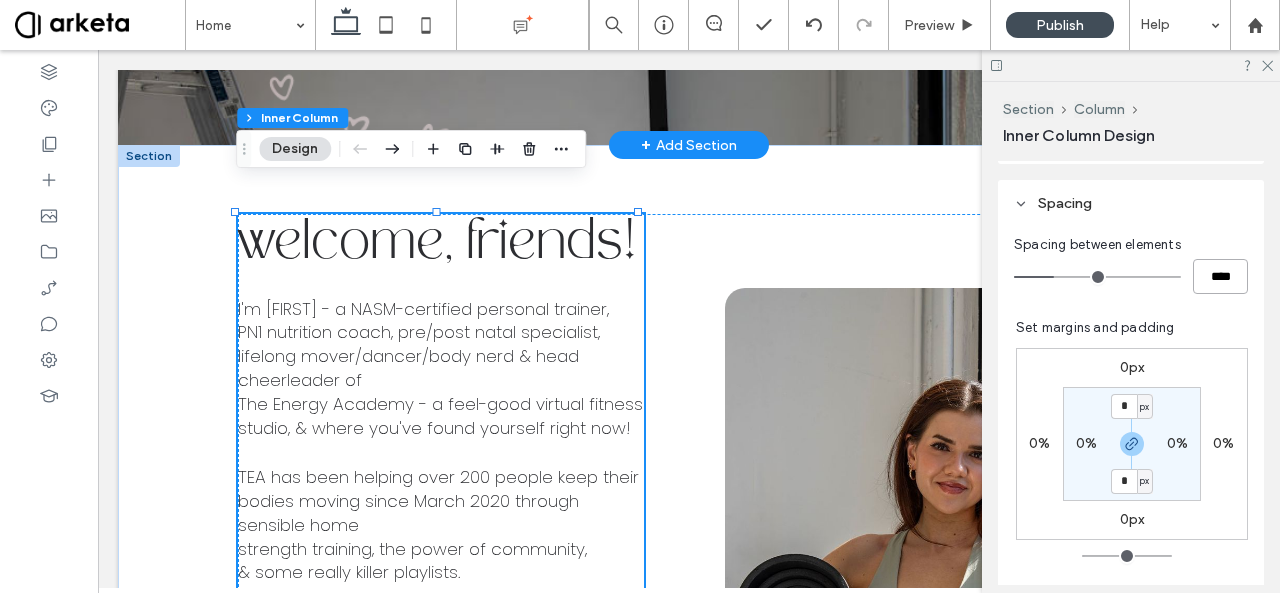 type on "**" 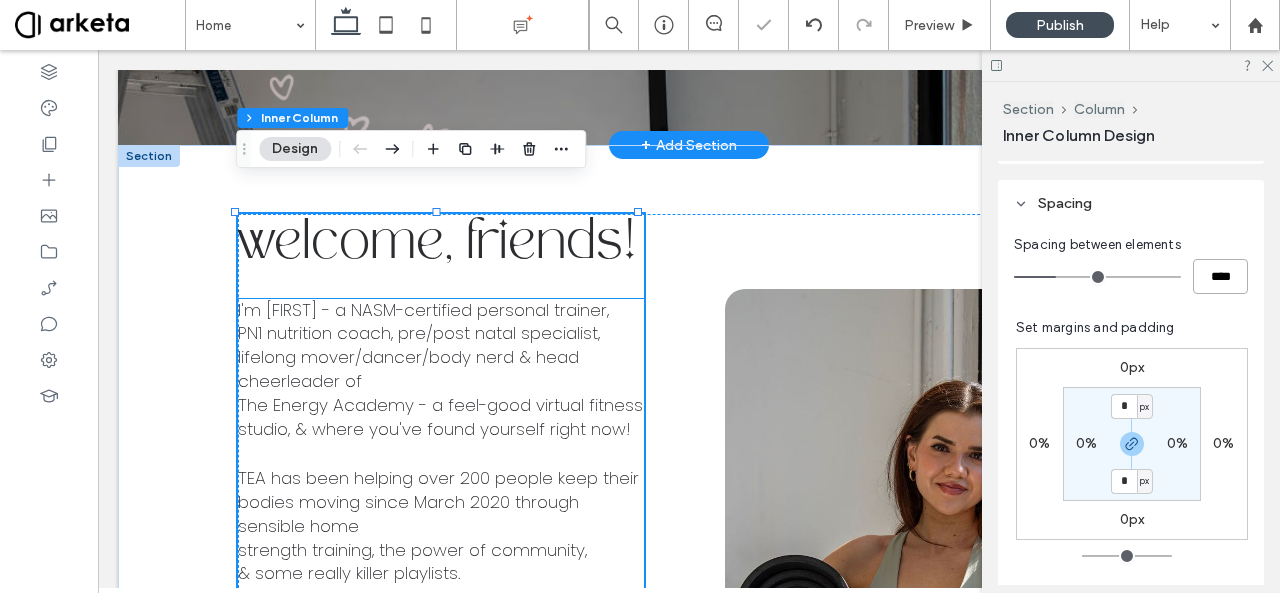 click on "PN1 nutrition coach, pre/post natal specialist, lifelong mover/dancer/body nerd & head cheerleader of" at bounding box center (441, 357) 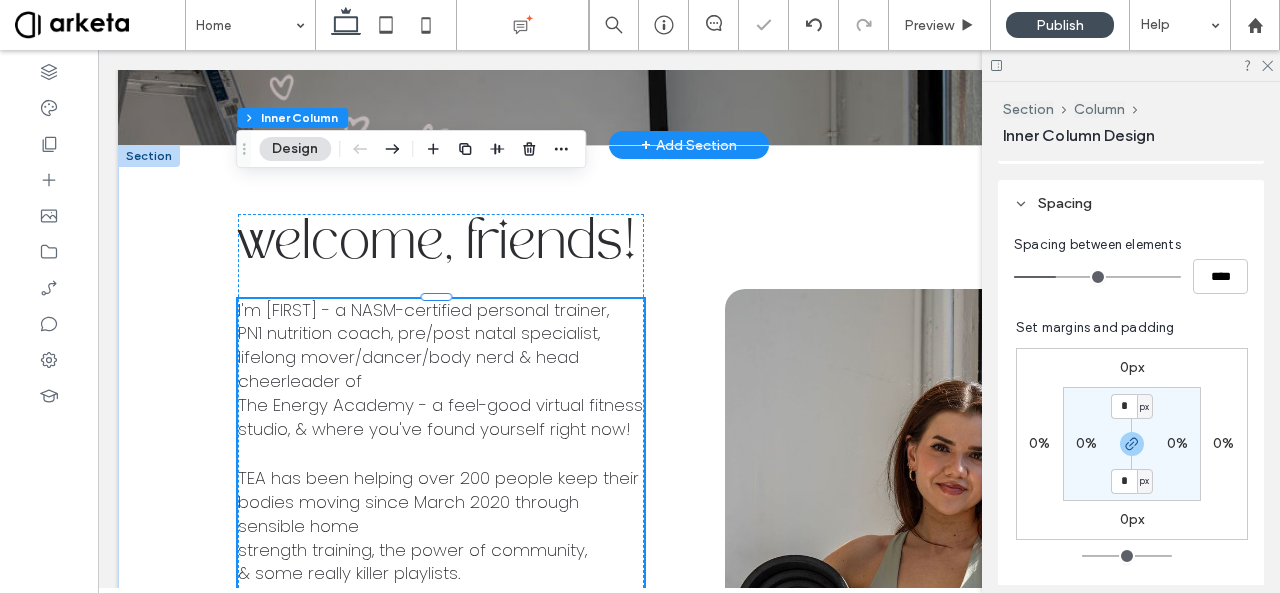 click on "I'm Laura - a NASM-certified personal trainer, PN1 nutrition coach, pre/post natal specialist, lifelong mover/dancer/body nerd & head cheerleader of The Energy Academy - a feel-good virtual fitness studio, & where you've found yourself right now! TEA has been helping over 200 people keep their bodies moving since March 2020 through sensible home strength training, the power of community, & some really killer playlists. I'm a big believer in the unique connective power of social media. If we're friends on Instagram, TikTok, or YouTube, you already know what to expect - here, we chat fearlessly about growth, self compassion, and the messy business of babysitting yourself. When you join the TEAm, they're real talks with friends (& a side of squats). If we don't bump into each other in Central Park, I'll see you on the screen! Norm says hi!" at bounding box center [441, 587] 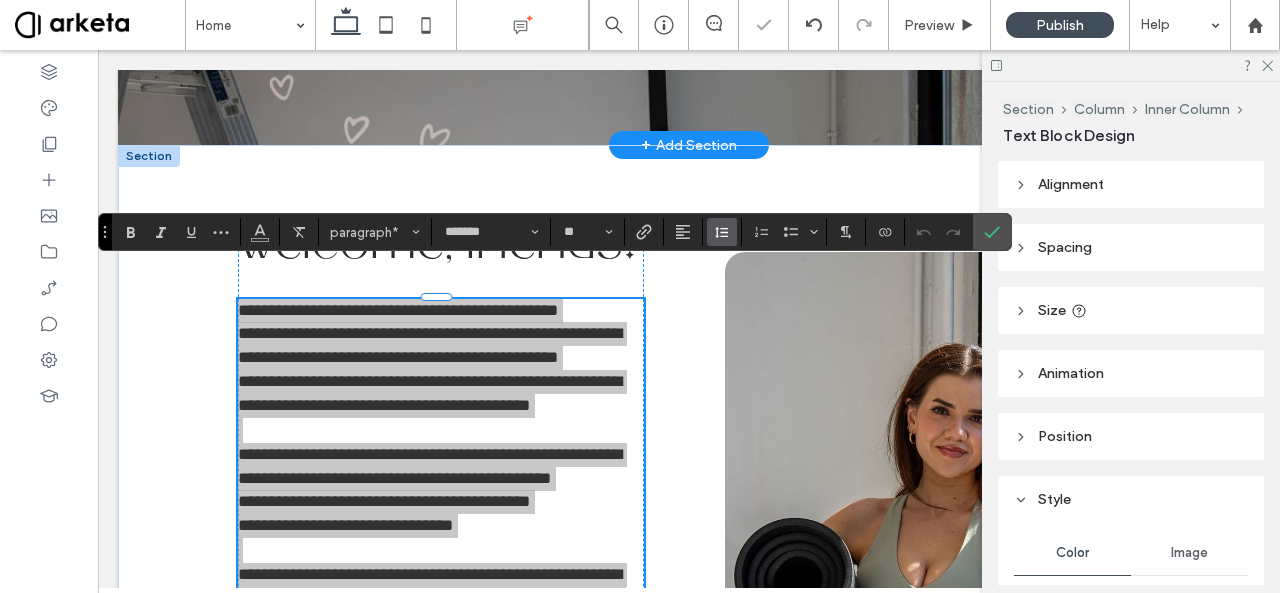 click at bounding box center (722, 232) 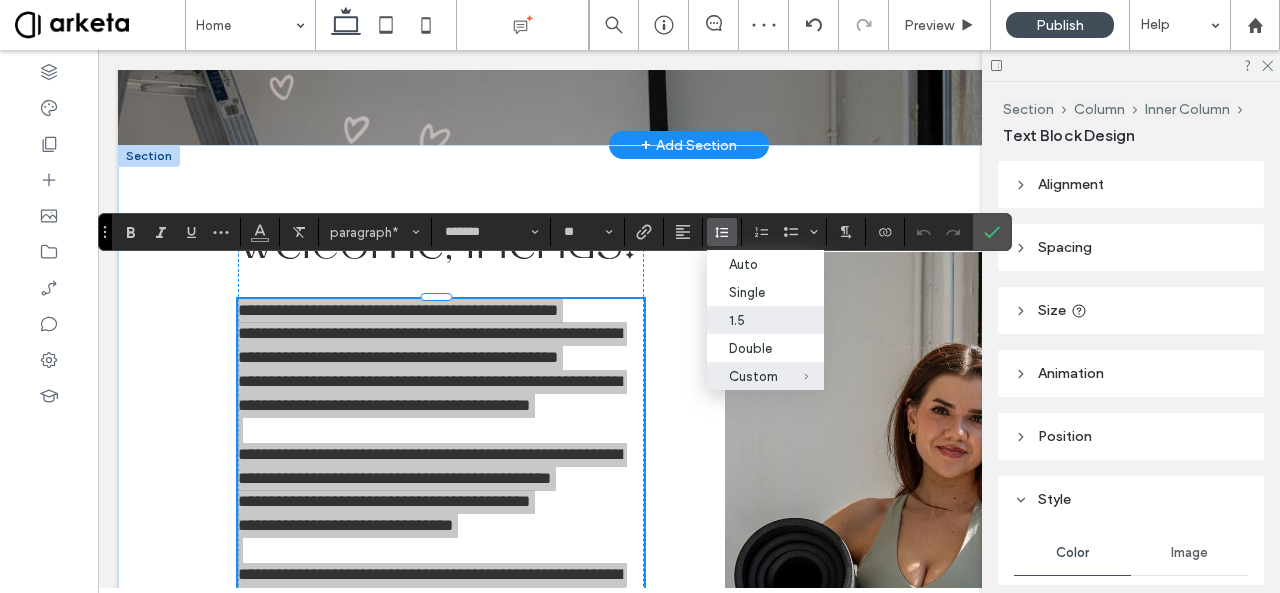 click on "1.5" at bounding box center (753, 320) 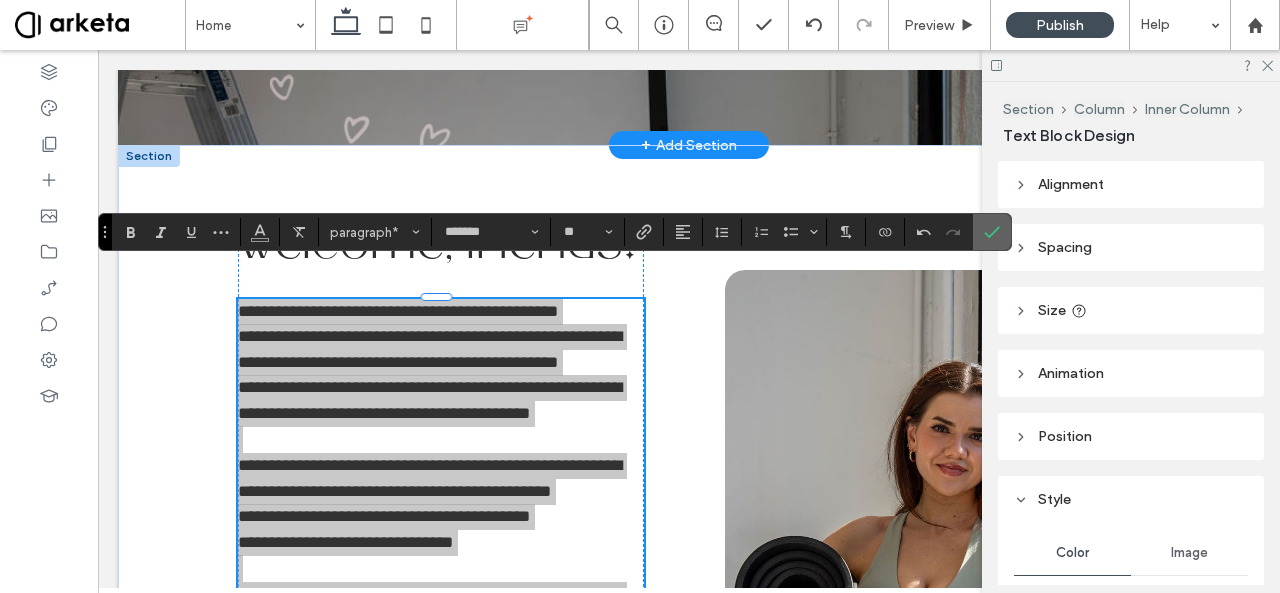 drag, startPoint x: 984, startPoint y: 237, endPoint x: 876, endPoint y: 164, distance: 130.35721 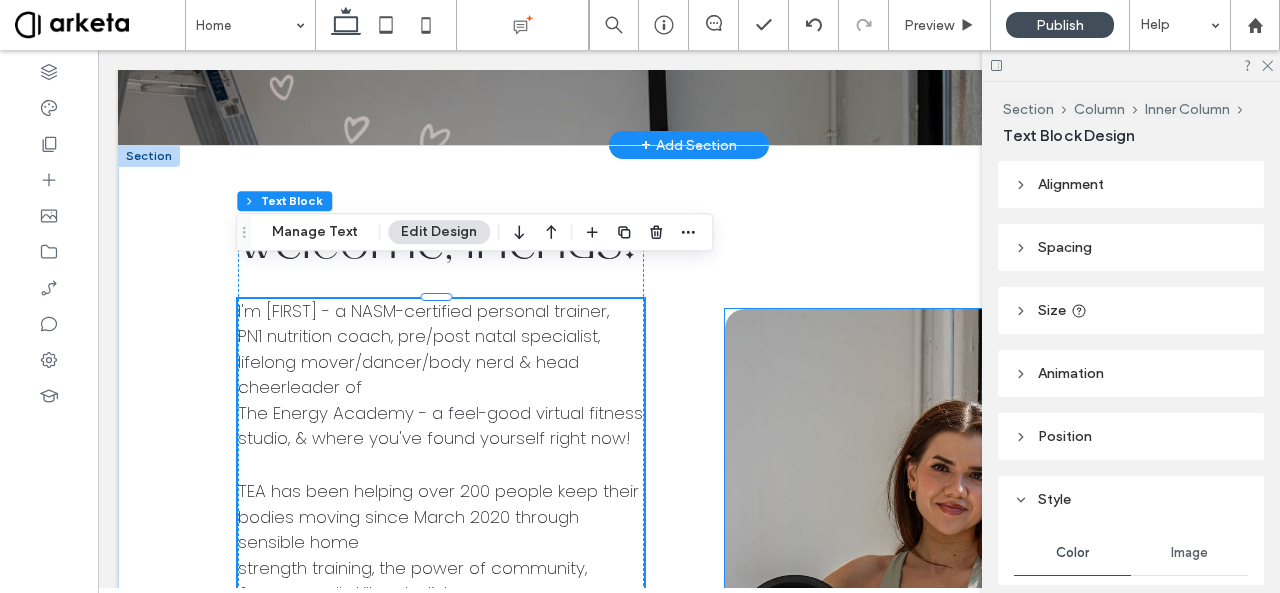 click at bounding box center [932, 621] 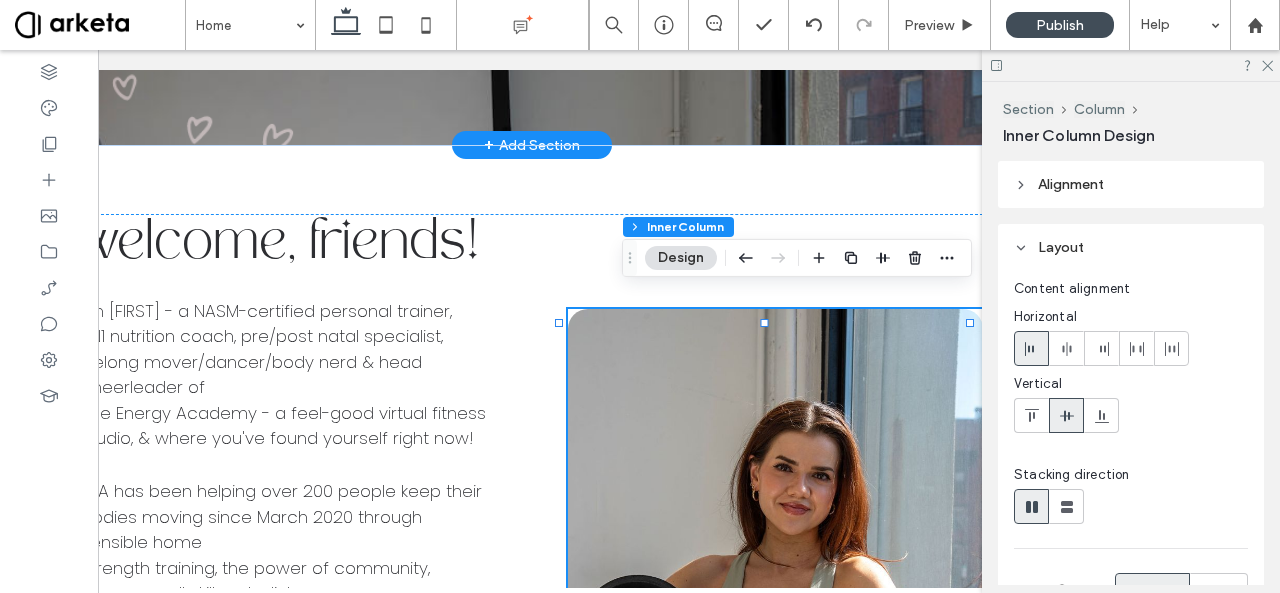 scroll, scrollTop: 0, scrollLeft: 298, axis: horizontal 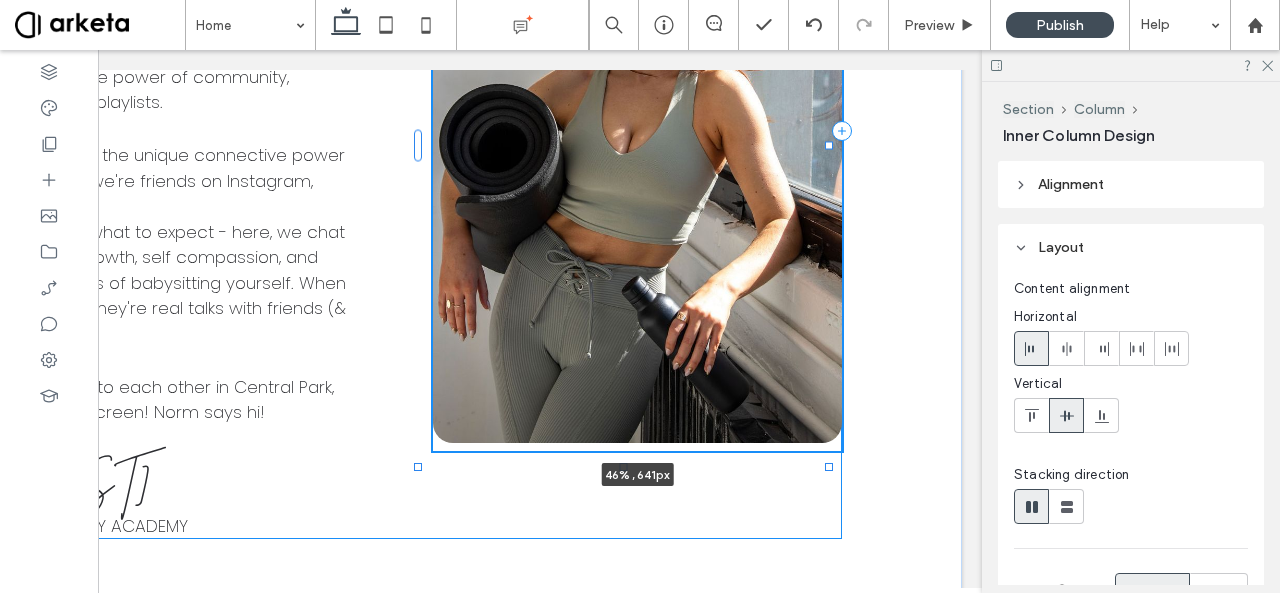 click at bounding box center (624, 467) 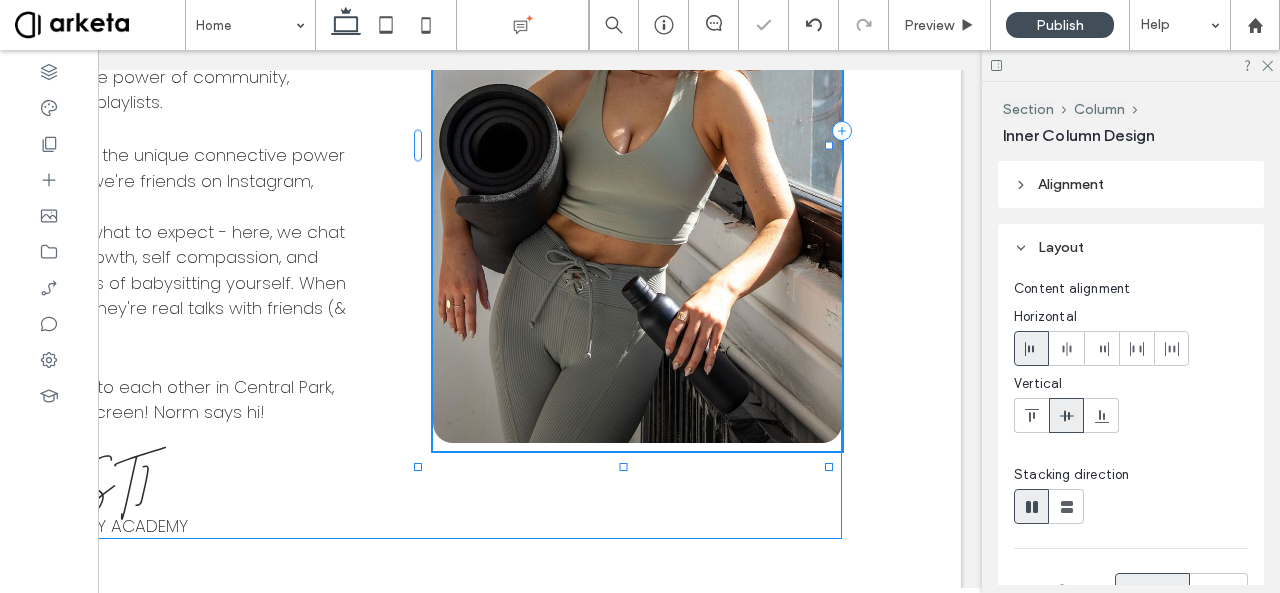 type on "***" 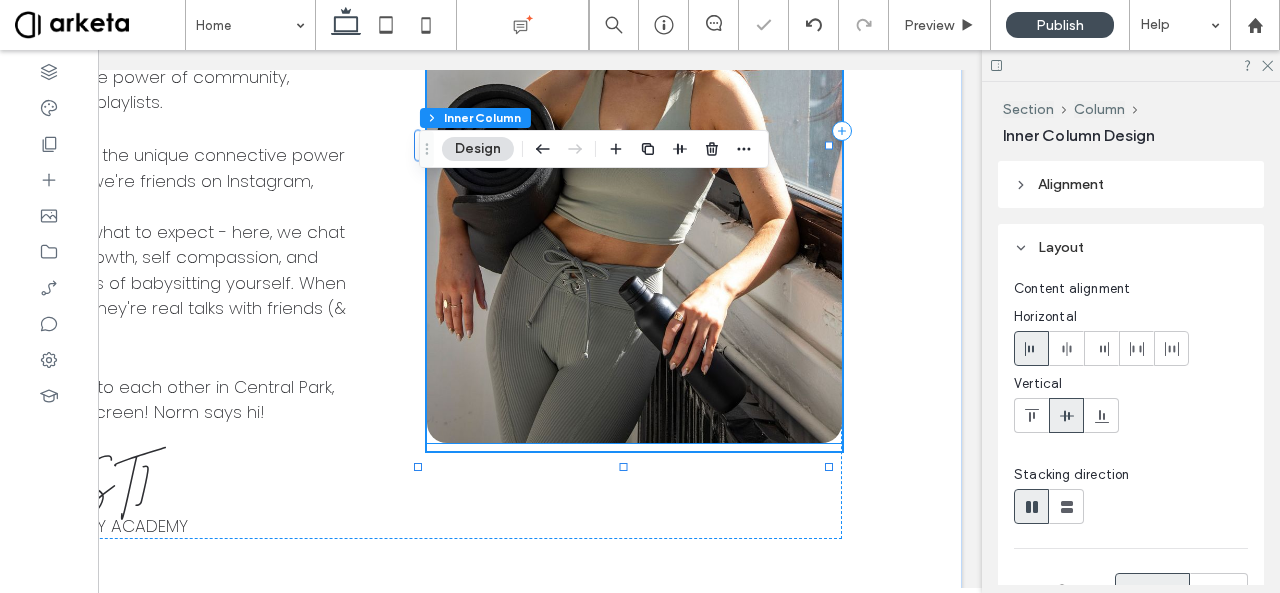 click at bounding box center [634, 130] 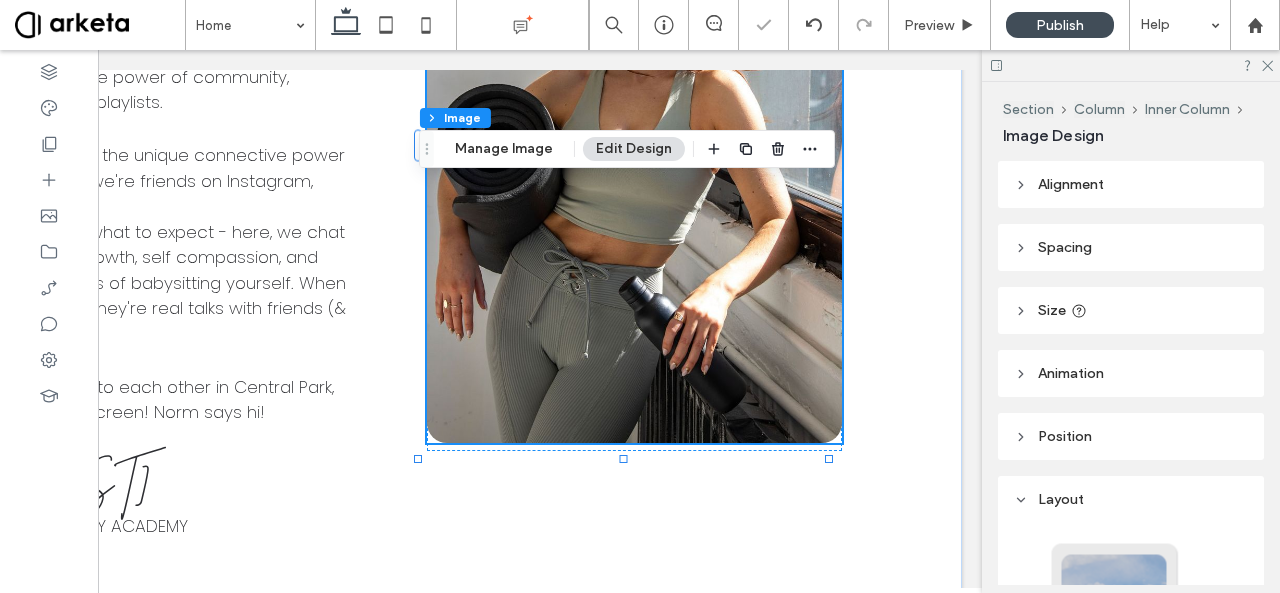 type on "**" 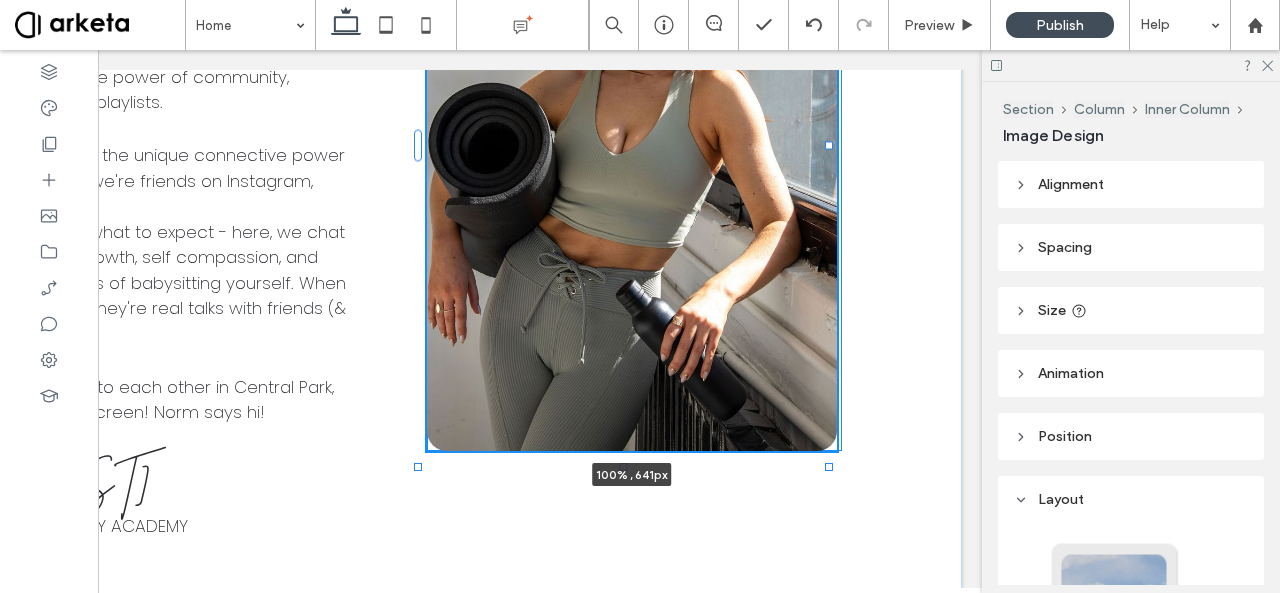 click at bounding box center (624, 467) 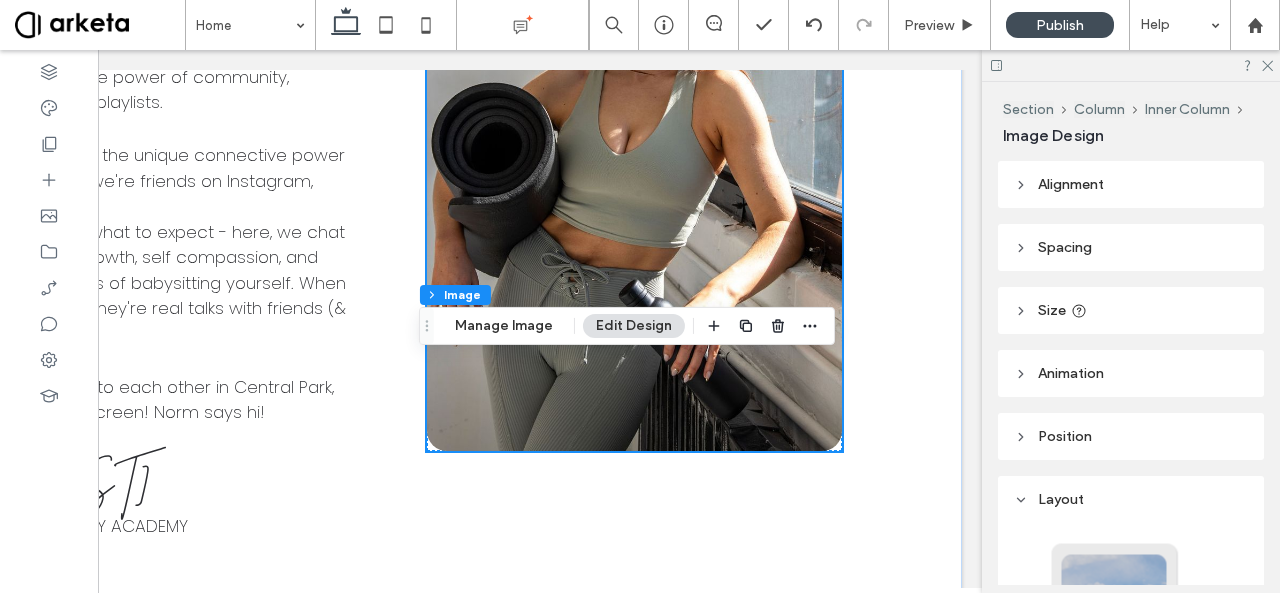 scroll, scrollTop: 1568, scrollLeft: 0, axis: vertical 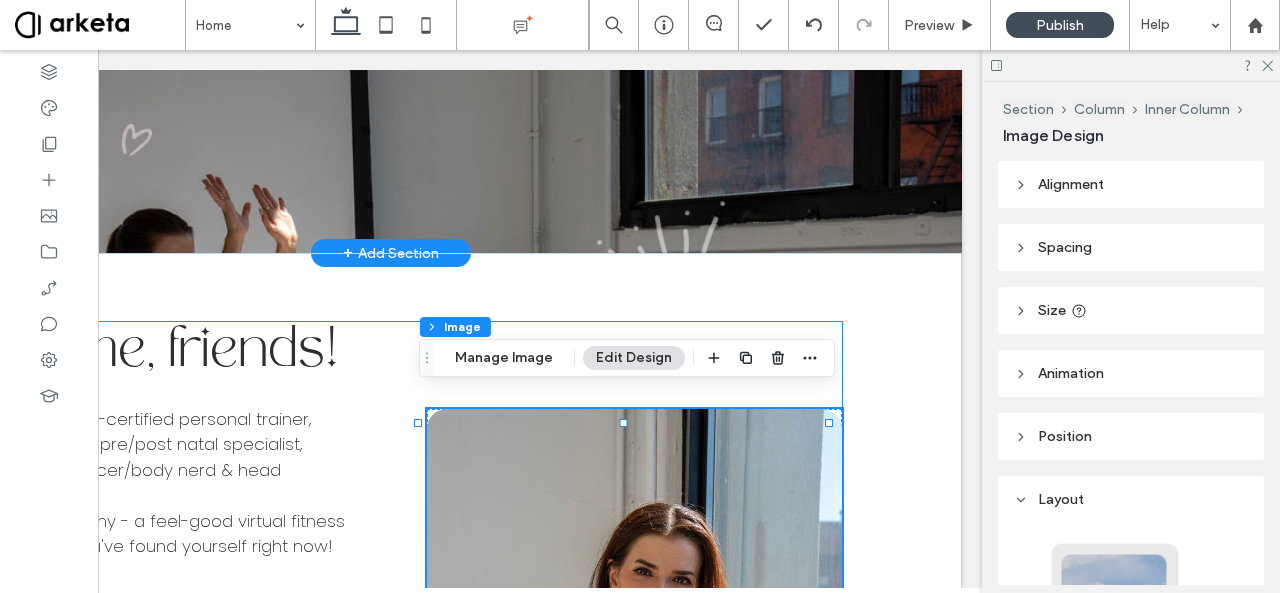 click on "welcome, friends!
I'm Laura - a NASM-certified personal trainer, PN1 nutrition coach, pre/post natal specialist, lifelong mover/dancer/body nerd & head cheerleader of The Energy Academy - a feel-good virtual fitness studio, & where you've found yourself right now! TEA has been helping over 200 people keep their bodies moving since March 2020 through sensible home strength training, the power of community, & some really killer playlists. I'm a big believer in the unique connective power of social media. If we're friends on Instagram, TikTok, or YouTube, you already know what to expect - here, we chat fearlessly about growth, self compassion, and the messy business of babysitting yourself. When you join the TEAm, they're real talks with friends (& a side of squats). If we don't bump into each other in Central Park, I'll see you on the screen! Norm says hi!
xo Laura Founder, THE ENERGY ACADEMY
100% , 641px" at bounding box center [391, 730] 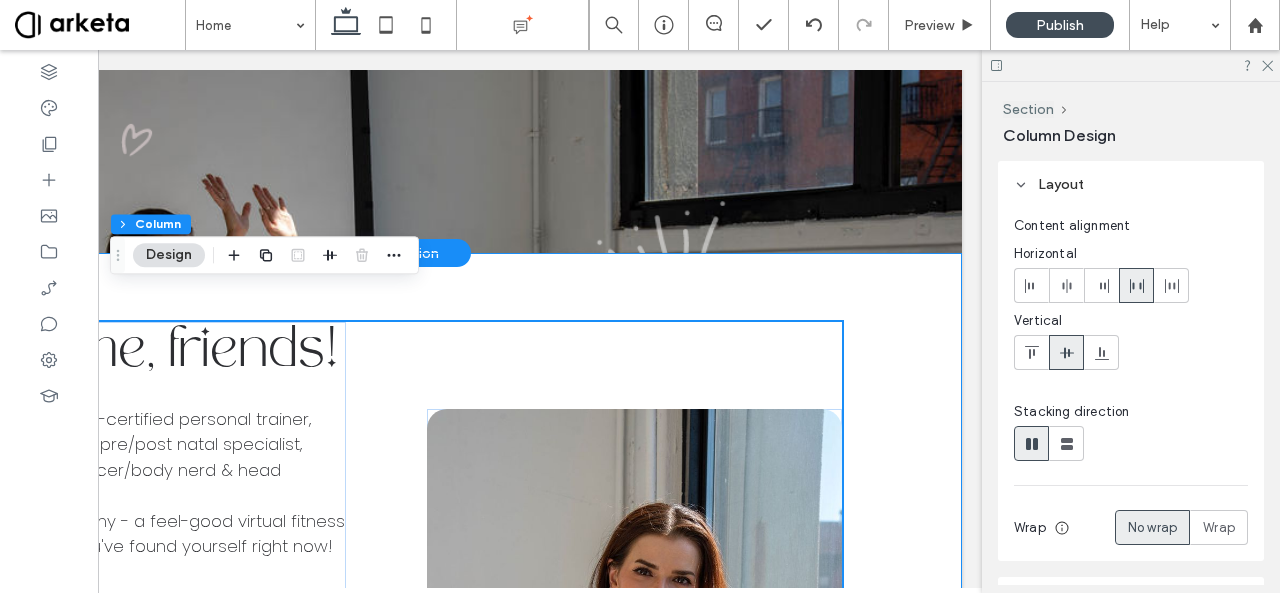click on "welcome, friends!
I'm Laura - a NASM-certified personal trainer, PN1 nutrition coach, pre/post natal specialist, lifelong mover/dancer/body nerd & head cheerleader of The Energy Academy - a feel-good virtual fitness studio, & where you've found yourself right now! TEA has been helping over 200 people keep their bodies moving since March 2020 through sensible home strength training, the power of community, & some really killer playlists. I'm a big believer in the unique connective power of social media. If we're friends on Instagram, TikTok, or YouTube, you already know what to expect - here, we chat fearlessly about growth, self compassion, and the messy business of babysitting yourself. When you join the TEAm, they're real talks with friends (& a side of squats). If we don't bump into each other in Central Park, I'll see you on the screen! Norm says hi!
xo Laura Founder, THE ENERGY ACADEMY" at bounding box center (391, 730) 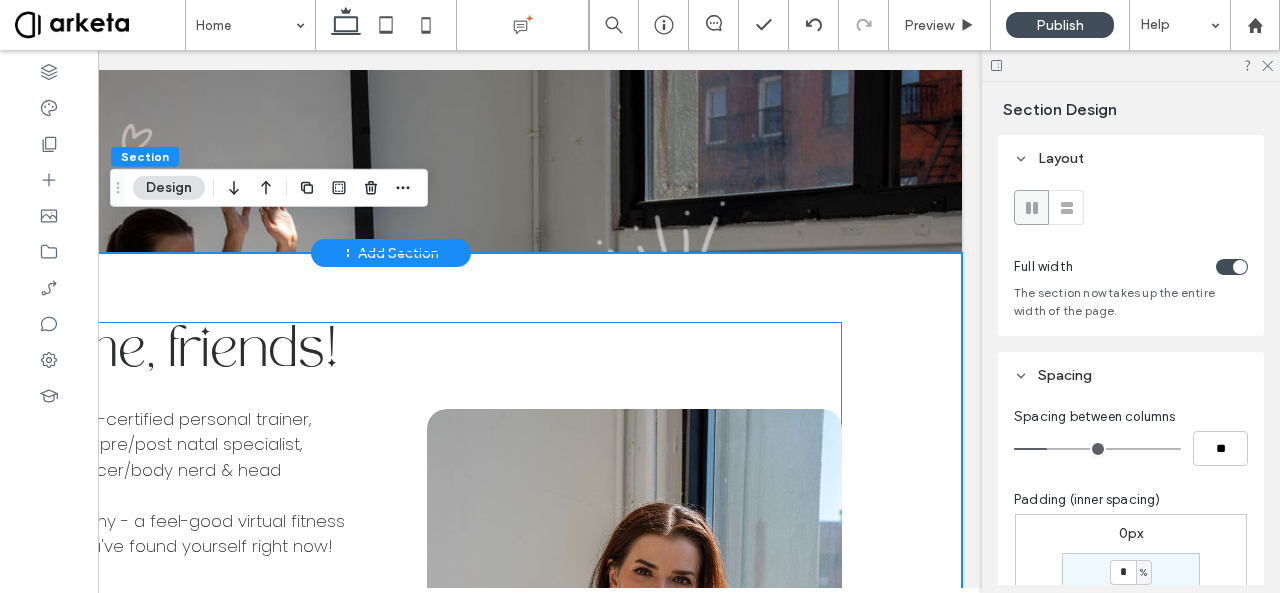 click on "welcome, friends!
I'm Laura - a NASM-certified personal trainer, PN1 nutrition coach, pre/post natal specialist, lifelong mover/dancer/body nerd & head cheerleader of The Energy Academy - a feel-good virtual fitness studio, & where you've found yourself right now! TEA has been helping over 200 people keep their bodies moving since March 2020 through sensible home strength training, the power of community, & some really killer playlists. I'm a big believer in the unique connective power of social media. If we're friends on Instagram, TikTok, or YouTube, you already know what to expect - here, we chat fearlessly about growth, self compassion, and the messy business of babysitting yourself. When you join the TEAm, they're real talks with friends (& a side of squats). If we don't bump into each other in Central Park, I'll see you on the screen! Norm says hi!
xo Laura Founder, THE ENERGY ACADEMY" at bounding box center [391, 730] 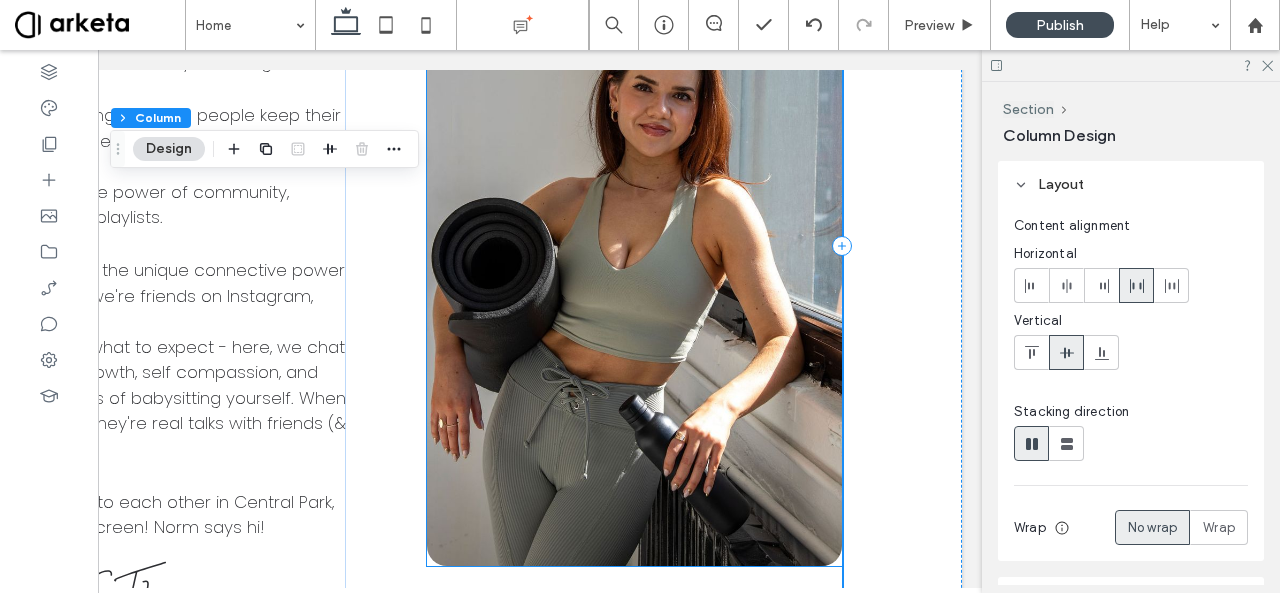 scroll, scrollTop: 2016, scrollLeft: 0, axis: vertical 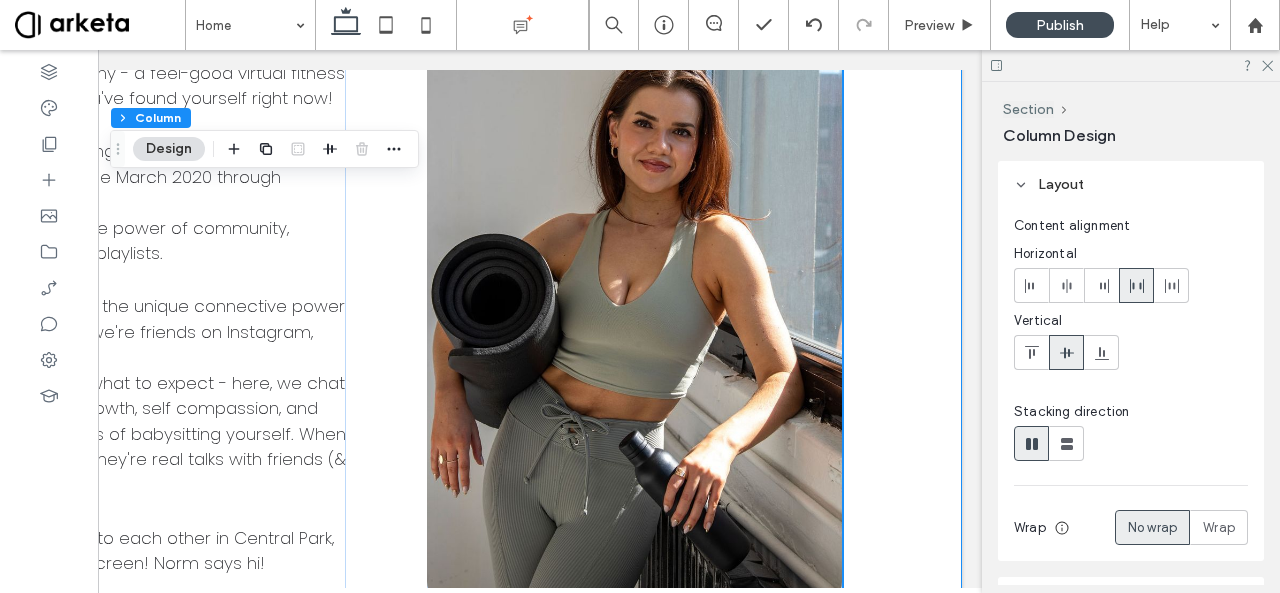 click on "welcome, friends!
I'm Laura - a NASM-certified personal trainer, PN1 nutrition coach, pre/post natal specialist, lifelong mover/dancer/body nerd & head cheerleader of The Energy Academy - a feel-good virtual fitness studio, & where you've found yourself right now! TEA has been helping over 200 people keep their bodies moving since March 2020 through sensible home strength training, the power of community, & some really killer playlists. I'm a big believer in the unique connective power of social media. If we're friends on Instagram, TikTok, or YouTube, you already know what to expect - here, we chat fearlessly about growth, self compassion, and the messy business of babysitting yourself. When you join the TEAm, they're real talks with friends (& a side of squats). If we don't bump into each other in Central Park, I'll see you on the screen! Norm says hi!
xo Laura Founder, THE ENERGY ACADEMY" at bounding box center [391, 282] 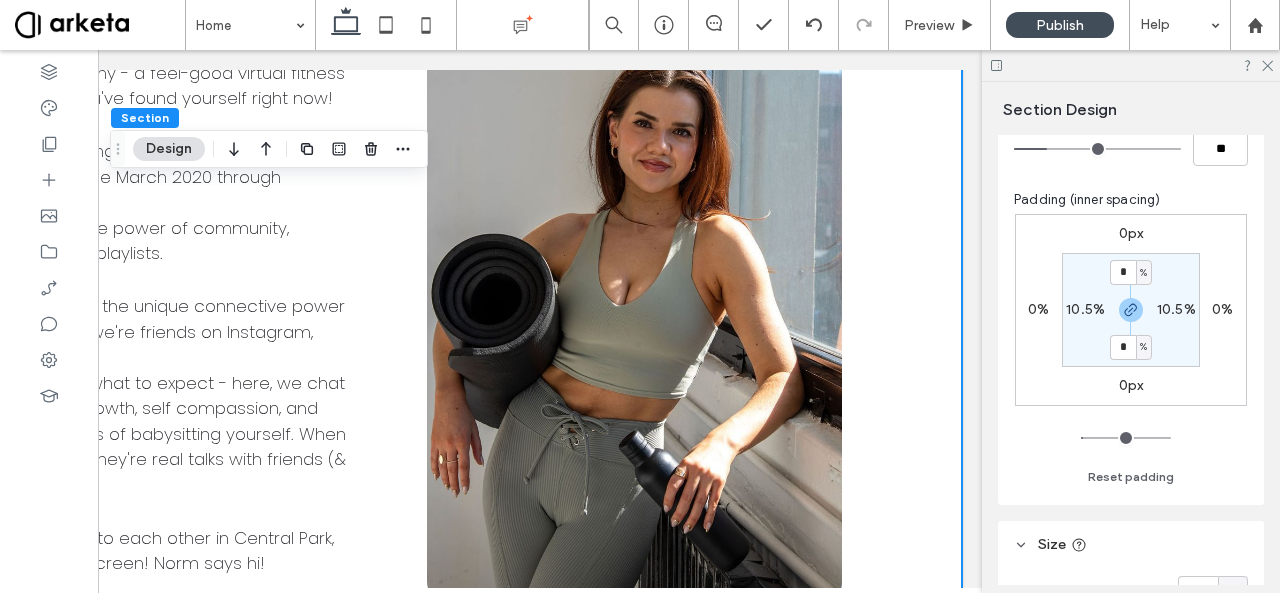 scroll, scrollTop: 302, scrollLeft: 0, axis: vertical 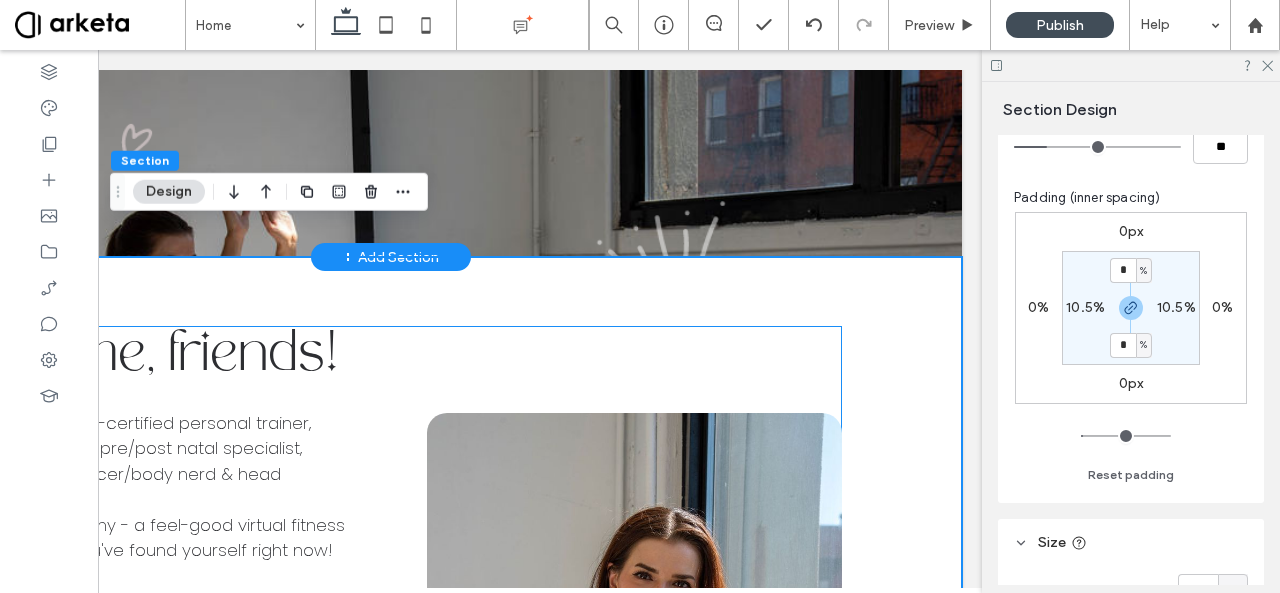 click on "welcome, friends!
I'm Laura - a NASM-certified personal trainer, PN1 nutrition coach, pre/post natal specialist, lifelong mover/dancer/body nerd & head cheerleader of The Energy Academy - a feel-good virtual fitness studio, & where you've found yourself right now! TEA has been helping over 200 people keep their bodies moving since March 2020 through sensible home strength training, the power of community, & some really killer playlists. I'm a big believer in the unique connective power of social media. If we're friends on Instagram, TikTok, or YouTube, you already know what to expect - here, we chat fearlessly about growth, self compassion, and the messy business of babysitting yourself. When you join the TEAm, they're real talks with friends (& a side of squats). If we don't bump into each other in Central Park, I'll see you on the screen! Norm says hi!
xo Laura Founder, THE ENERGY ACADEMY" at bounding box center (391, 734) 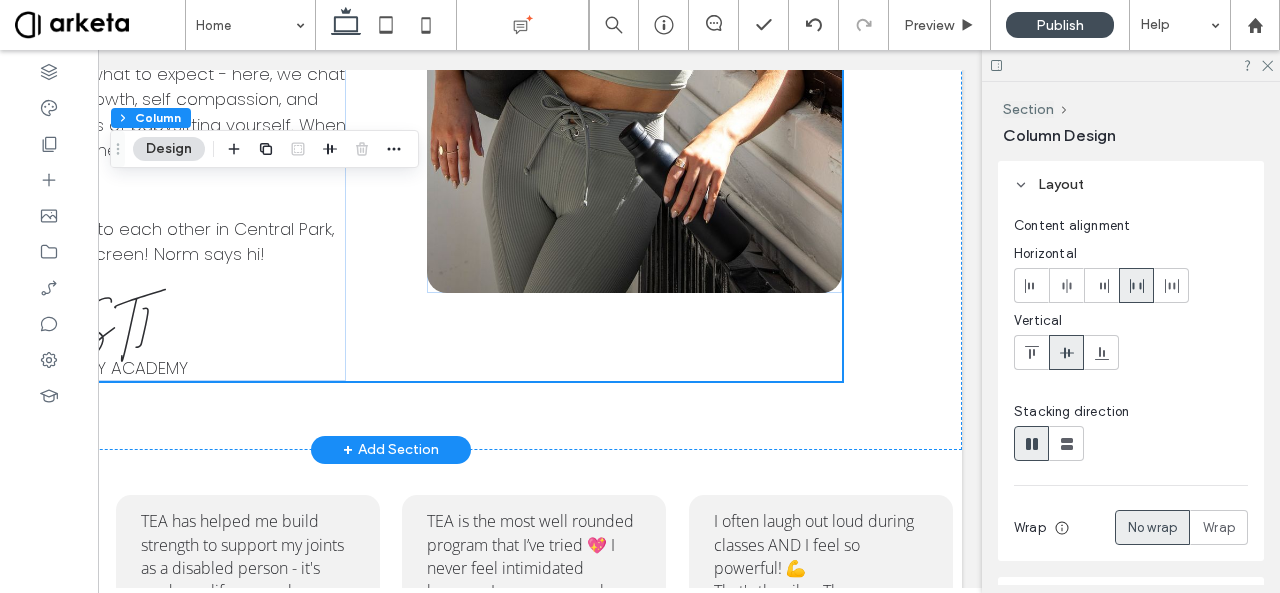 scroll, scrollTop: 2328, scrollLeft: 0, axis: vertical 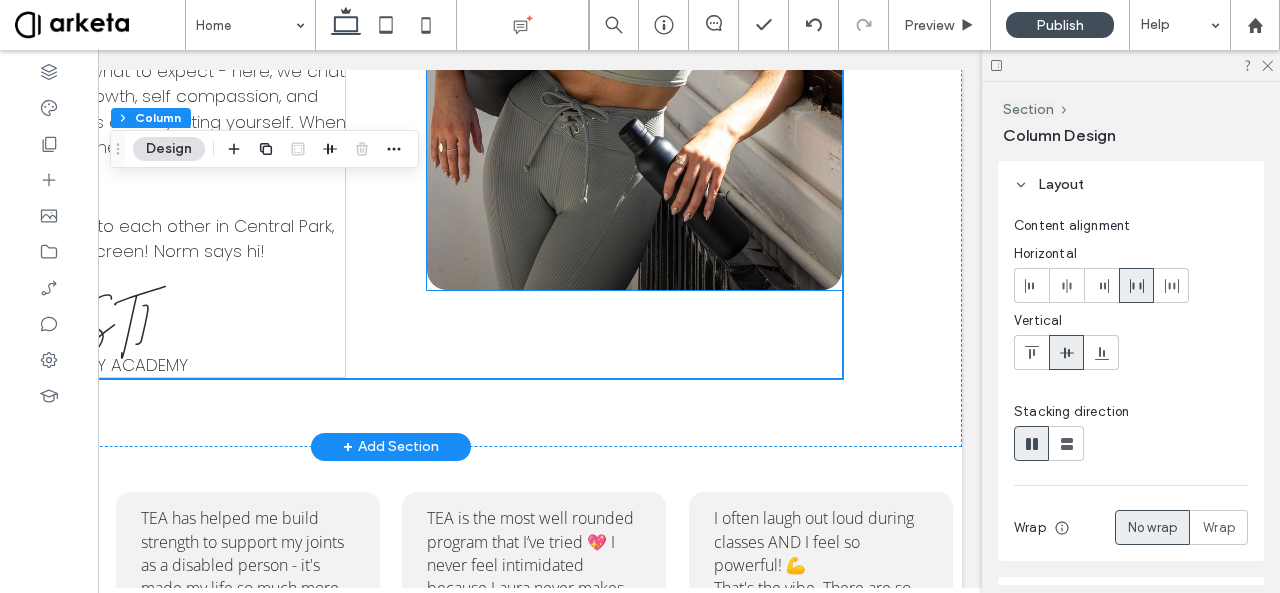 click at bounding box center (634, -31) 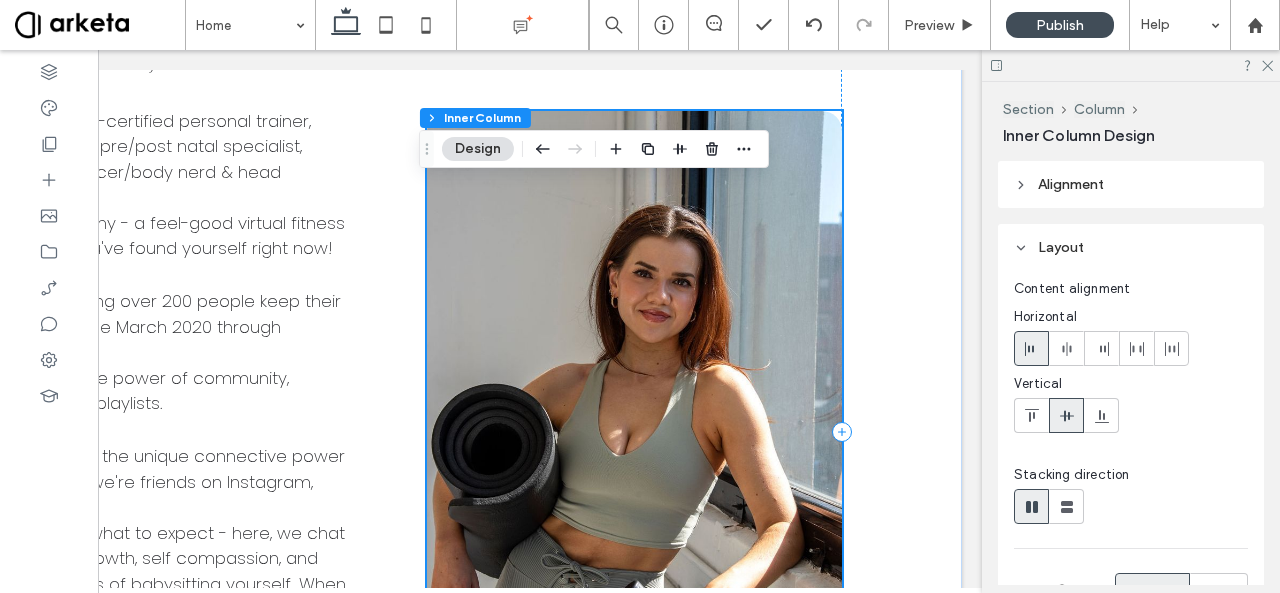 scroll, scrollTop: 1865, scrollLeft: 0, axis: vertical 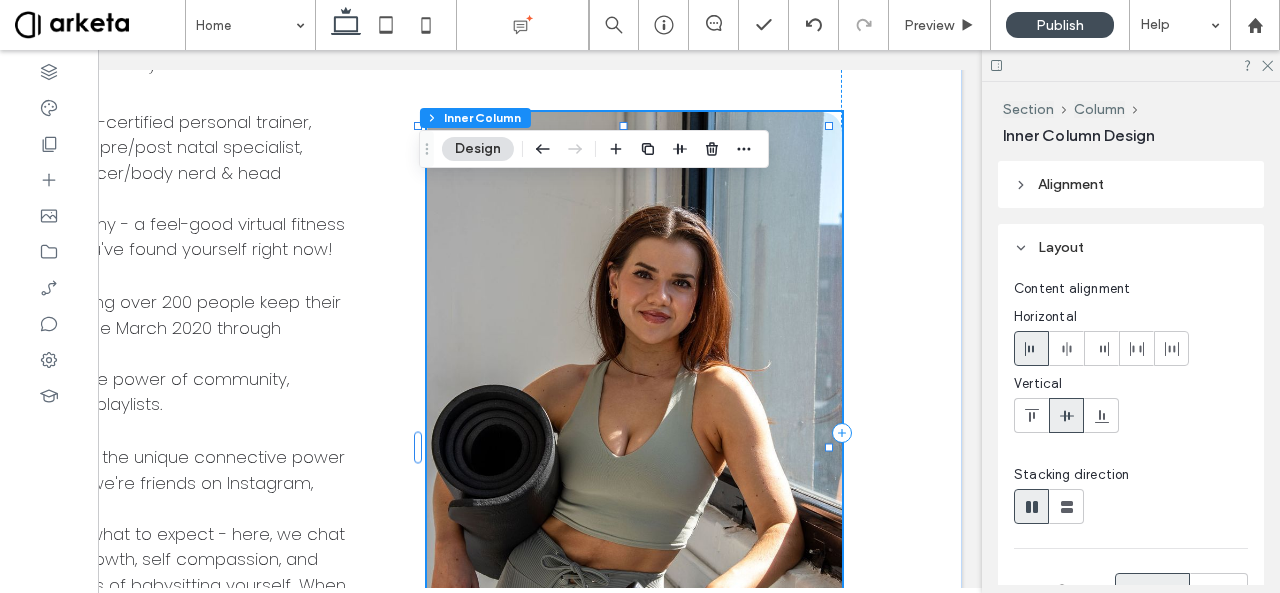 click at bounding box center [634, 432] 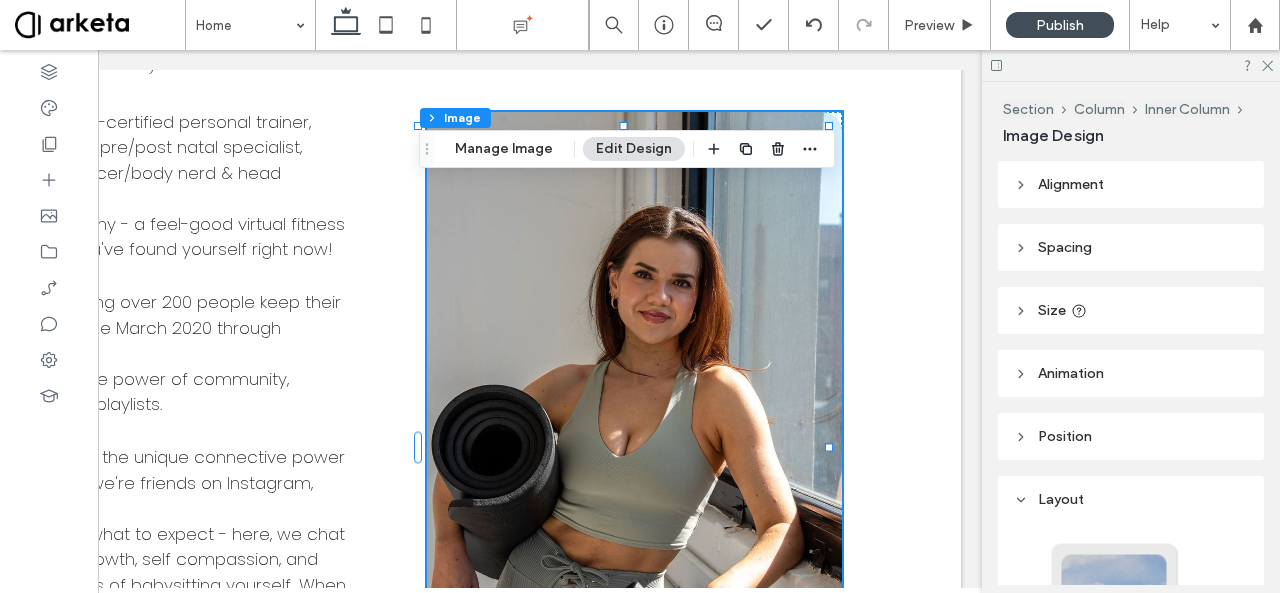 type on "**" 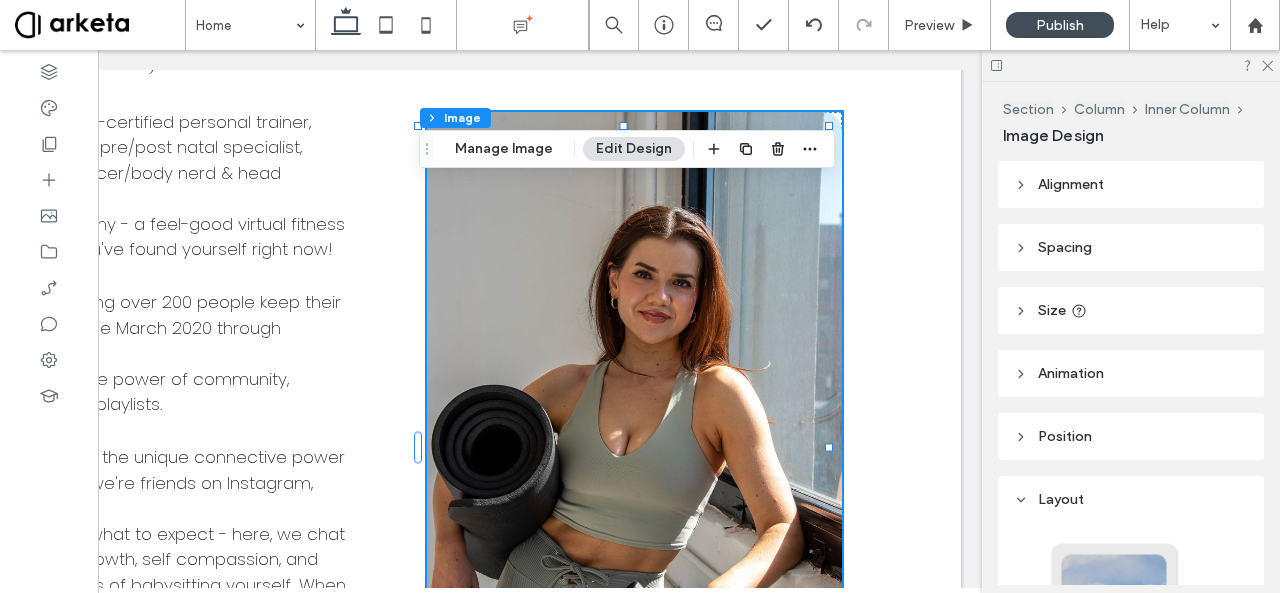 click on "Alignment" at bounding box center [1071, 184] 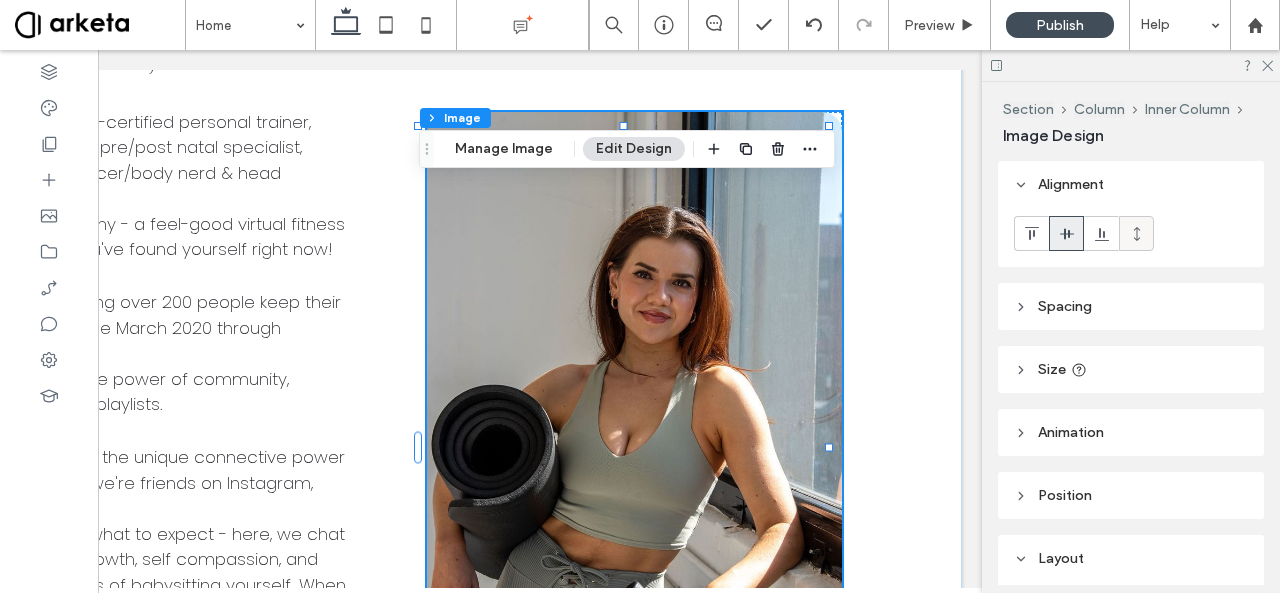click 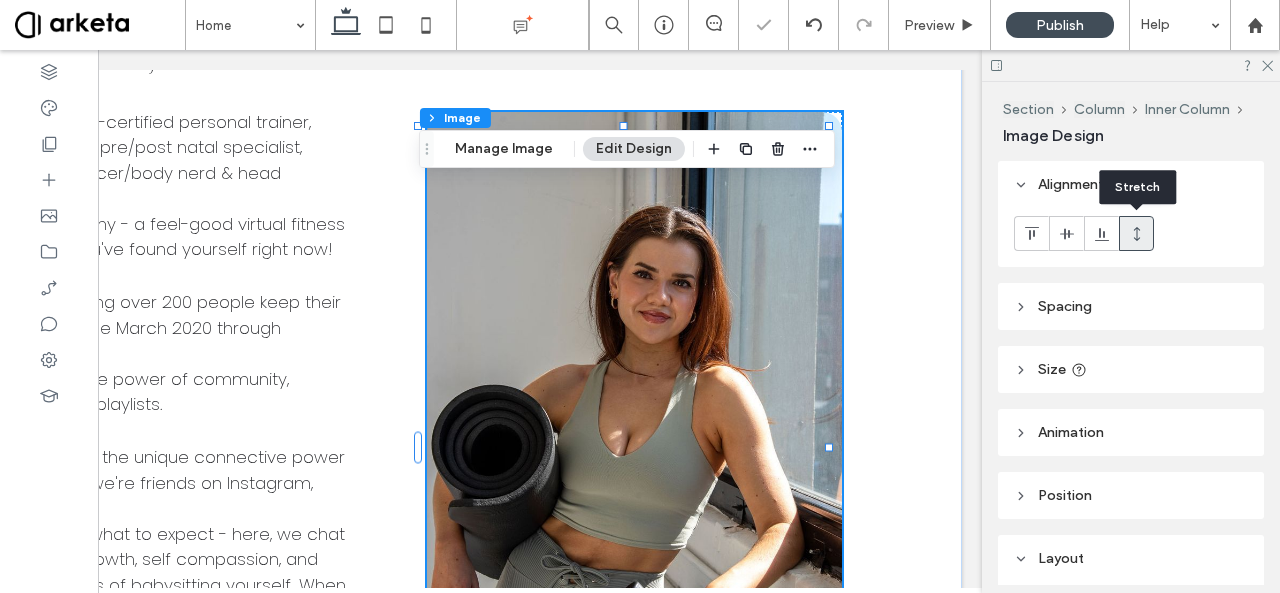 type on "*" 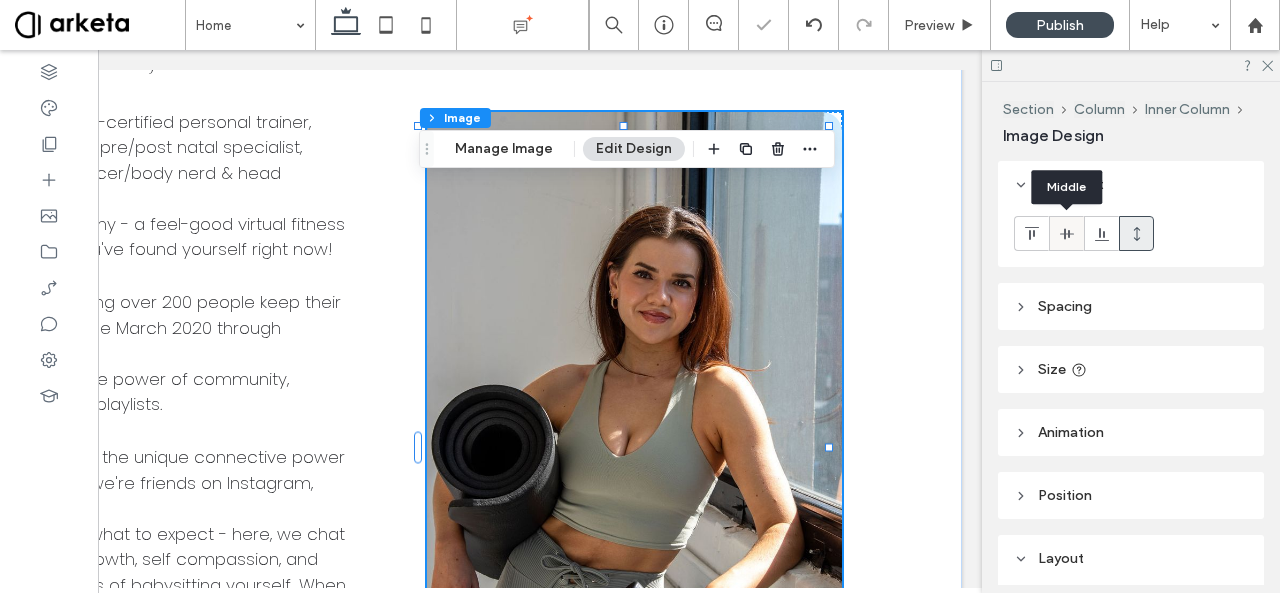 click 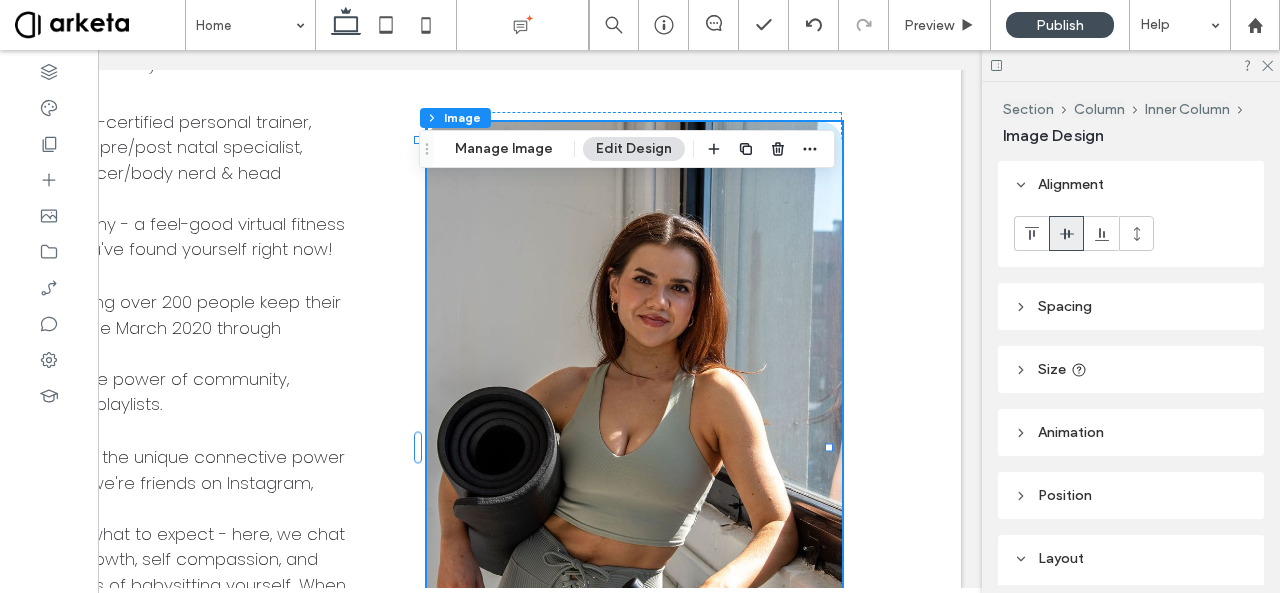 scroll, scrollTop: 0, scrollLeft: 0, axis: both 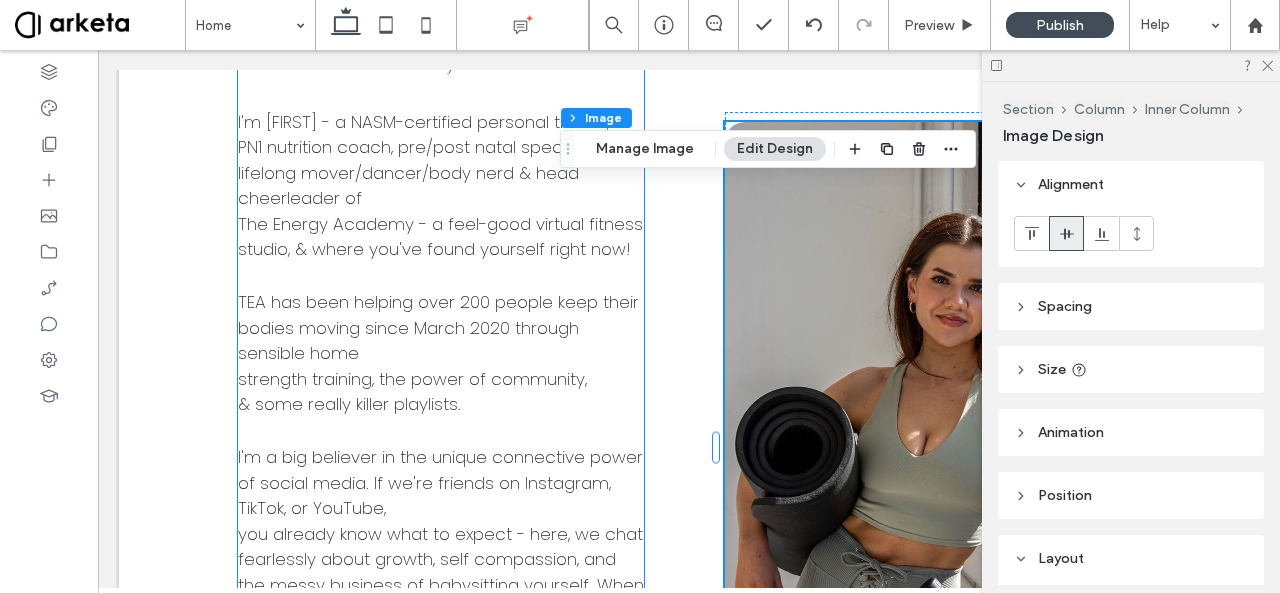 click on "TEA has been helping over 200 people keep their bodies moving since March 2020 through sensible home" at bounding box center (441, 328) 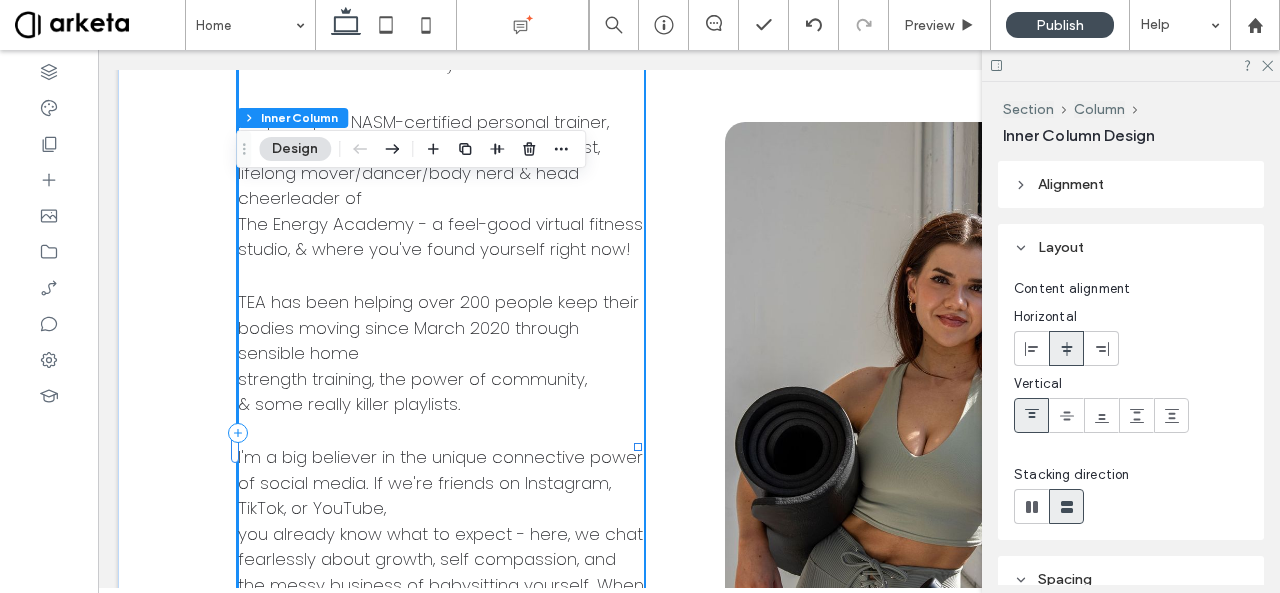 click on "welcome, friends!
I'm Laura - a NASM-certified personal trainer, PN1 nutrition coach, pre/post natal specialist, lifelong mover/dancer/body nerd & head cheerleader of The Energy Academy - a feel-good virtual fitness studio, & where you've found yourself right now! TEA has been helping over 200 people keep their bodies moving since March 2020 through sensible home strength training, the power of community, & some really killer playlists. I'm a big believer in the unique connective power of social media. If we're friends on Instagram, TikTok, or YouTube, you already know what to expect - here, we chat fearlessly about growth, self compassion, and the messy business of babysitting yourself. When you join the TEAm, they're real talks with friends (& a side of squats). If we don't bump into each other in Central Park, I'll see you on the screen! Norm says hi!
xo Laura Founder, THE ENERGY ACADEMY" at bounding box center (689, 433) 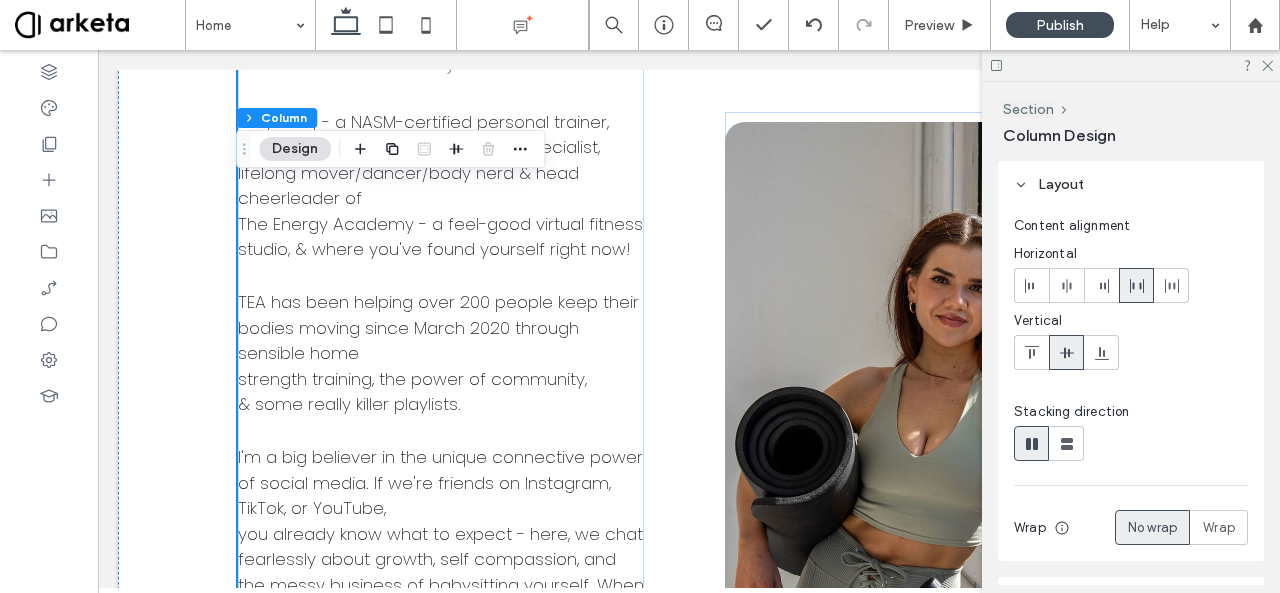 click on "Section" at bounding box center [1038, 109] 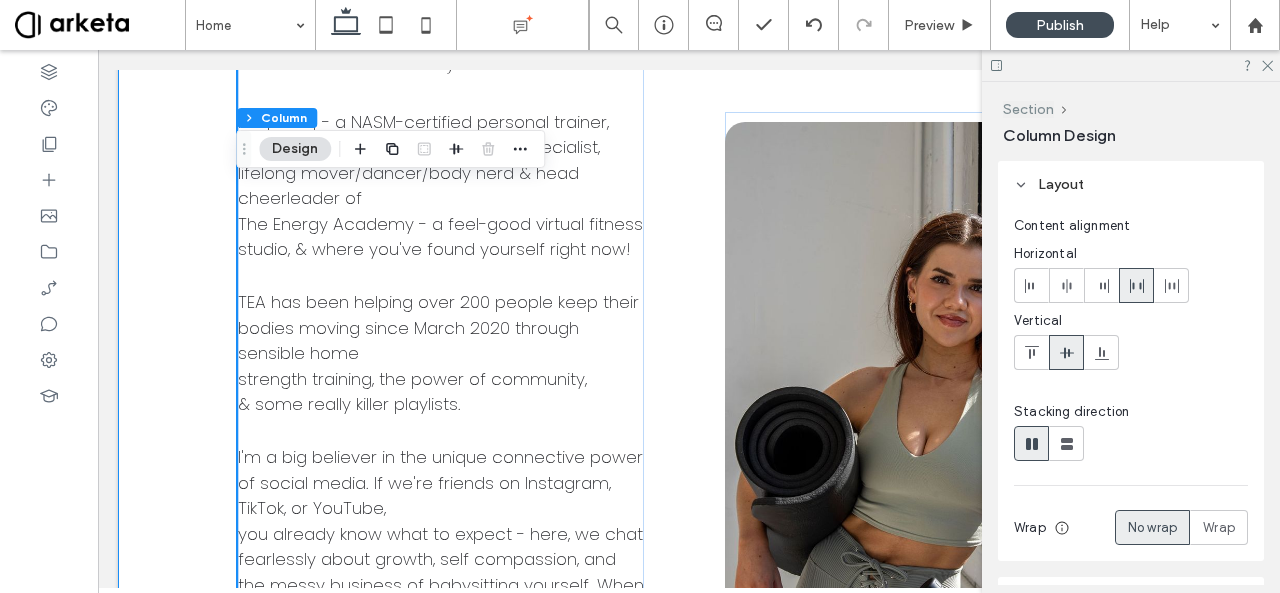 click on "Section" at bounding box center (1028, 109) 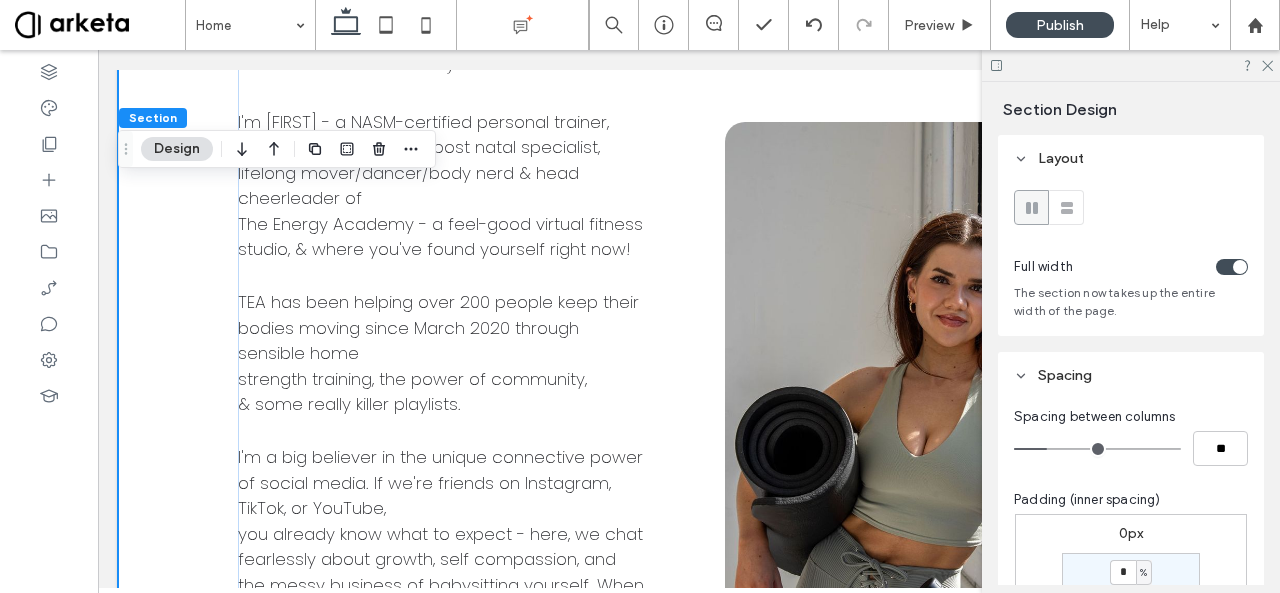 scroll, scrollTop: 342, scrollLeft: 0, axis: vertical 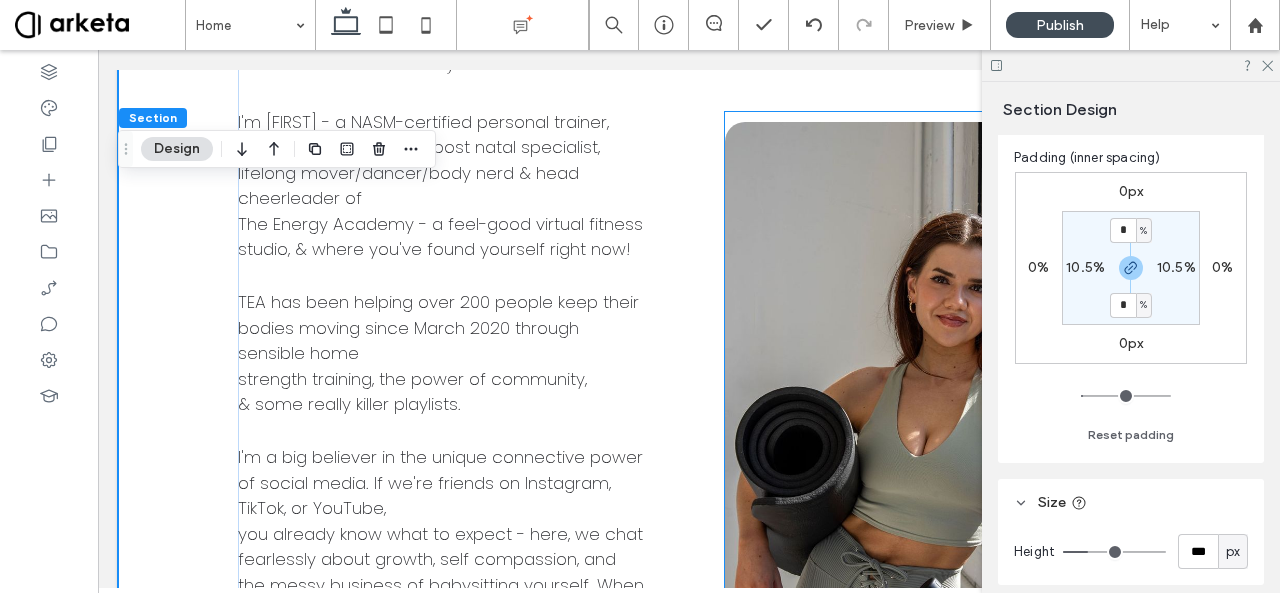 click at bounding box center (932, 432) 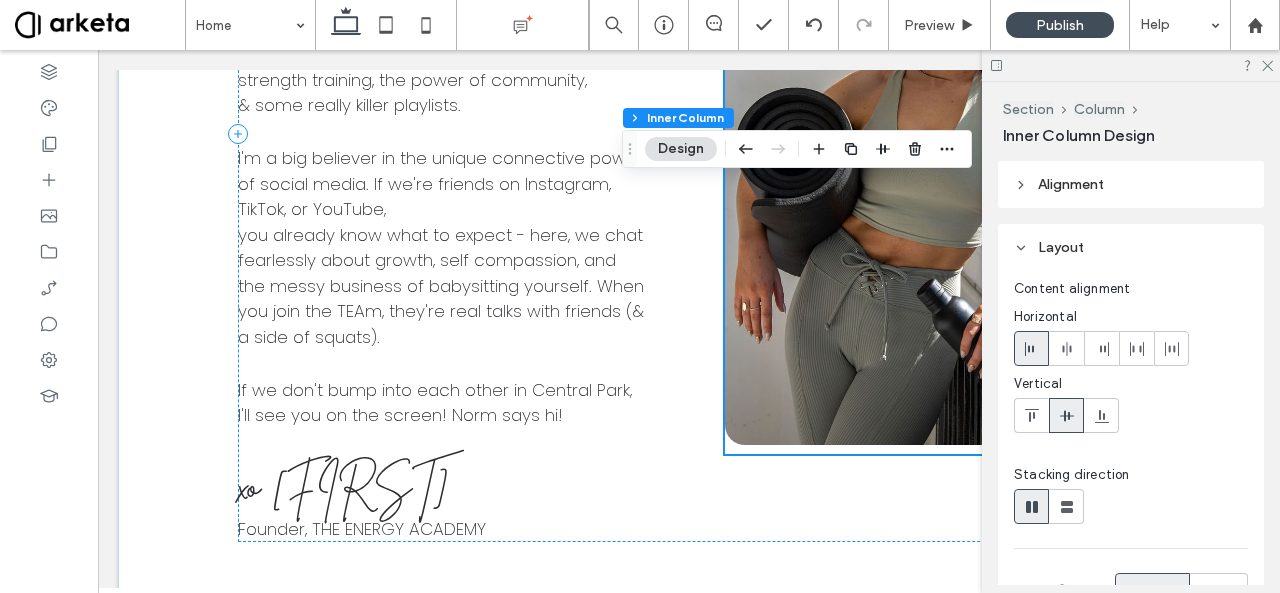 scroll, scrollTop: 2158, scrollLeft: 0, axis: vertical 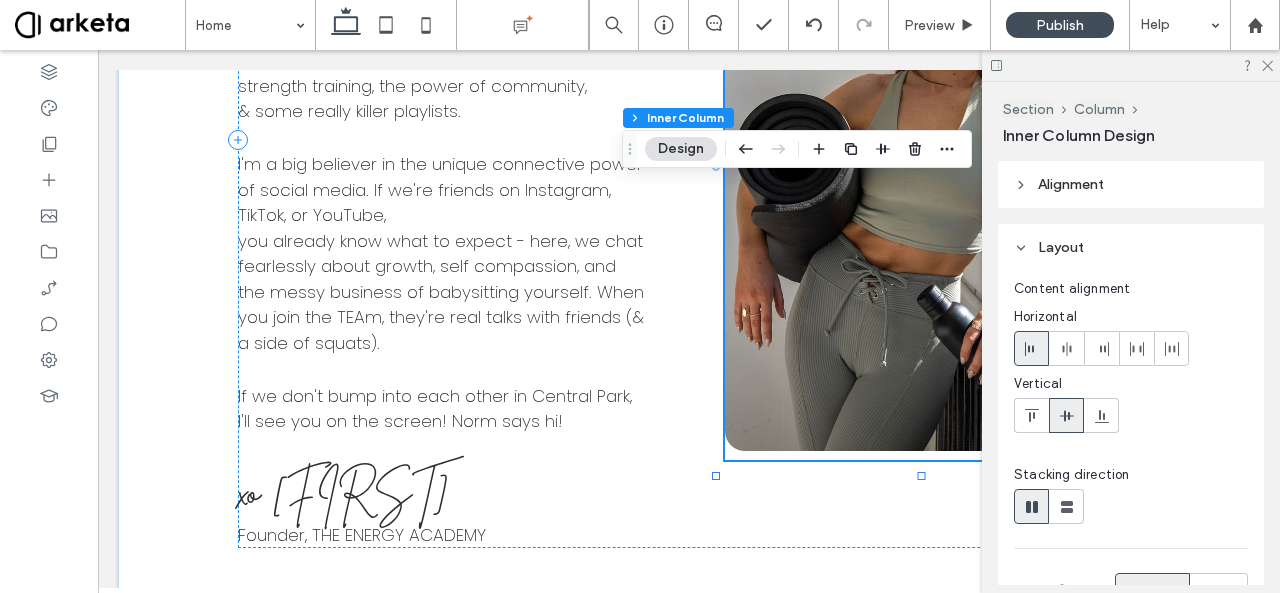 click at bounding box center (932, 139) 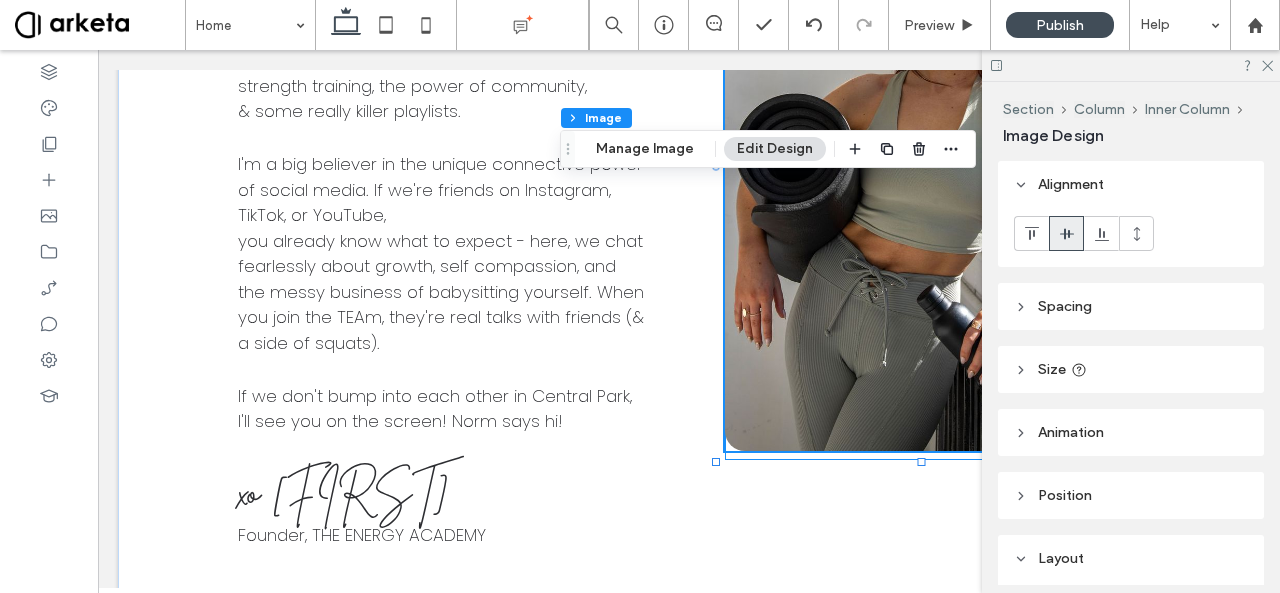 type on "**" 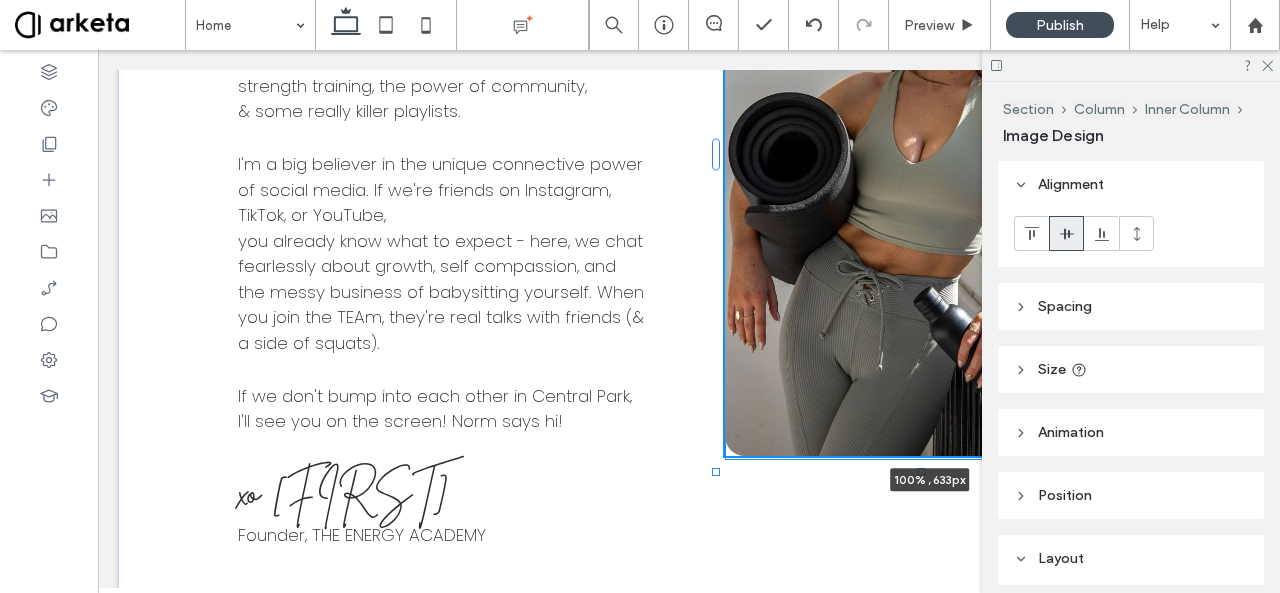 drag, startPoint x: 920, startPoint y: 427, endPoint x: 921, endPoint y: 437, distance: 10.049875 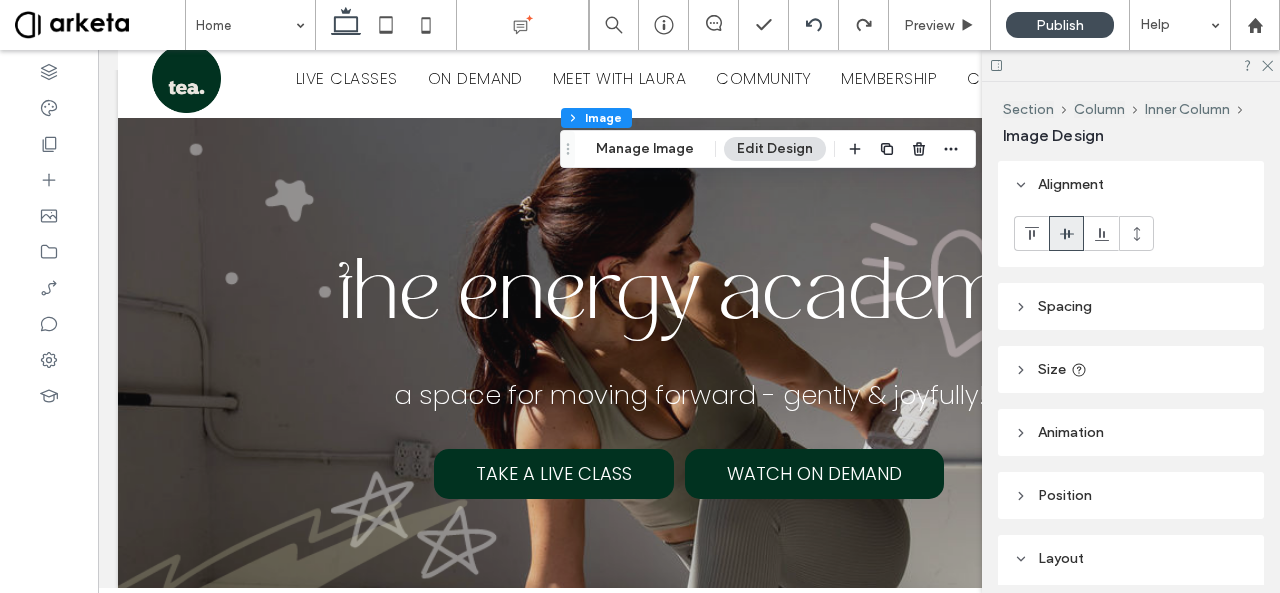 scroll, scrollTop: 1969, scrollLeft: 0, axis: vertical 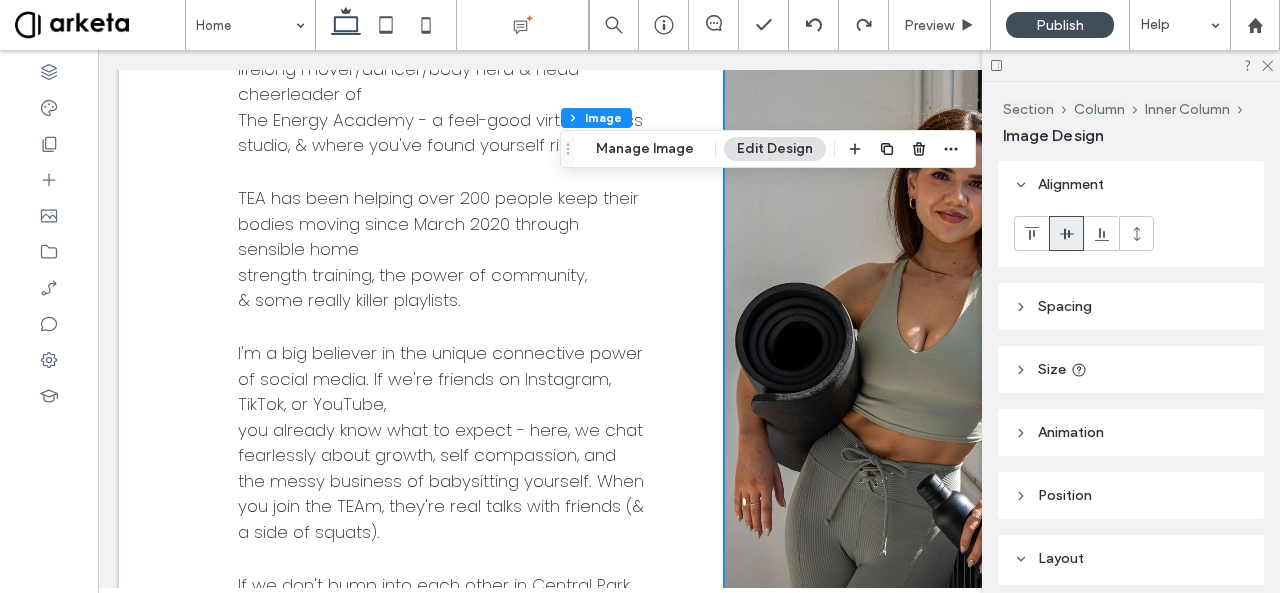 type on "**" 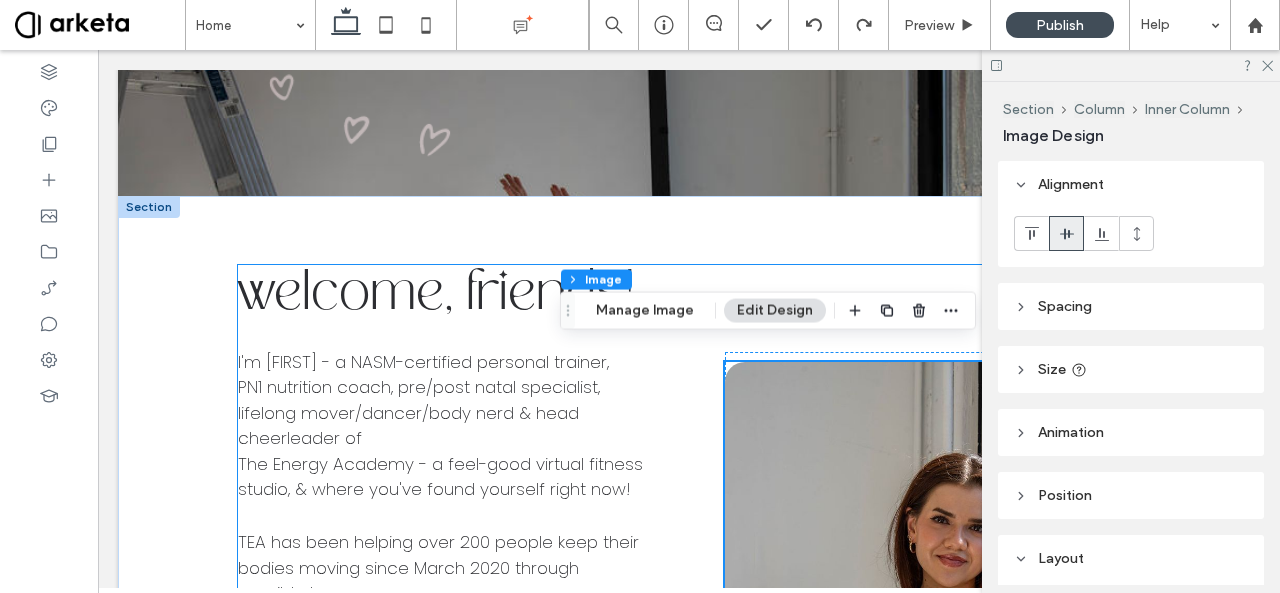 scroll, scrollTop: 1624, scrollLeft: 0, axis: vertical 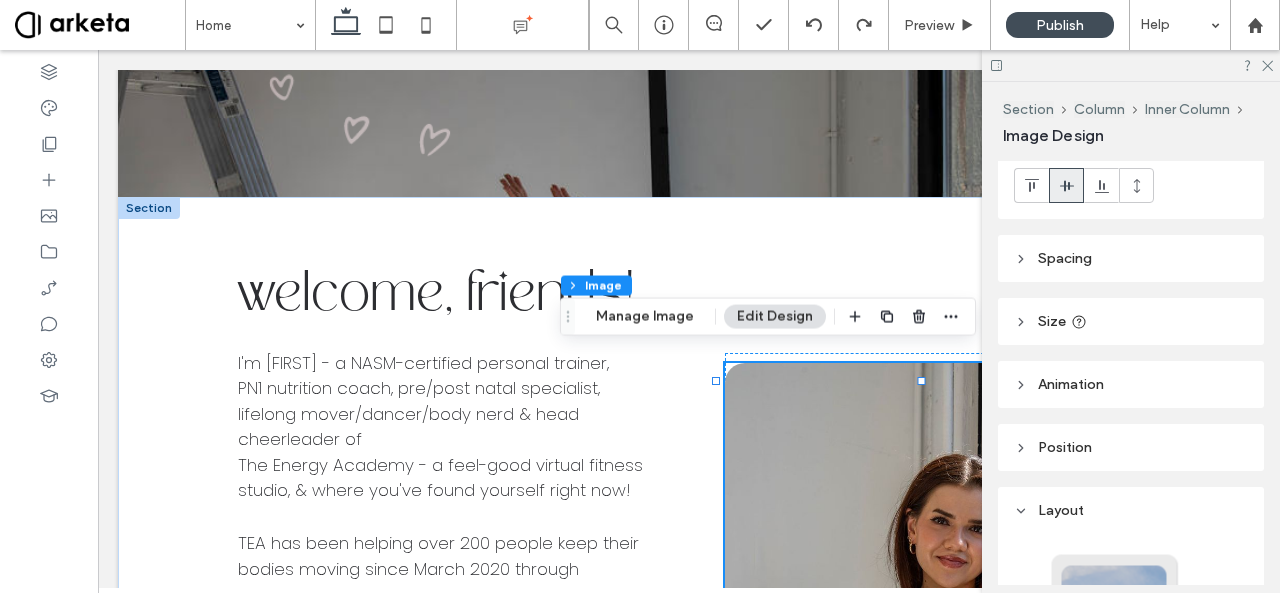 click on "Size" at bounding box center (1131, 321) 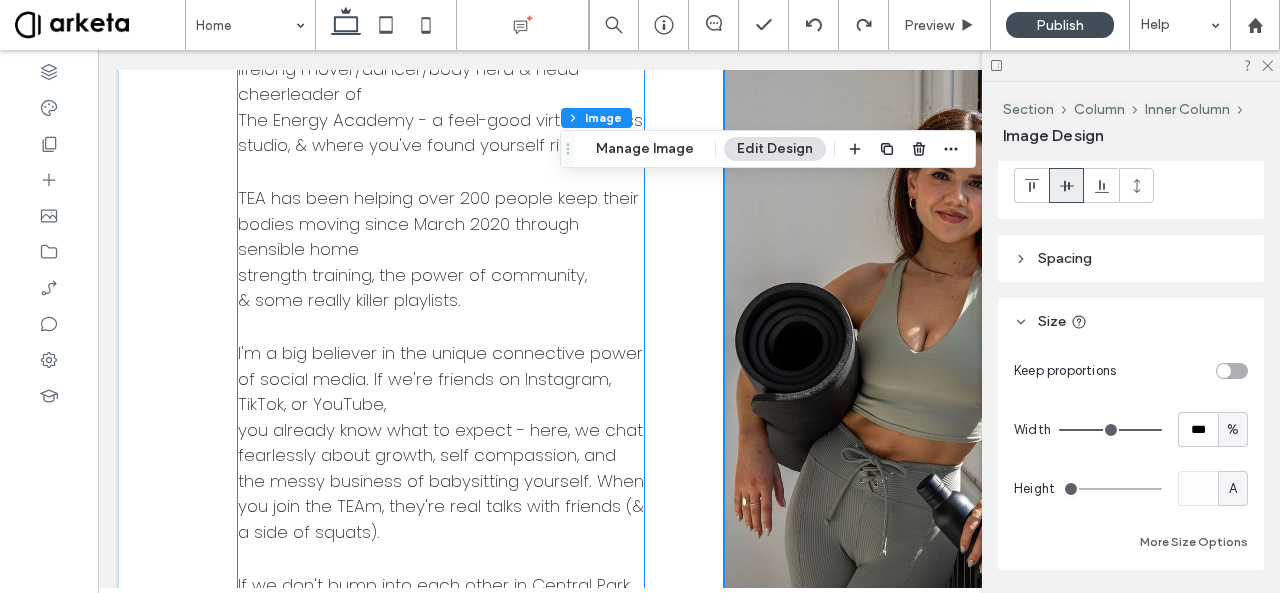 scroll, scrollTop: 2236, scrollLeft: 0, axis: vertical 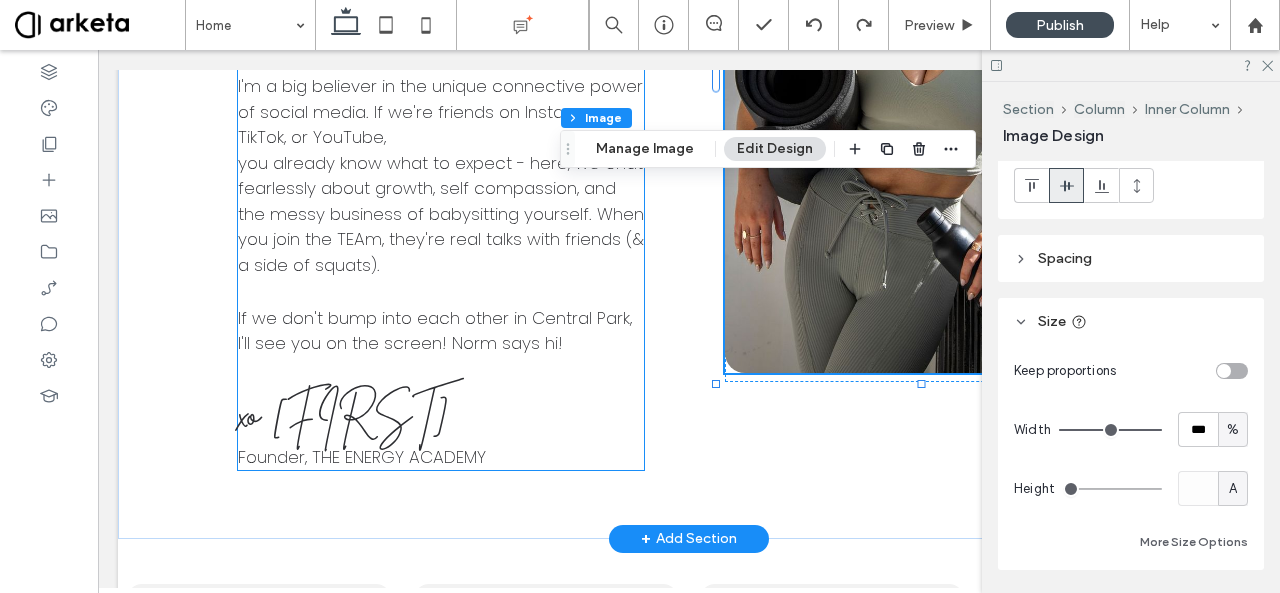 click on "xo Laura" at bounding box center [343, 415] 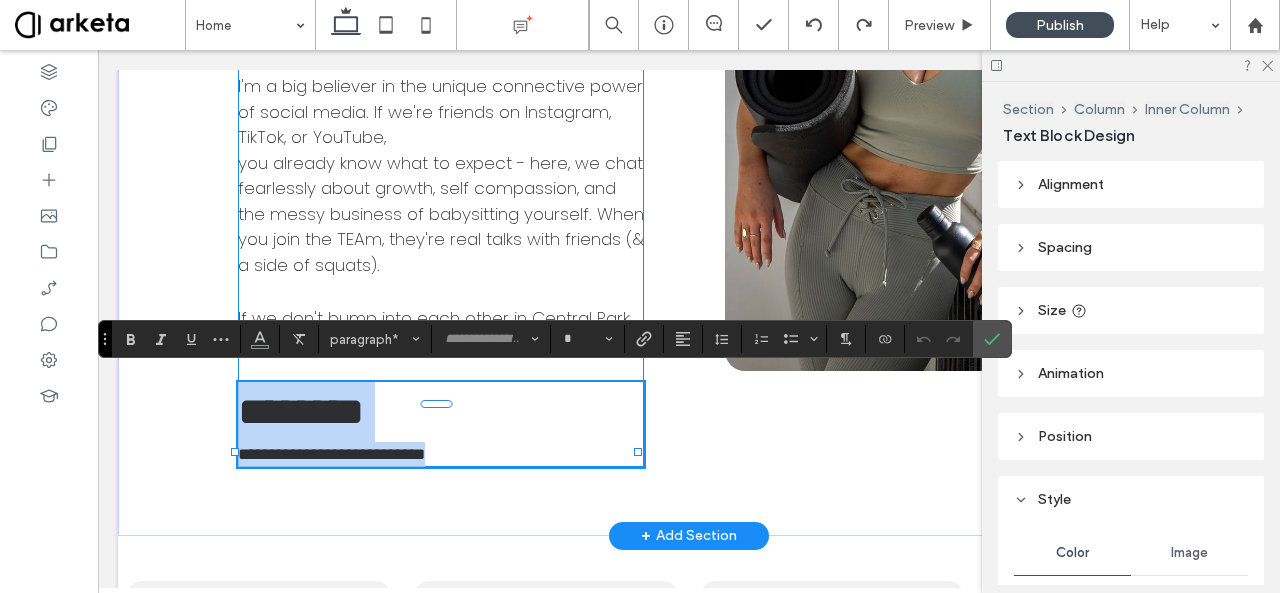click on "********" at bounding box center (441, 412) 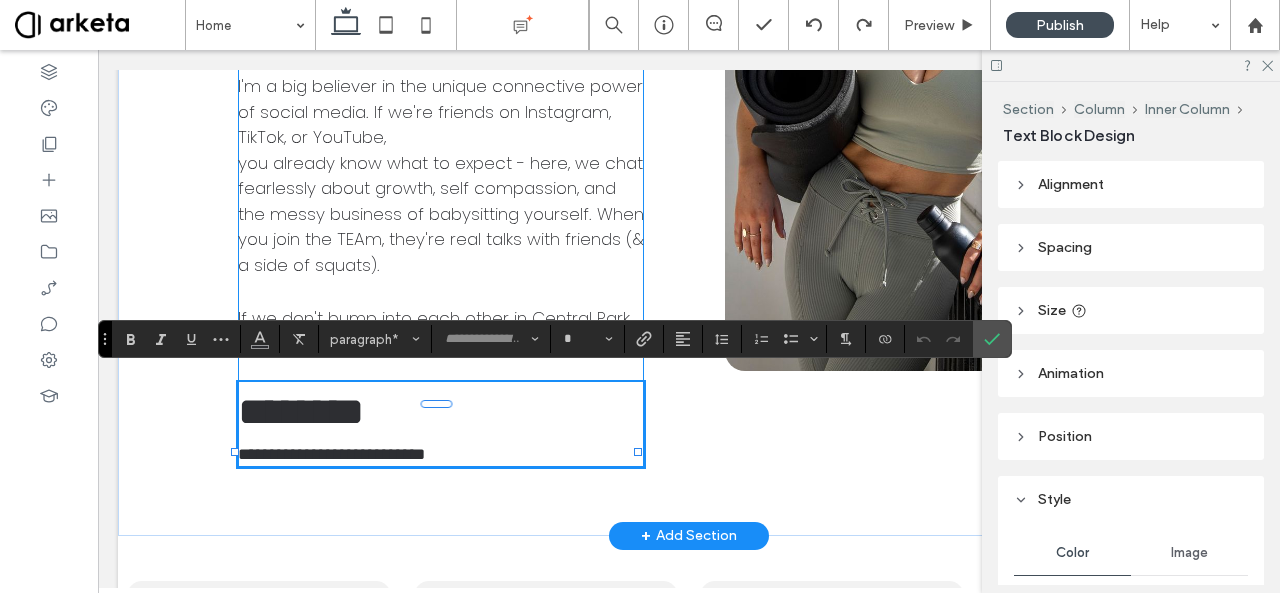 type on "**********" 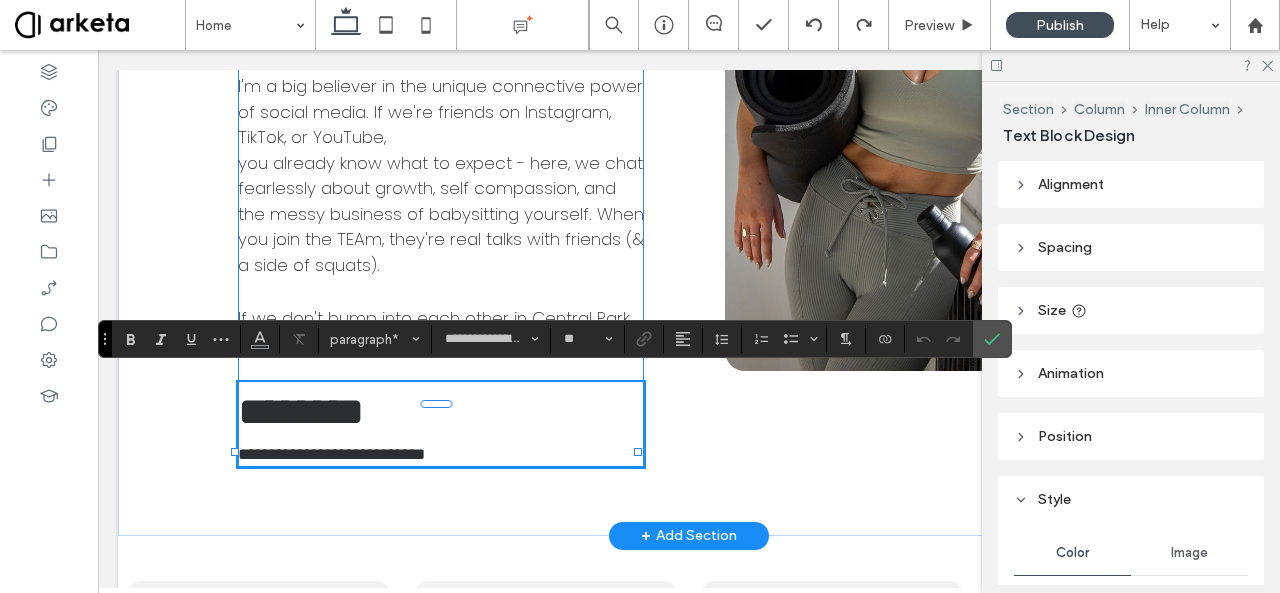 click on "********" at bounding box center (441, 412) 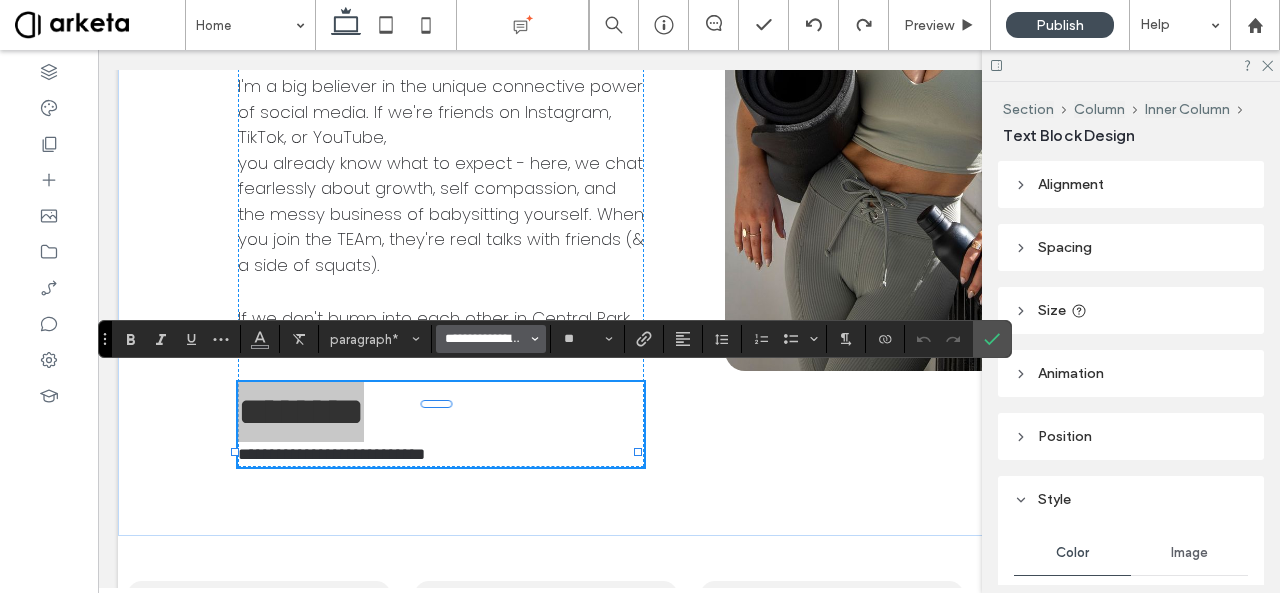 click on "**********" at bounding box center (485, 339) 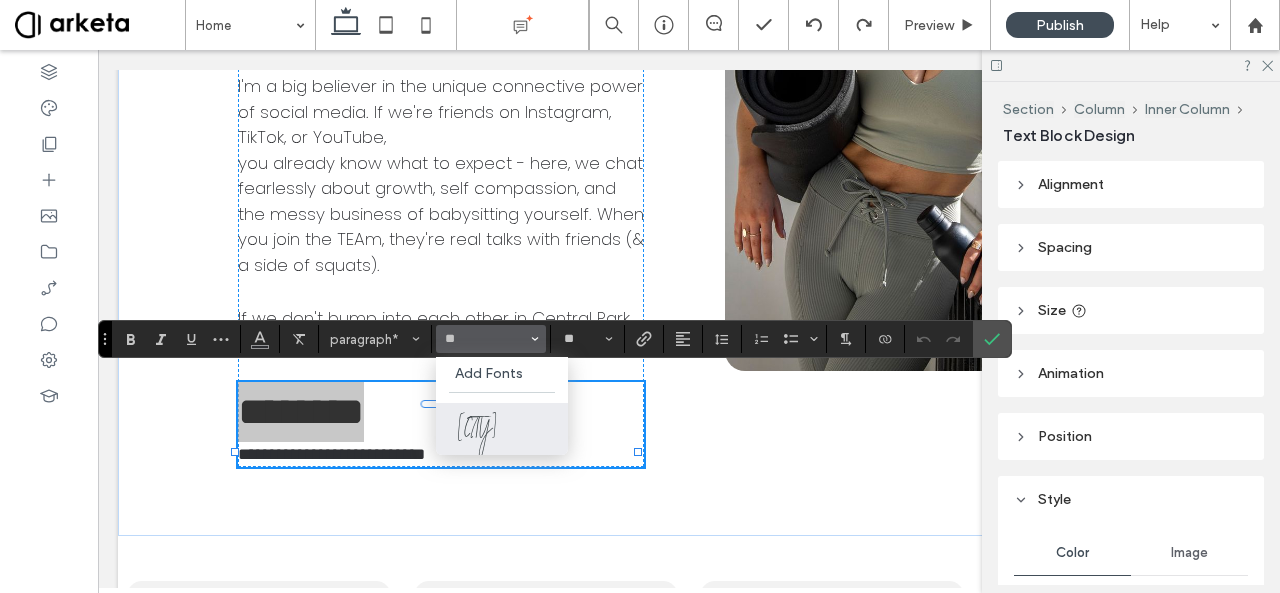 click on "sydney" at bounding box center (502, 429) 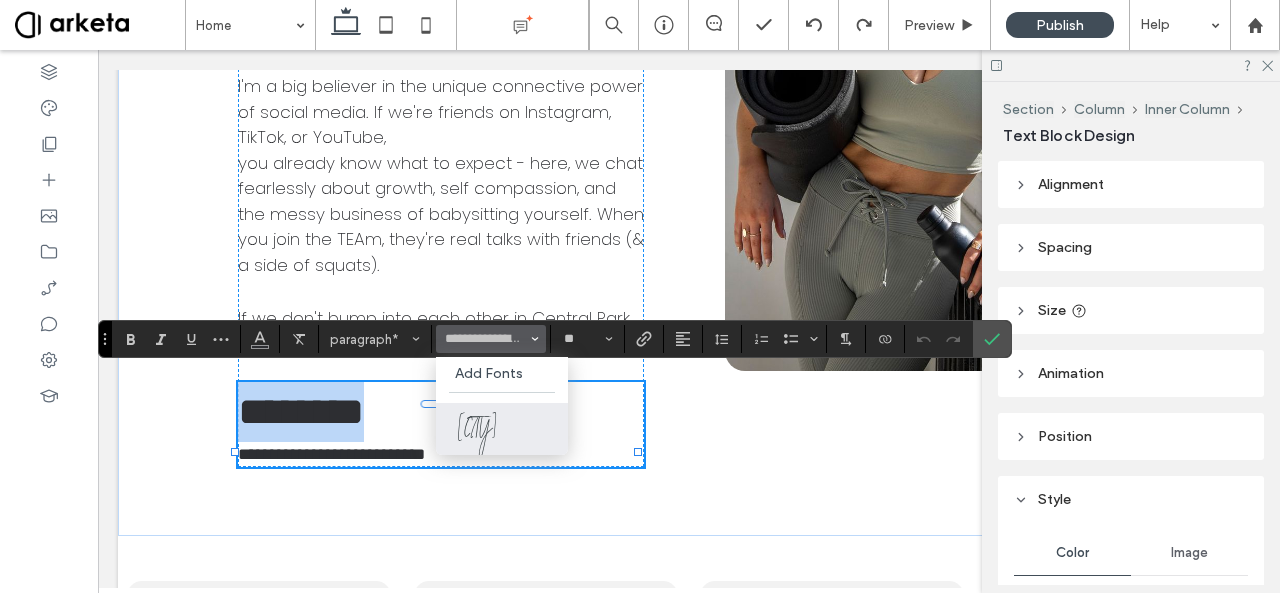 type on "******" 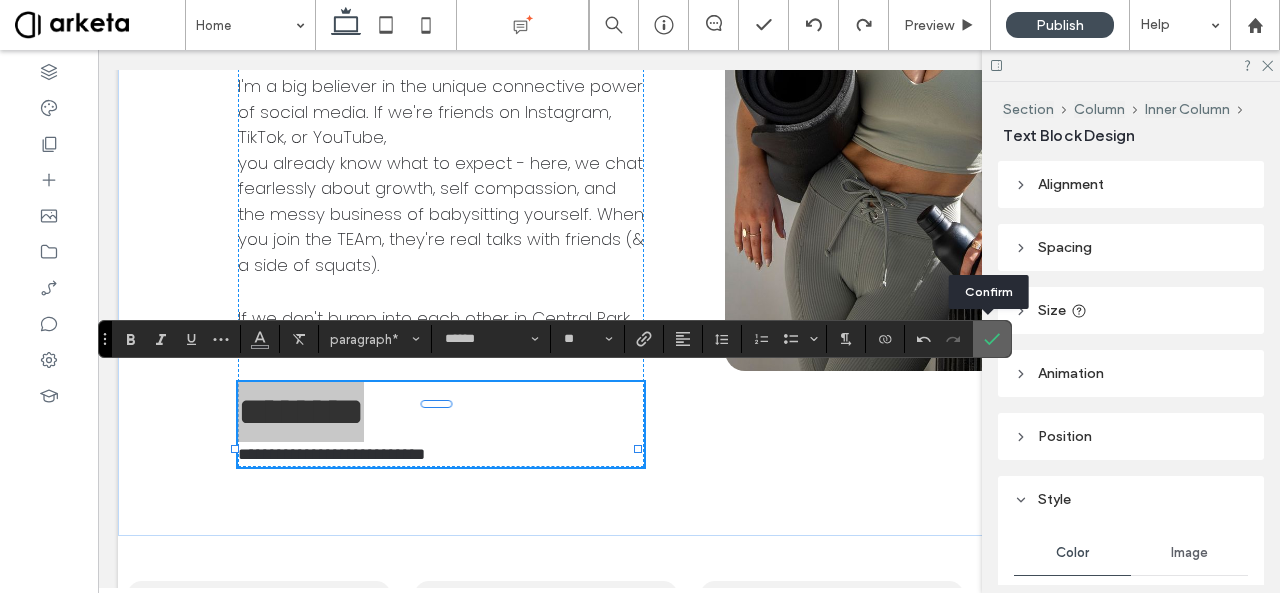 click 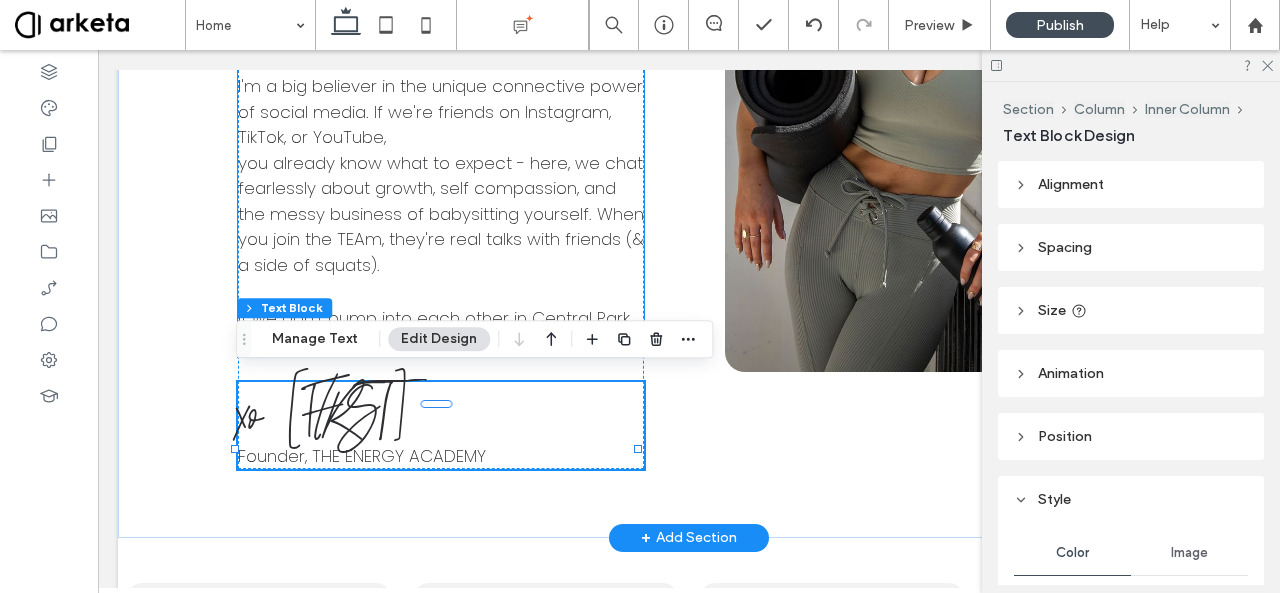 click on "you already know what to expect - here, we chat fearlessly about growth, self compassion, and the messy business of babysitting yourself. When you join the TEAm, they're real talks with friends (& a side of squats)." at bounding box center (441, 214) 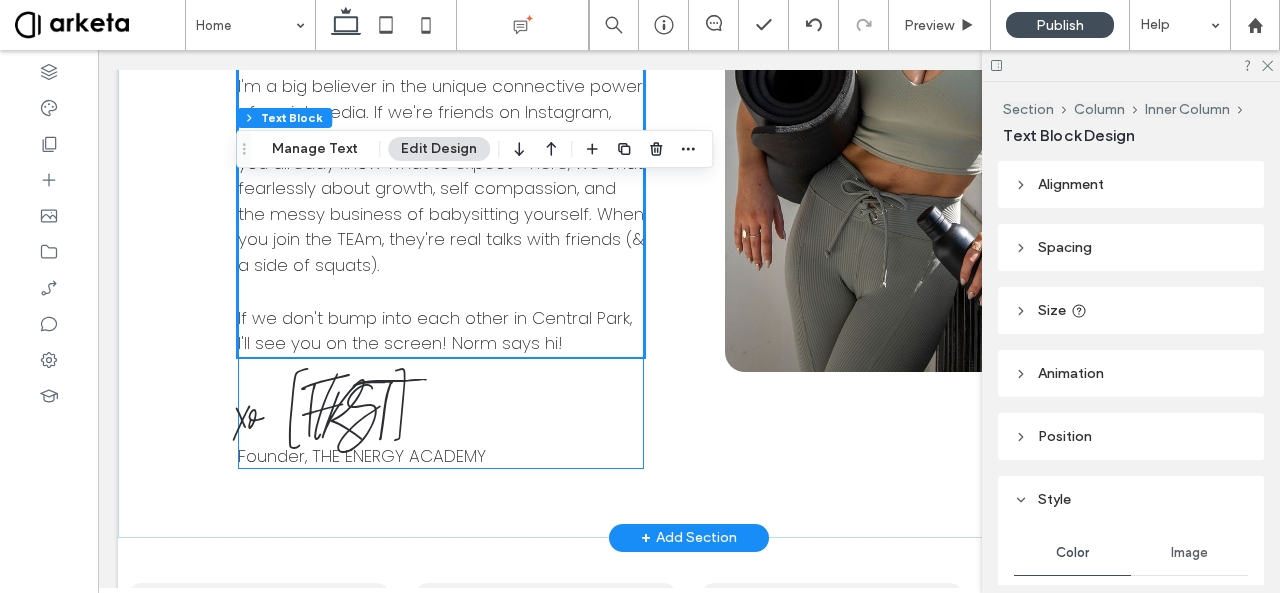 click on "welcome, friends!
I'm Laura - a NASM-certified personal trainer, PN1 nutrition coach, pre/post natal specialist, lifelong mover/dancer/body nerd & head cheerleader of The Energy Academy - a feel-good virtual fitness studio, & where you've found yourself right now! TEA has been helping over 200 people keep their bodies moving since March 2020 through sensible home strength training, the power of community, & some really killer playlists. I'm a big believer in the unique connective power of social media. If we're friends on Instagram, TikTok, or YouTube, you already know what to expect - here, we chat fearlessly about growth, self compassion, and the messy business of babysitting yourself. When you join the TEAm, they're real talks with friends (& a side of squats). If we don't bump into each other in Central Park, I'll see you on the screen! Norm says hi!
xo Laura Founder, THE ENERGY ACADEMY" at bounding box center [441, 62] 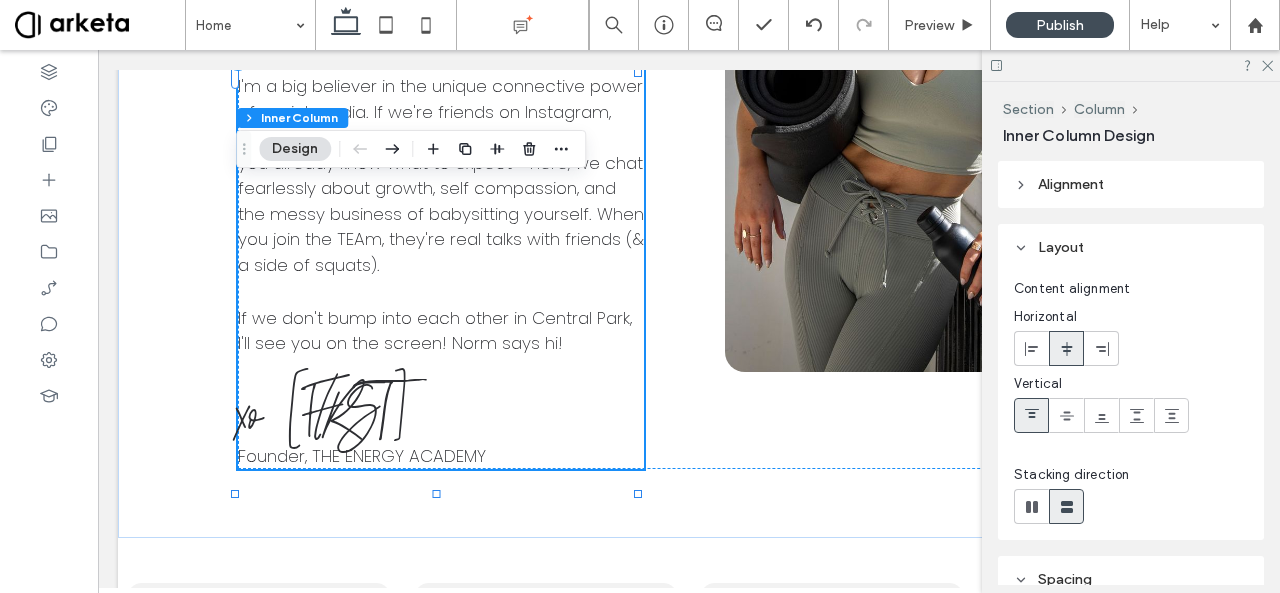 scroll, scrollTop: 309, scrollLeft: 0, axis: vertical 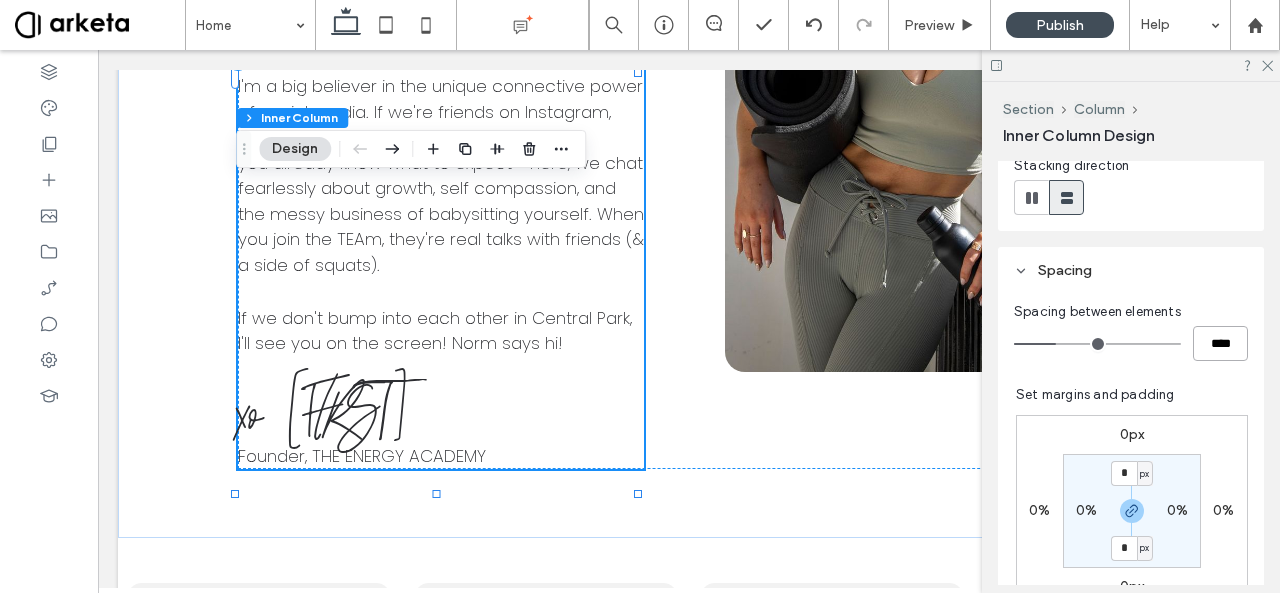 click on "****" at bounding box center [1220, 343] 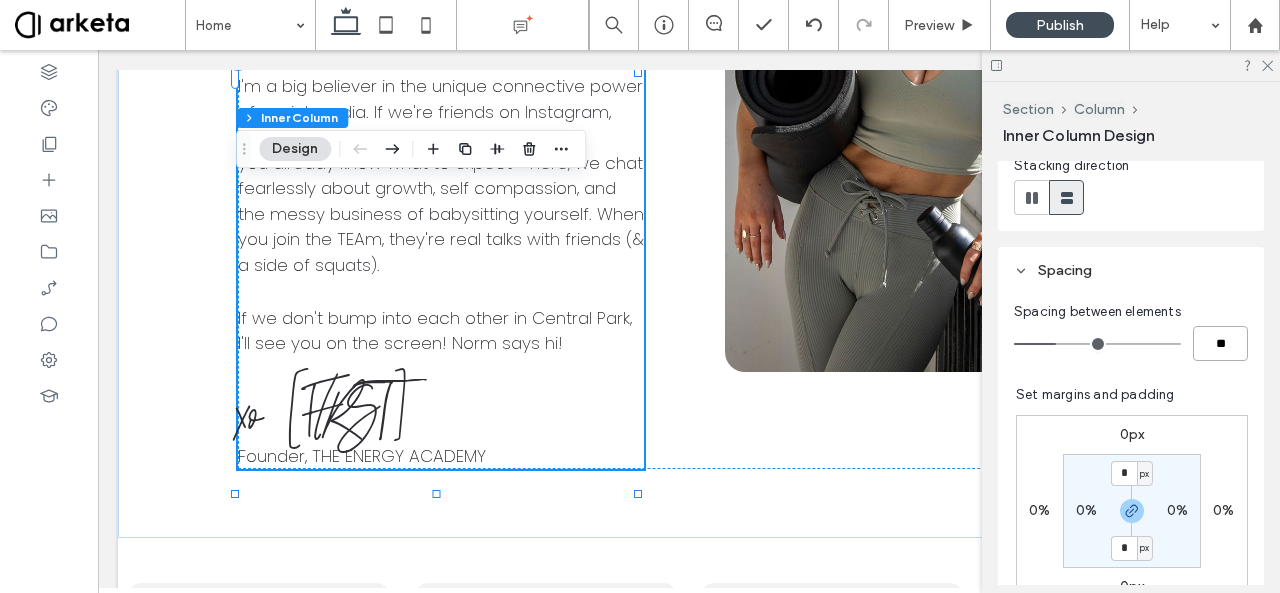 type on "**" 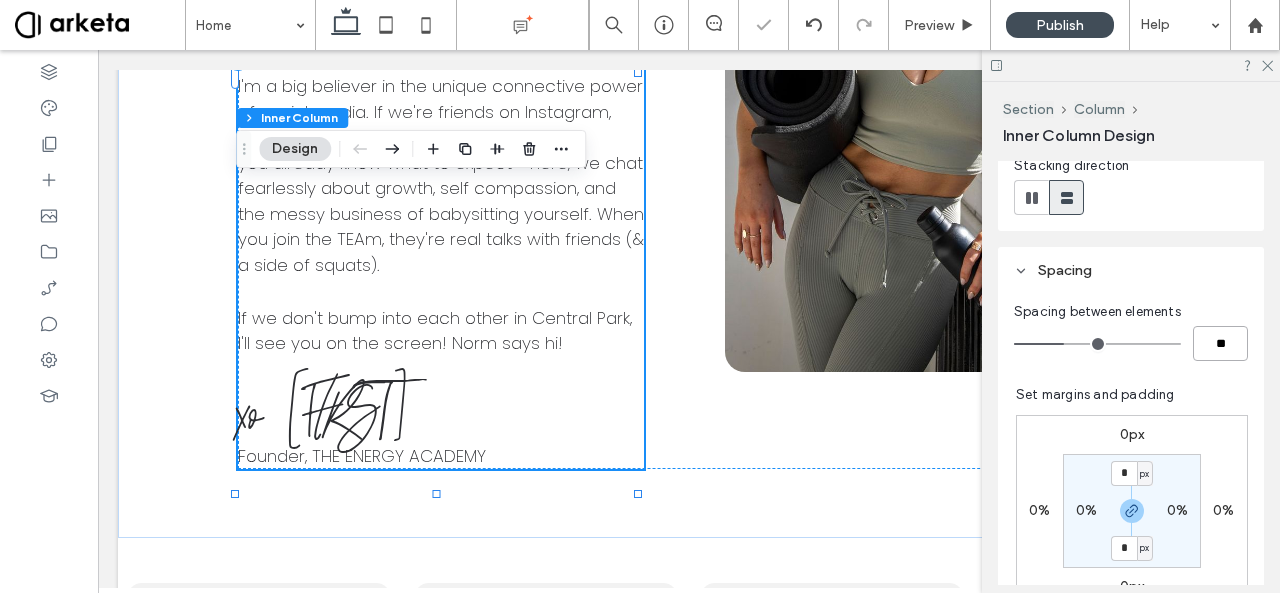 type on "**" 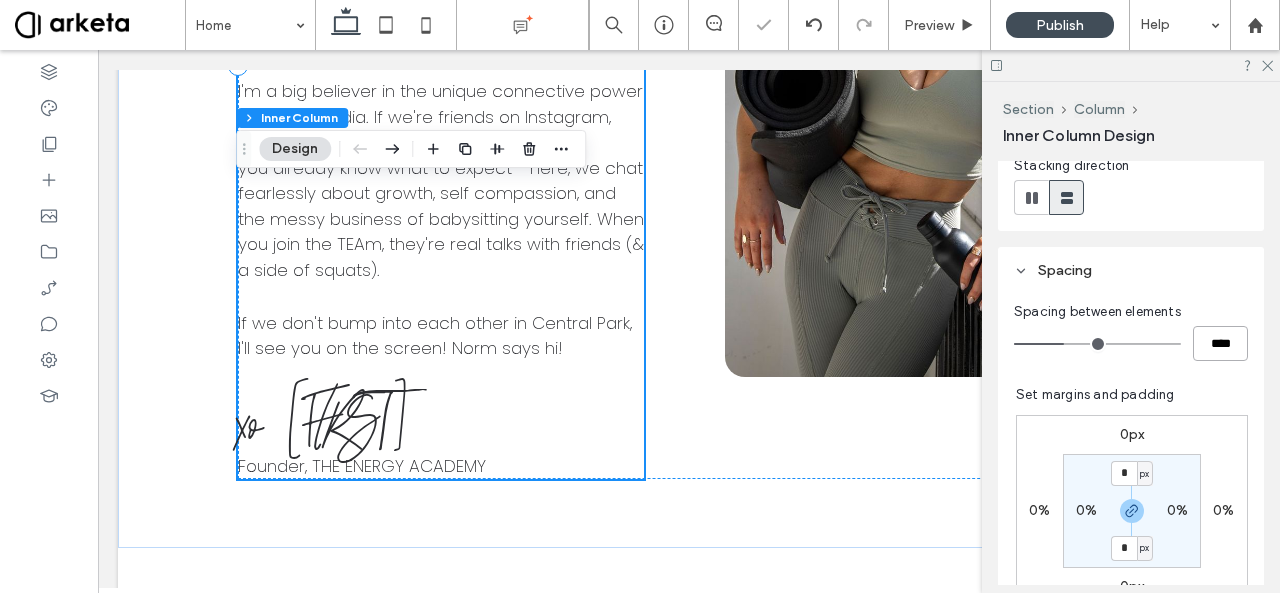 scroll, scrollTop: 2241, scrollLeft: 0, axis: vertical 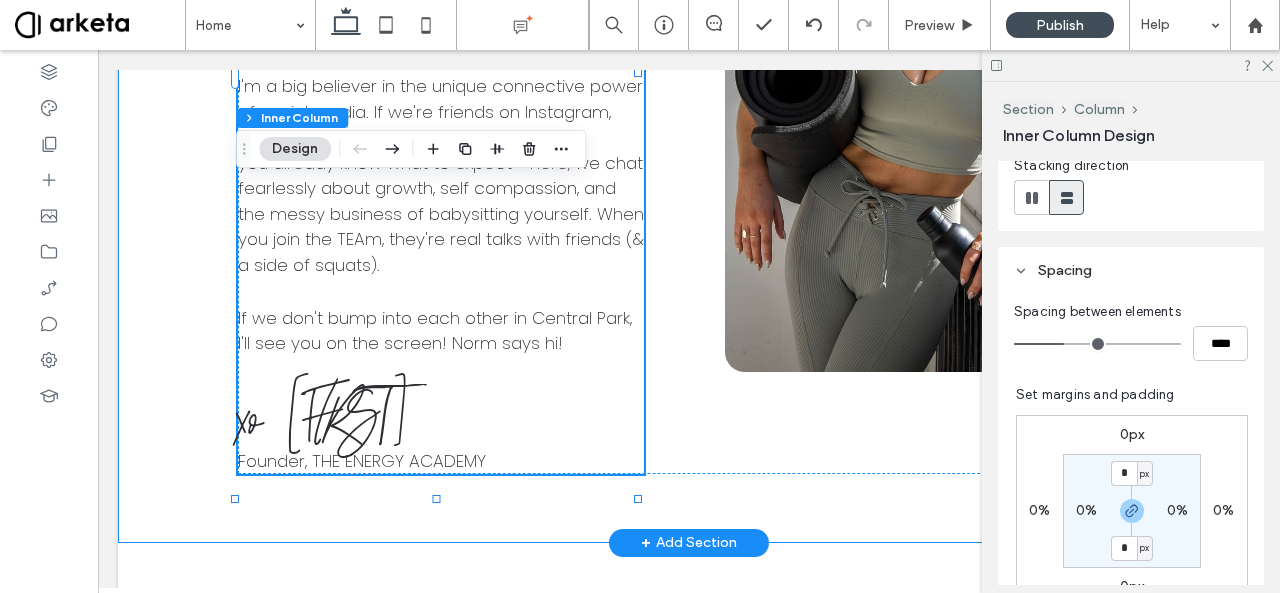 click on "welcome, friends!
I'm Laura - a NASM-certified personal trainer, PN1 nutrition coach, pre/post natal specialist, lifelong mover/dancer/body nerd & head cheerleader of The Energy Academy - a feel-good virtual fitness studio, & where you've found yourself right now! TEA has been helping over 200 people keep their bodies moving since March 2020 through sensible home strength training, the power of community, & some really killer playlists. I'm a big believer in the unique connective power of social media. If we're friends on Instagram, TikTok, or YouTube, you already know what to expect - here, we chat fearlessly about growth, self compassion, and the messy business of babysitting yourself. When you join the TEAm, they're real talks with friends (& a side of squats). If we don't bump into each other in Central Park, I'll see you on the screen! Norm says hi!
xo Laura Founder, THE ENERGY ACADEMY" at bounding box center (689, 61) 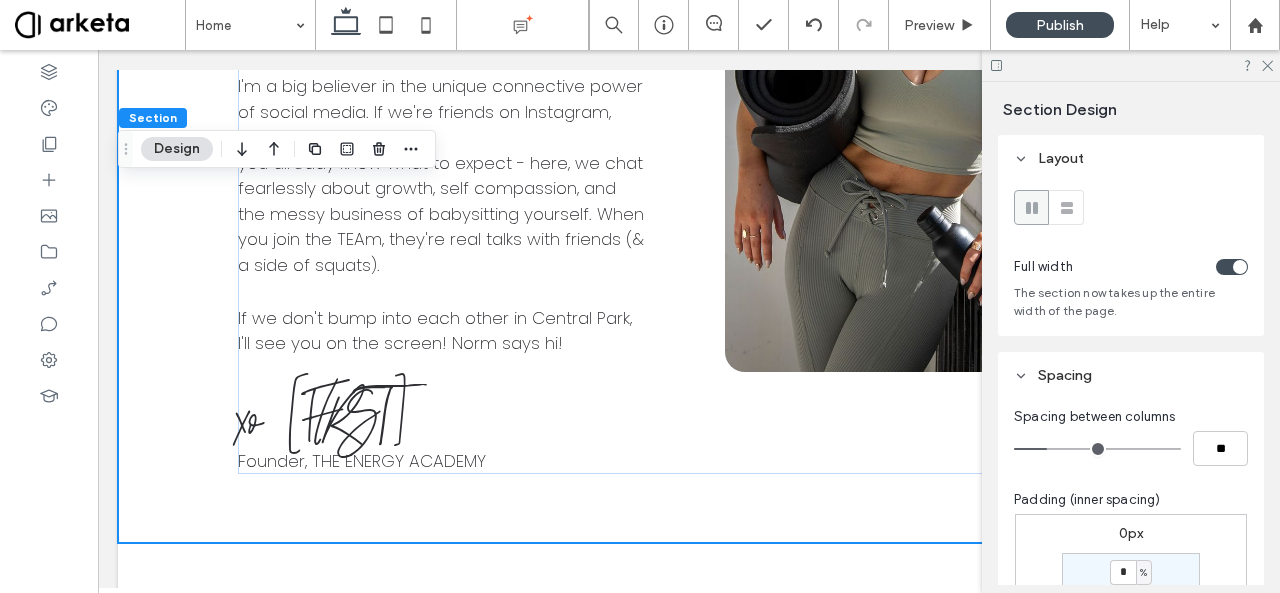 scroll, scrollTop: 136, scrollLeft: 0, axis: vertical 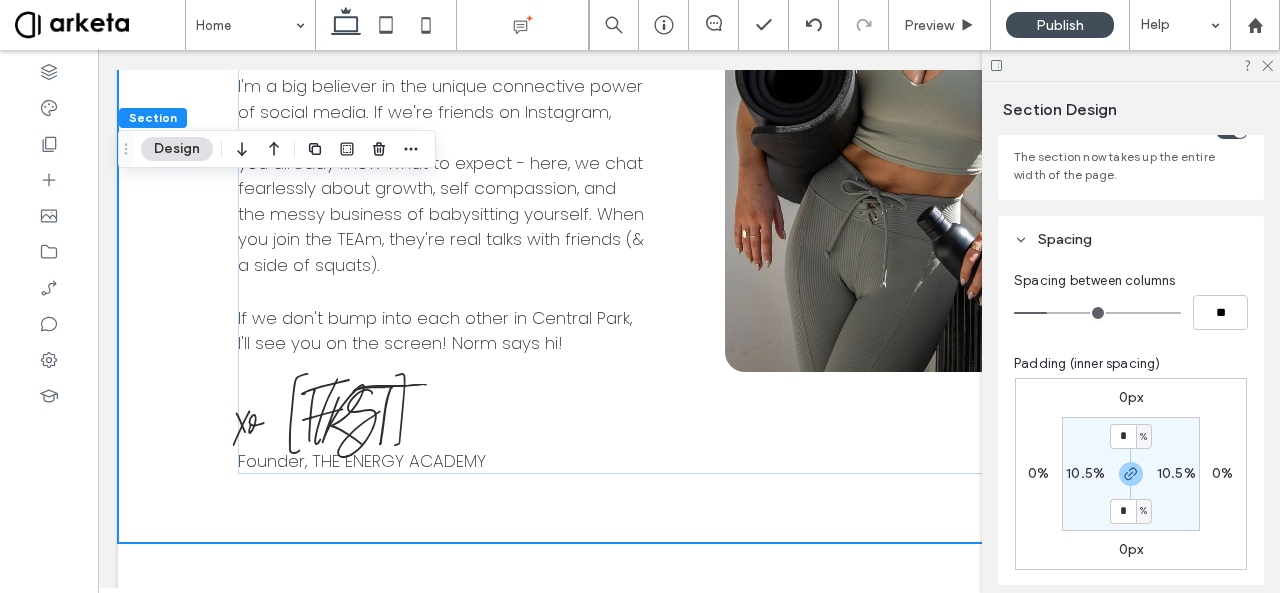 type on "*" 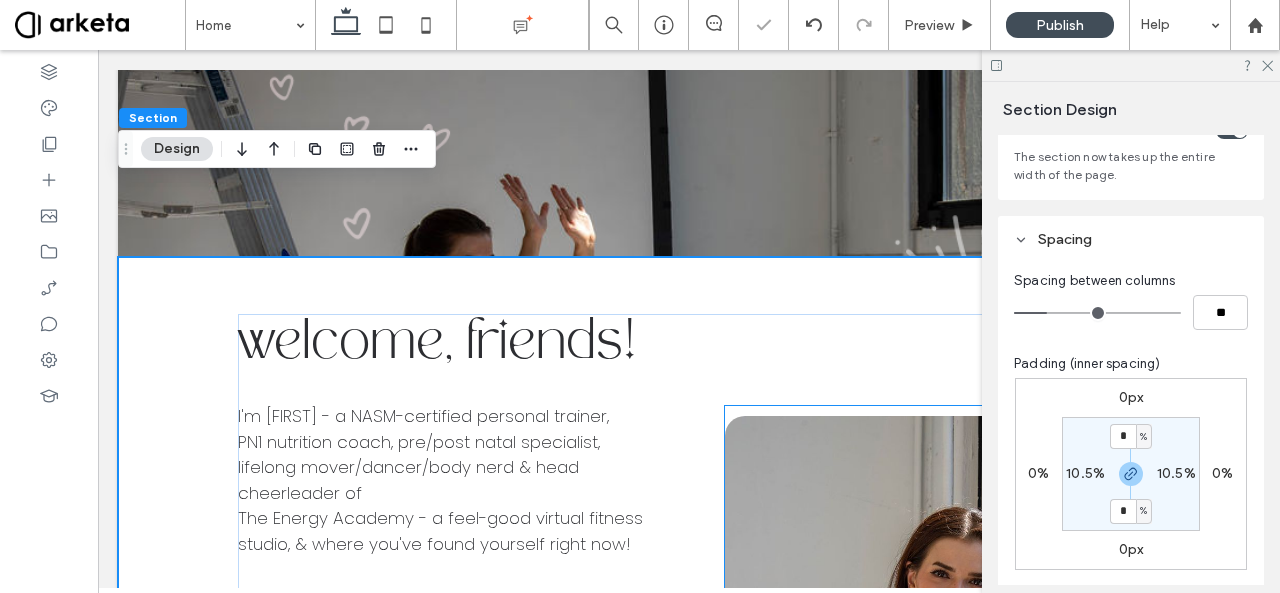 scroll, scrollTop: 1454, scrollLeft: 0, axis: vertical 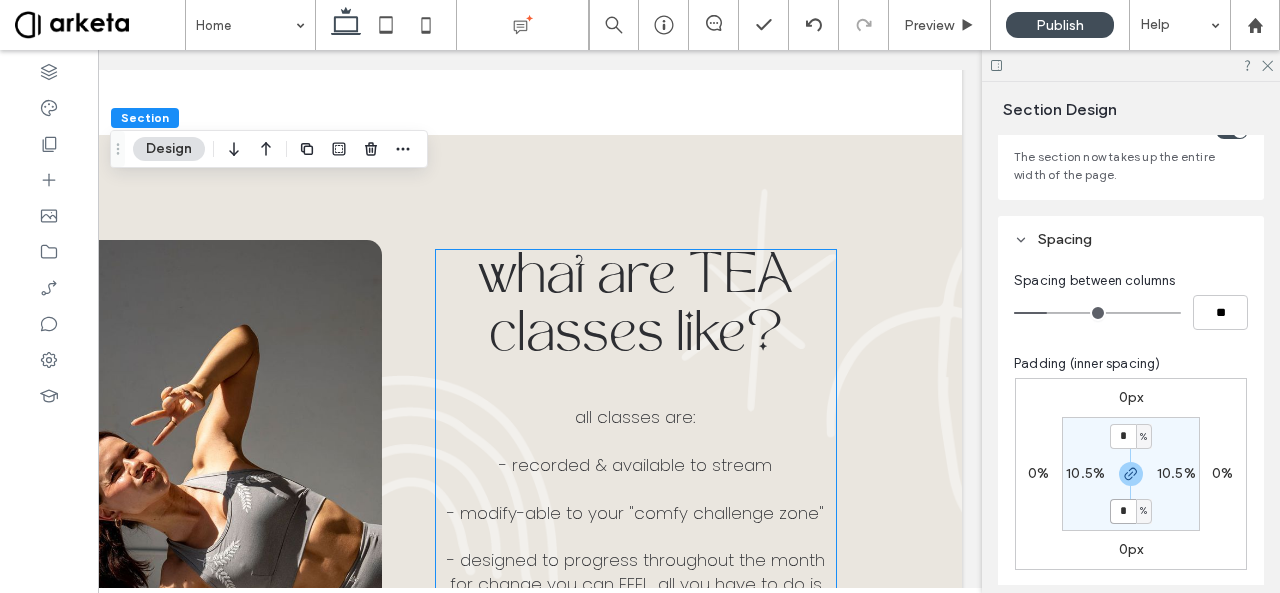 click on "what are TEA" at bounding box center (635, 279) 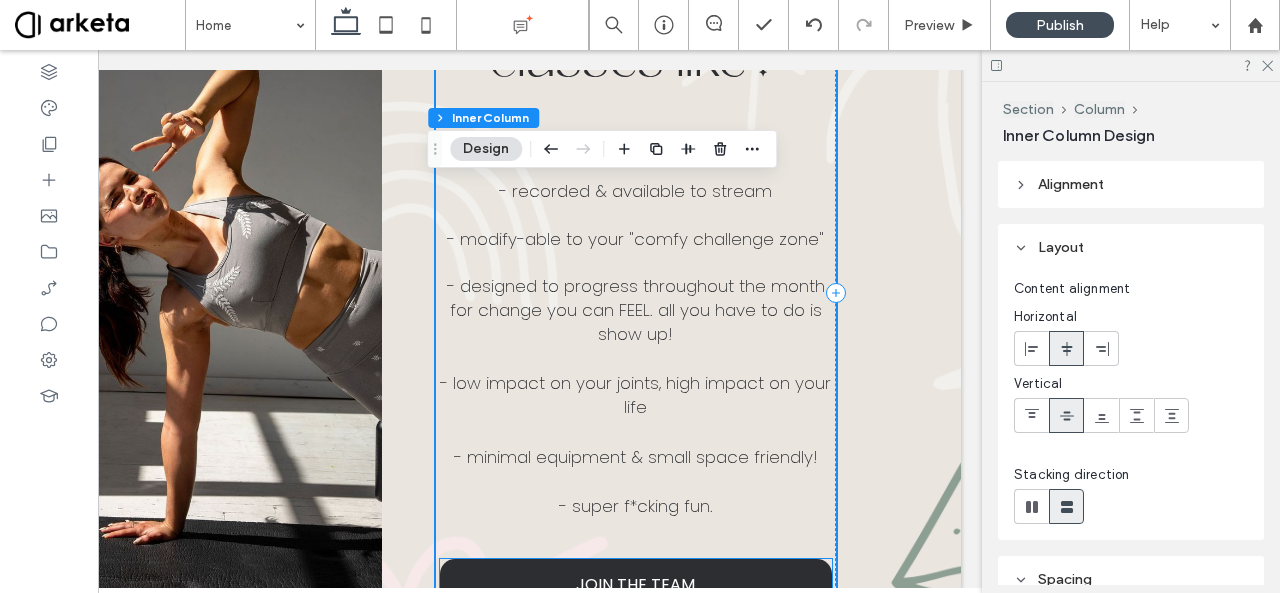 scroll, scrollTop: 3470, scrollLeft: 0, axis: vertical 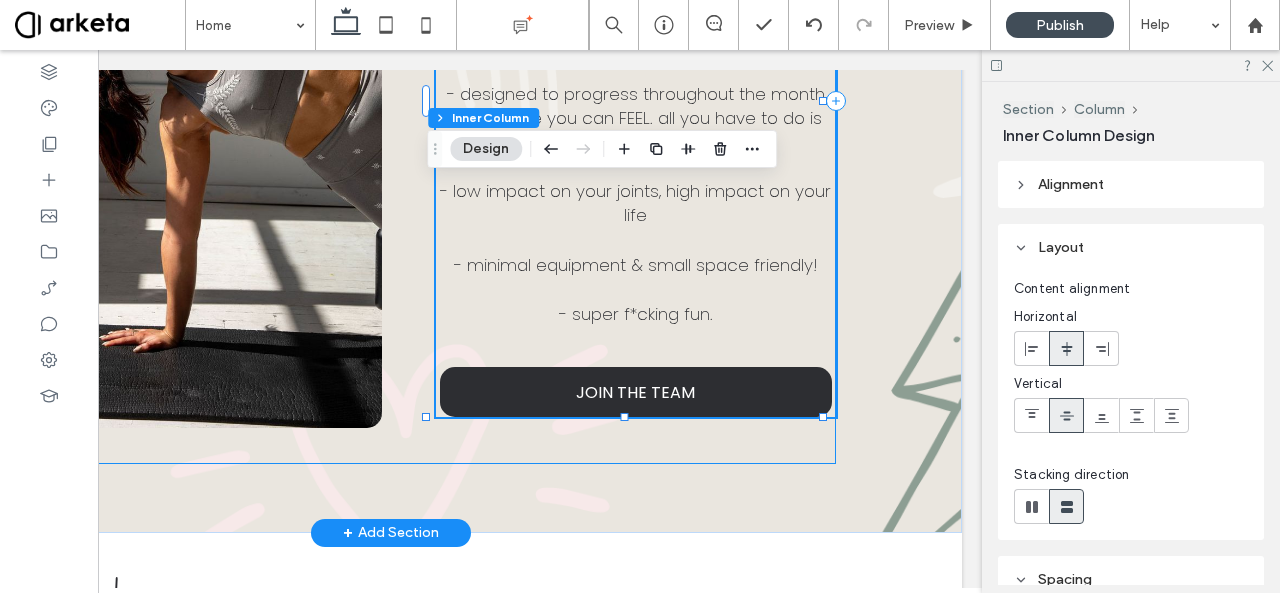 click on "what are TEA classes like?
all classes are: ‍ - recorded & available to stream ‍ - modify-able to your "comfy challenge zone" ‍ - designed to progress throughout the month for change you can FEEL. all you have to do is show up! - low impact on your joints, high impact on your life - minimal equipment & small space friendly! - super f*cking fun.
JOIN THE TEAM" at bounding box center (391, 100) 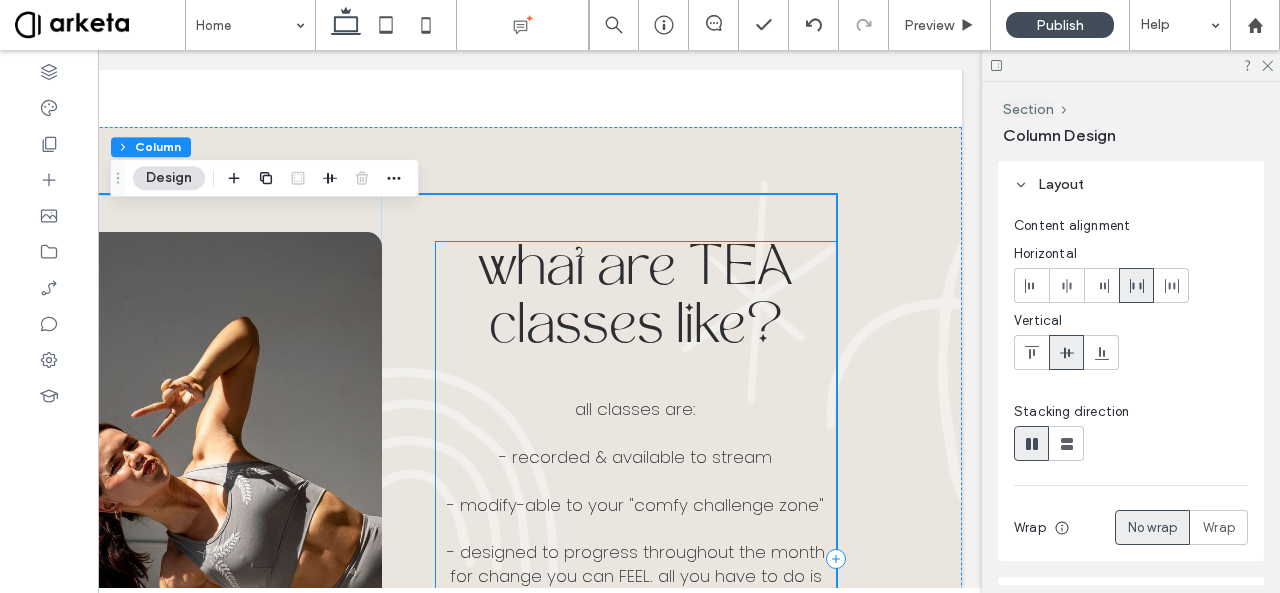 scroll, scrollTop: 3051, scrollLeft: 0, axis: vertical 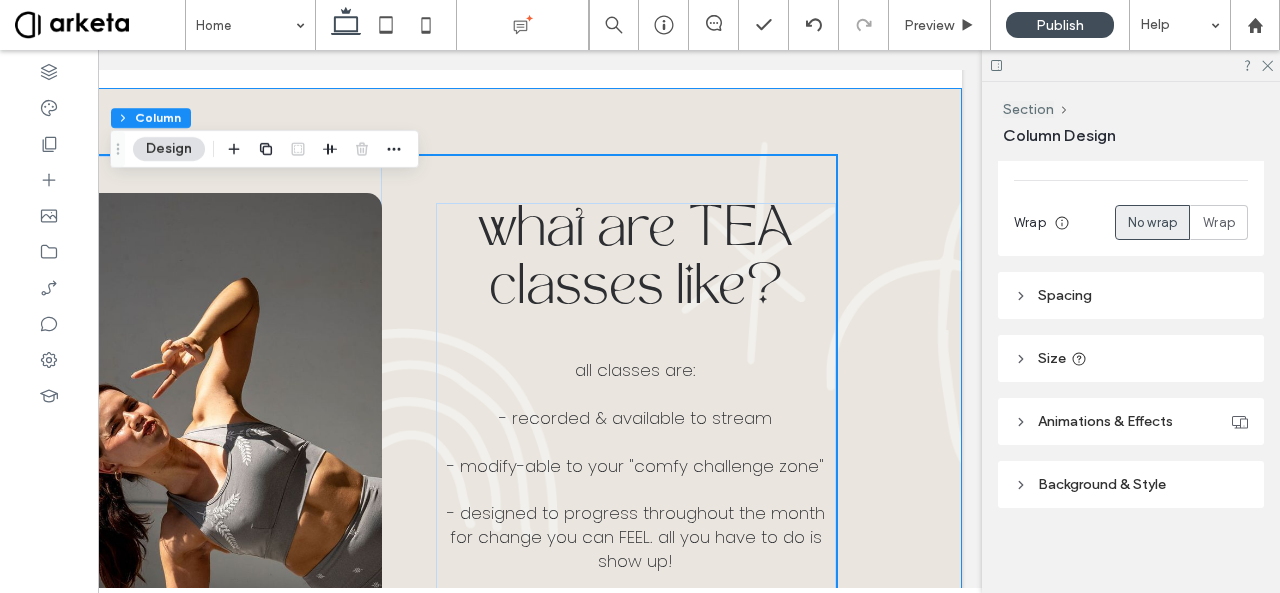 click on "what are TEA classes like?
all classes are: ‍ - recorded & available to stream ‍ - modify-able to your "comfy challenge zone" ‍ - designed to progress throughout the month for change you can FEEL. all you have to do is show up! - low impact on your joints, high impact on your life - minimal equipment & small space friendly! - super f*cking fun.
JOIN THE TEAM" at bounding box center (391, 520) 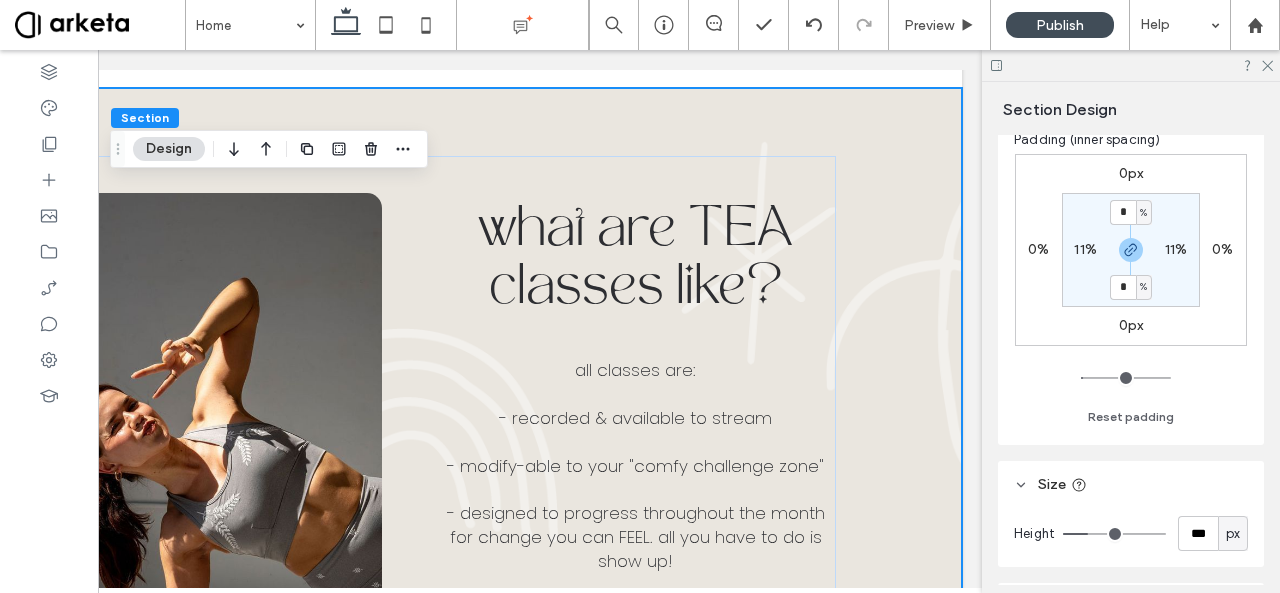 scroll, scrollTop: 420, scrollLeft: 0, axis: vertical 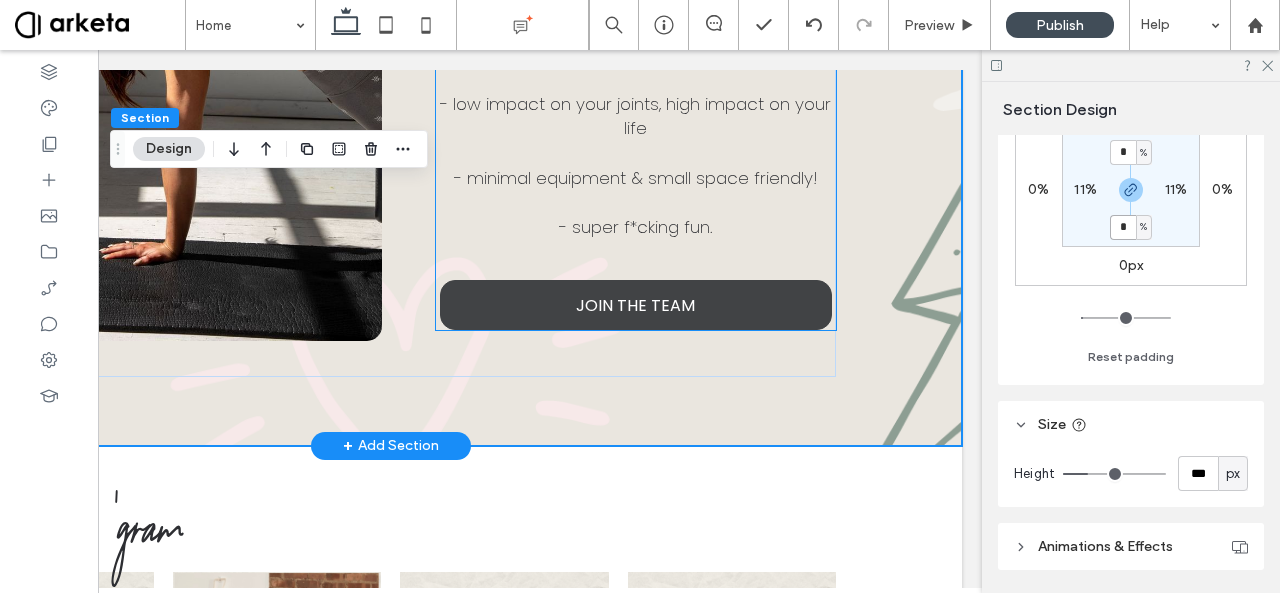 click on "JOIN THE TEAM" at bounding box center [636, 305] 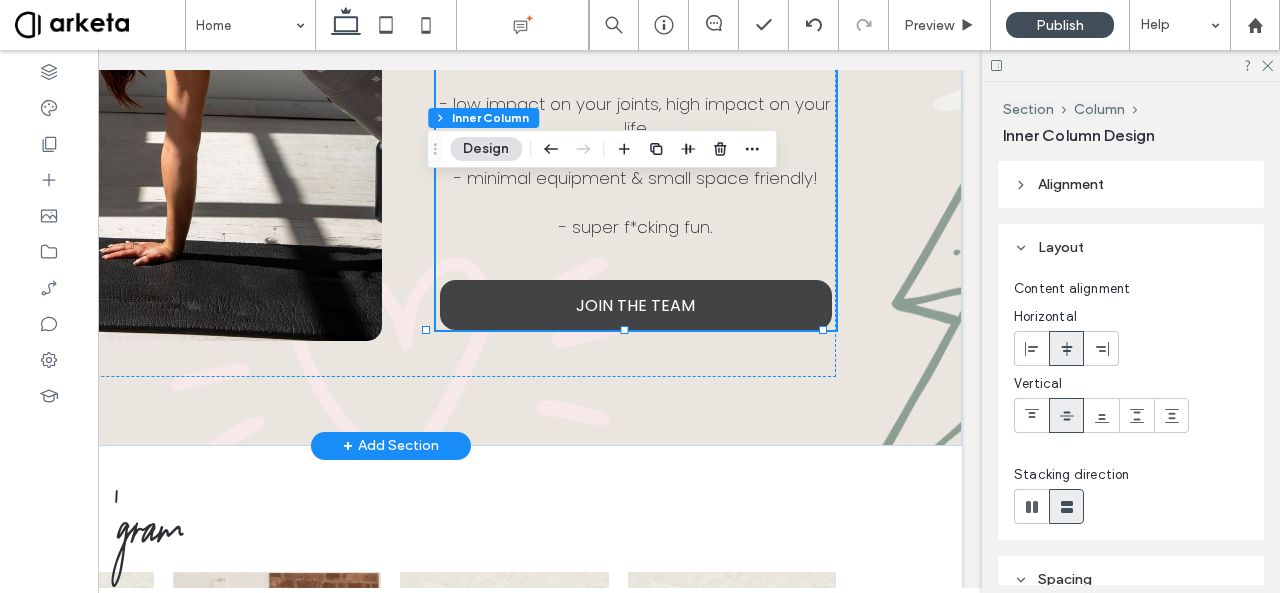 click on "JOIN THE TEAM" at bounding box center [636, 305] 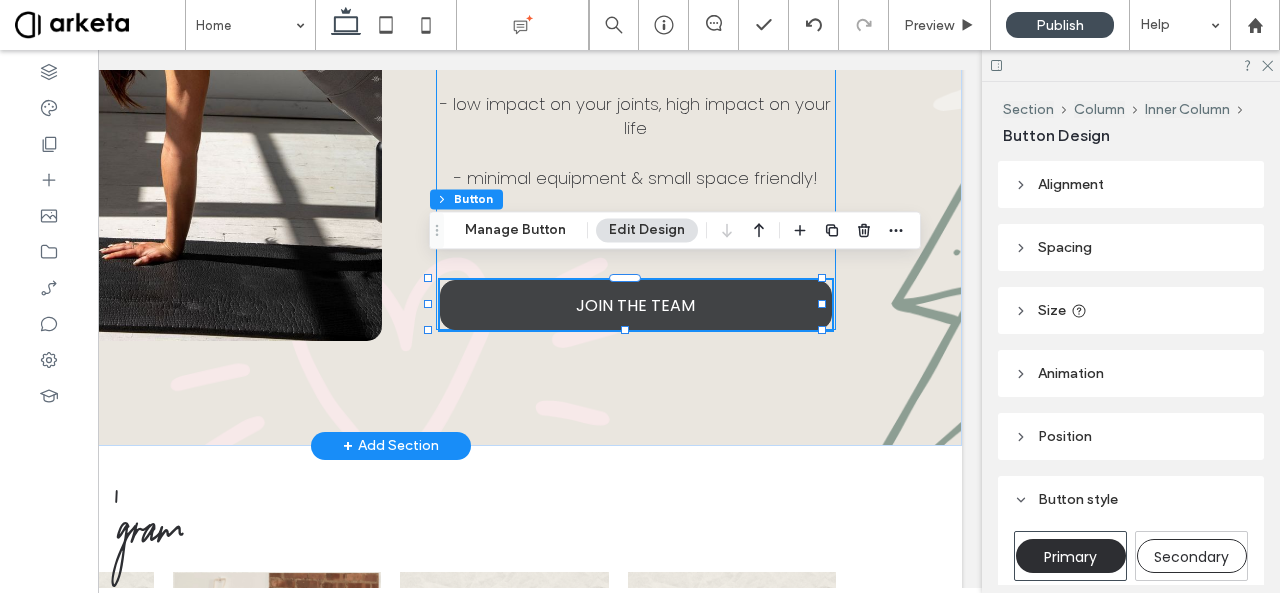 type on "**" 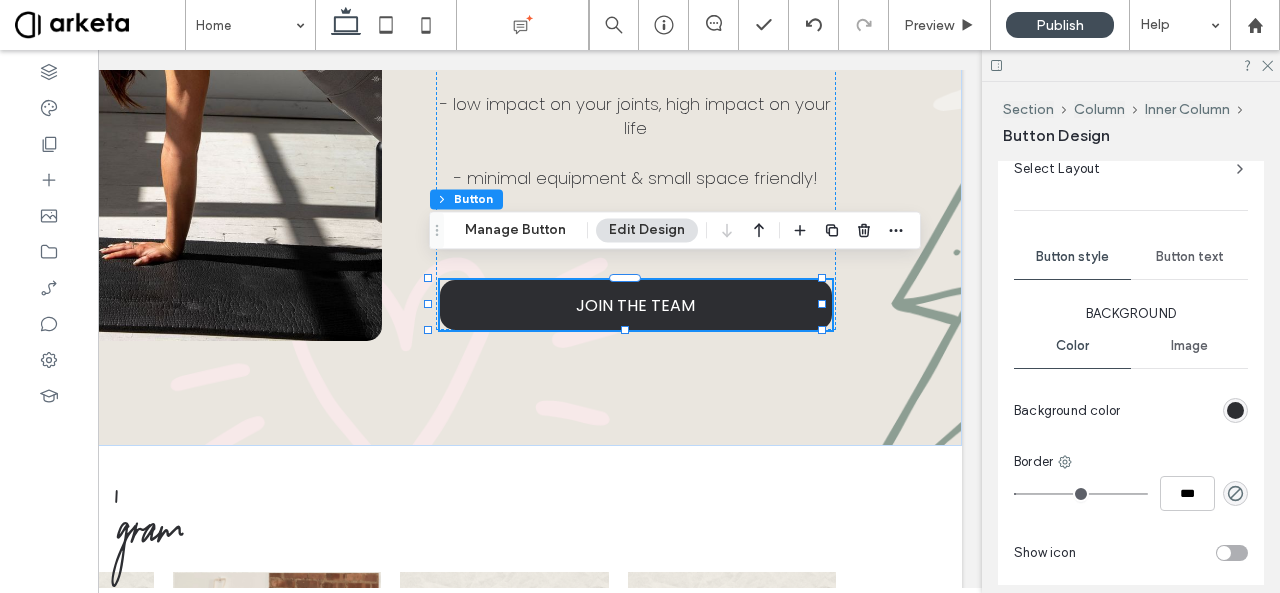 scroll, scrollTop: 455, scrollLeft: 0, axis: vertical 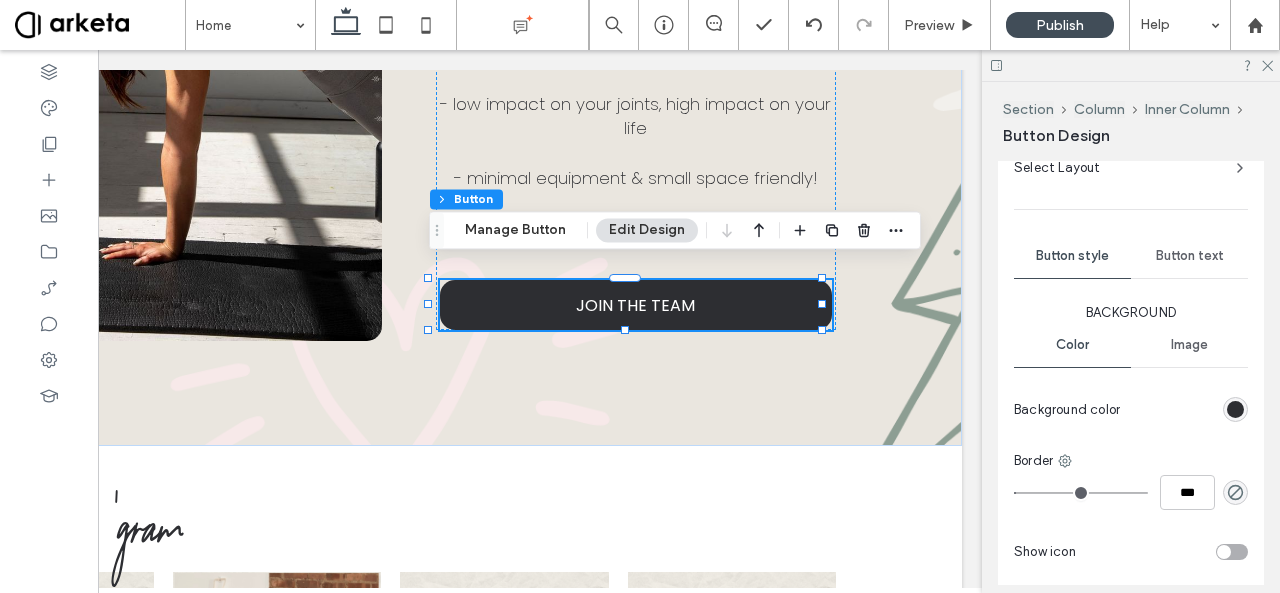 type on "*" 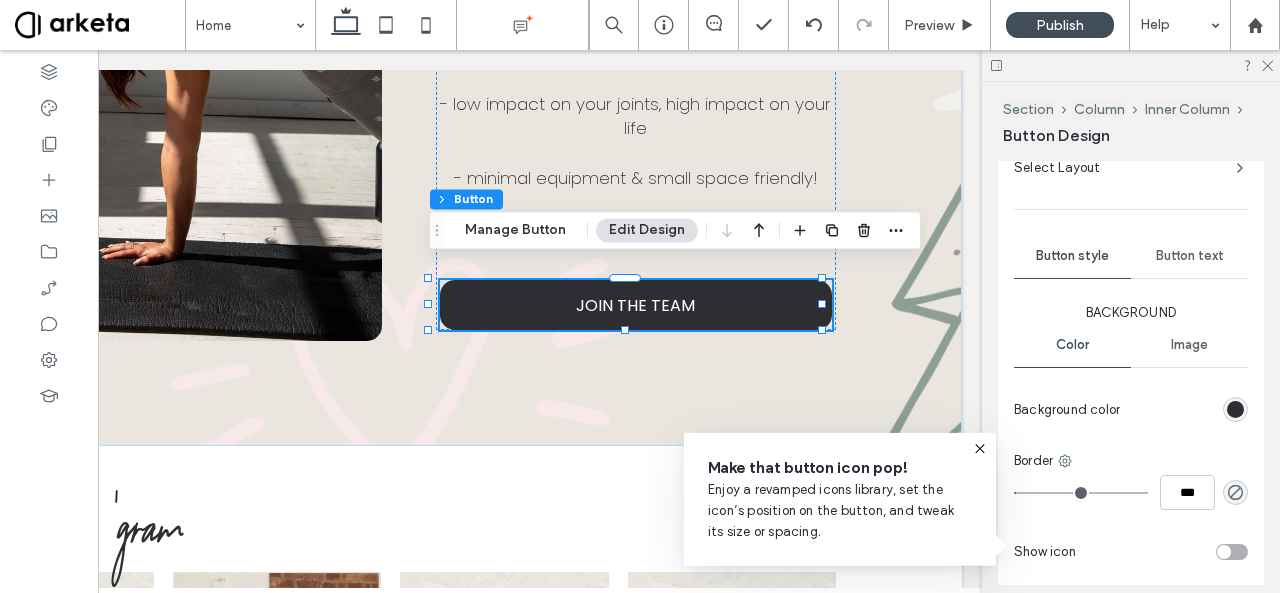 click on "Button text" at bounding box center [1189, 256] 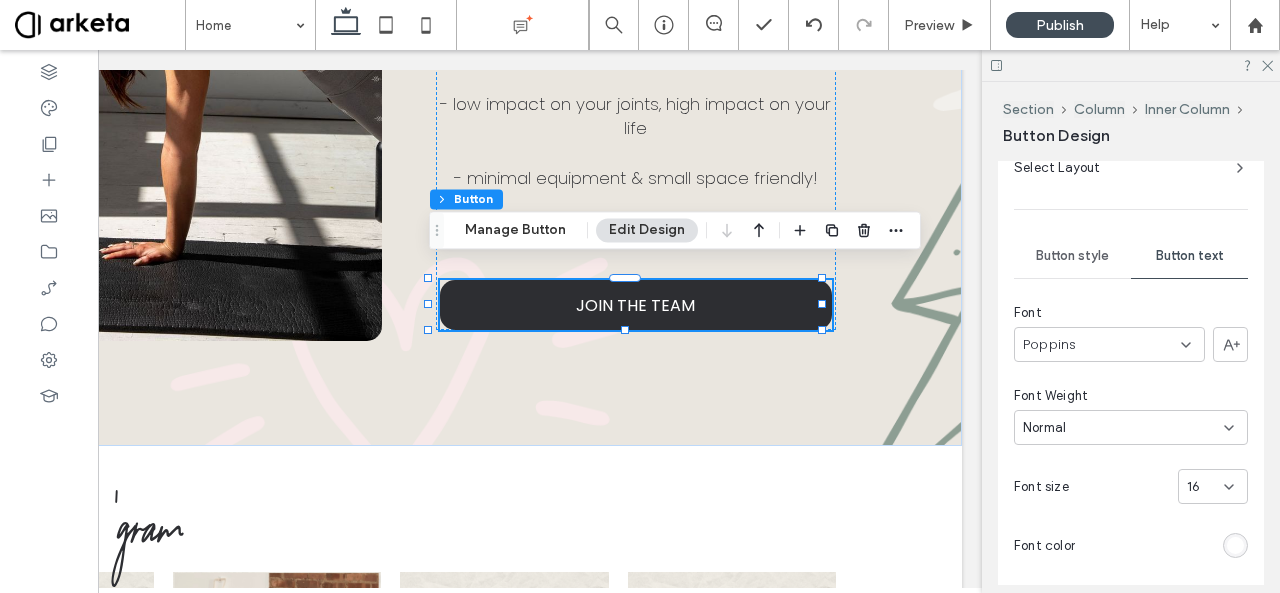 click on "Normal" at bounding box center (1131, 427) 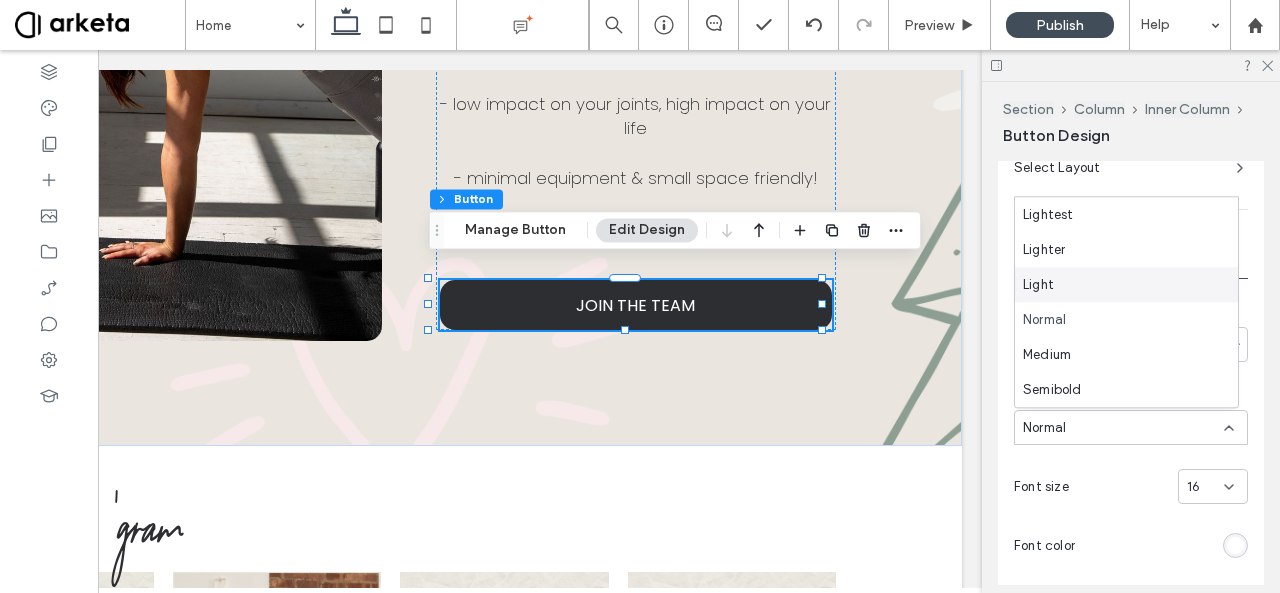 click on "Light" at bounding box center [1126, 284] 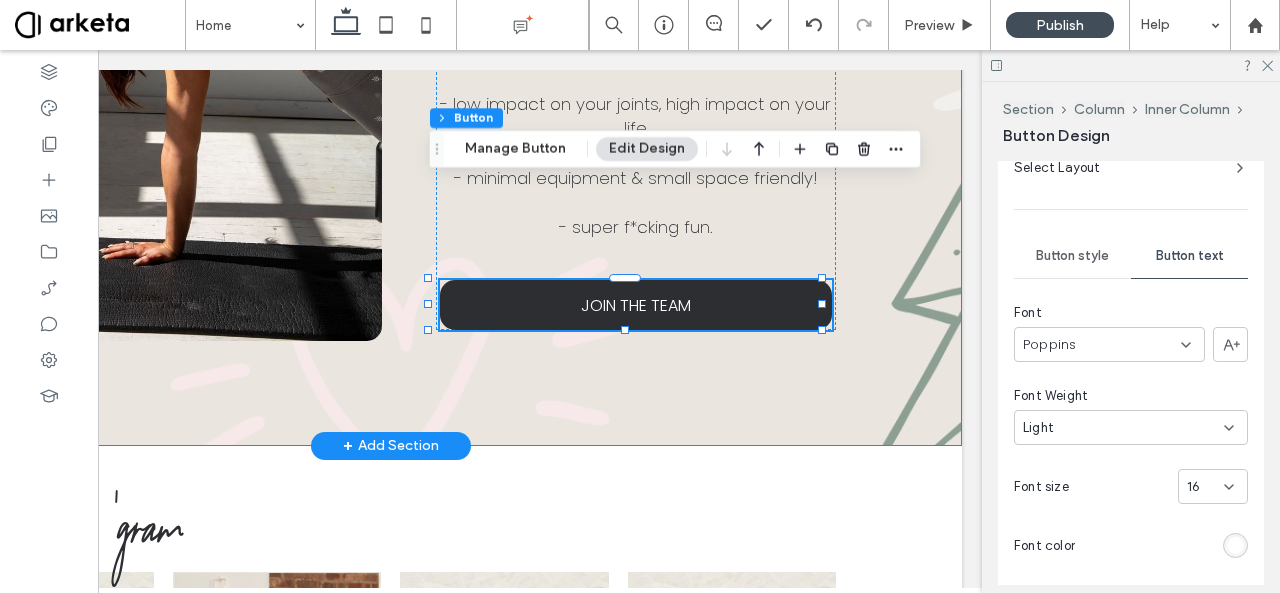 scroll, scrollTop: 4271, scrollLeft: 0, axis: vertical 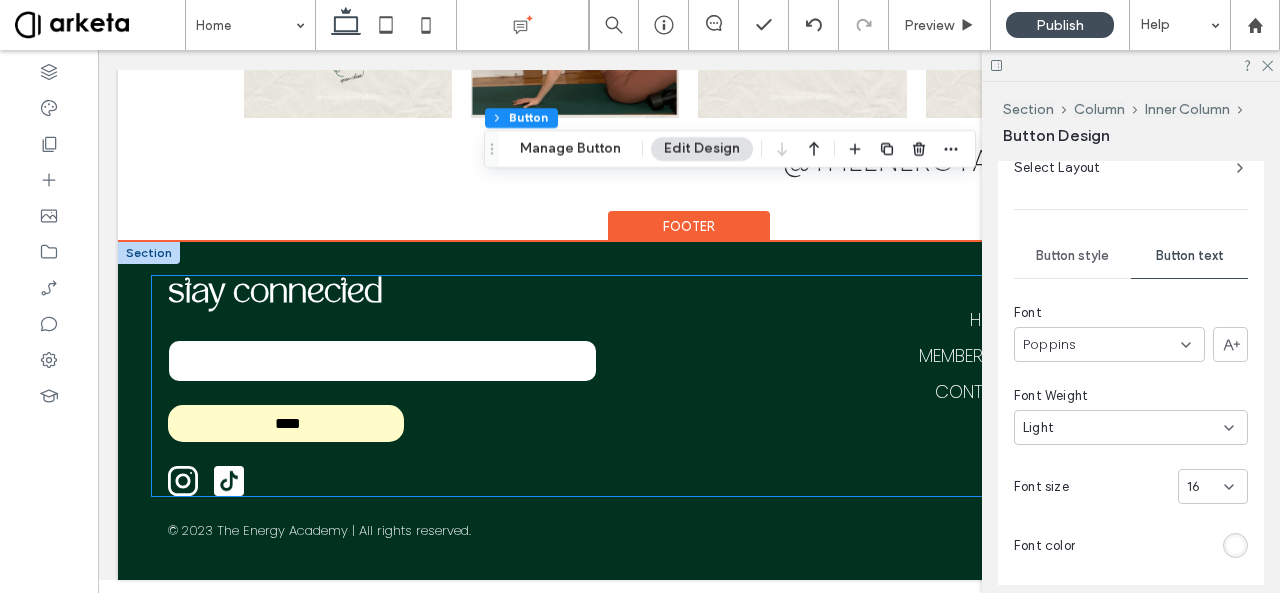 click at bounding box center [382, 361] 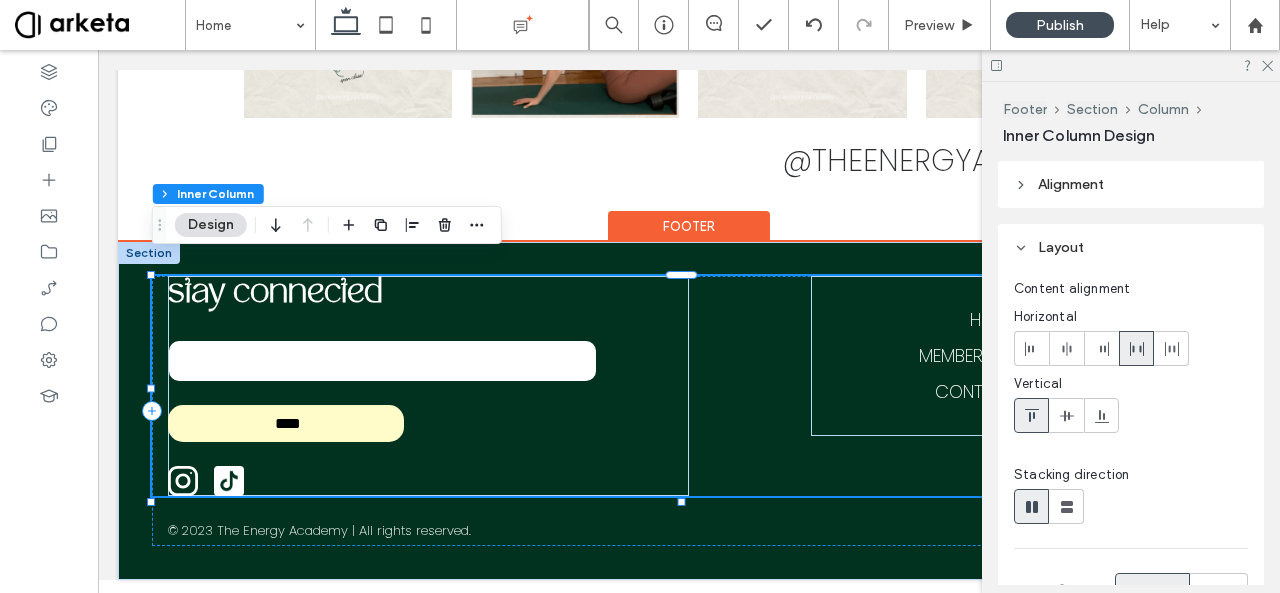 click at bounding box center [382, 361] 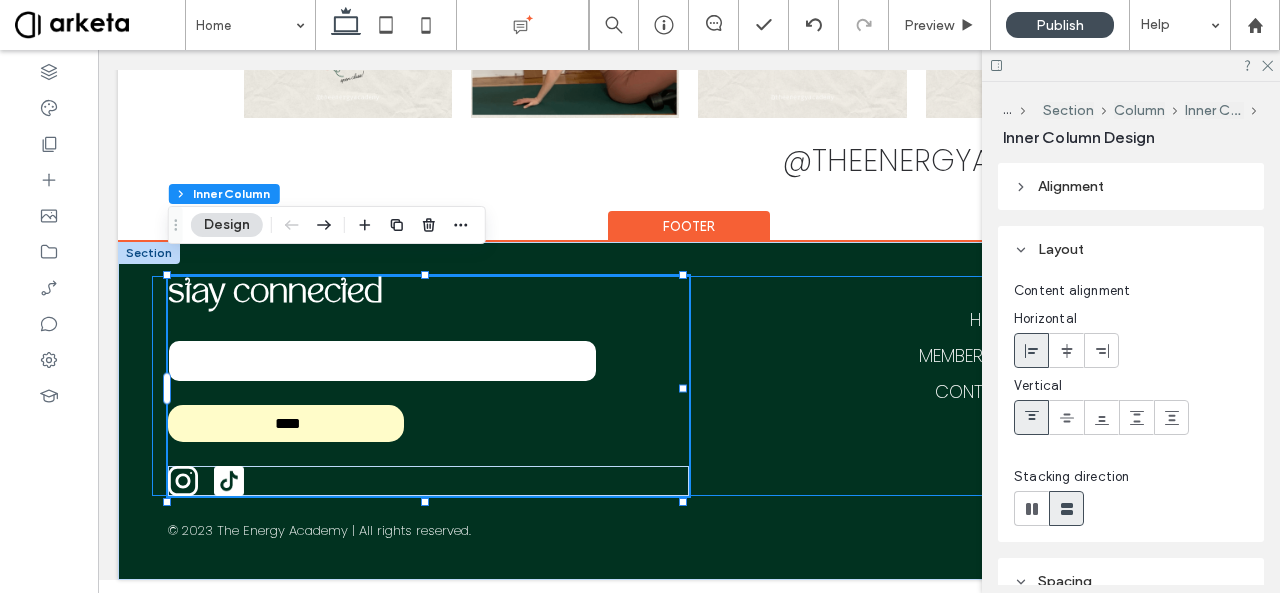 click at bounding box center (382, 361) 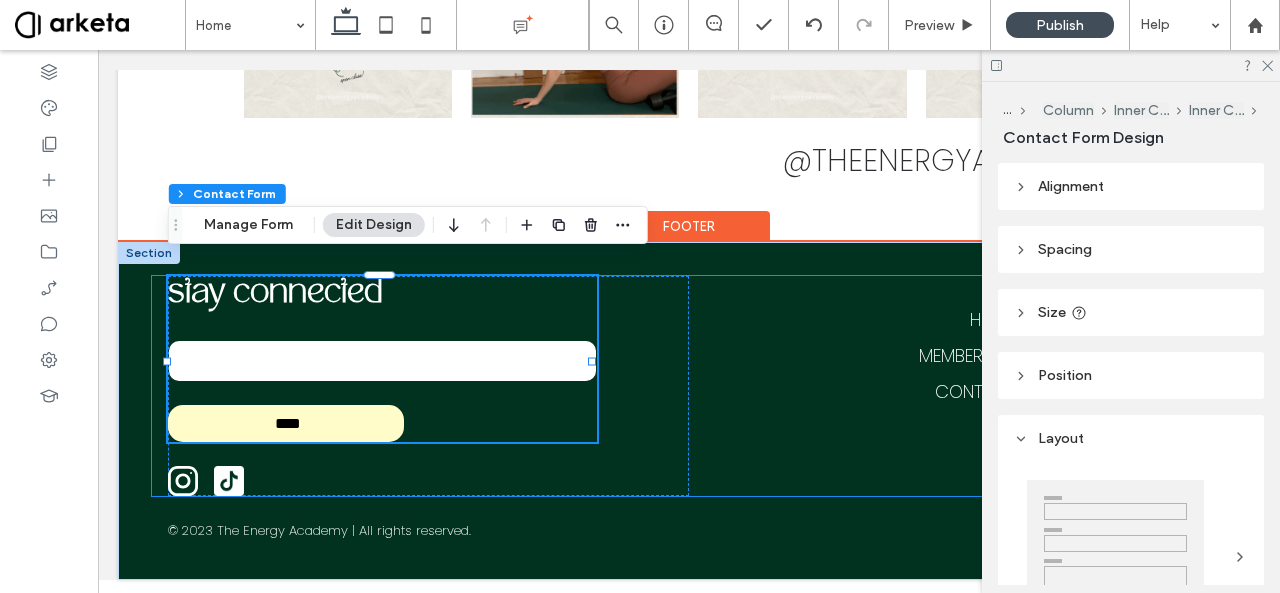type on "*" 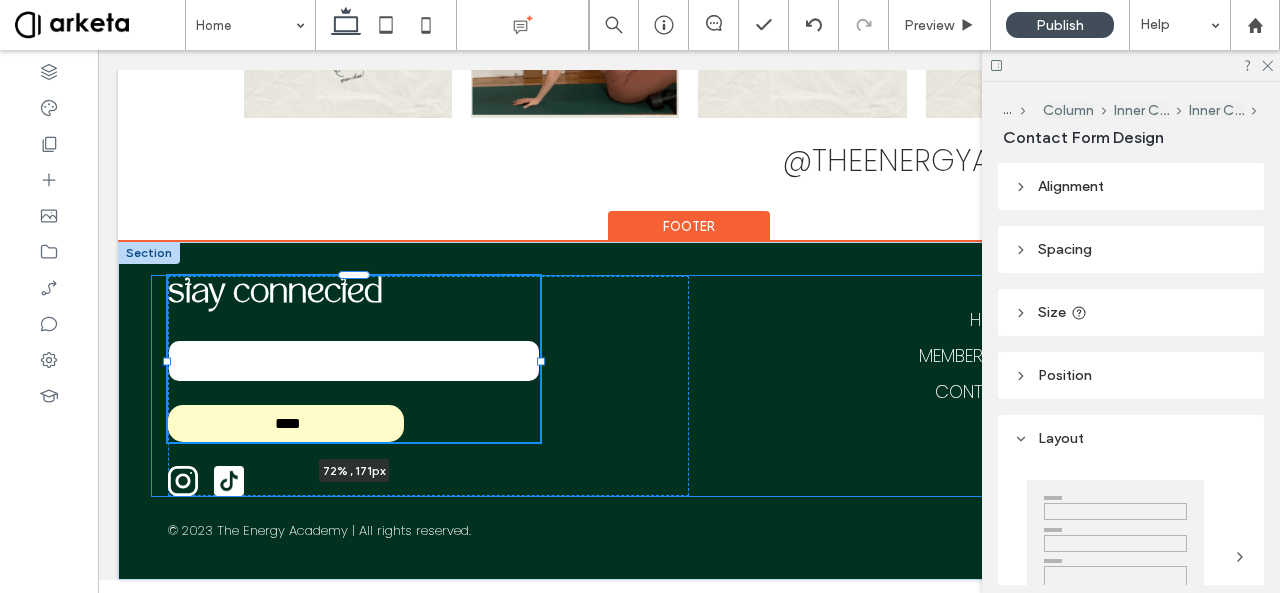 drag, startPoint x: 593, startPoint y: 343, endPoint x: 542, endPoint y: 343, distance: 51 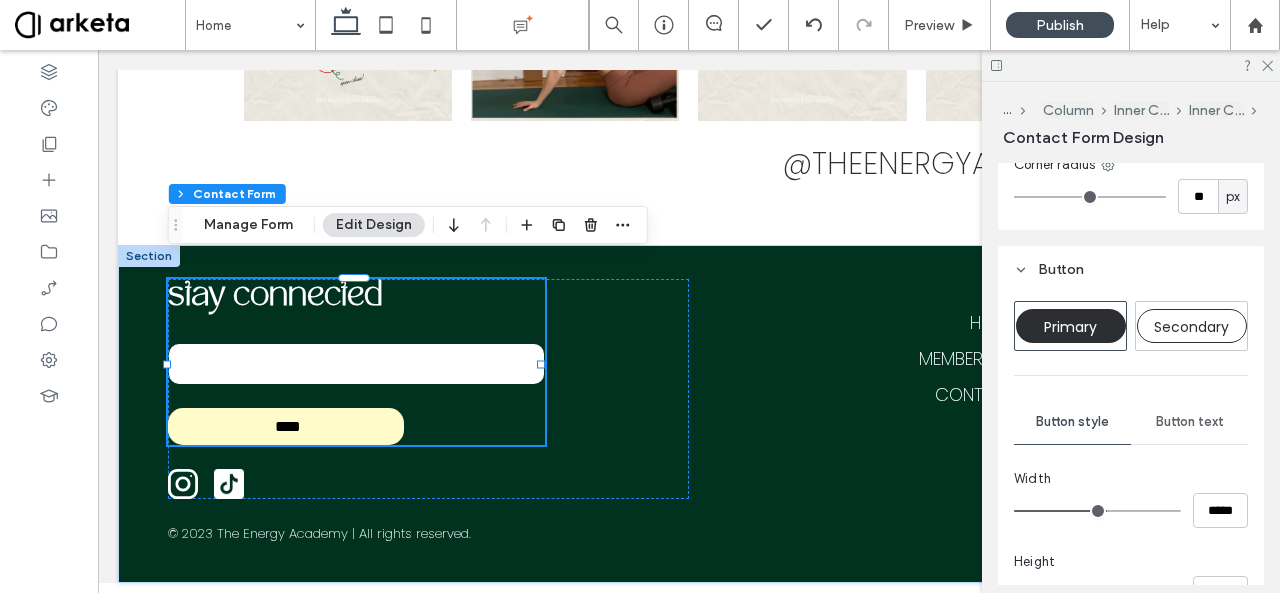 scroll, scrollTop: 919, scrollLeft: 0, axis: vertical 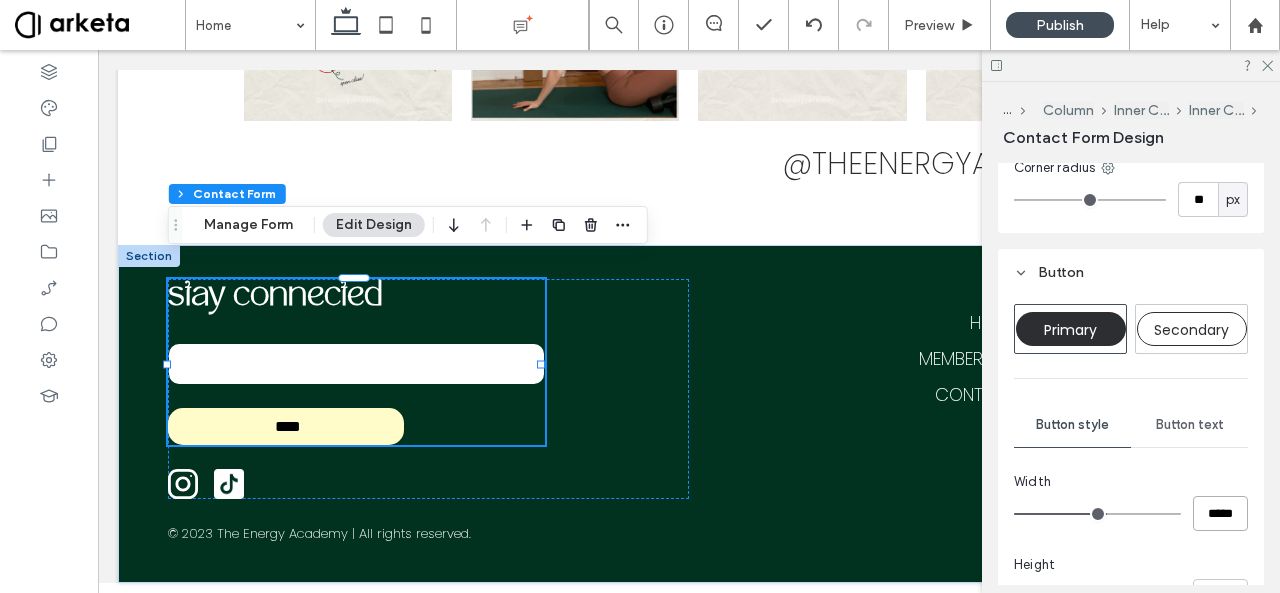 click on "*****" at bounding box center [1220, 513] 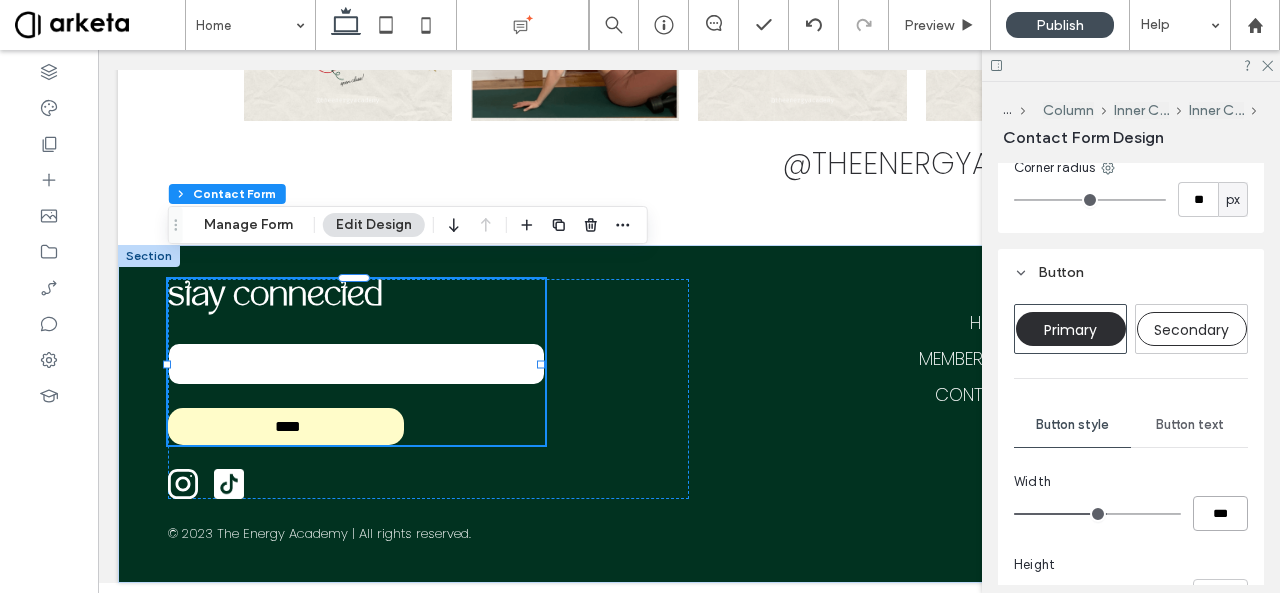 type on "***" 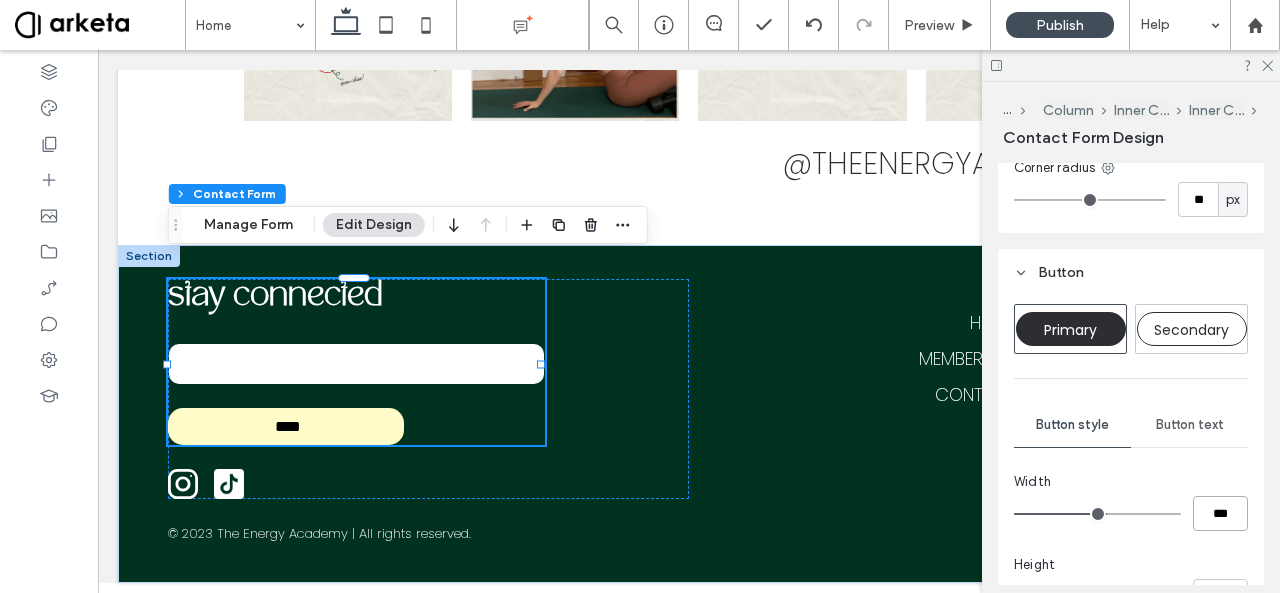 type on "***" 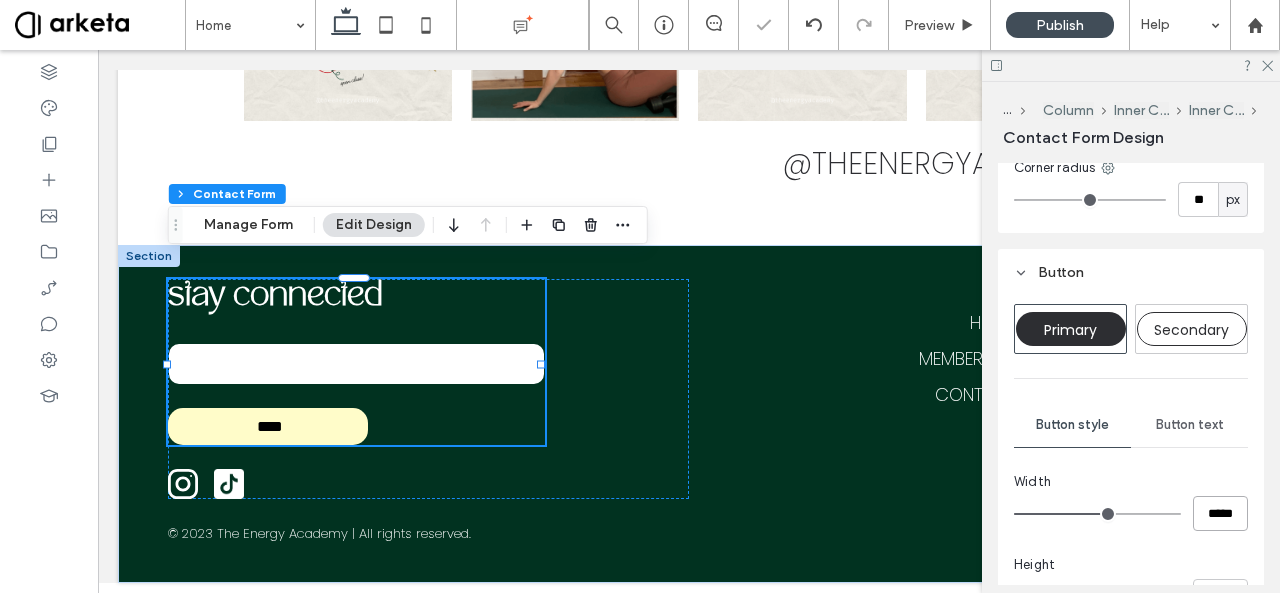 type on "**" 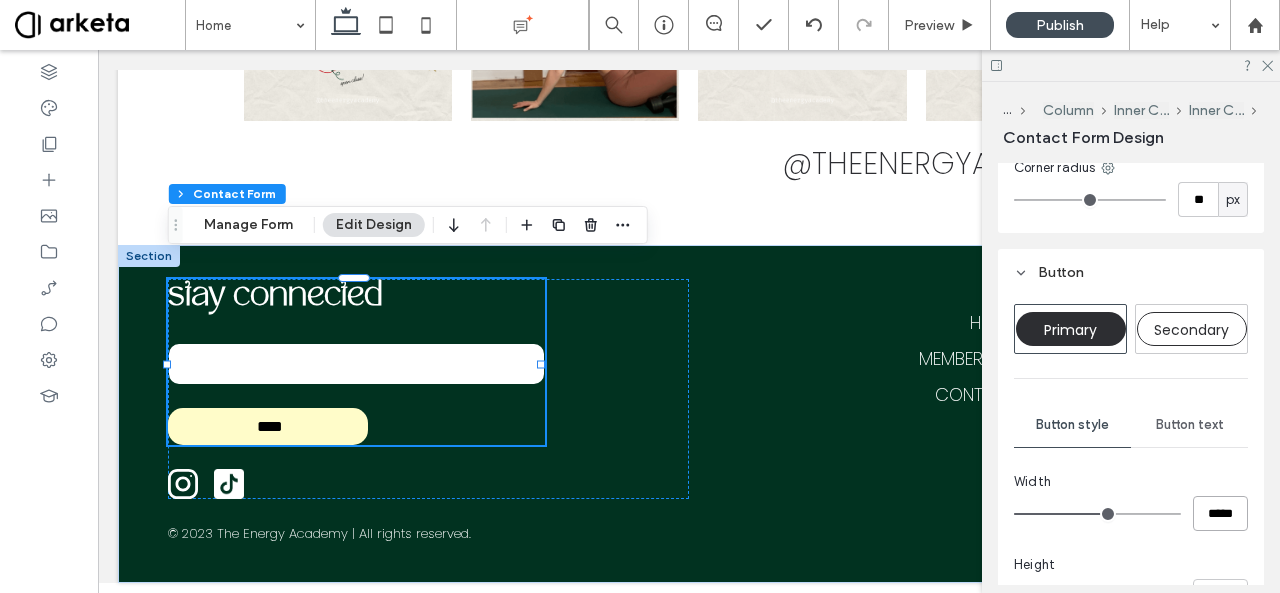 click on "*****" at bounding box center [1220, 513] 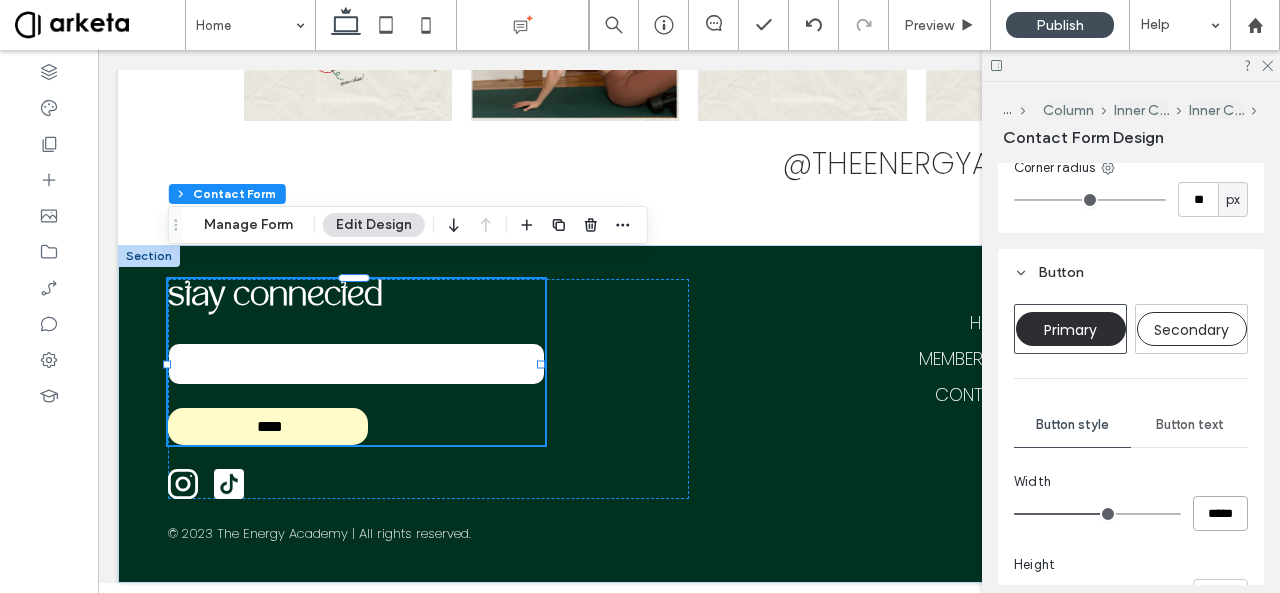 type on "*****" 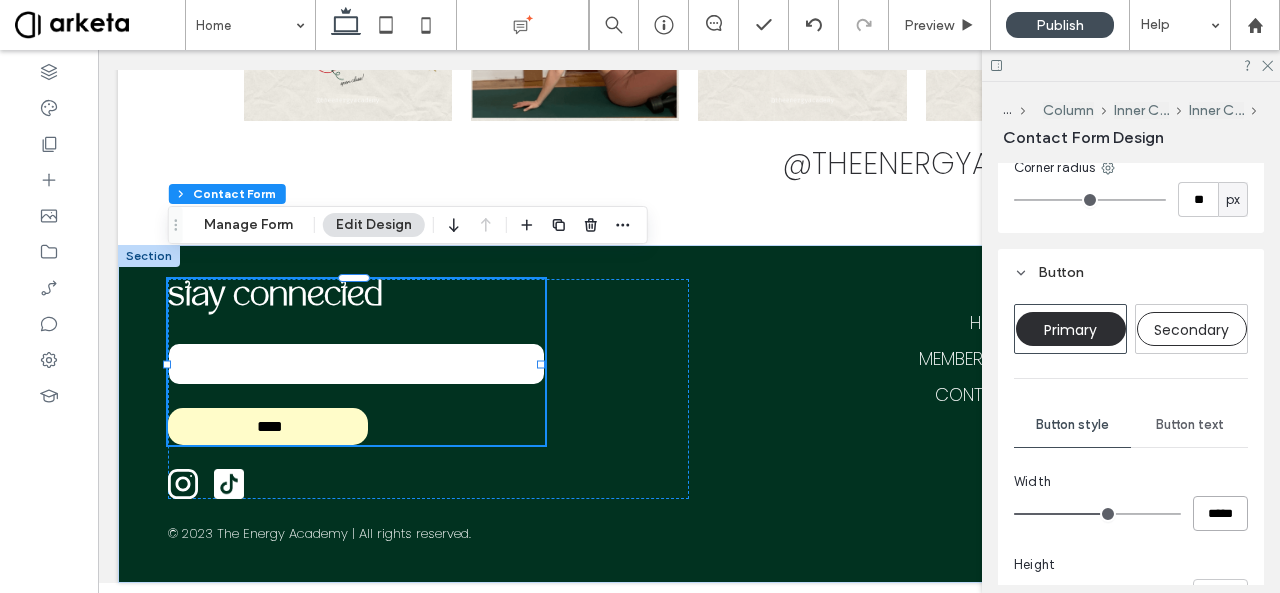 type on "***" 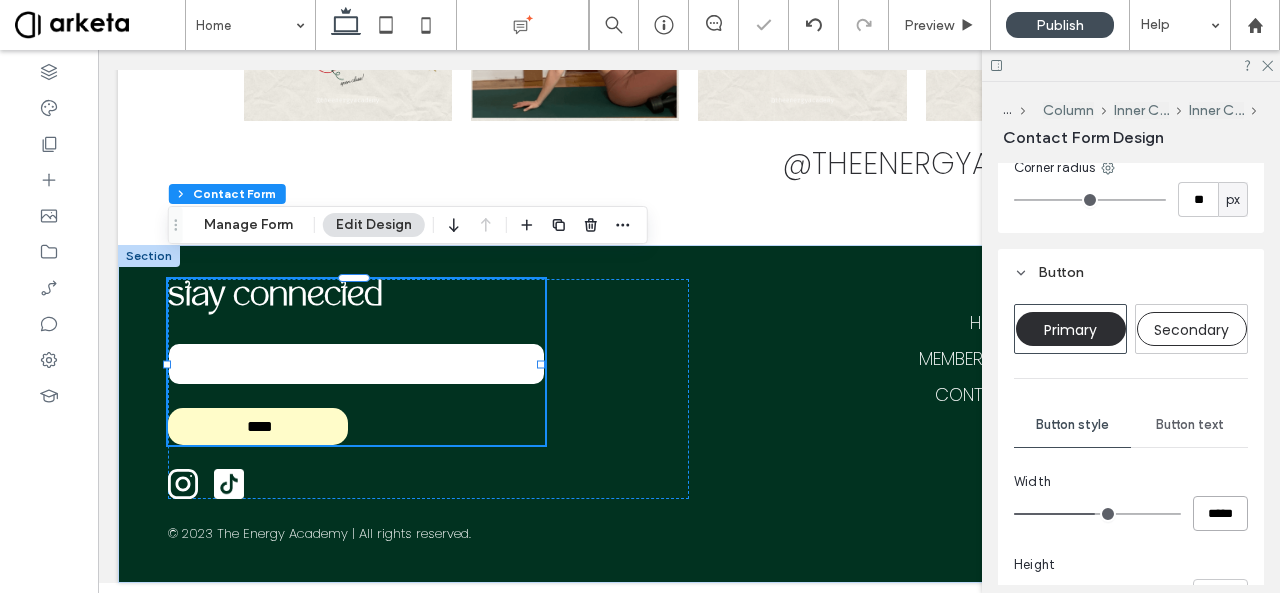 type on "**" 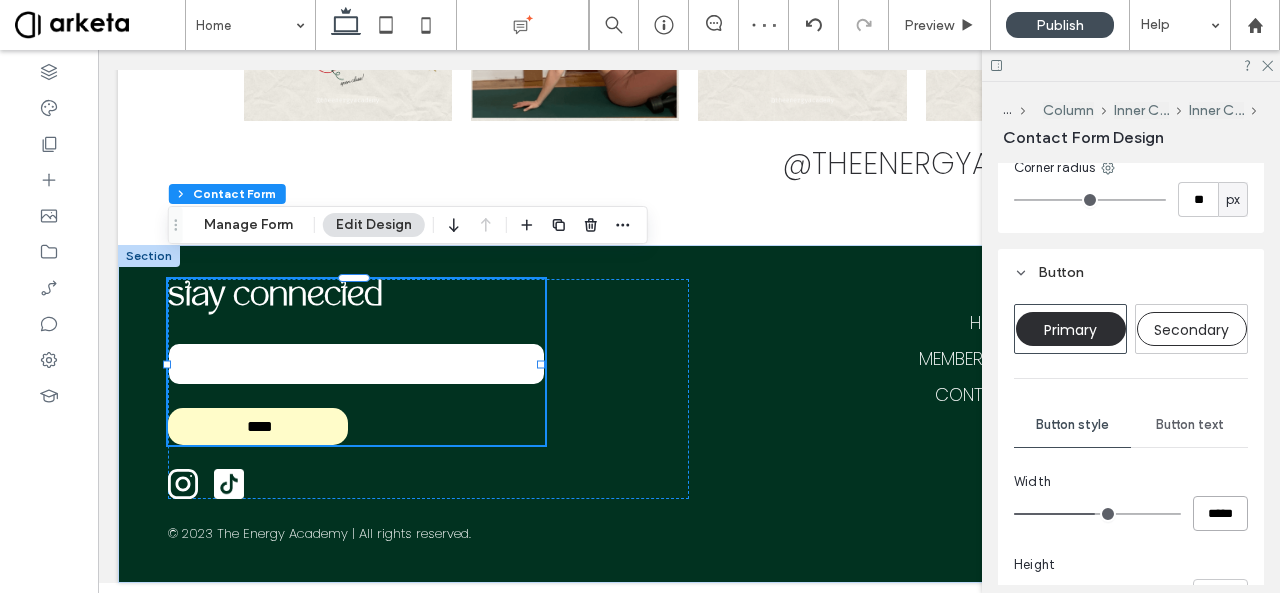 type on "*****" 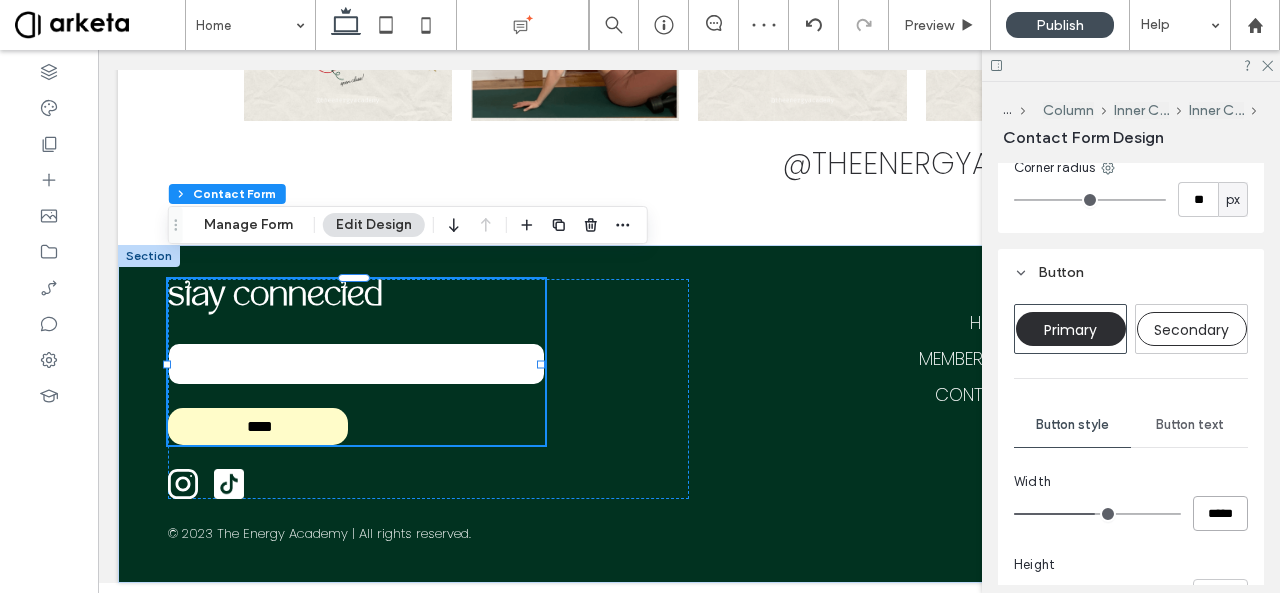 type on "***" 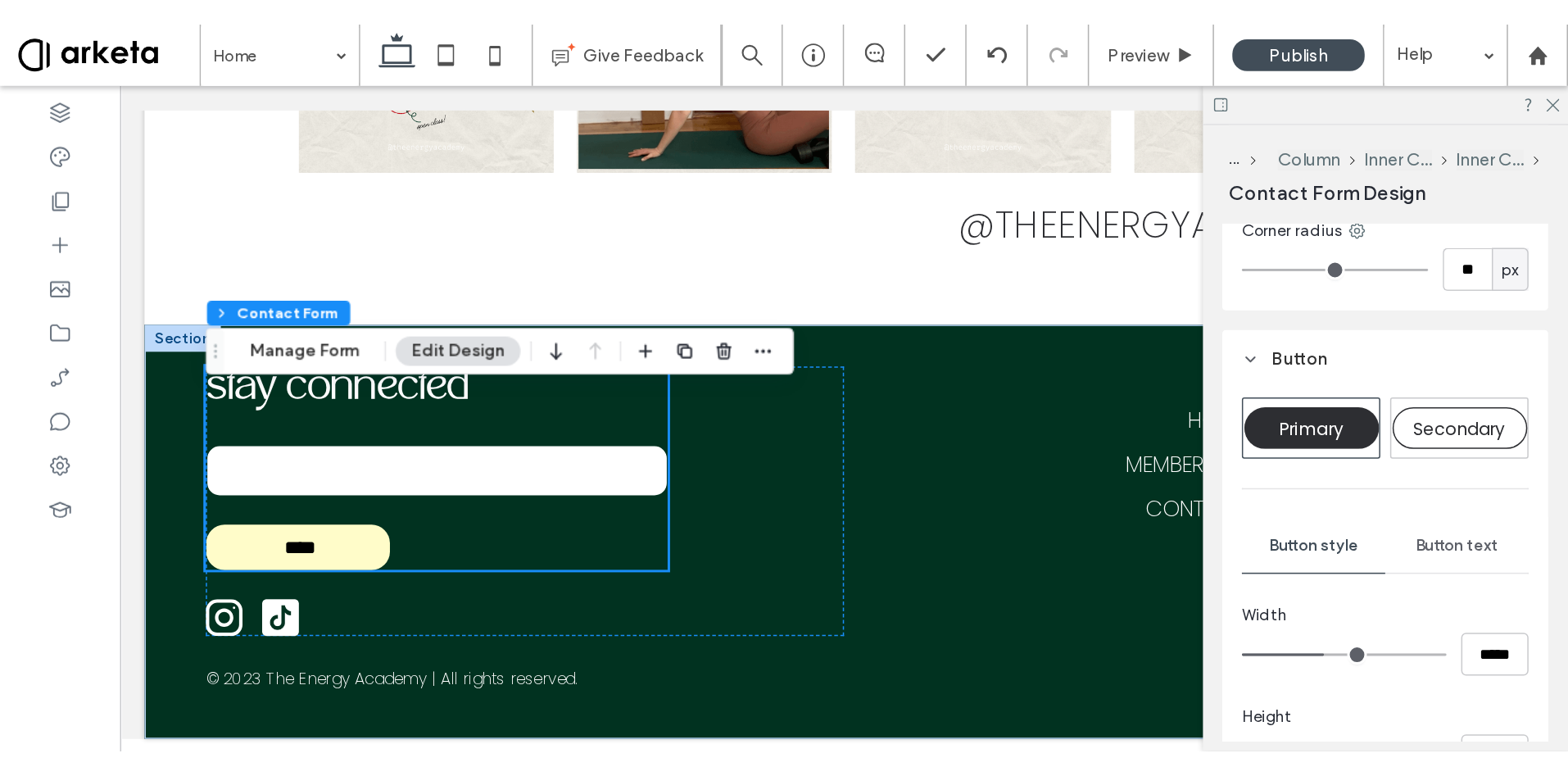 scroll, scrollTop: 3500, scrollLeft: 0, axis: vertical 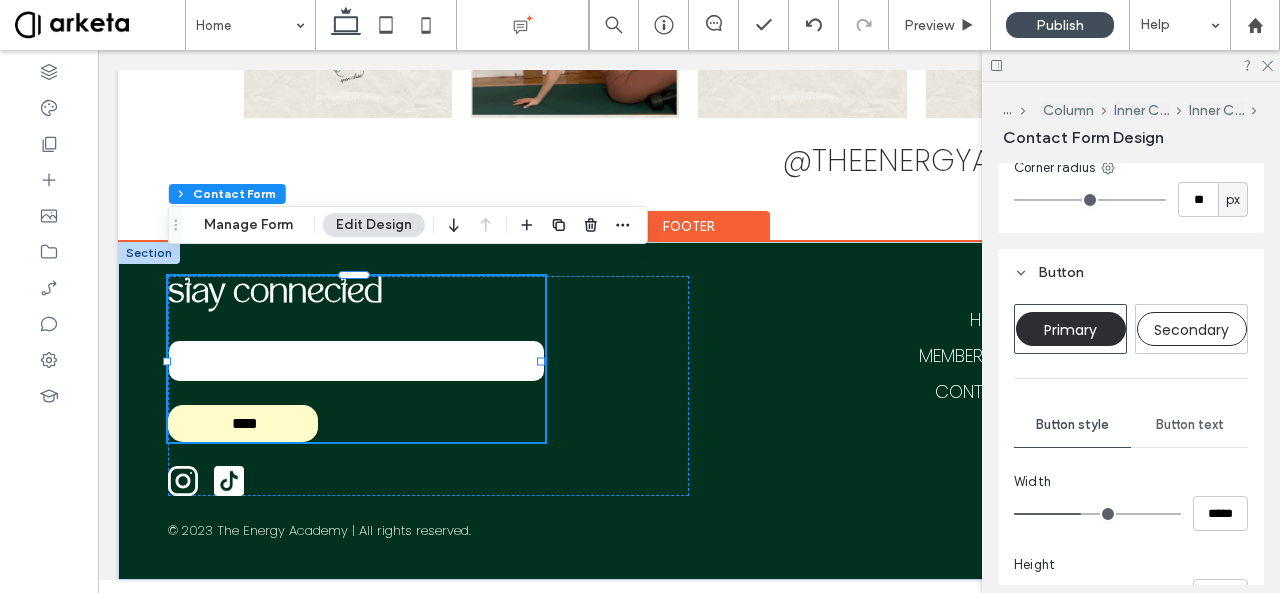 click at bounding box center (356, 361) 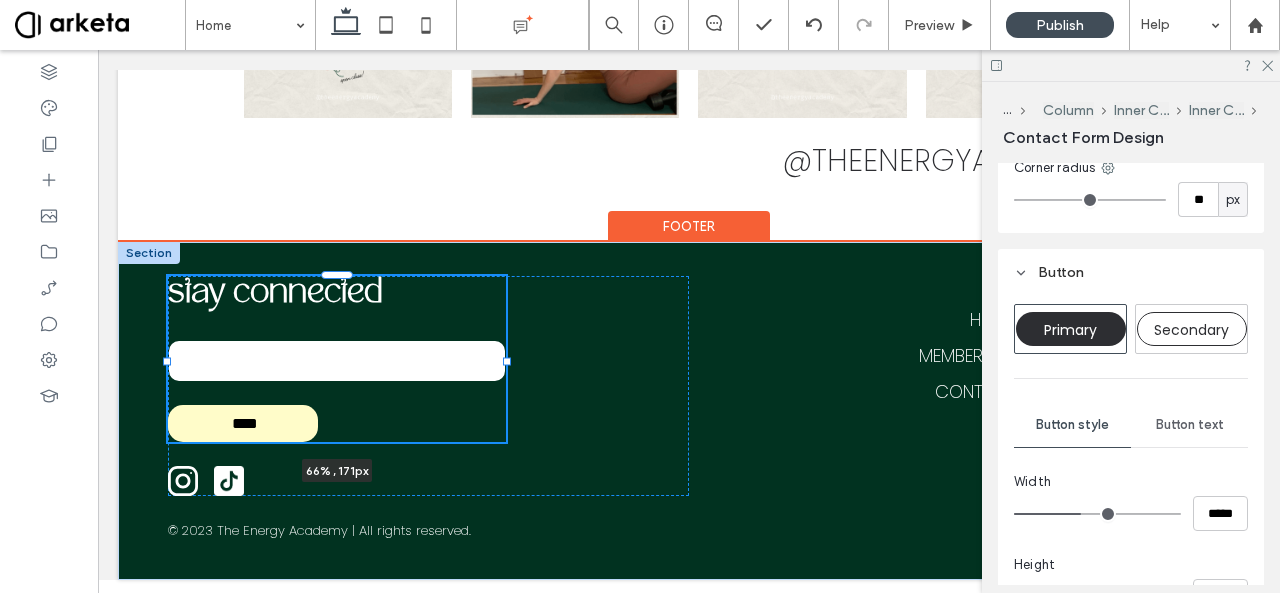drag, startPoint x: 544, startPoint y: 340, endPoint x: 510, endPoint y: 342, distance: 34.058773 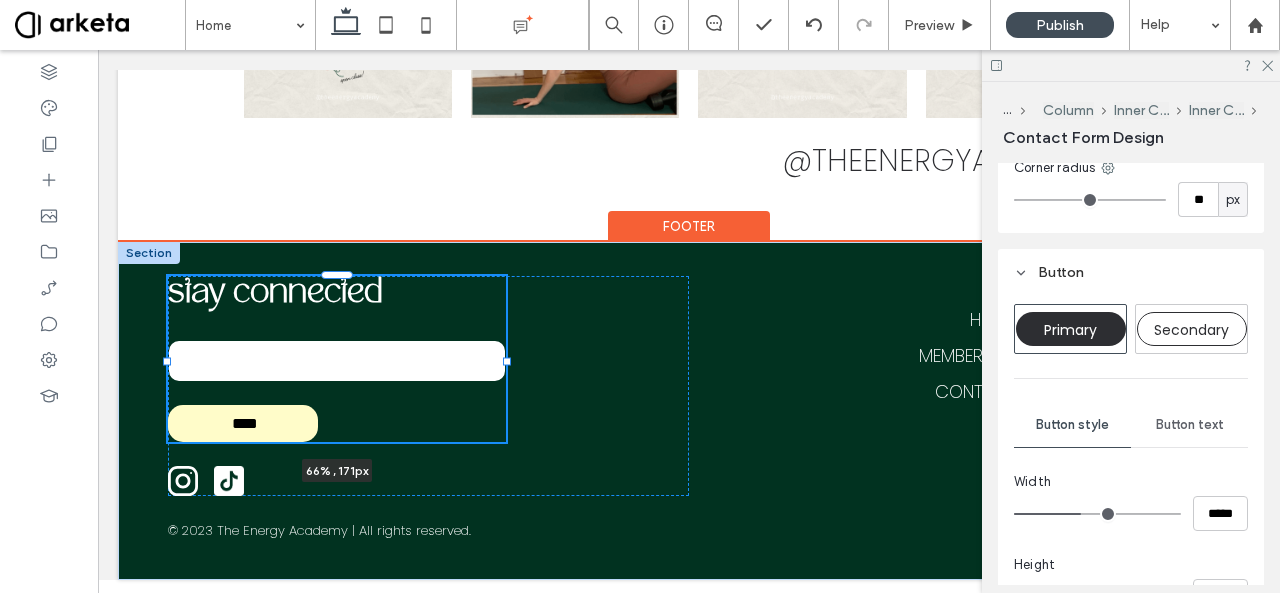 click at bounding box center [507, 361] 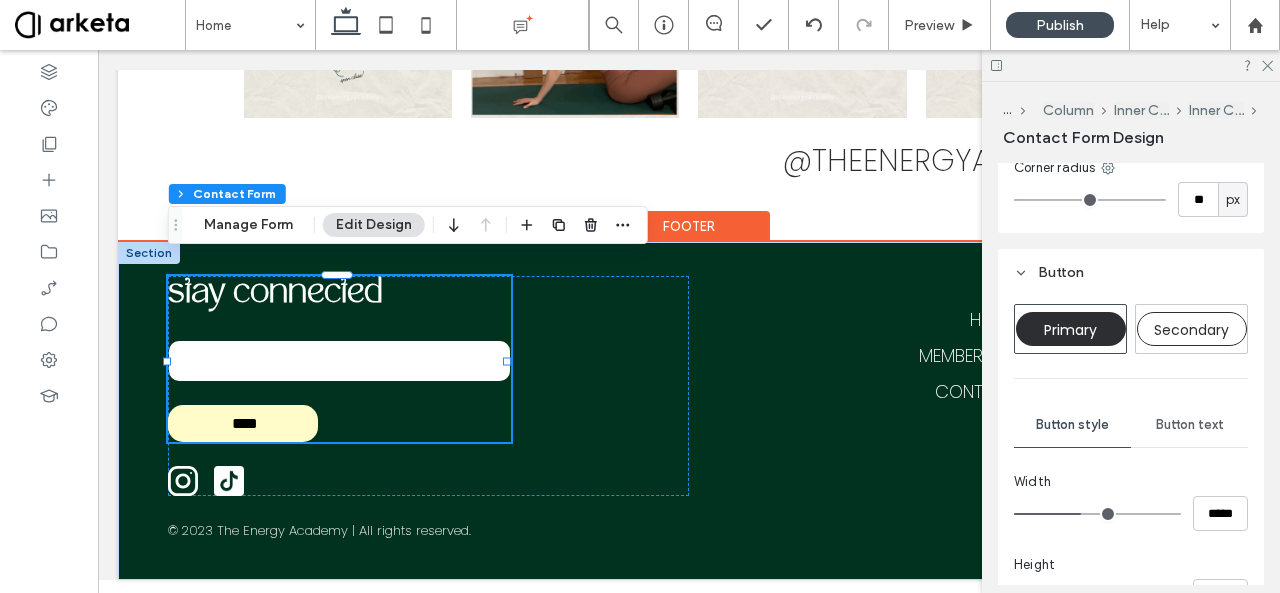 click on "Email
****" at bounding box center (339, 389) 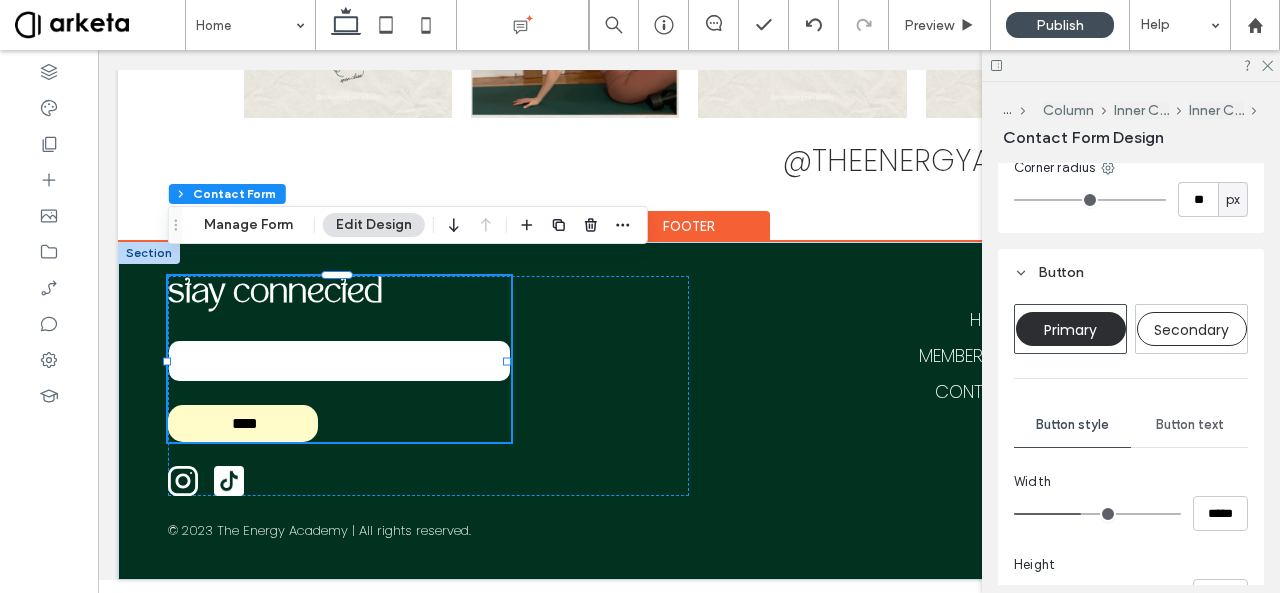 type on "**" 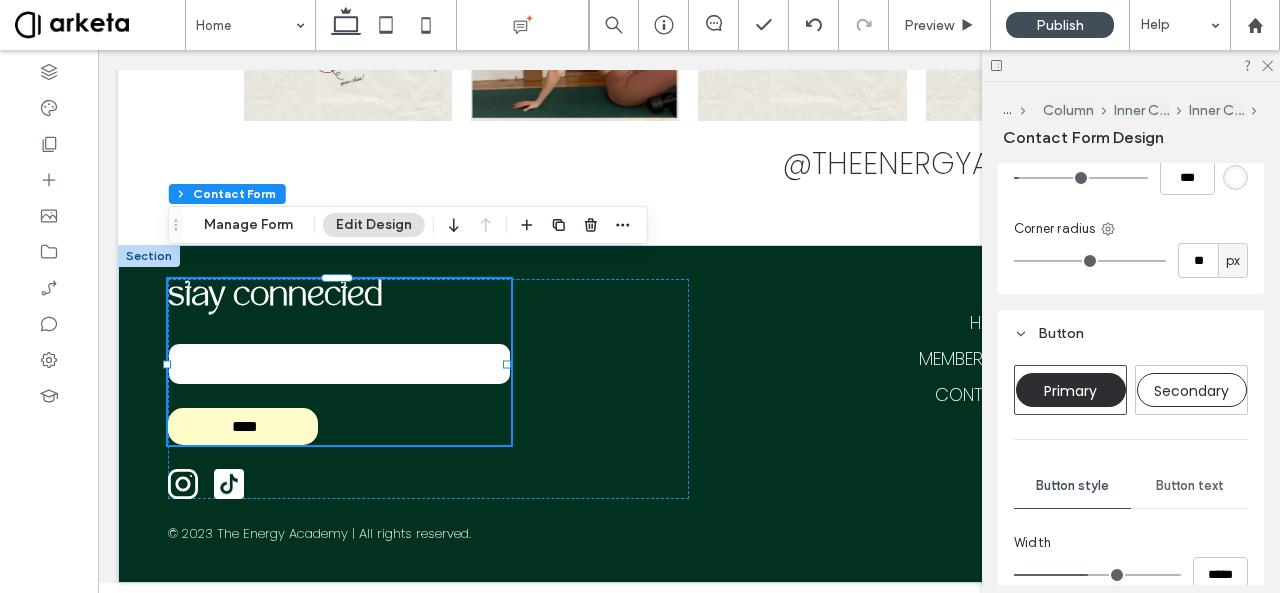 scroll, scrollTop: 1774, scrollLeft: 0, axis: vertical 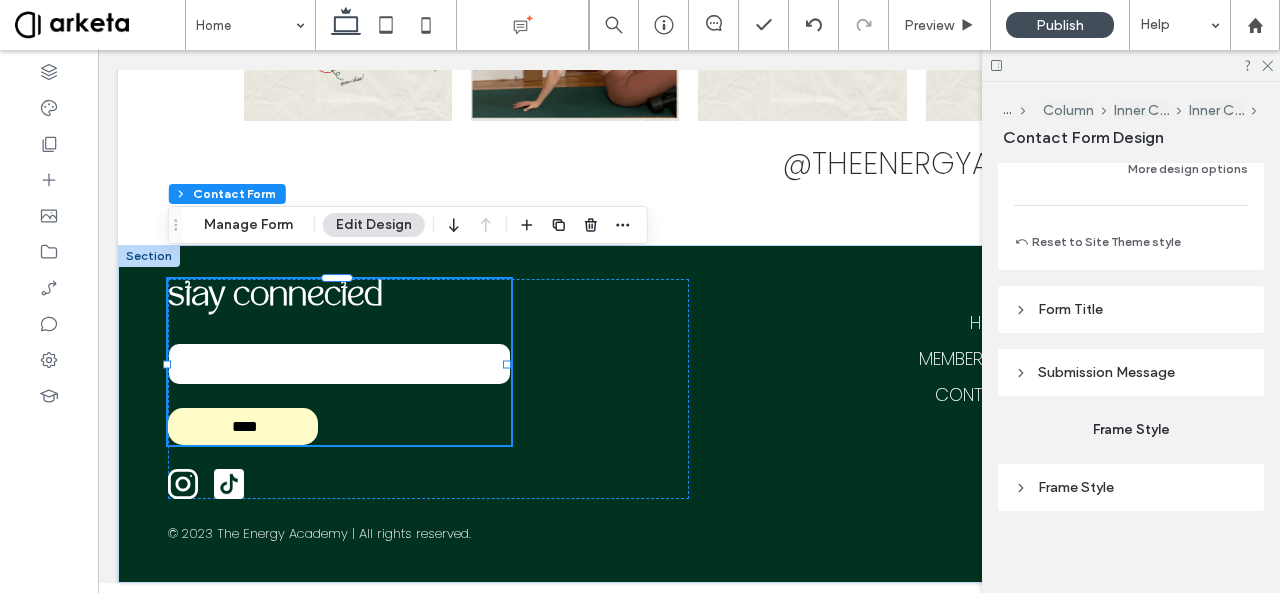 click on "Frame Style" at bounding box center (1131, 487) 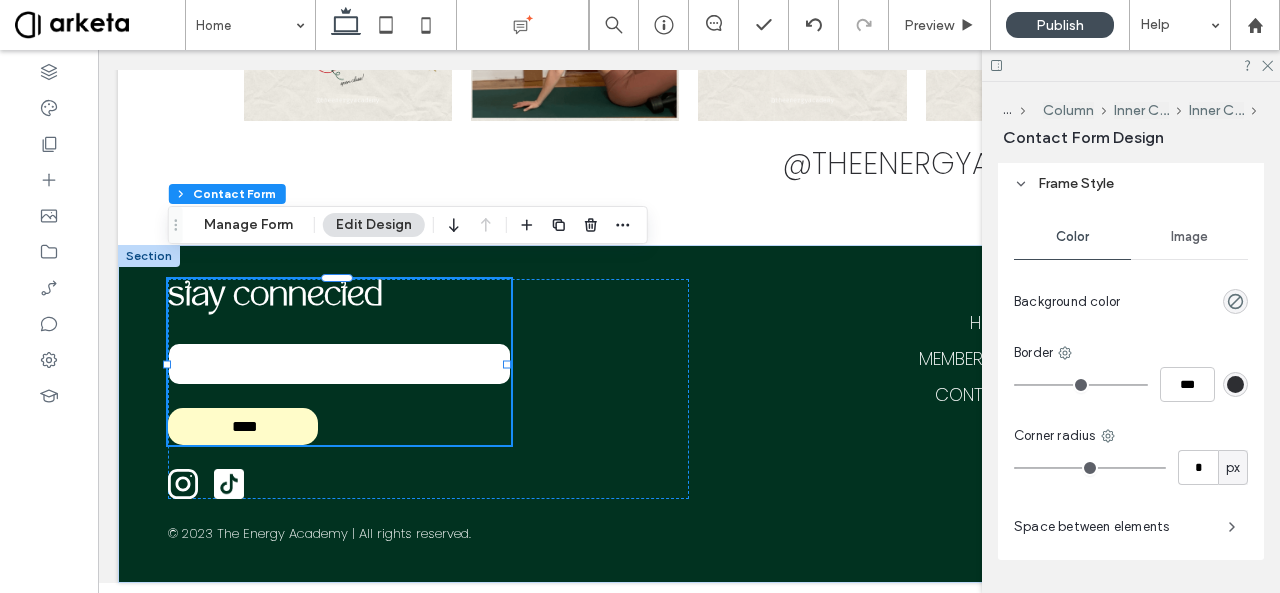 scroll, scrollTop: 2126, scrollLeft: 0, axis: vertical 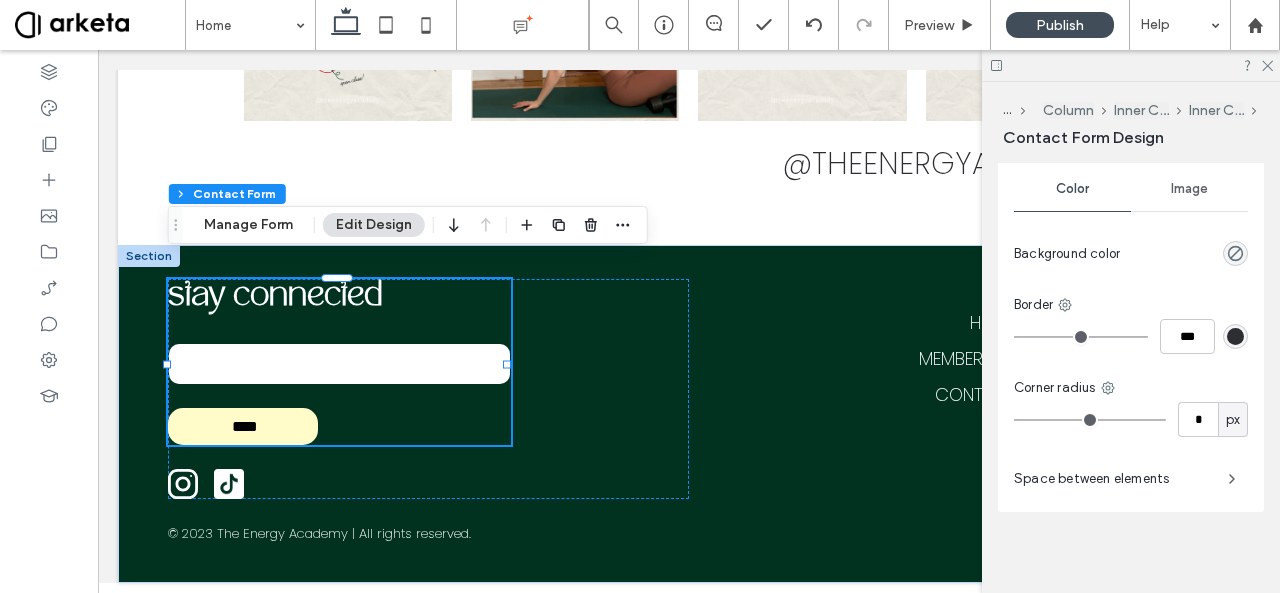 click on "Space between elements" at bounding box center (1113, 479) 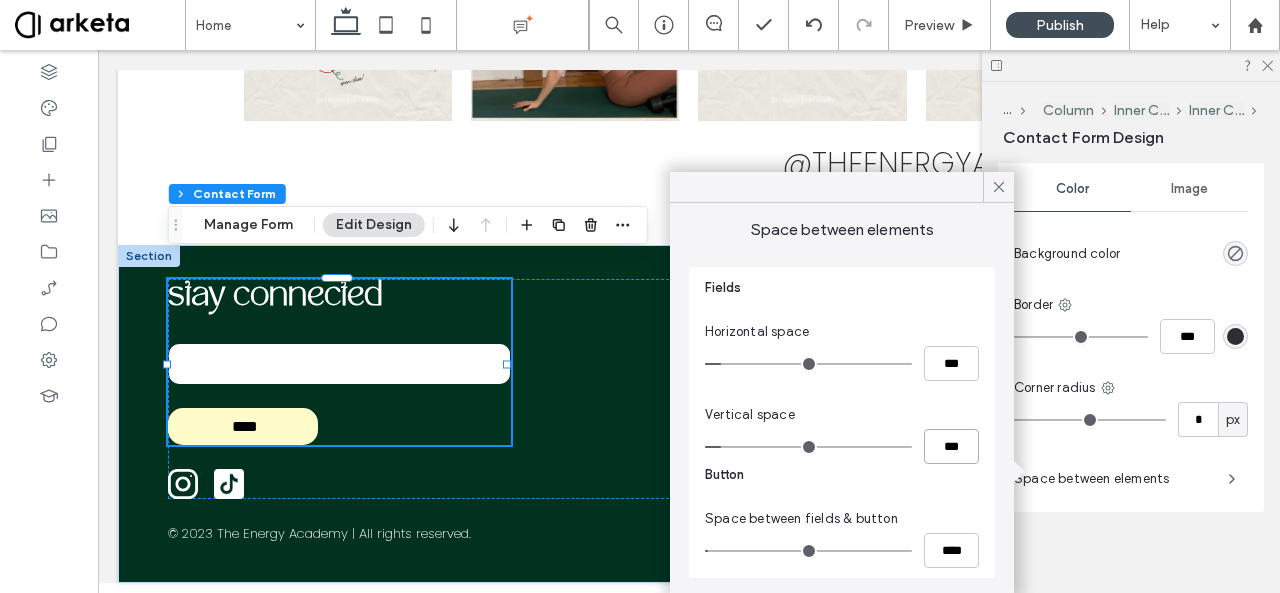 click on "***" at bounding box center (951, 446) 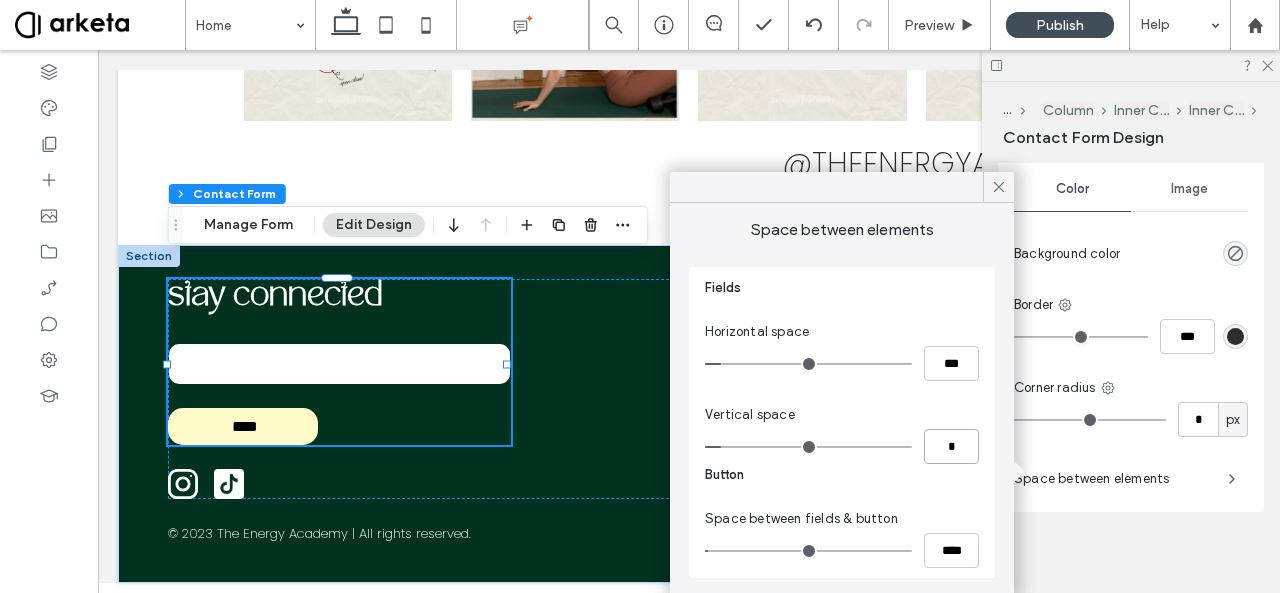 type on "*" 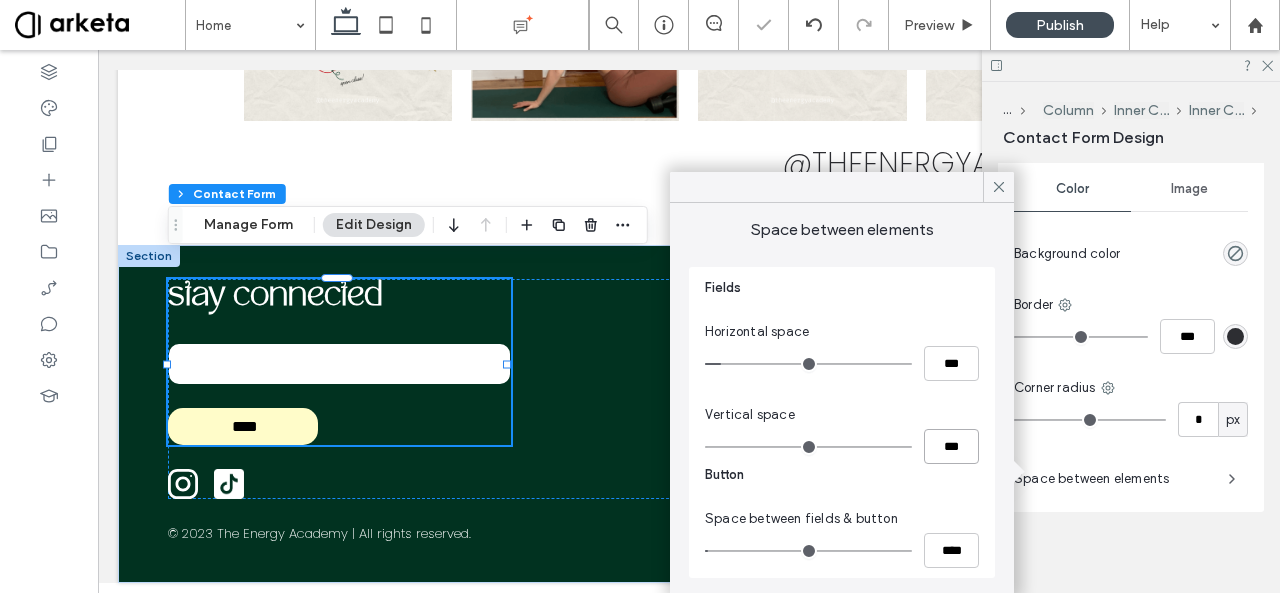 type on "**" 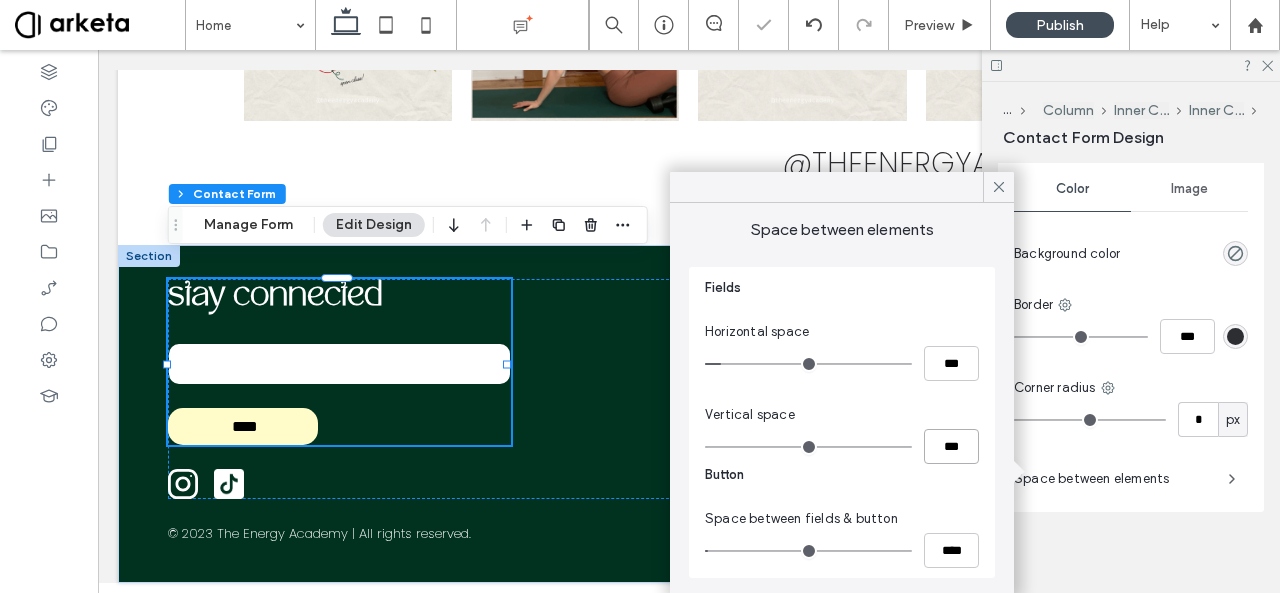 type on "*" 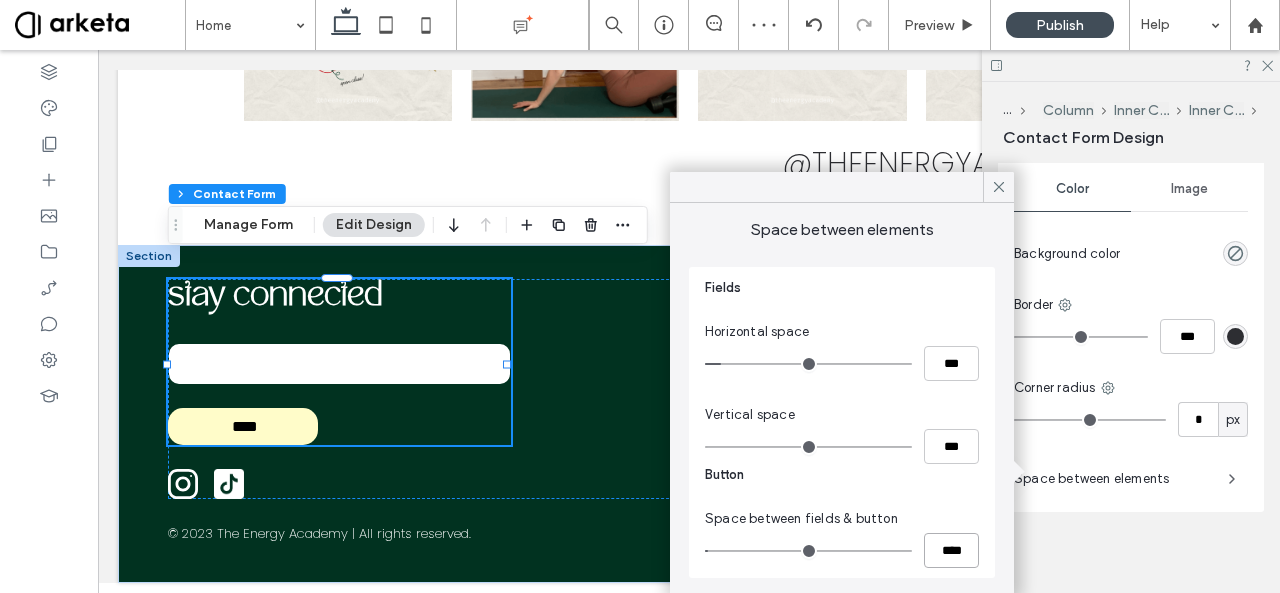 click on "****" at bounding box center [951, 550] 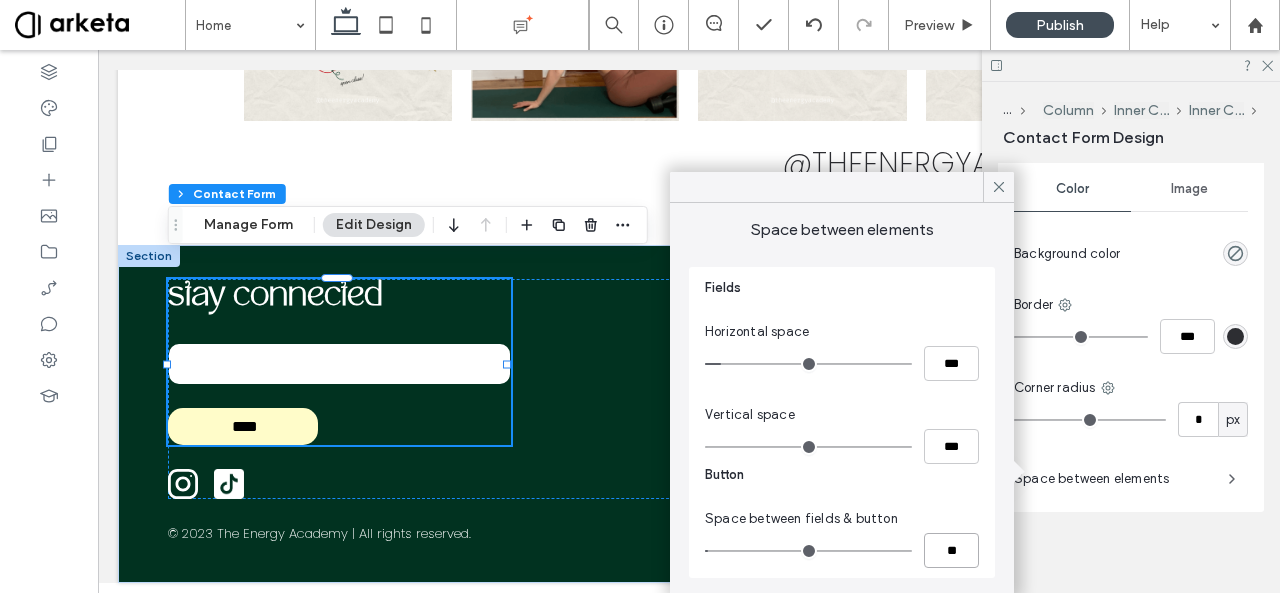 type on "**" 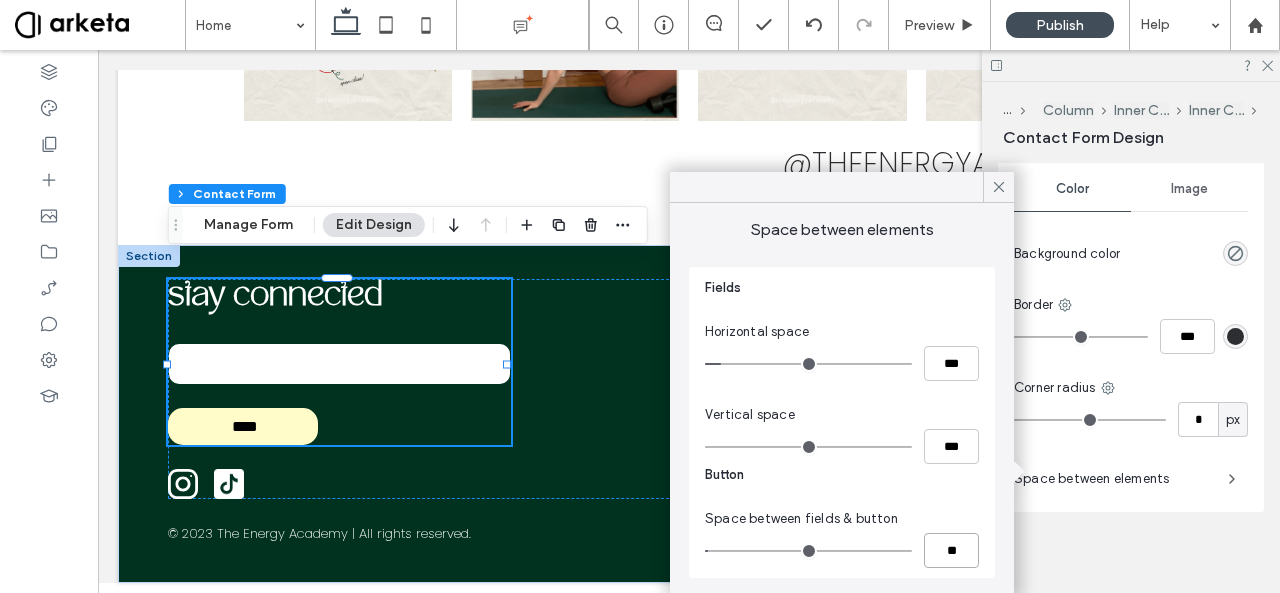 type on "**" 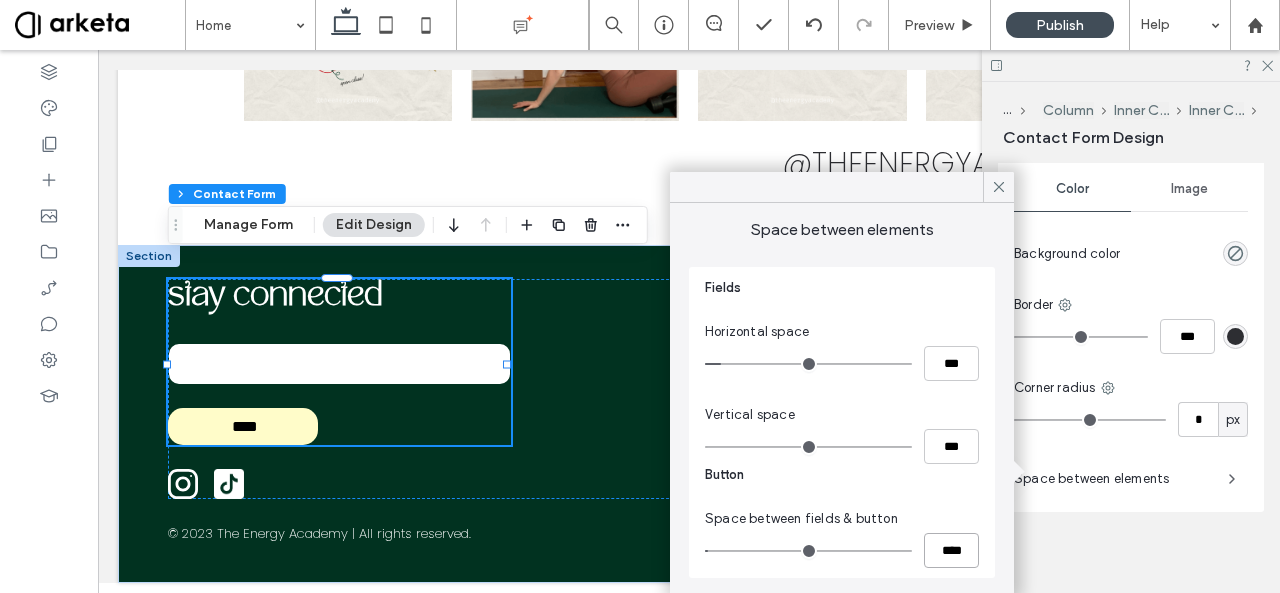 scroll, scrollTop: 4261, scrollLeft: 0, axis: vertical 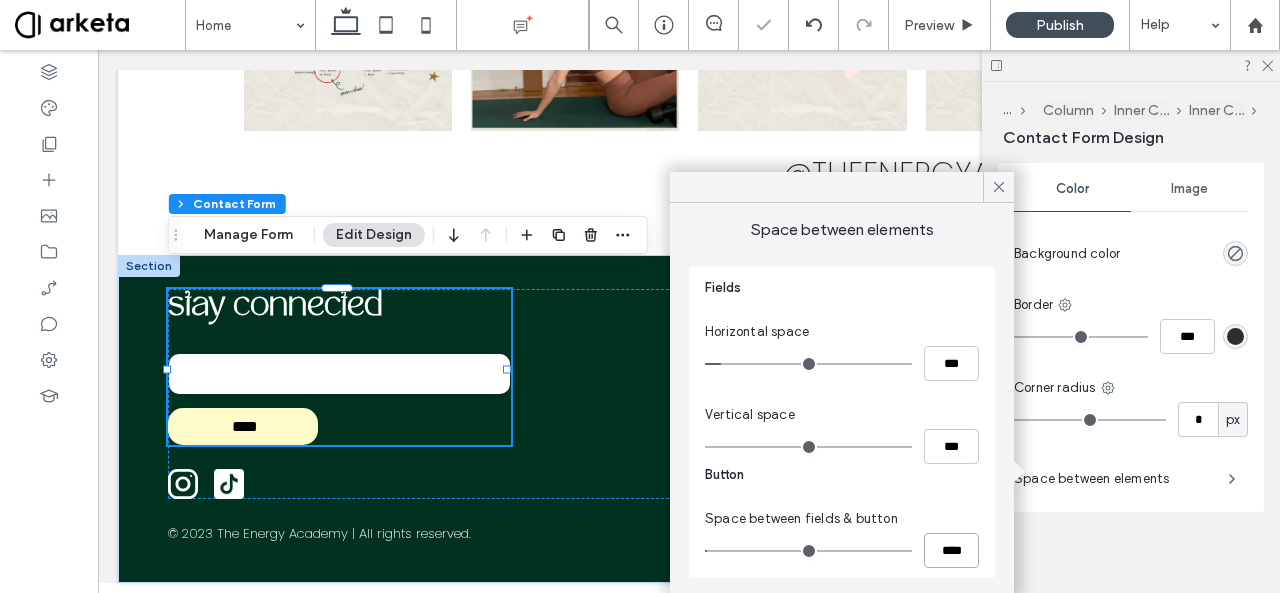 type on "**" 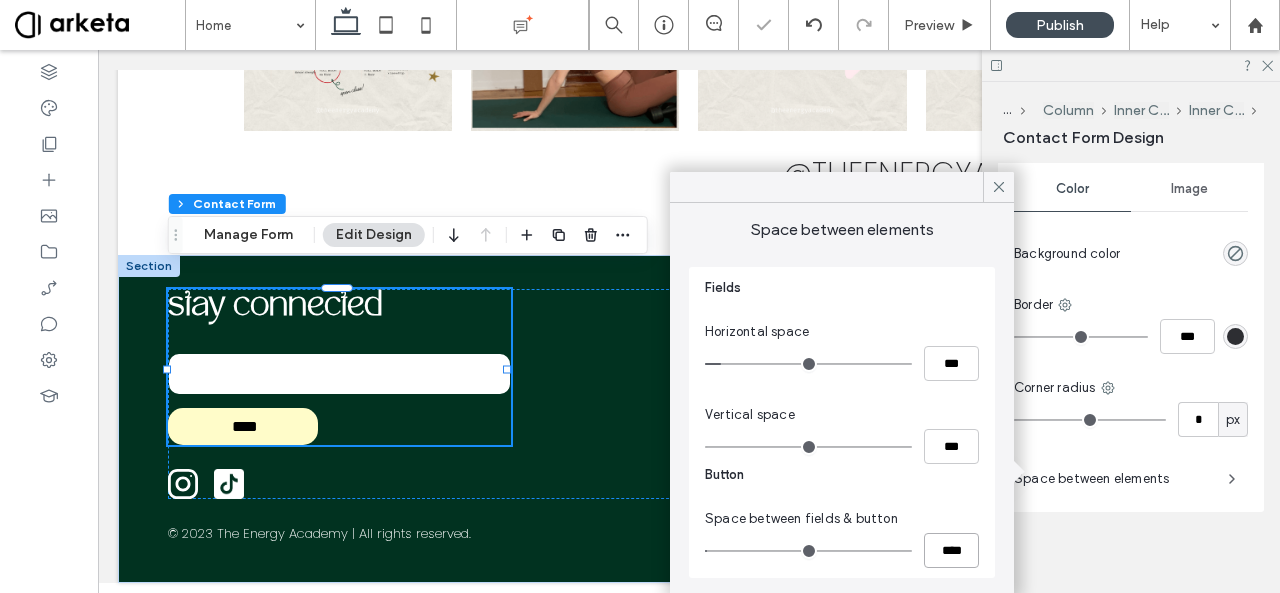 type on "*" 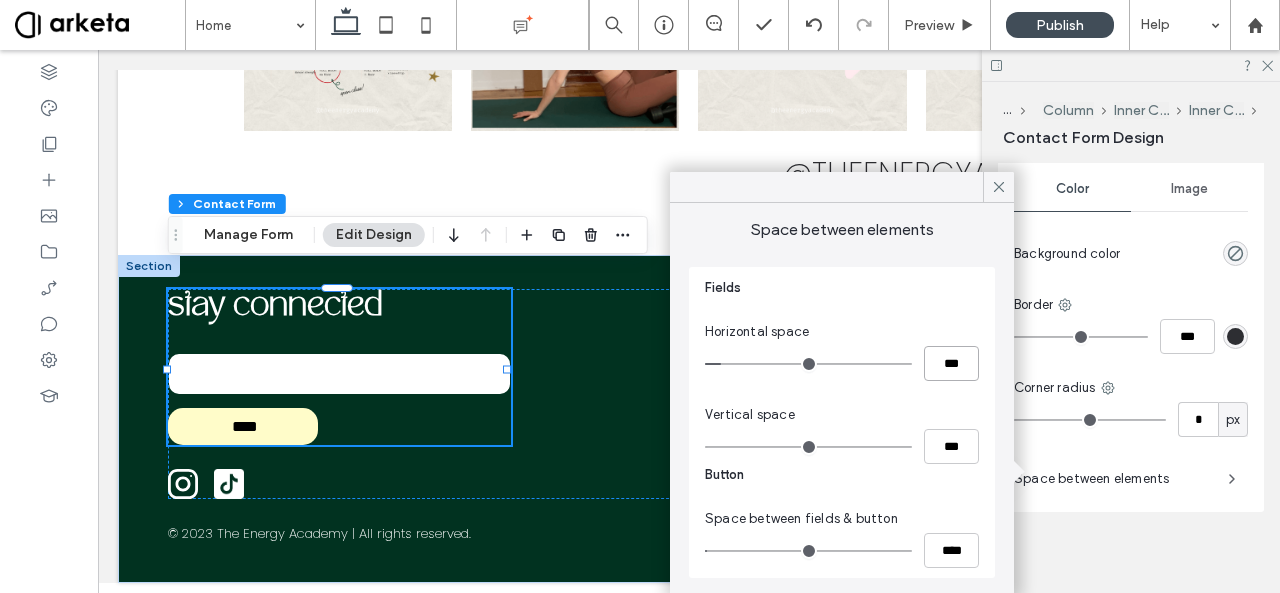 click on "***" at bounding box center [951, 363] 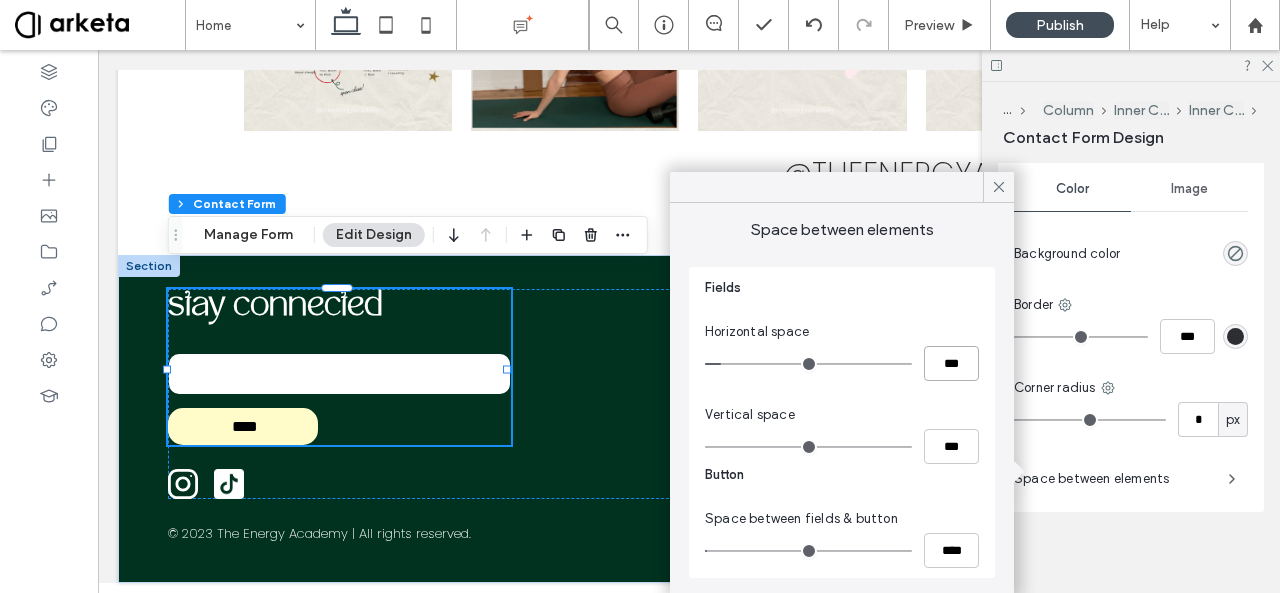 click on "***" at bounding box center [951, 363] 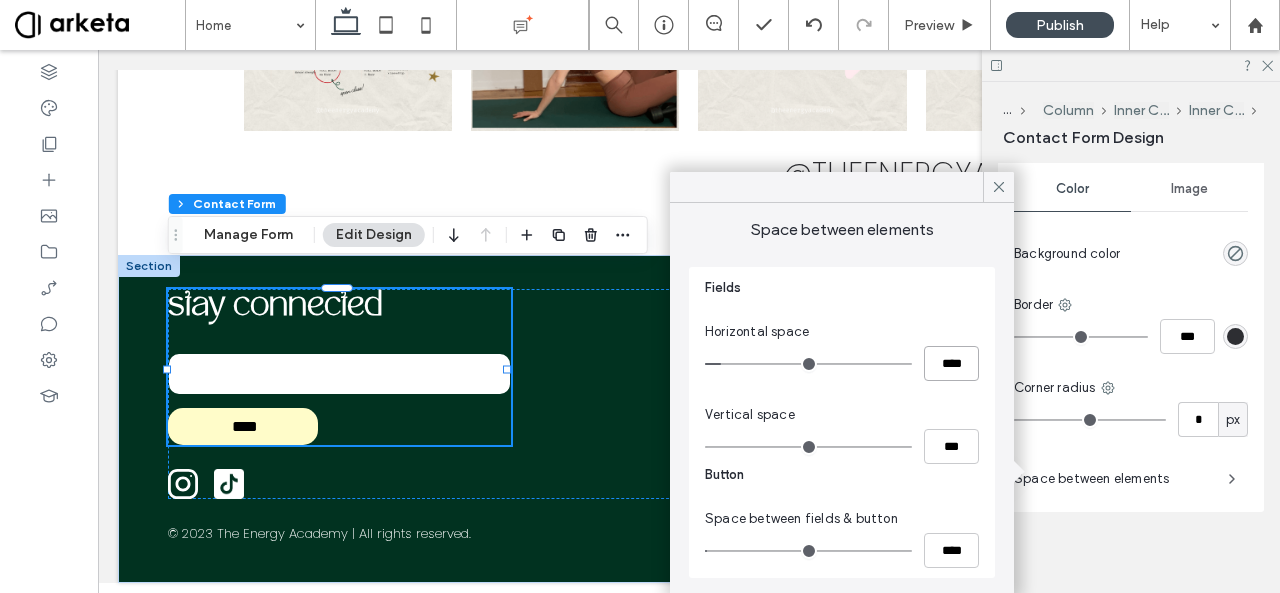 type on "****" 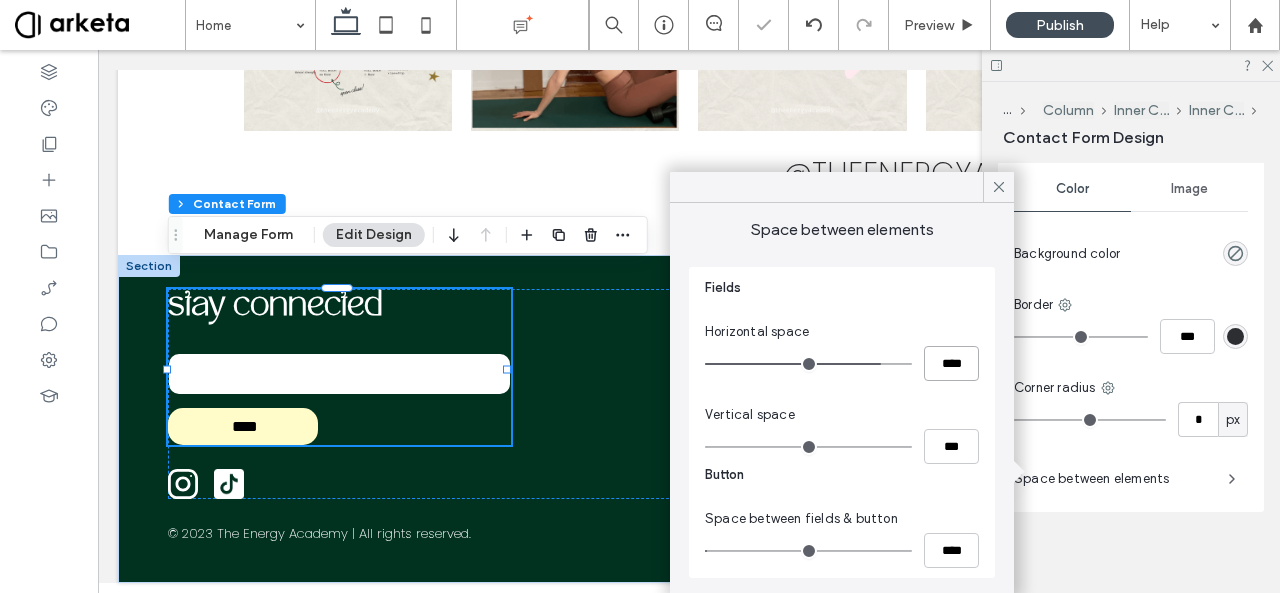 type on "**" 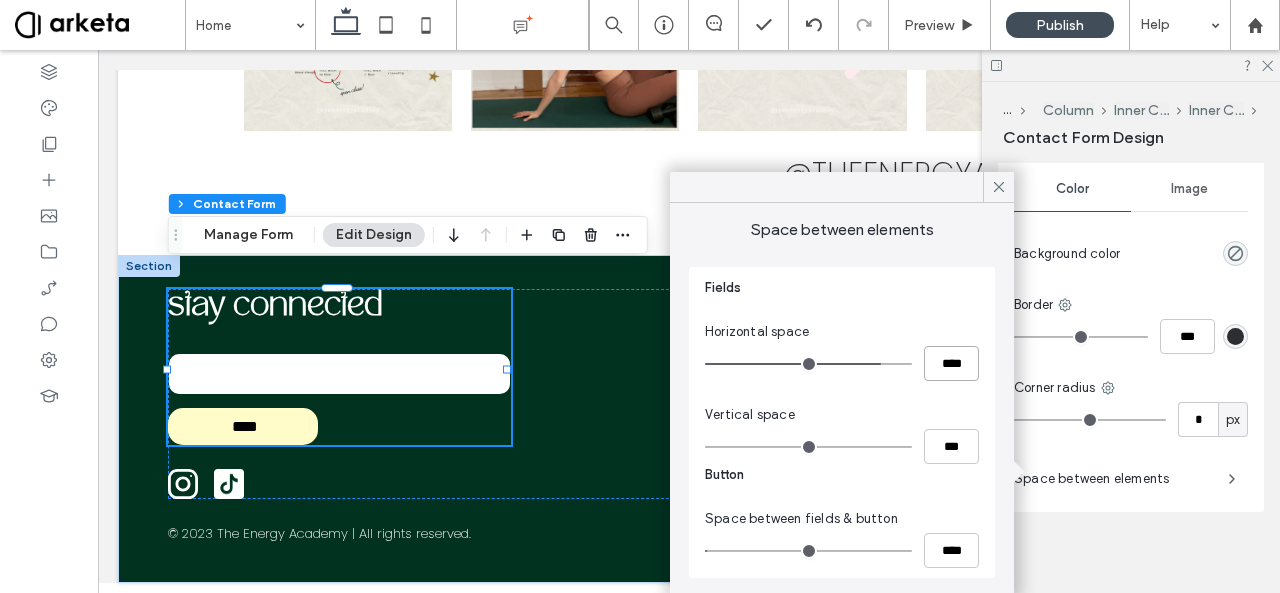 type on "****" 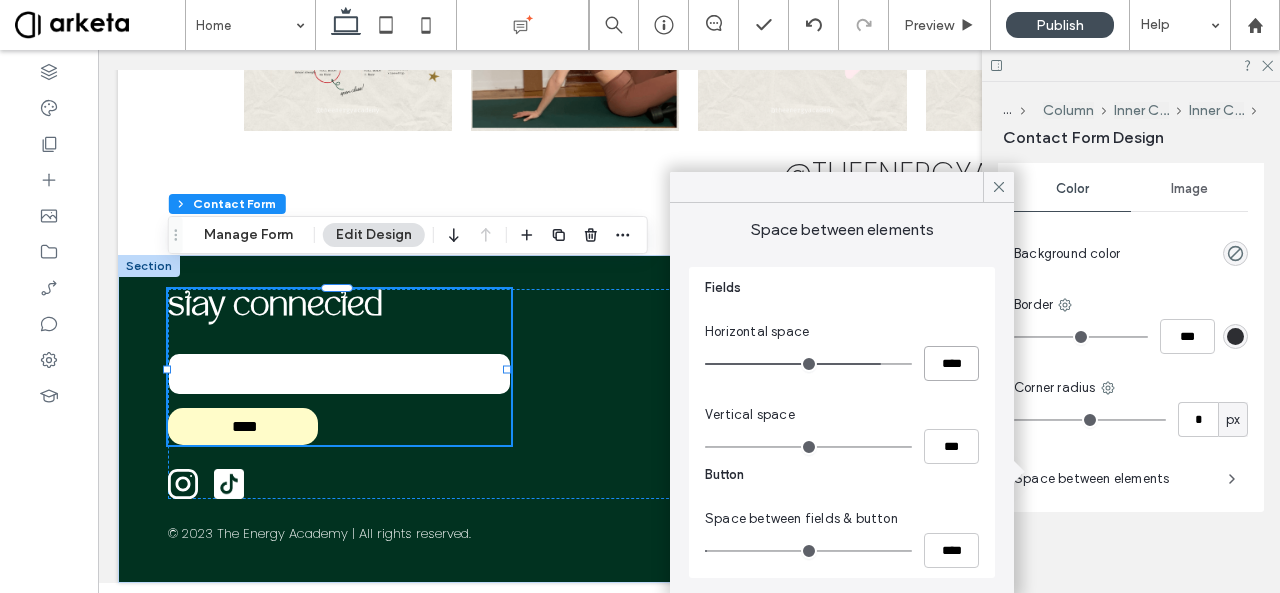 type on "**" 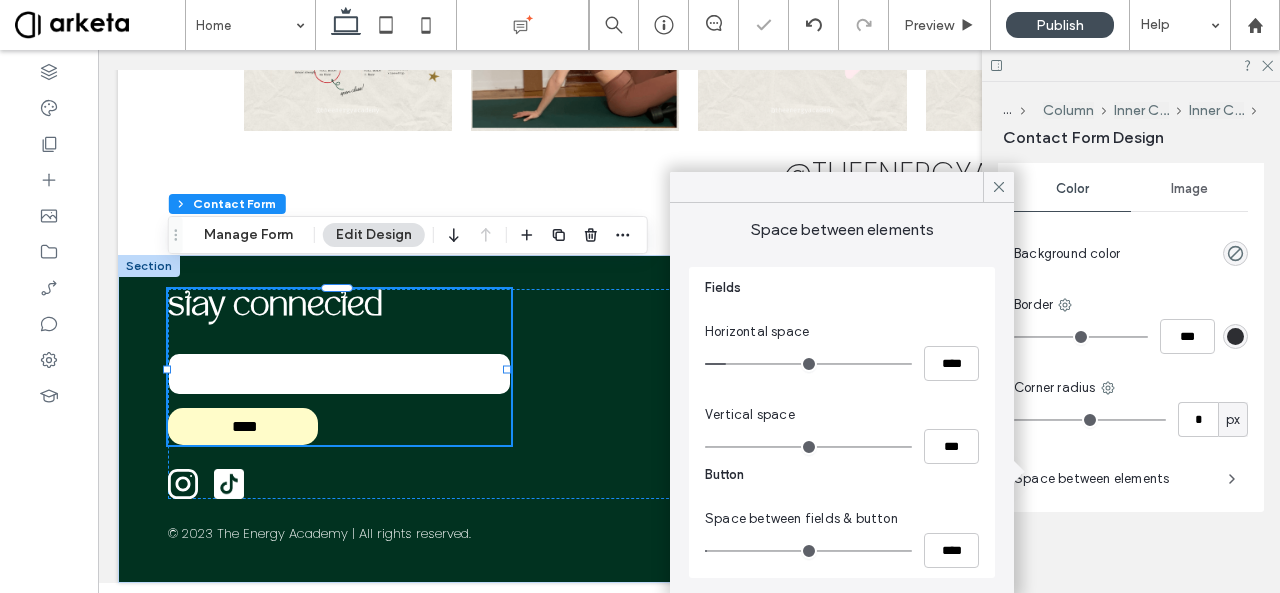 click on "Fields Horizontal space **** Vertical space *** Button Space between fields & button ****" at bounding box center (842, 422) 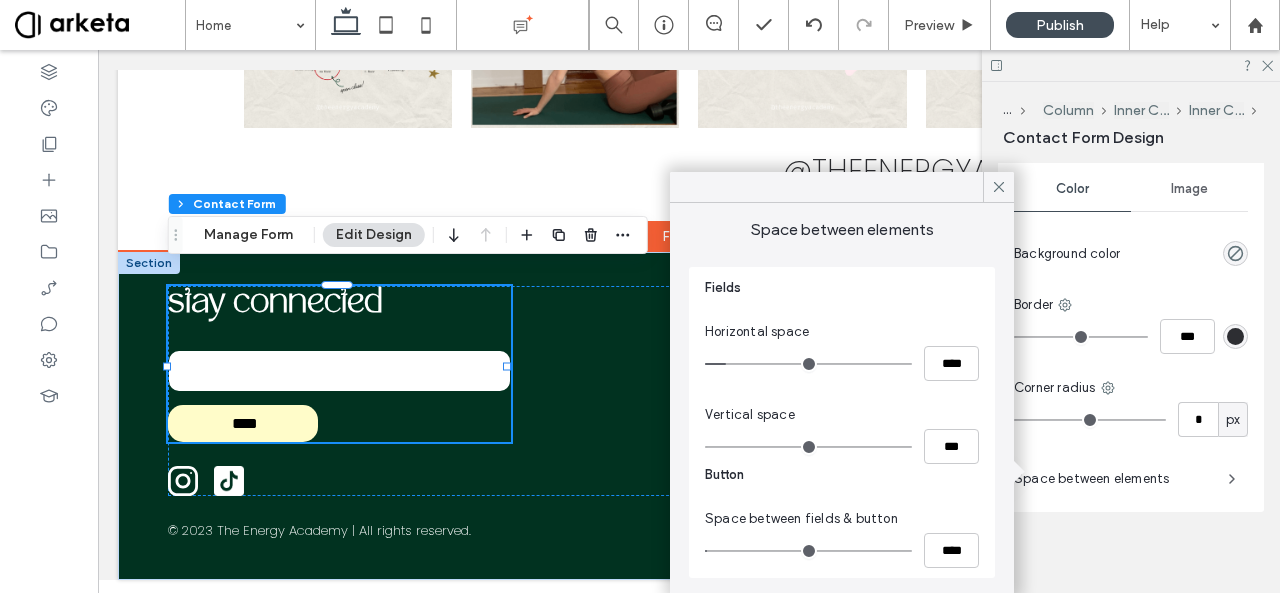 click at bounding box center [339, 371] 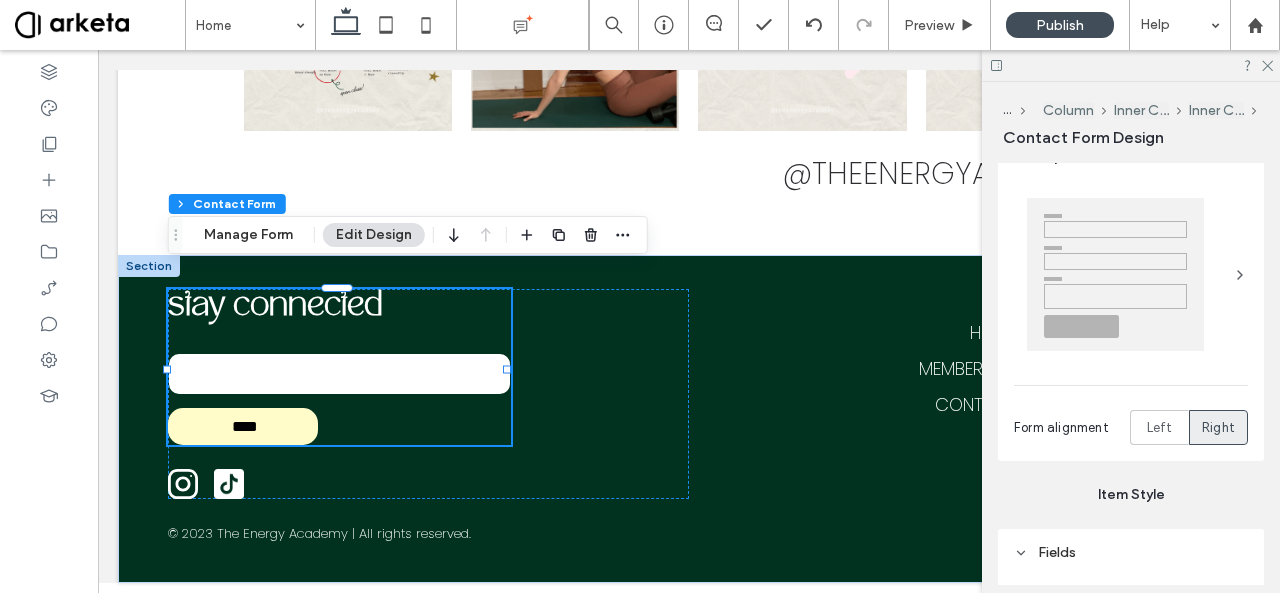 scroll, scrollTop: 0, scrollLeft: 0, axis: both 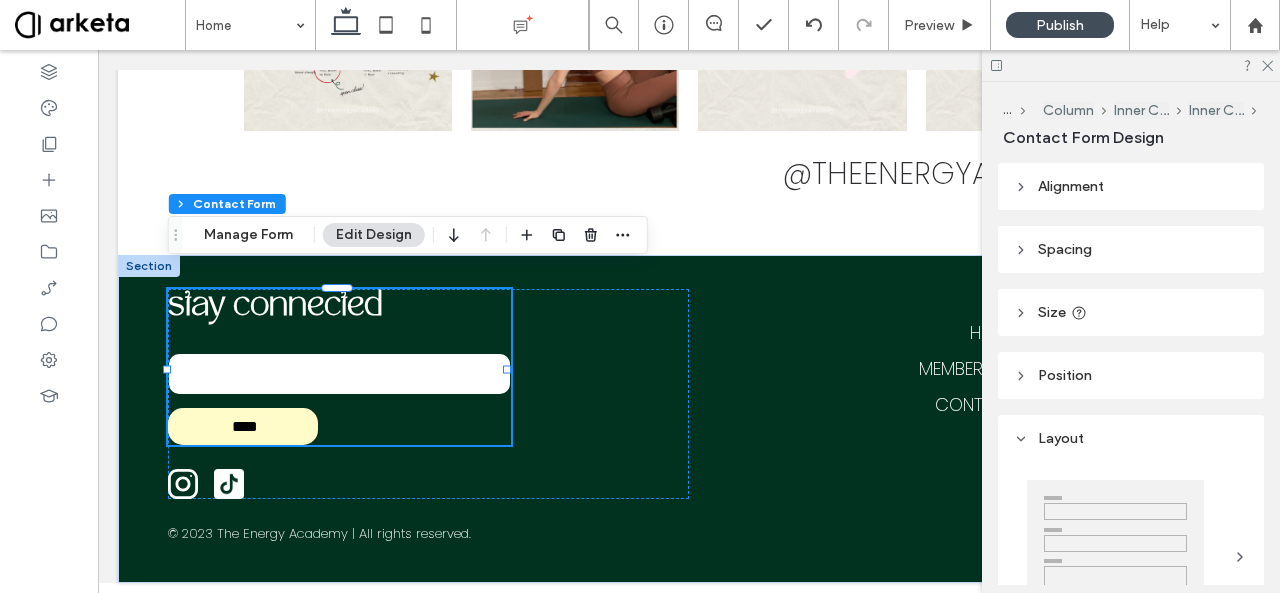 click on "Spacing" at bounding box center [1131, 249] 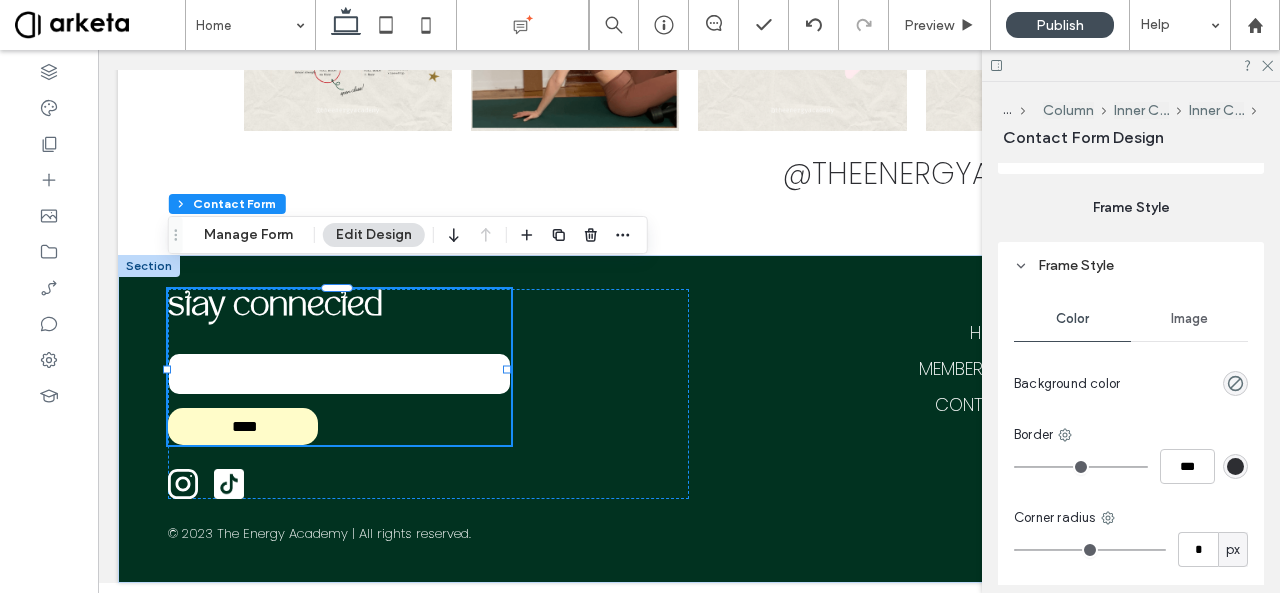 scroll, scrollTop: 2433, scrollLeft: 0, axis: vertical 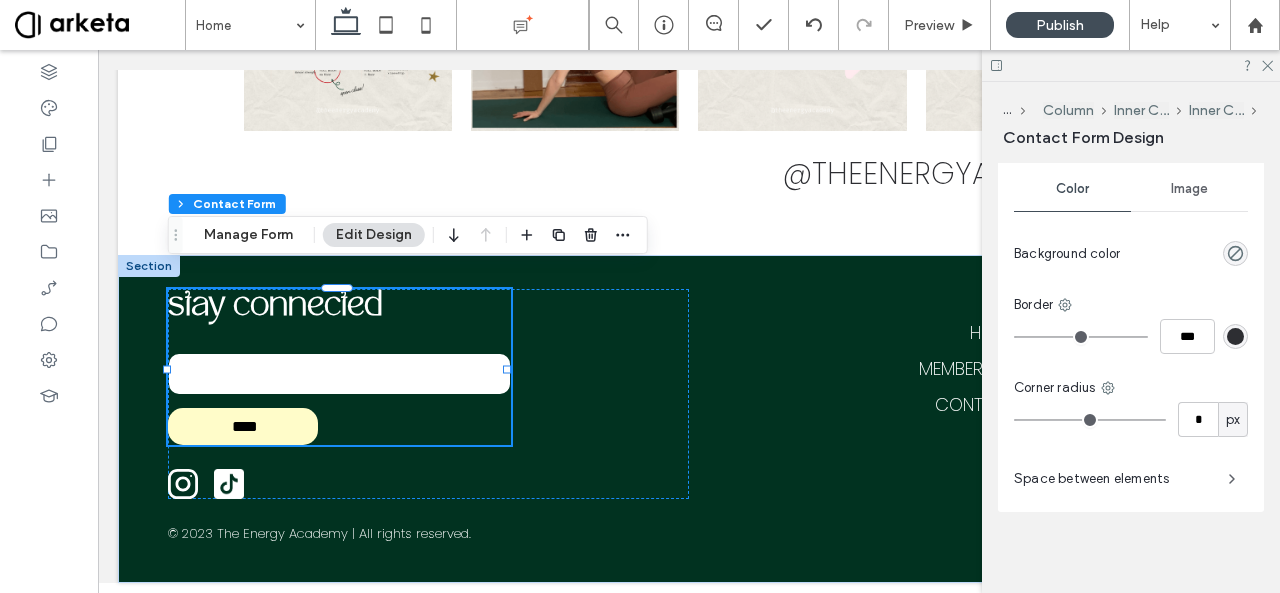 click on "Space between elements" at bounding box center (1113, 479) 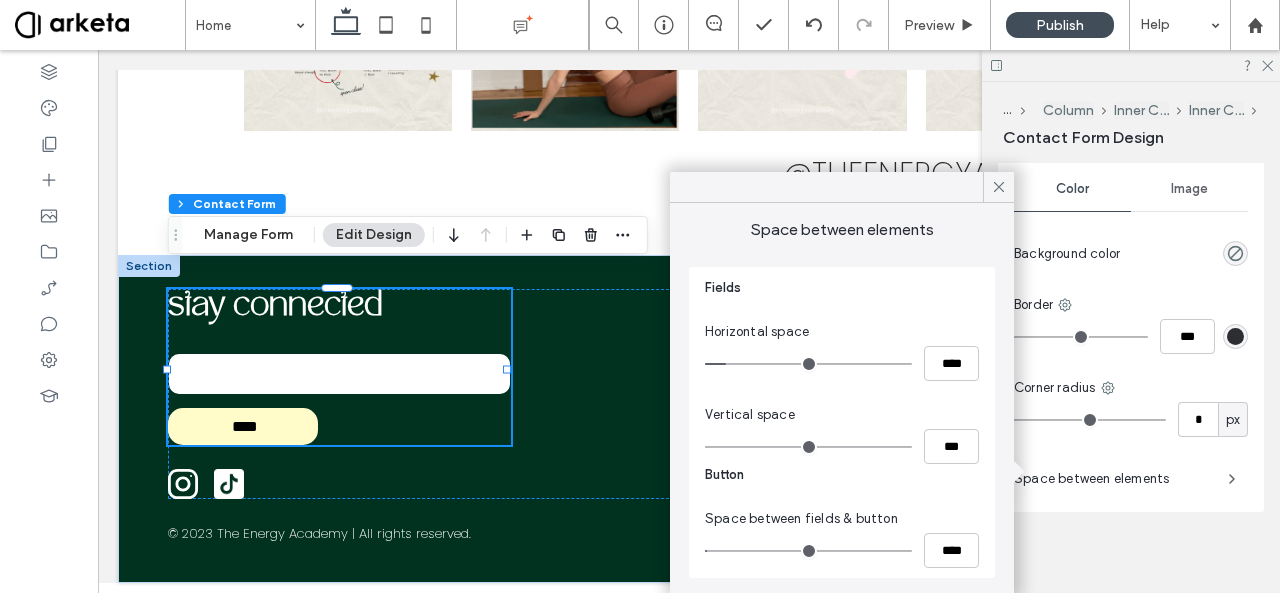 type on "**" 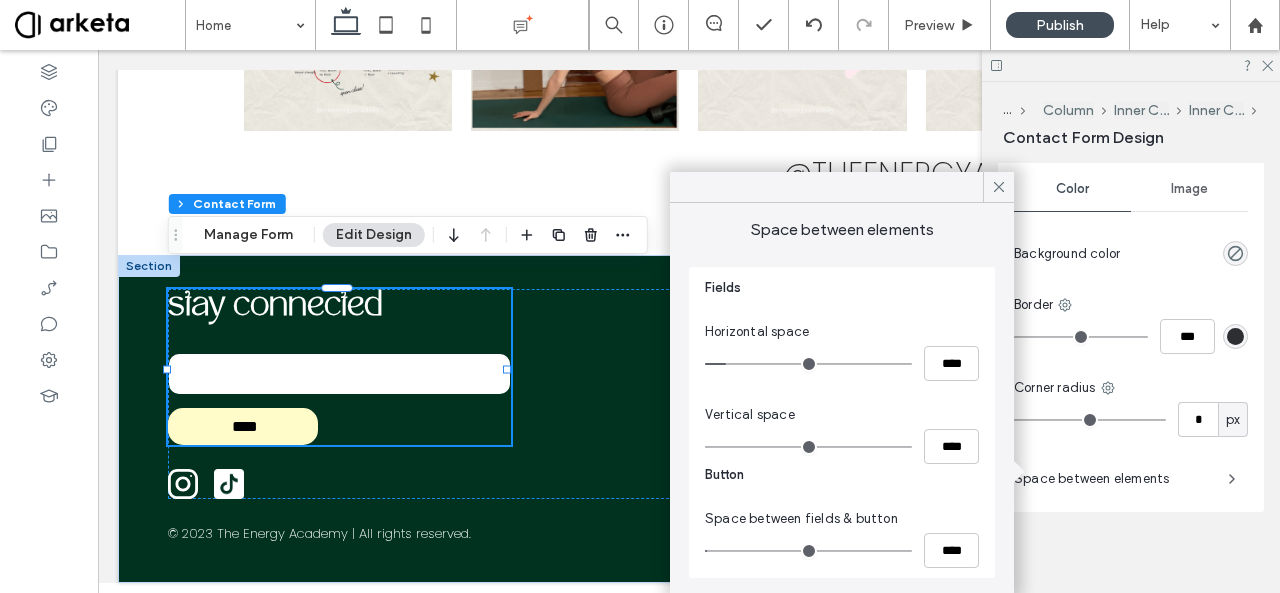 type on "**" 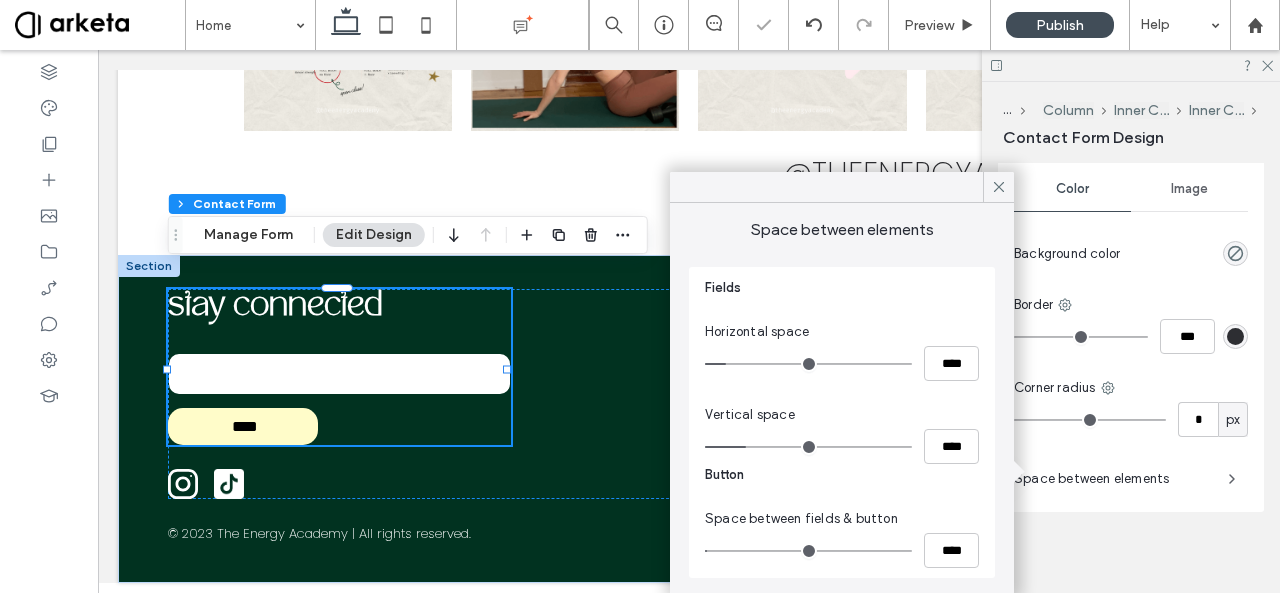 type on "**" 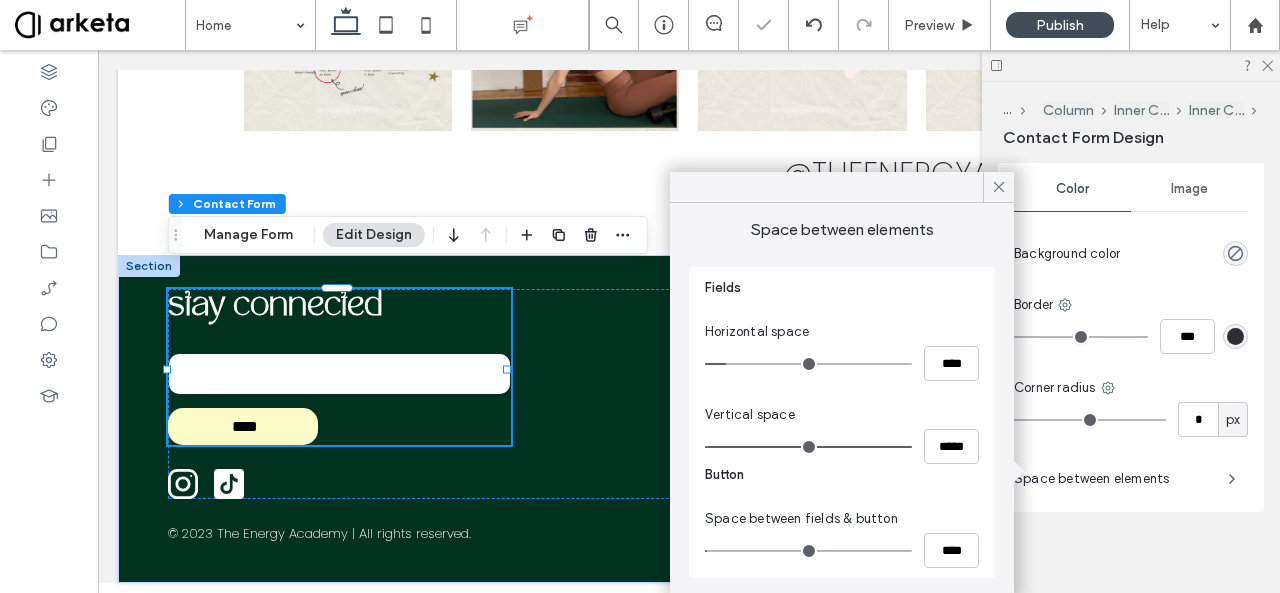 drag, startPoint x: 752, startPoint y: 447, endPoint x: 936, endPoint y: 458, distance: 184.3285 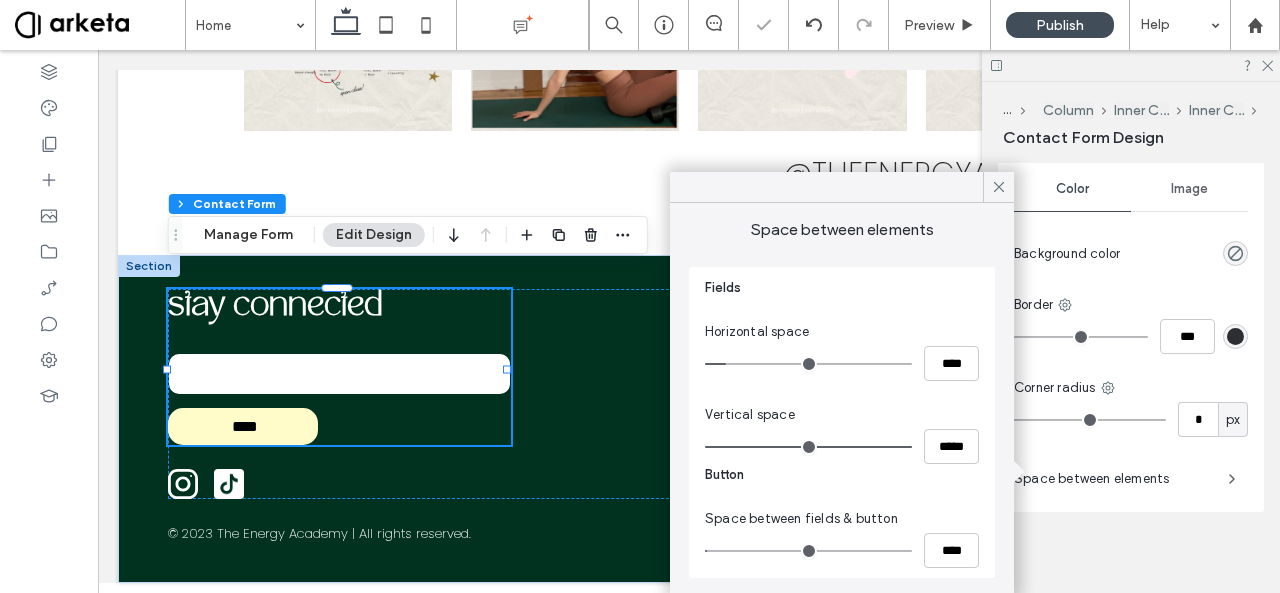 type on "**" 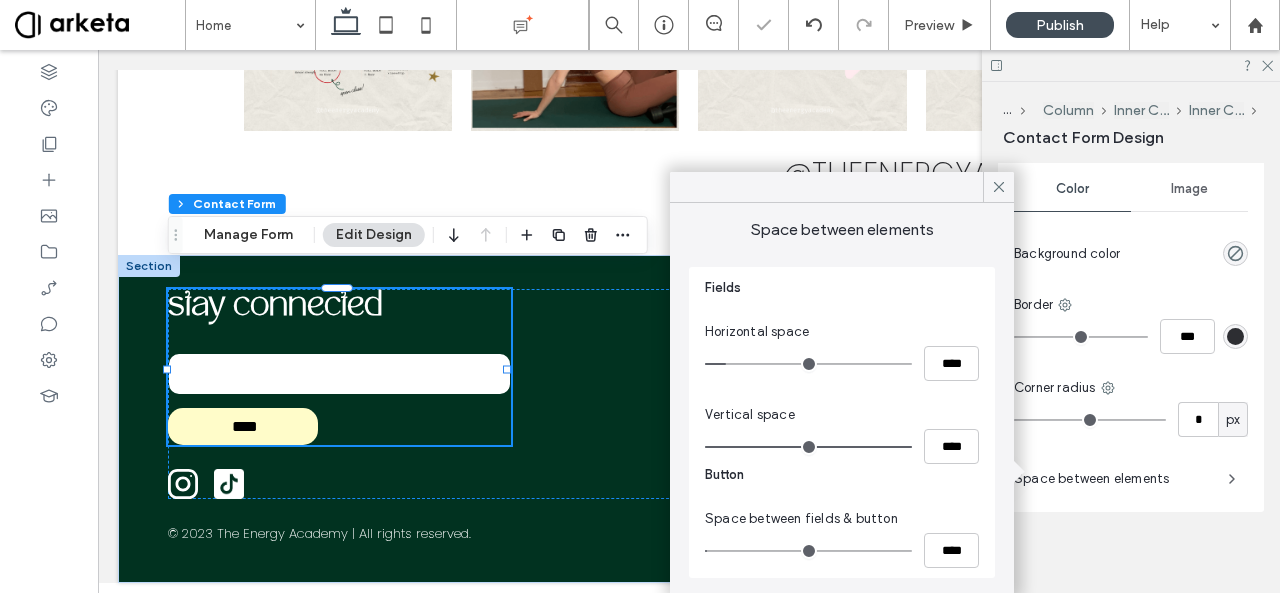 type on "**" 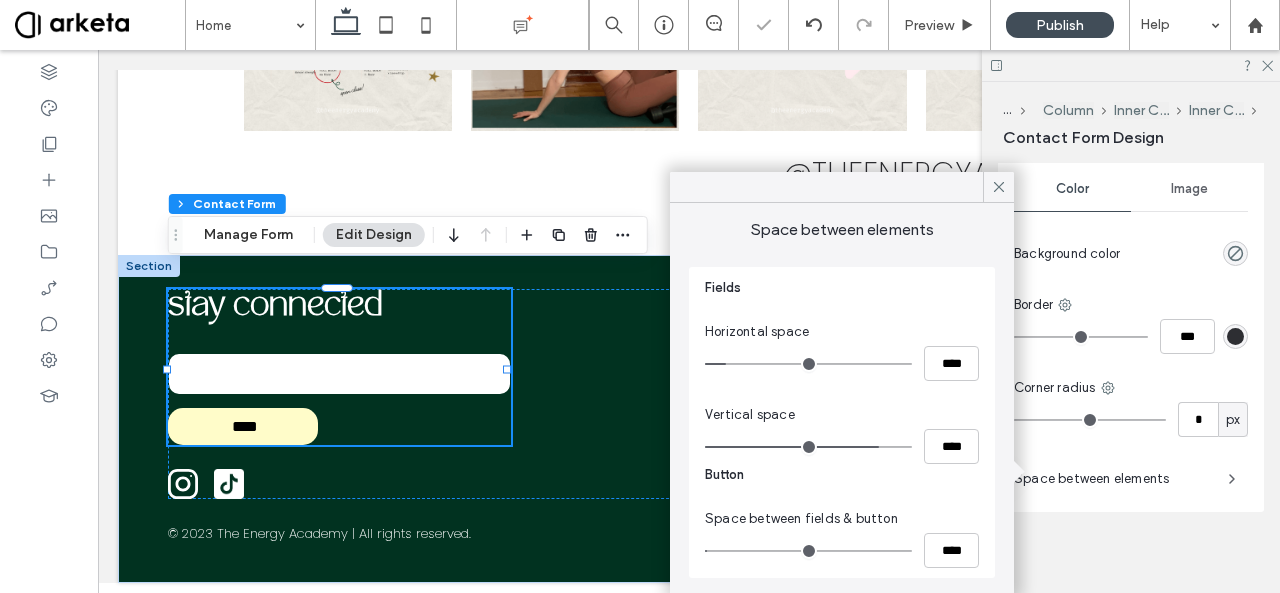 type on "**" 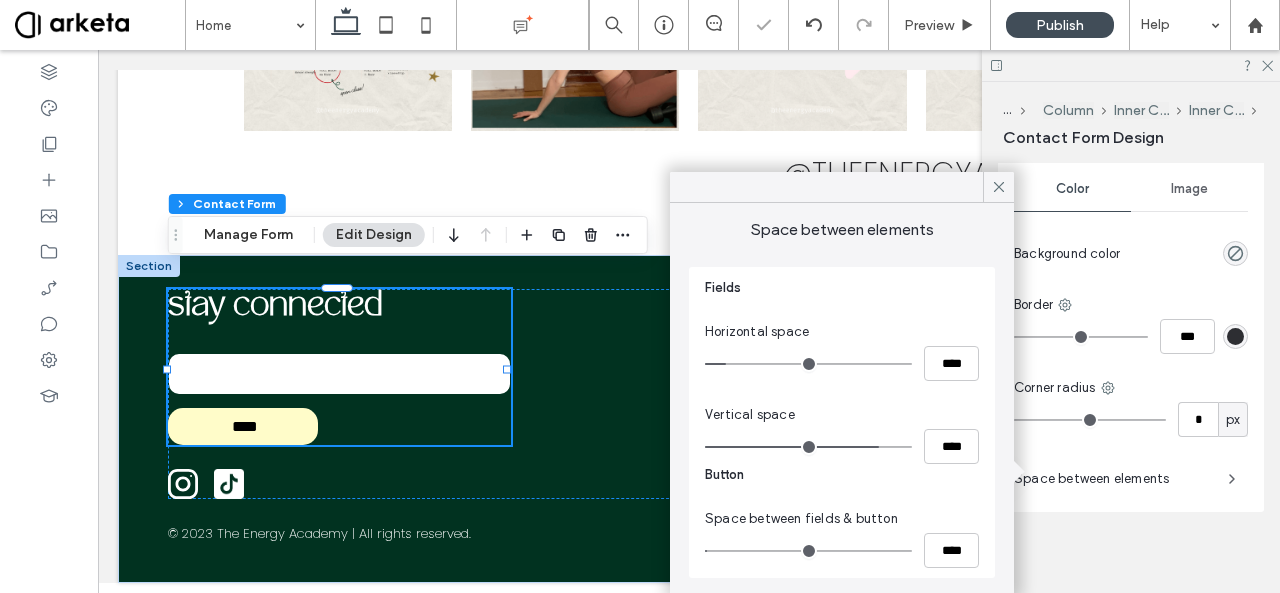 click on "Fields Horizontal space **** Vertical space **** Button Space between fields & button ****" at bounding box center (842, 422) 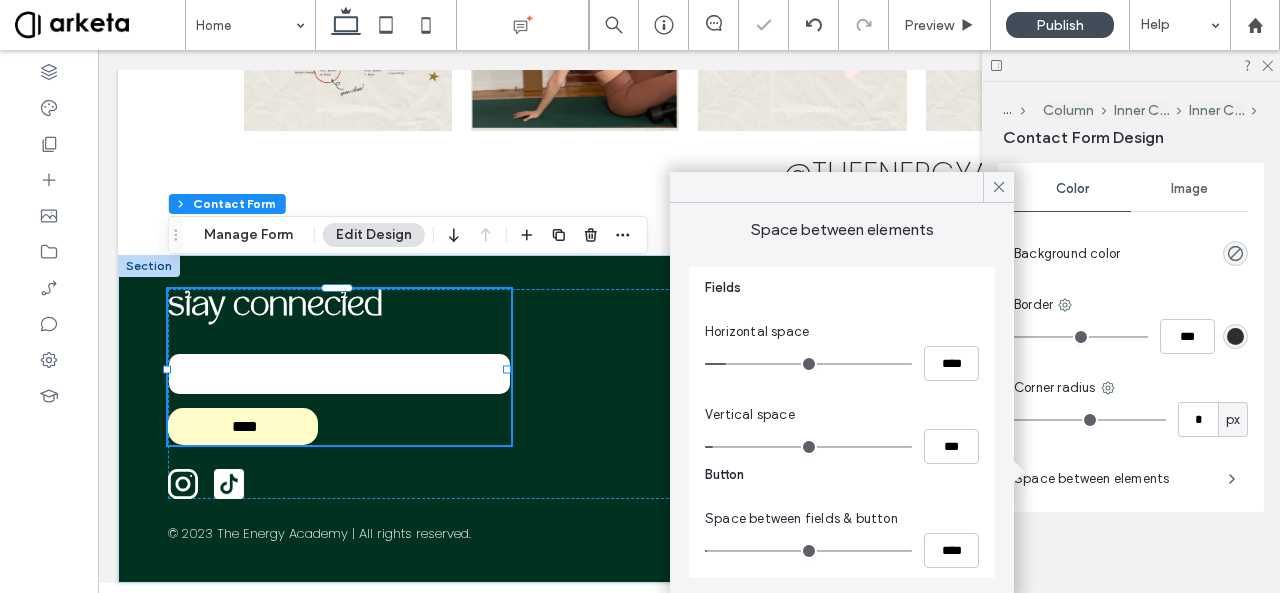 type on "*" 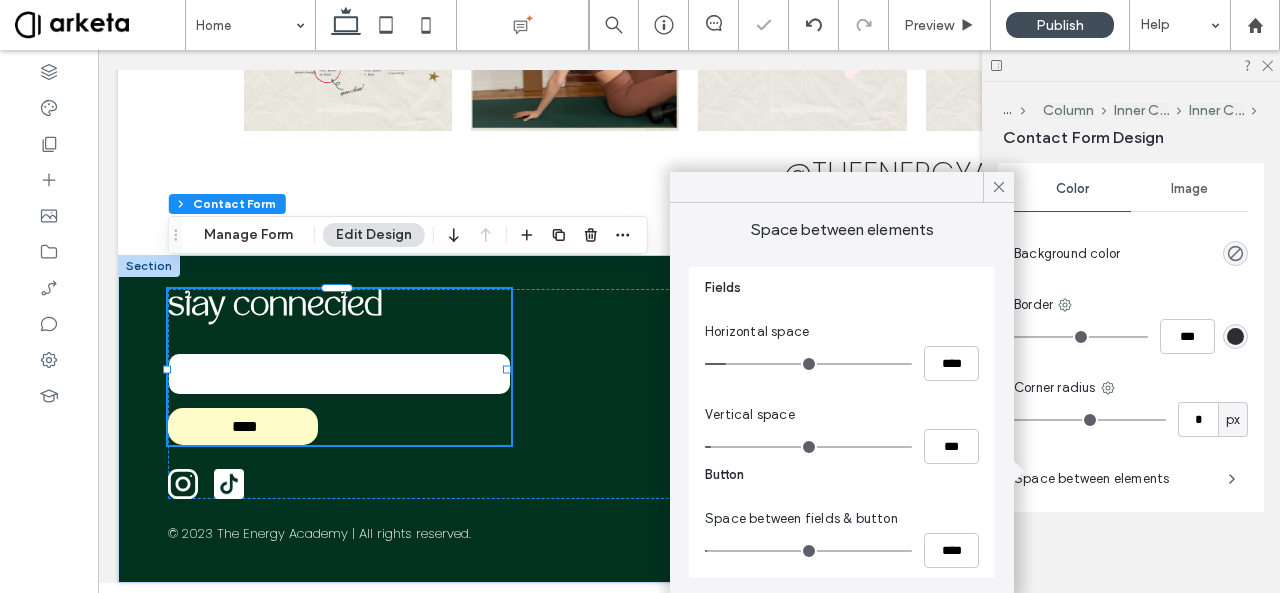 type on "*" 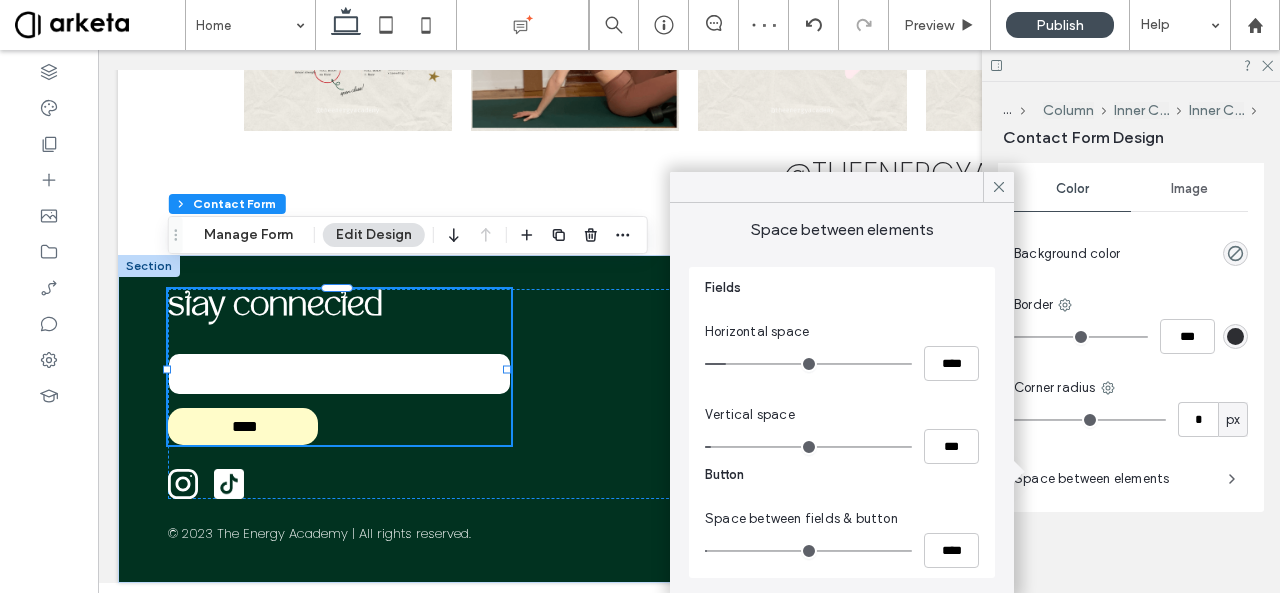 type on "**" 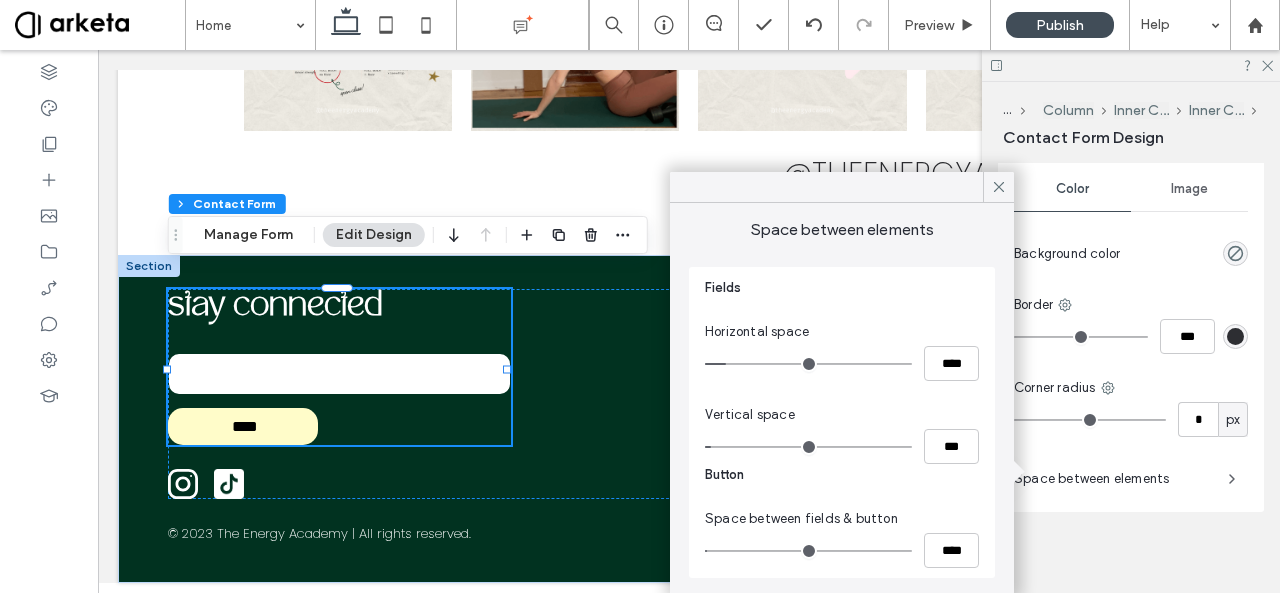 type on "*" 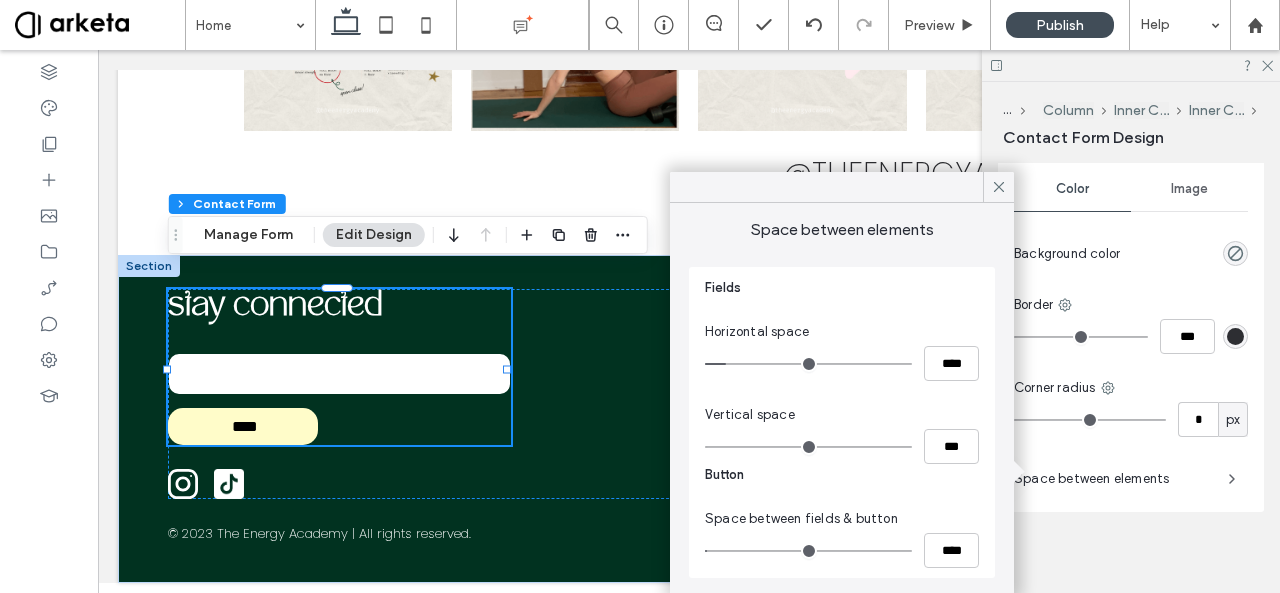 type on "***" 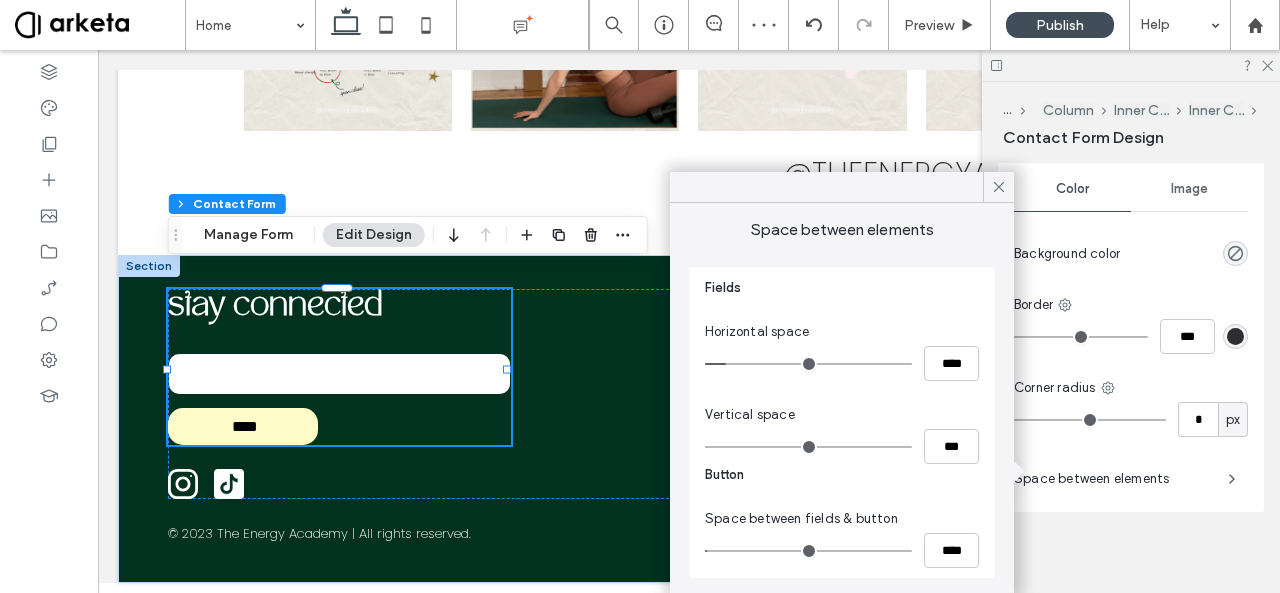 click on "Alignment Spacing Set margins and padding 0px 0% 0px 0% * px 0px * px 0px Reset padding Size Width **** % Height A More Size Options Position Position type Default Layout Form alignment Left Right Item Style Fields Field Style Field Text Background color Border *** Corner radius ** px Button Primary Secondary Button style Button text Width ***** Height **** Keep proportions Background Color Image Background color Border *** Button Position More design options Reset to Site Theme style Form Title Font TAN - MON CHERI Font Weight Normal Font size 25 Font color Font format Alignment Text direction Submission Message Font Poppins Font Weight Normal Font size 13 Font color Font format Alignment Text direction Frame Style Frame Style Color Image Background color Border *** Corner radius * px Space between elements" at bounding box center (1137, 374) 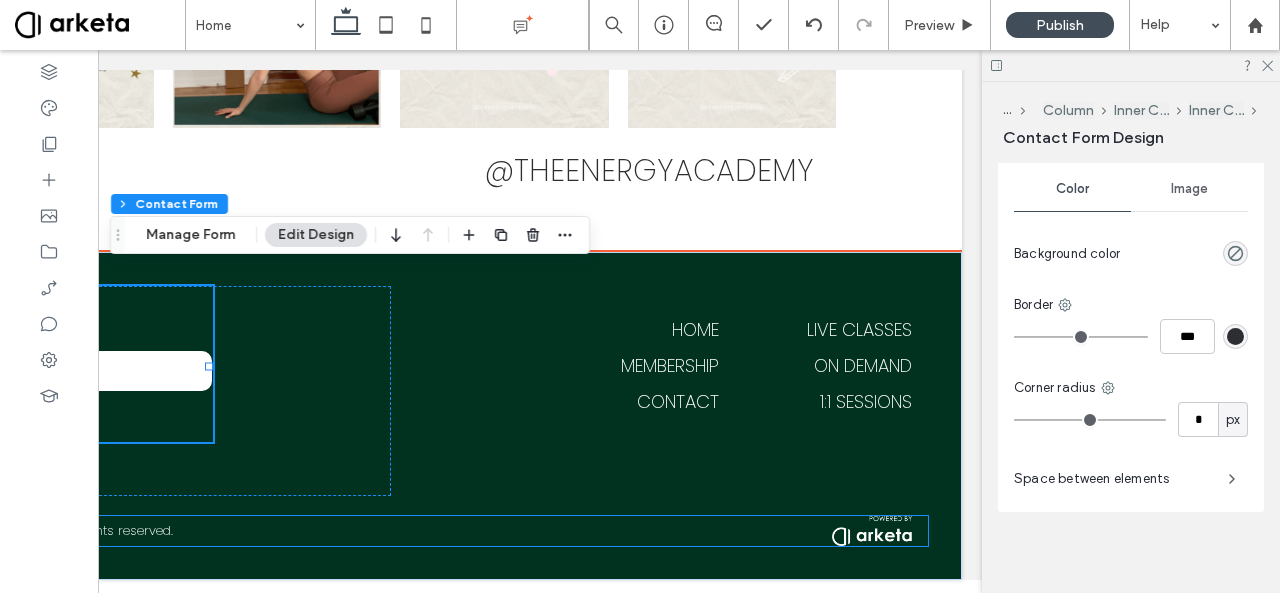 scroll, scrollTop: 0, scrollLeft: 0, axis: both 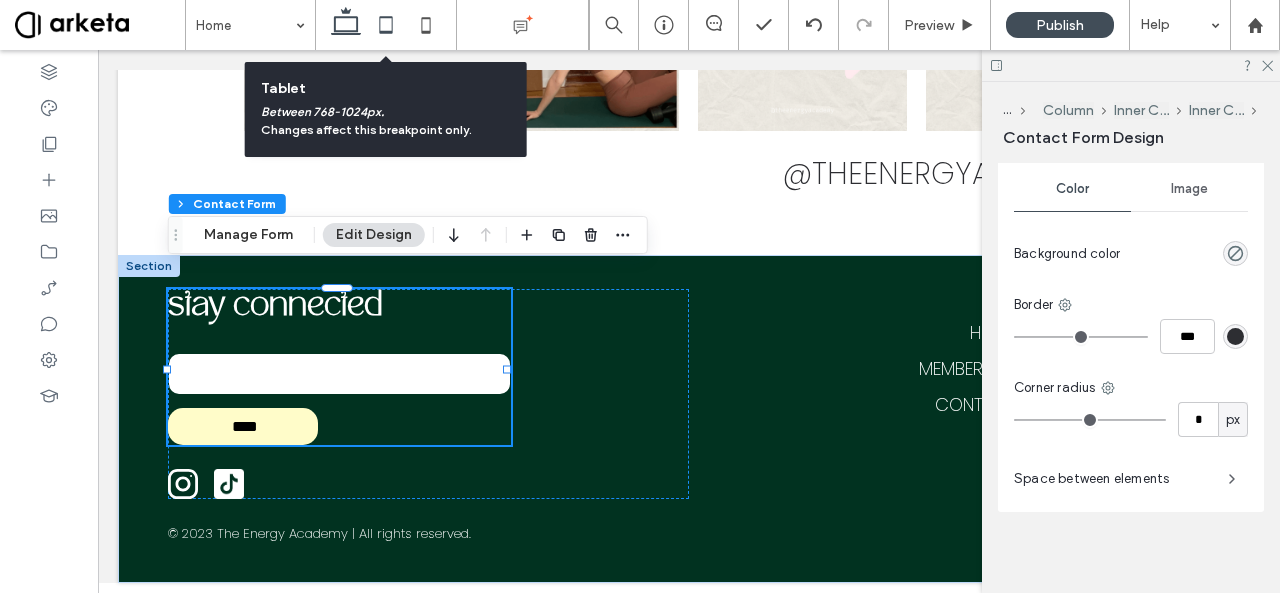 click 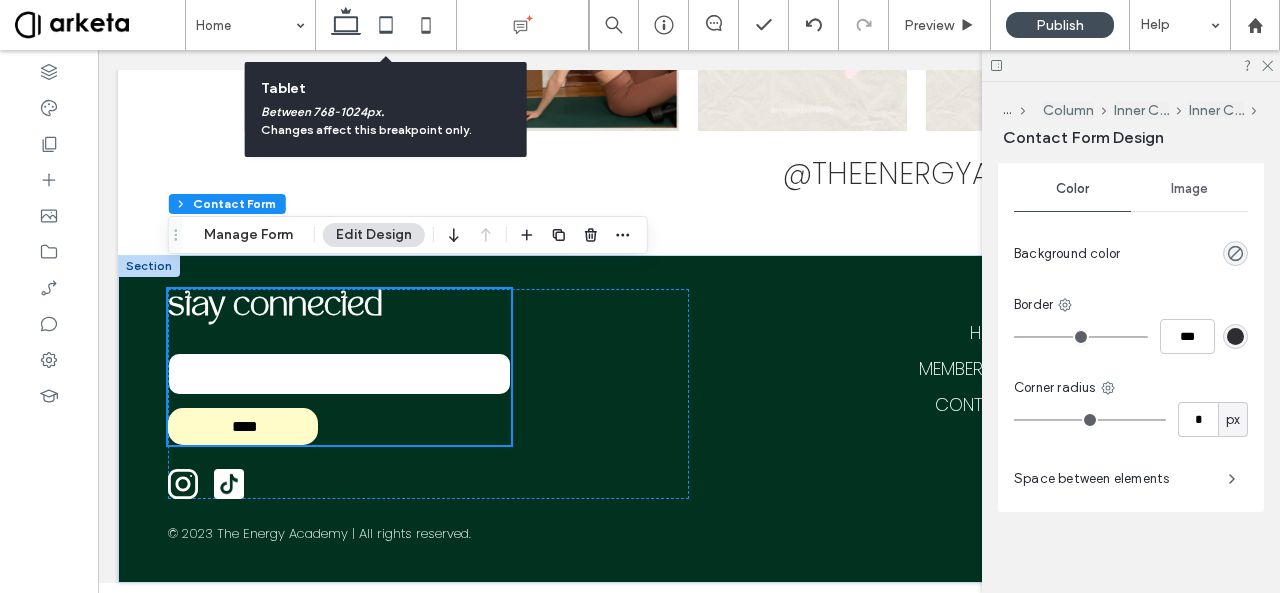 scroll, scrollTop: 6674, scrollLeft: 0, axis: vertical 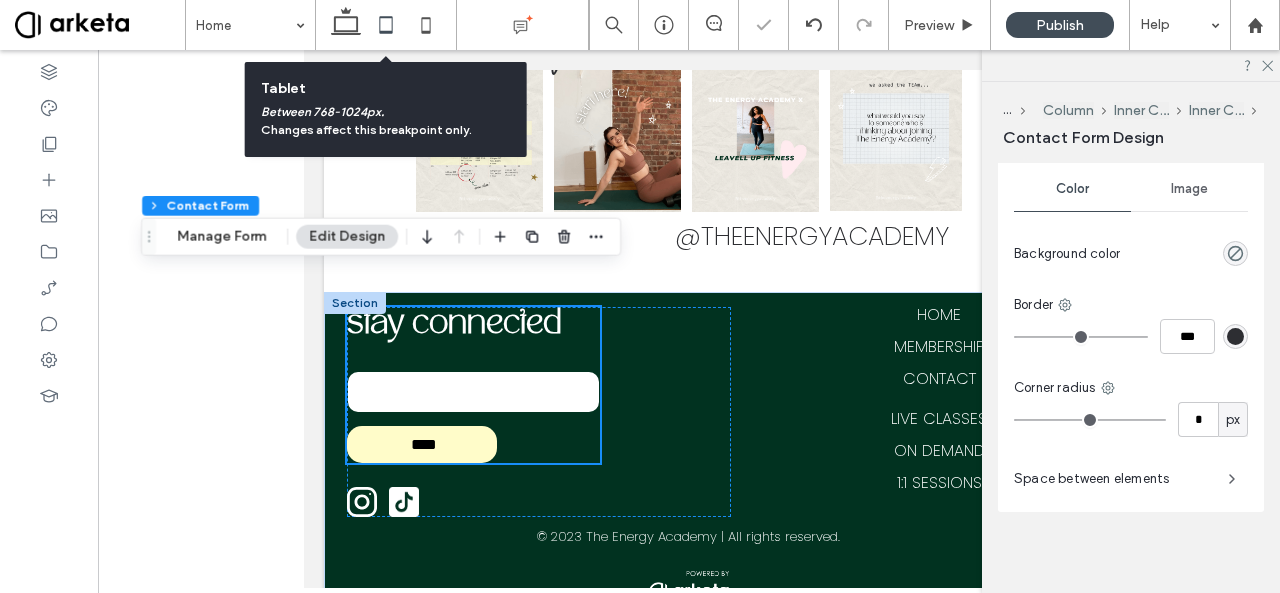 type on "**" 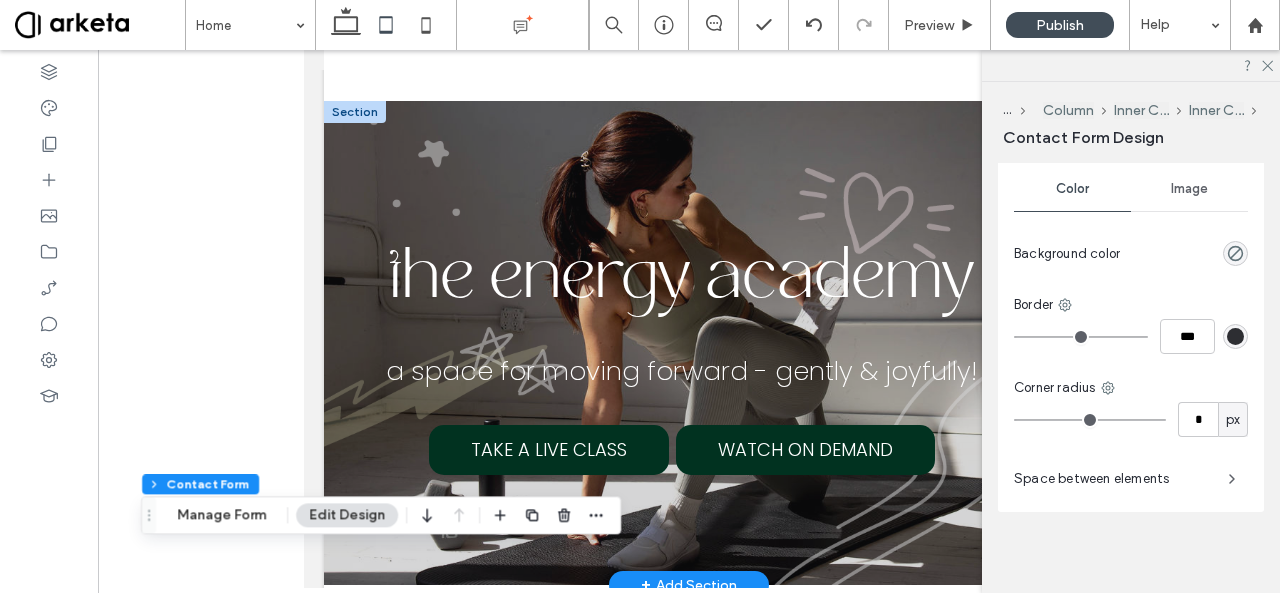scroll, scrollTop: 0, scrollLeft: 0, axis: both 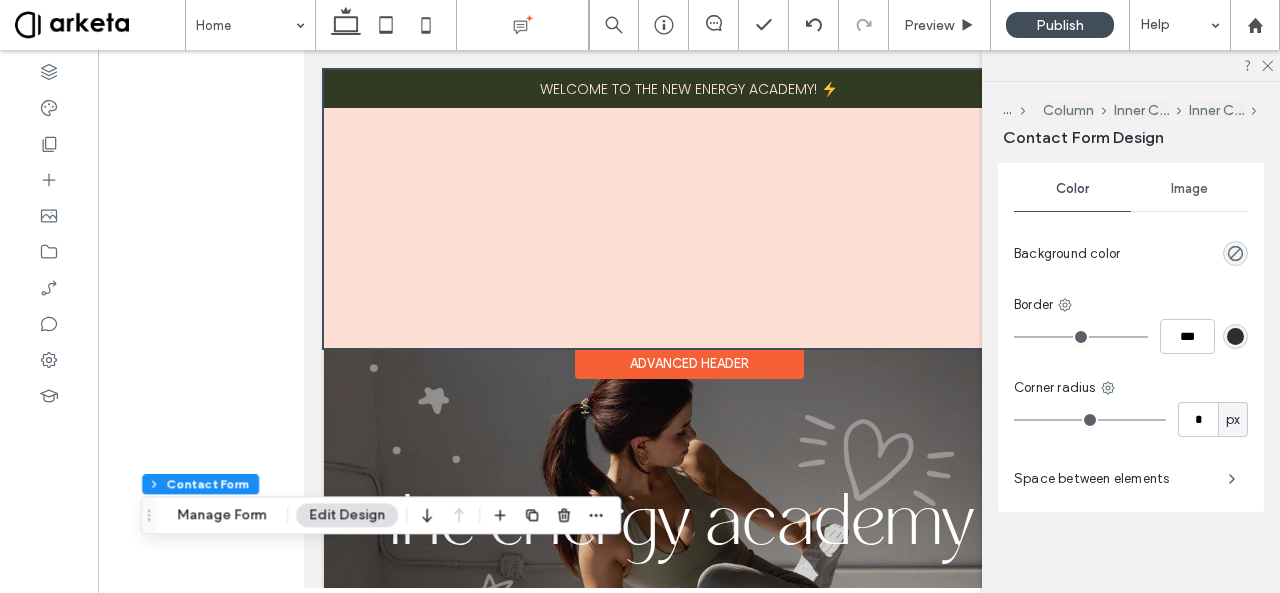 click at bounding box center [689, 209] 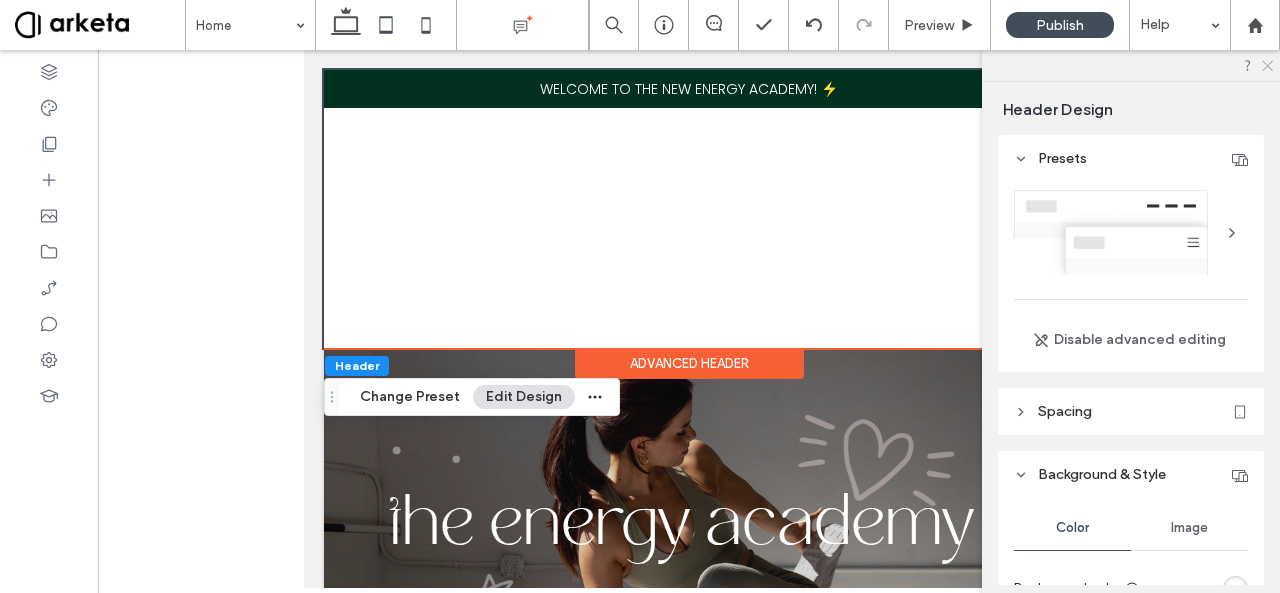 click 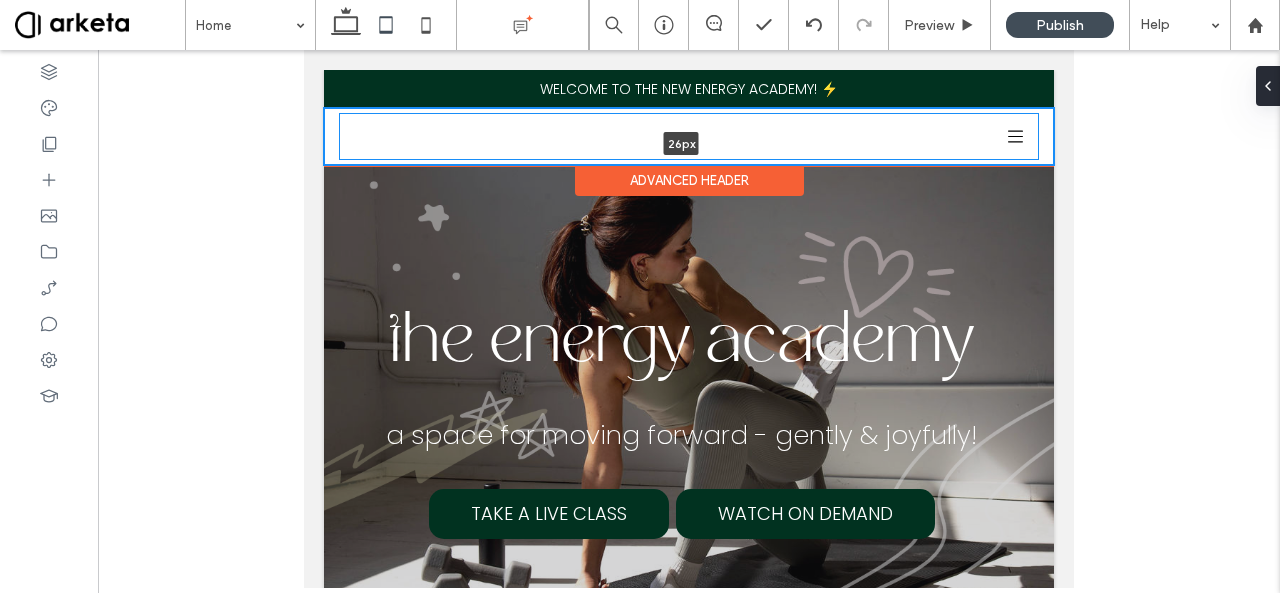 drag, startPoint x: 828, startPoint y: 349, endPoint x: 810, endPoint y: 130, distance: 219.73848 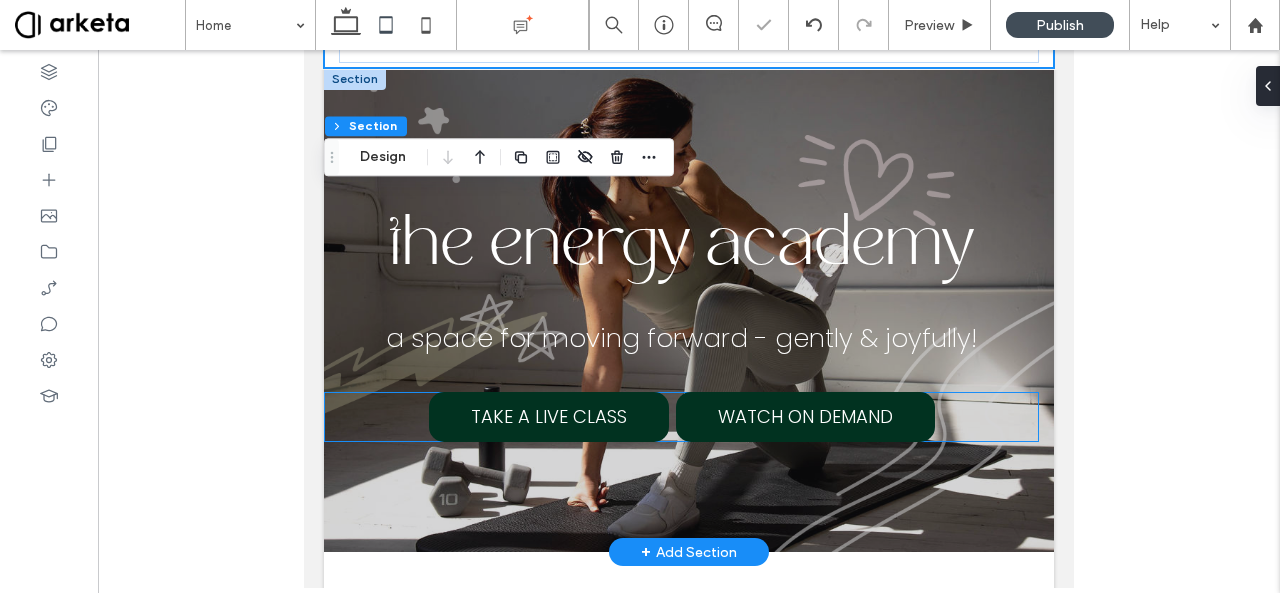 scroll, scrollTop: 54, scrollLeft: 0, axis: vertical 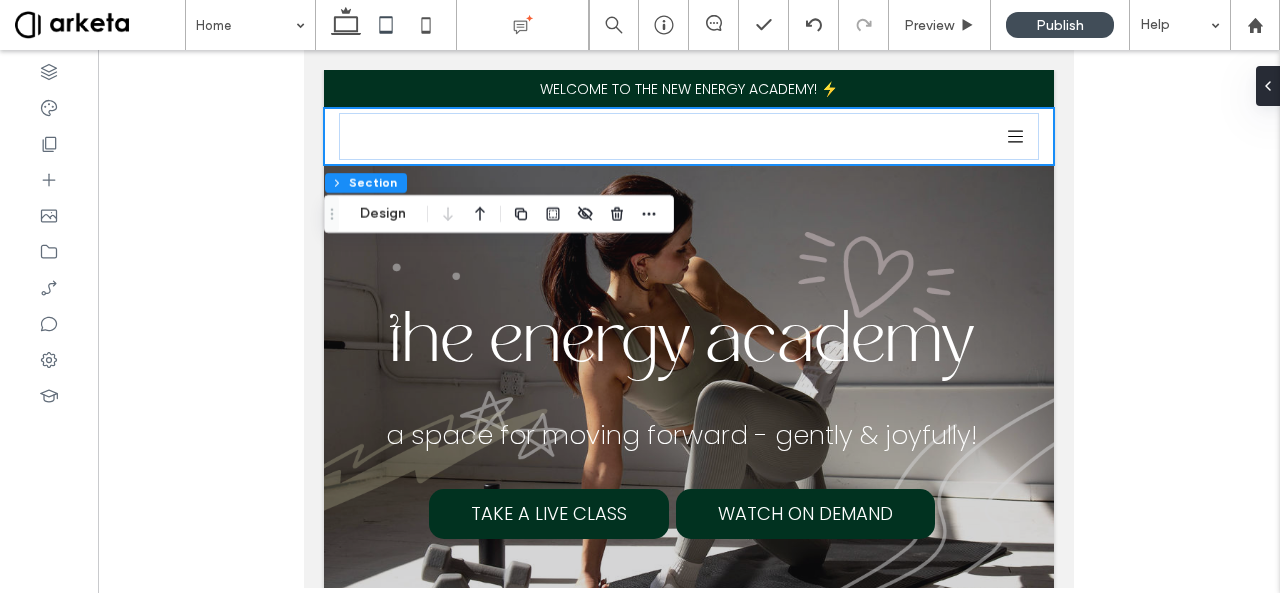 click at bounding box center (49, 321) 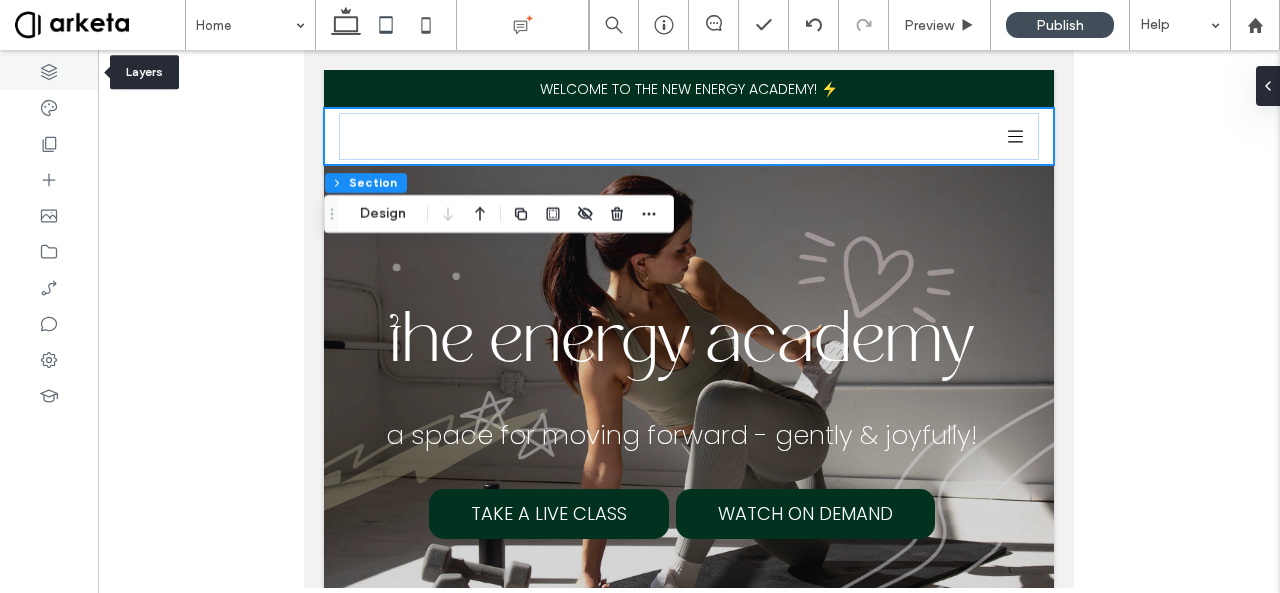 click 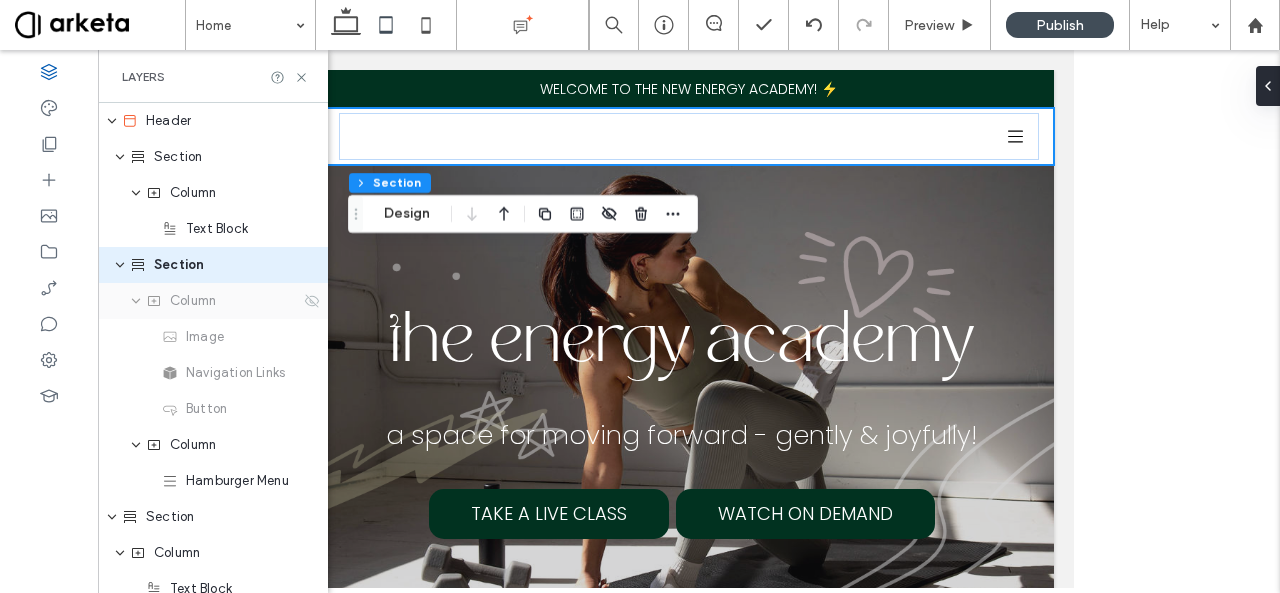 click on "Column" at bounding box center [223, 301] 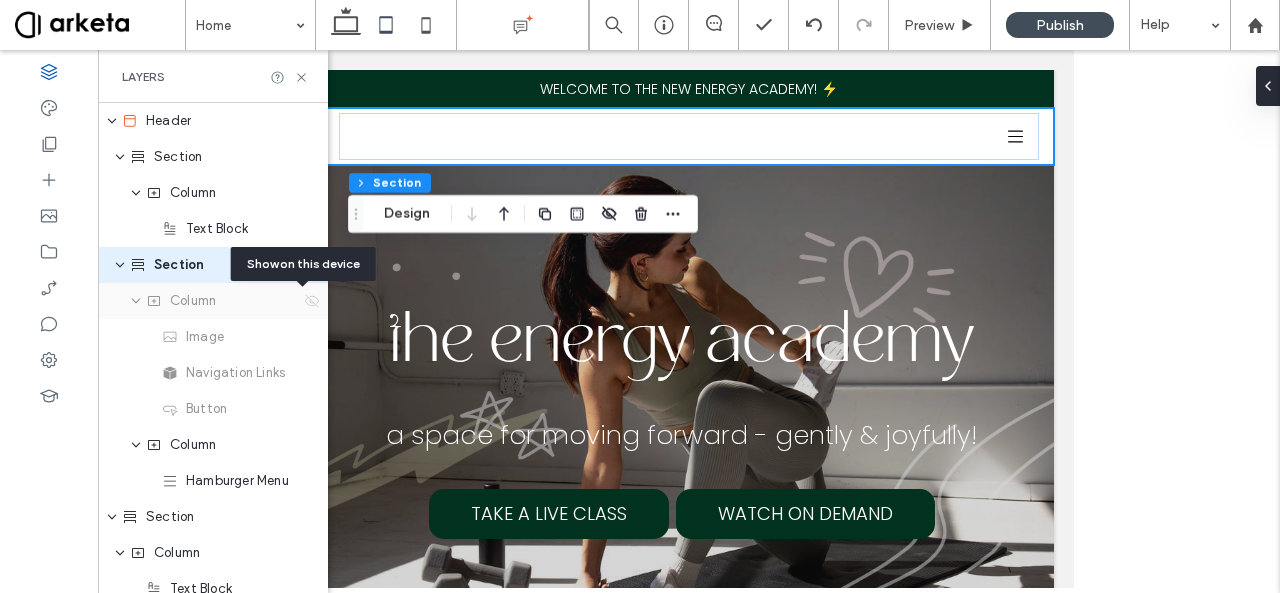 click 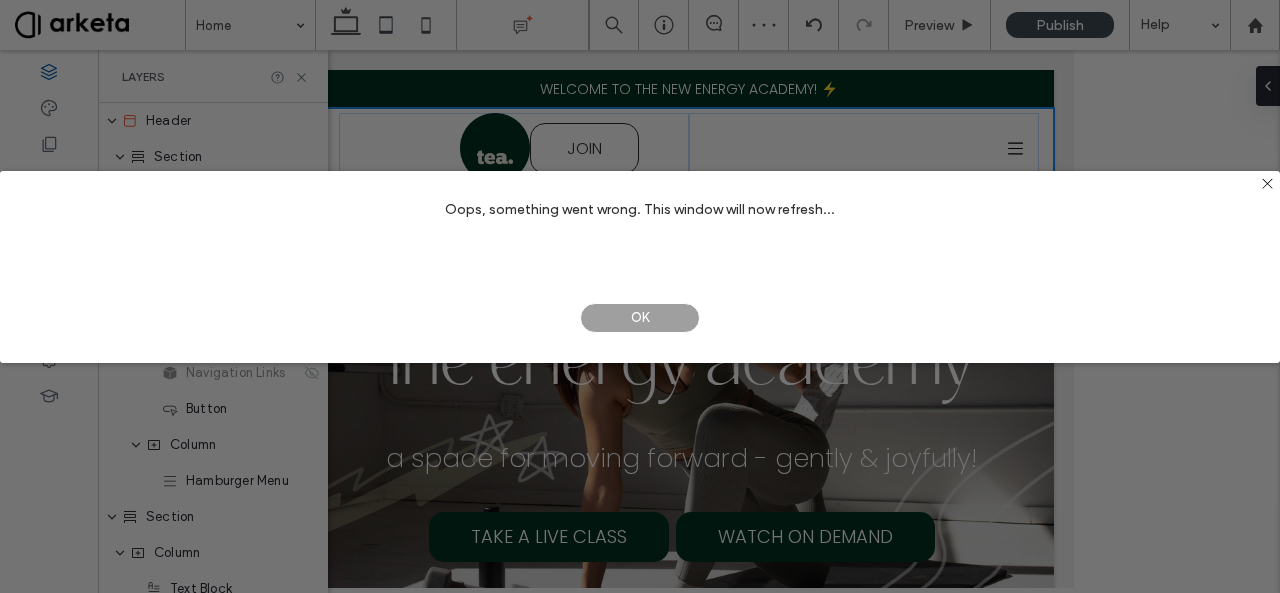 click on "OK" at bounding box center [640, 318] 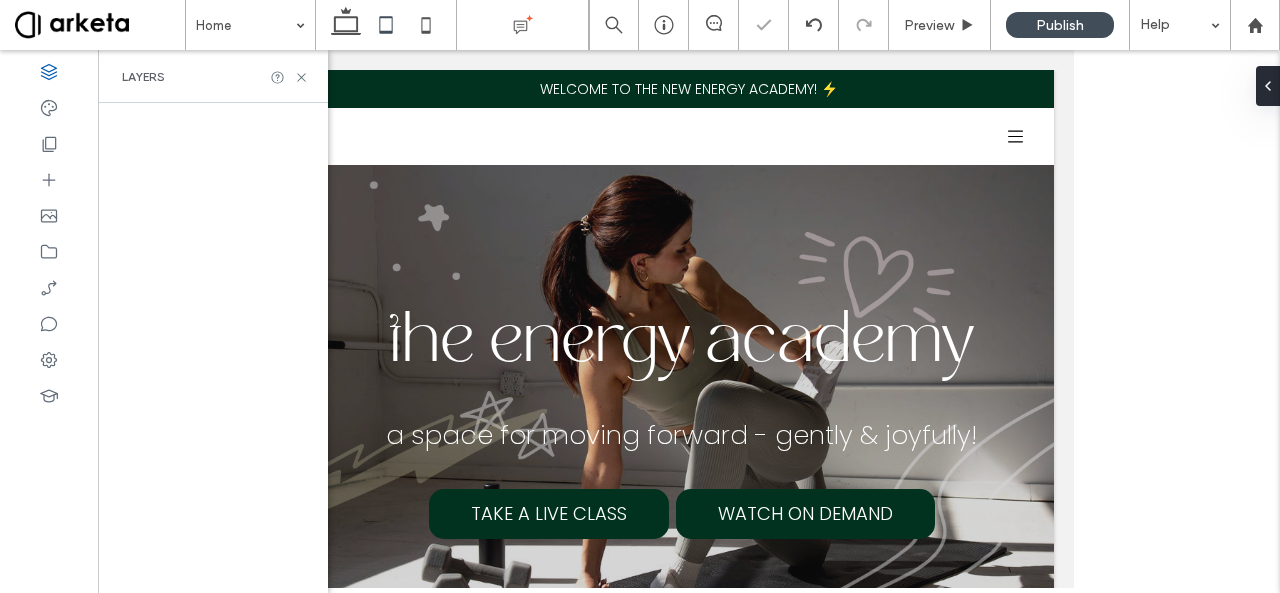 scroll, scrollTop: 0, scrollLeft: 0, axis: both 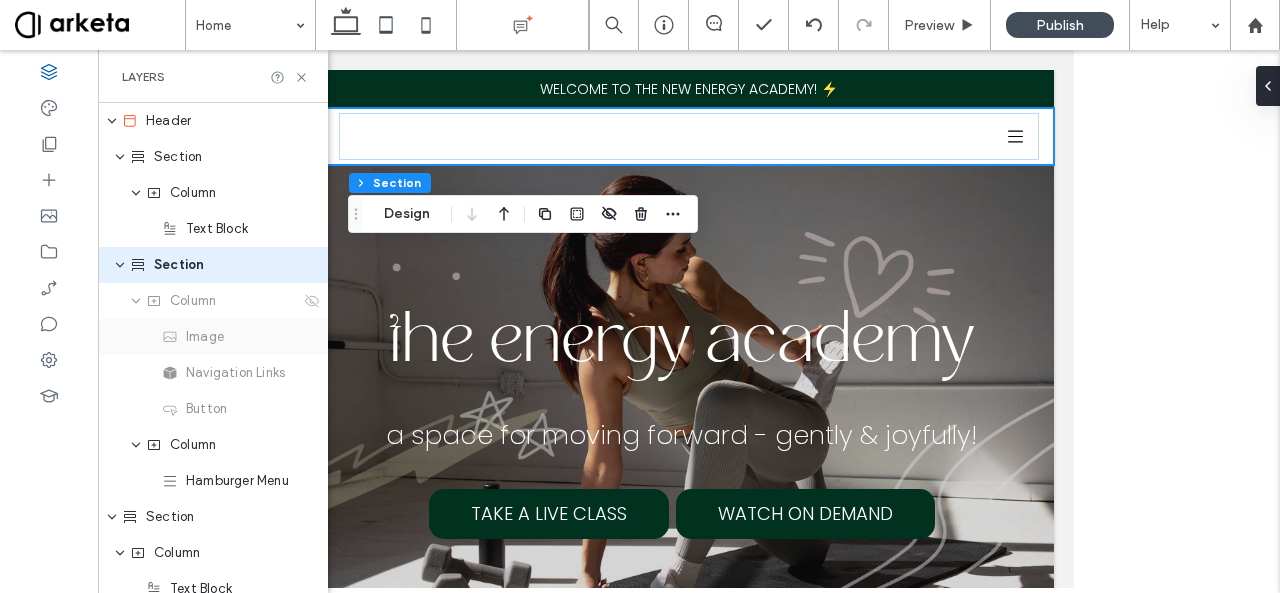 click on "Image" at bounding box center [239, 337] 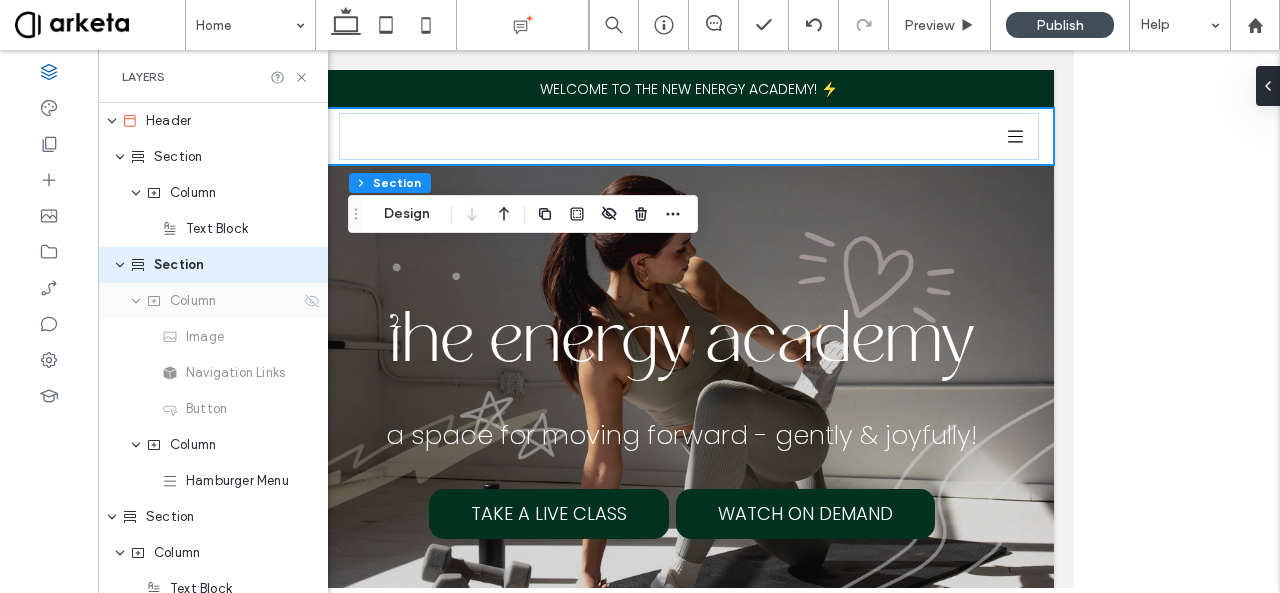 scroll, scrollTop: 0, scrollLeft: 0, axis: both 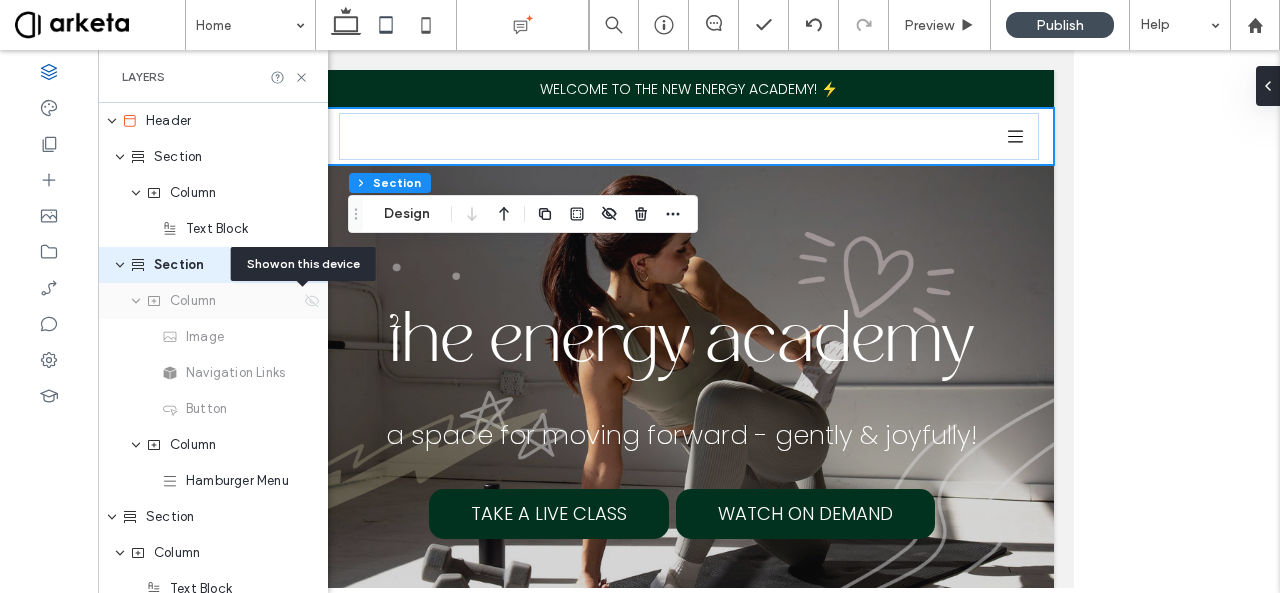 click 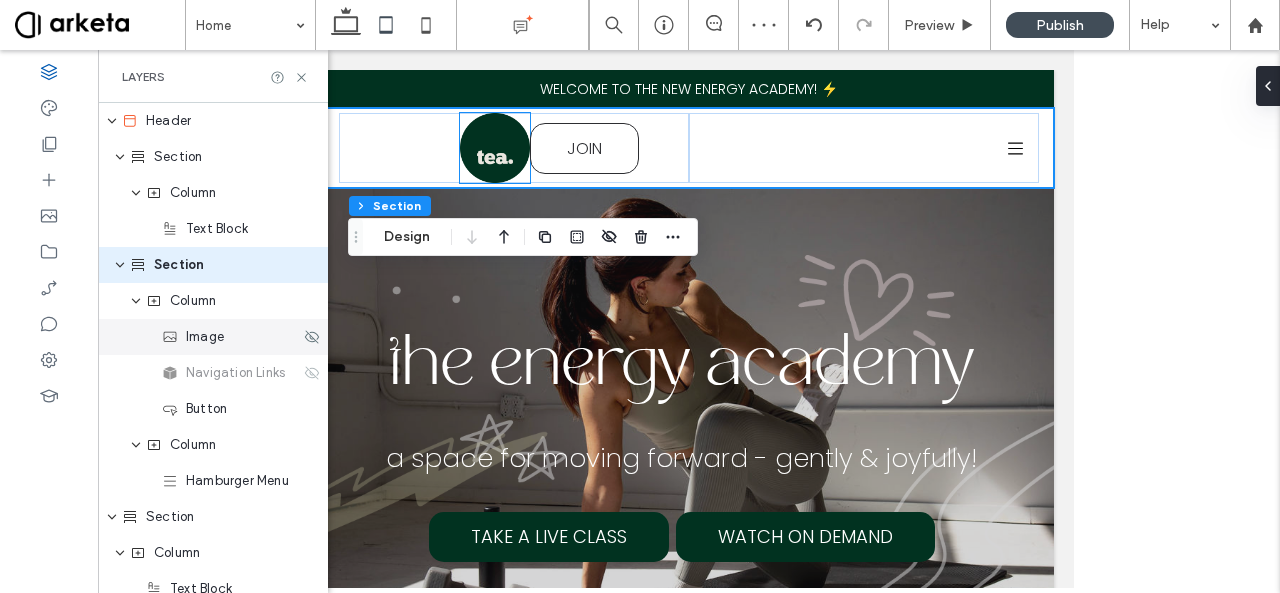 click on "Image" at bounding box center (231, 337) 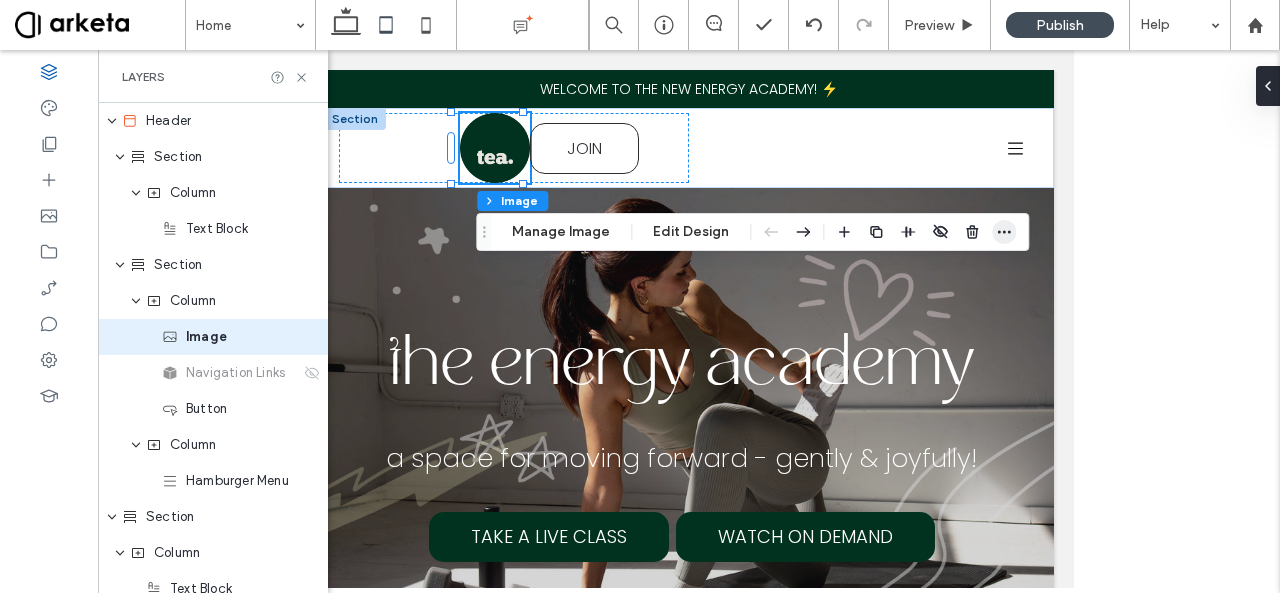 drag, startPoint x: 262, startPoint y: 341, endPoint x: 1002, endPoint y: 230, distance: 748.2787 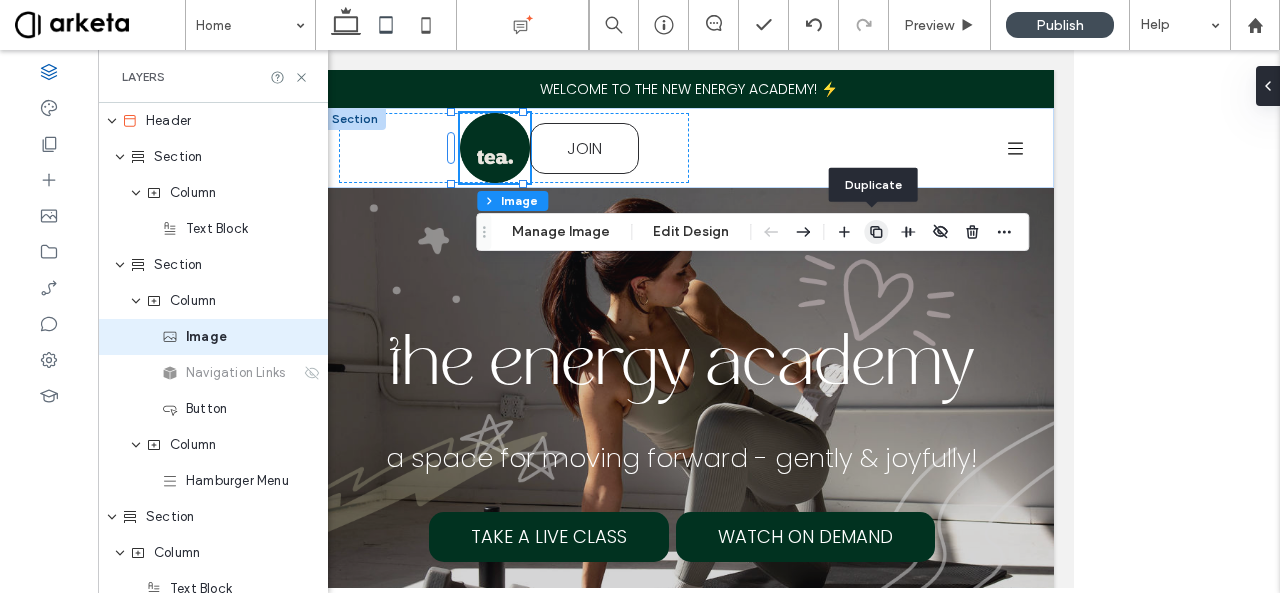 click at bounding box center (876, 232) 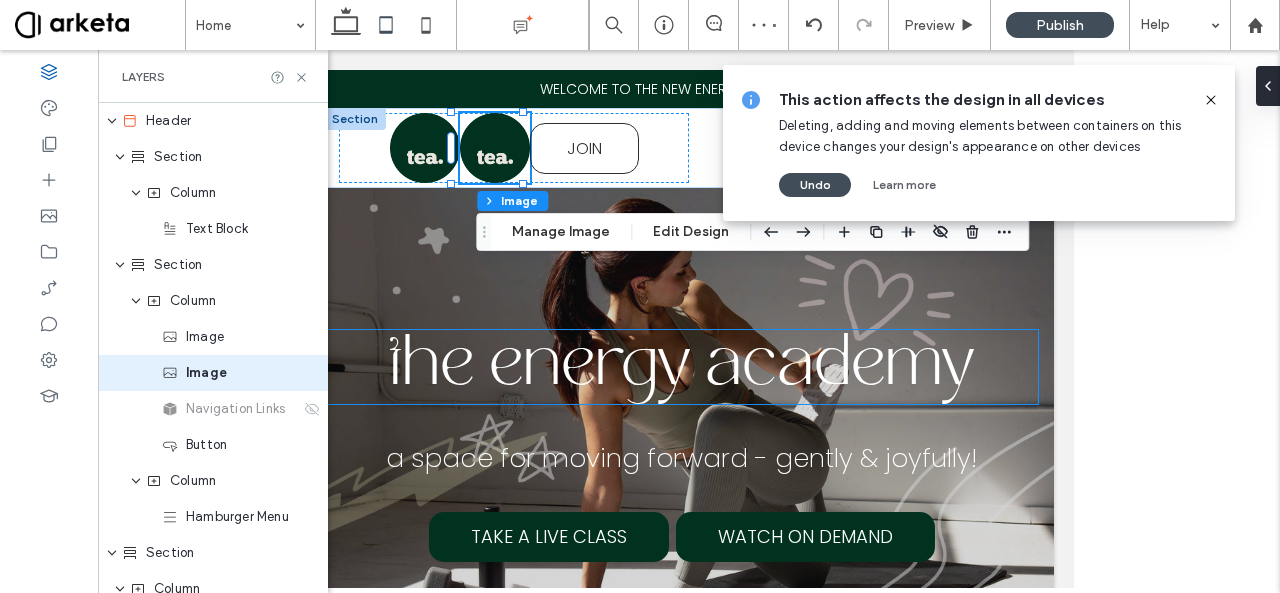 scroll, scrollTop: 24, scrollLeft: 0, axis: vertical 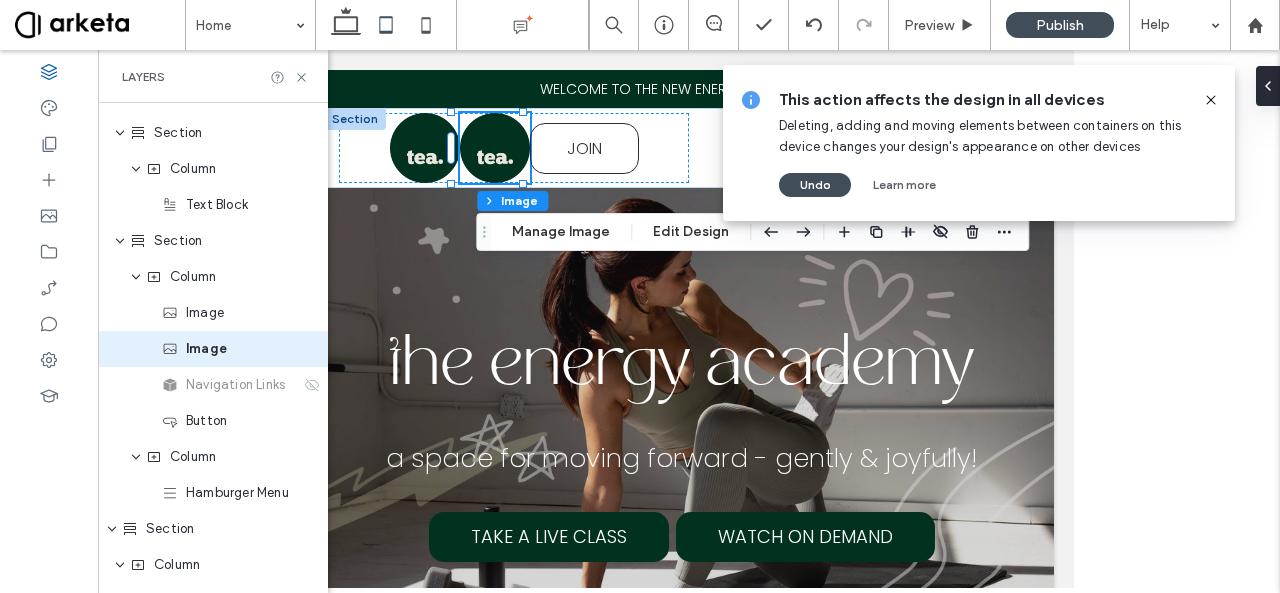 click 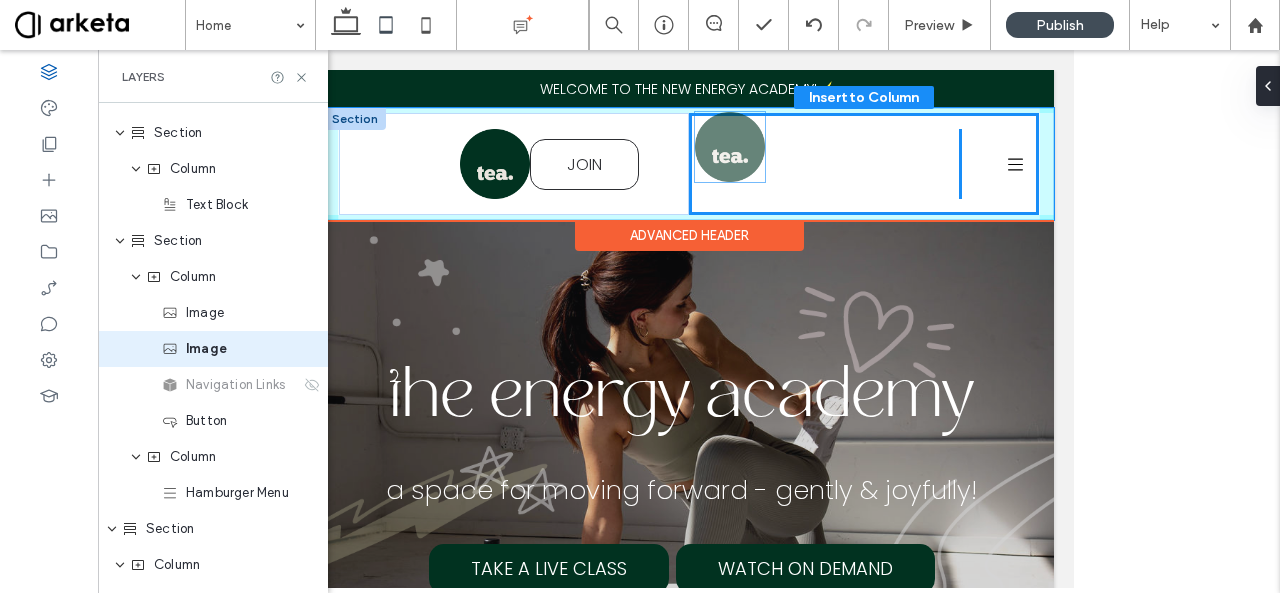 drag, startPoint x: 484, startPoint y: 150, endPoint x: 729, endPoint y: 150, distance: 245 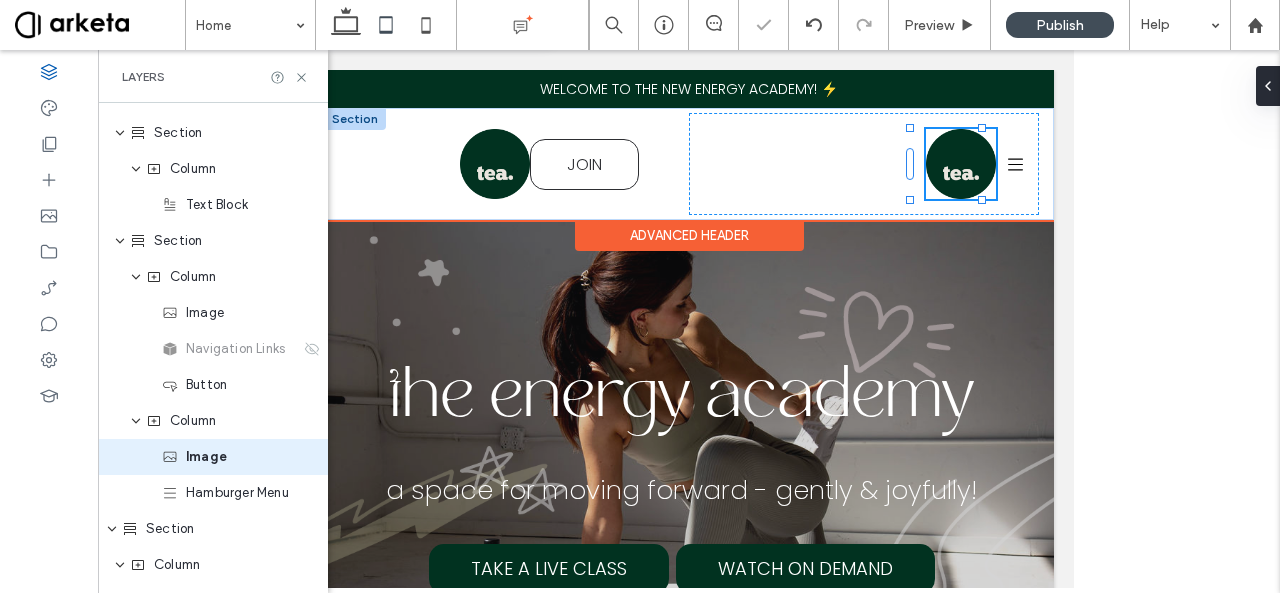 scroll, scrollTop: 132, scrollLeft: 0, axis: vertical 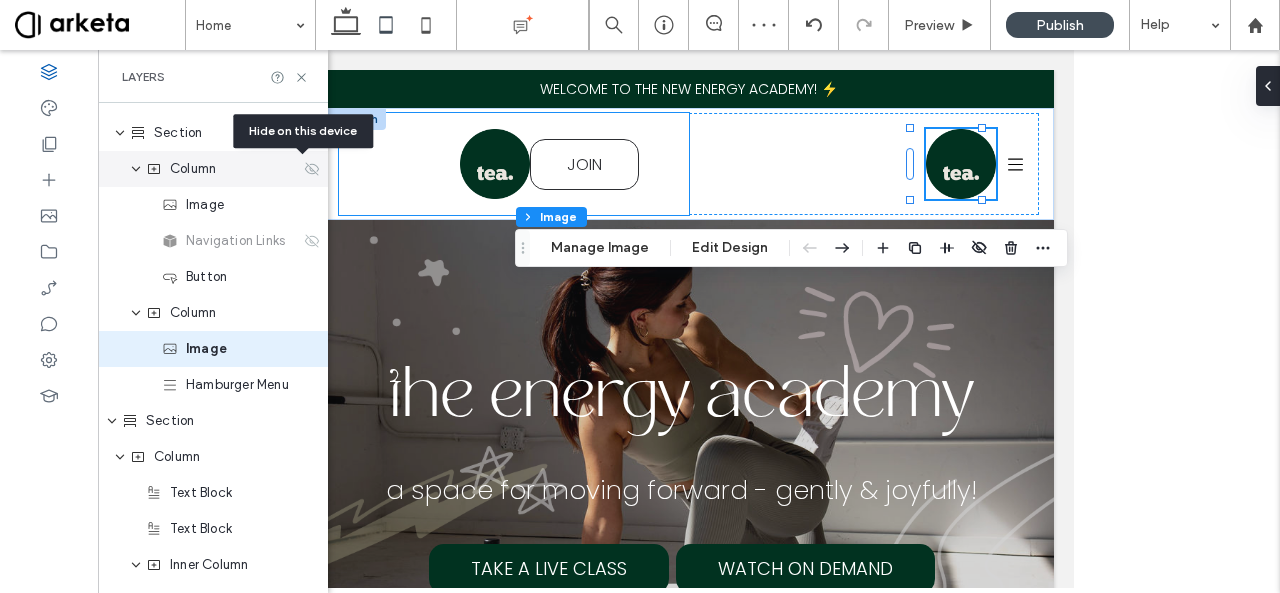 click 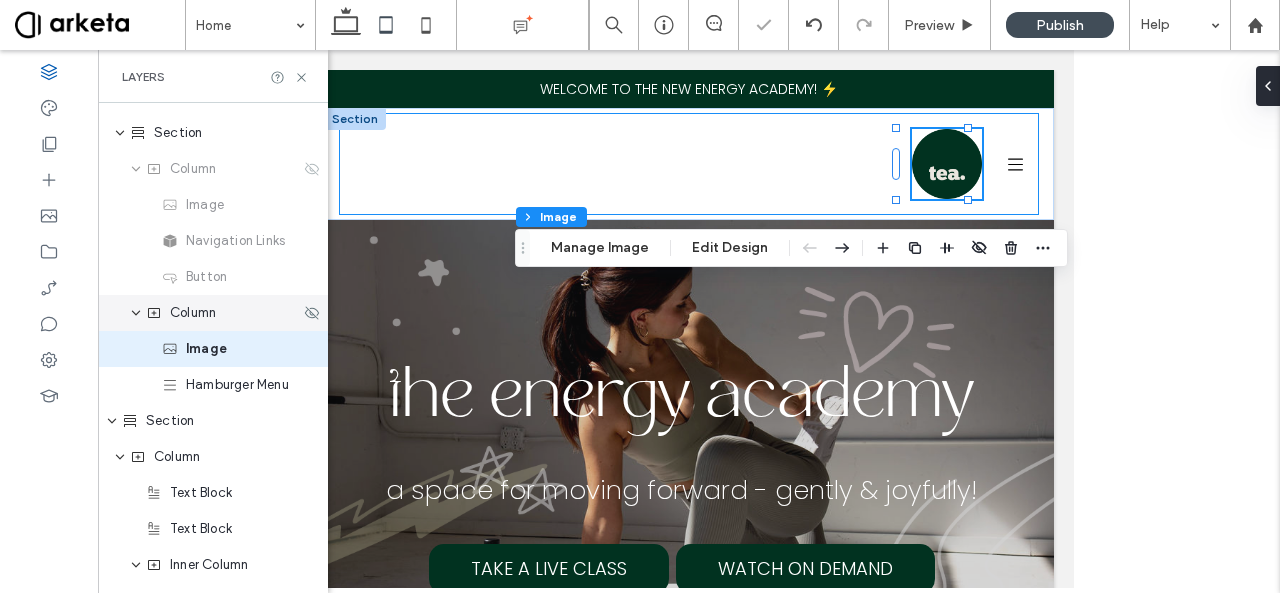 click on "Column" at bounding box center (223, 313) 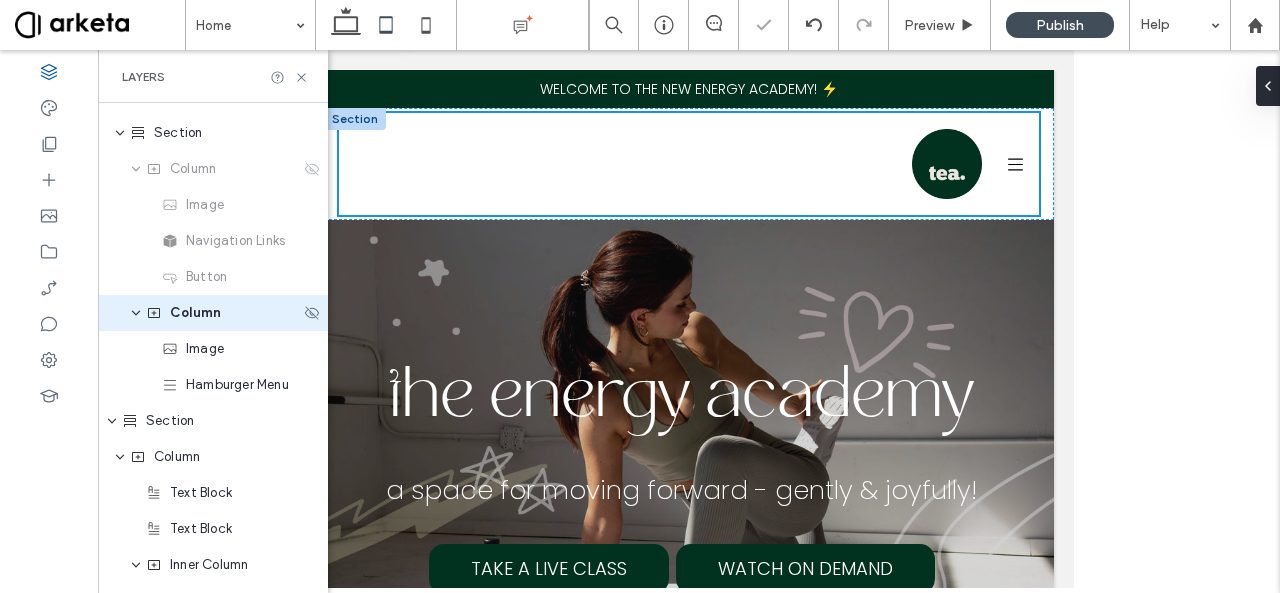 scroll, scrollTop: 96, scrollLeft: 0, axis: vertical 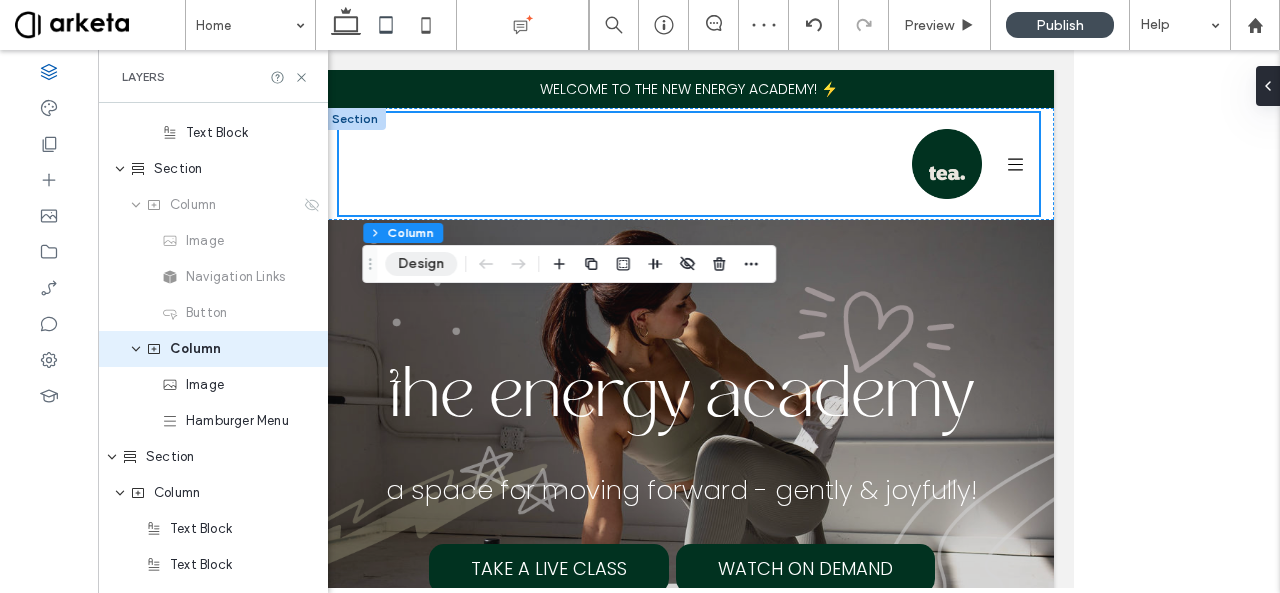 click on "Design" at bounding box center (421, 264) 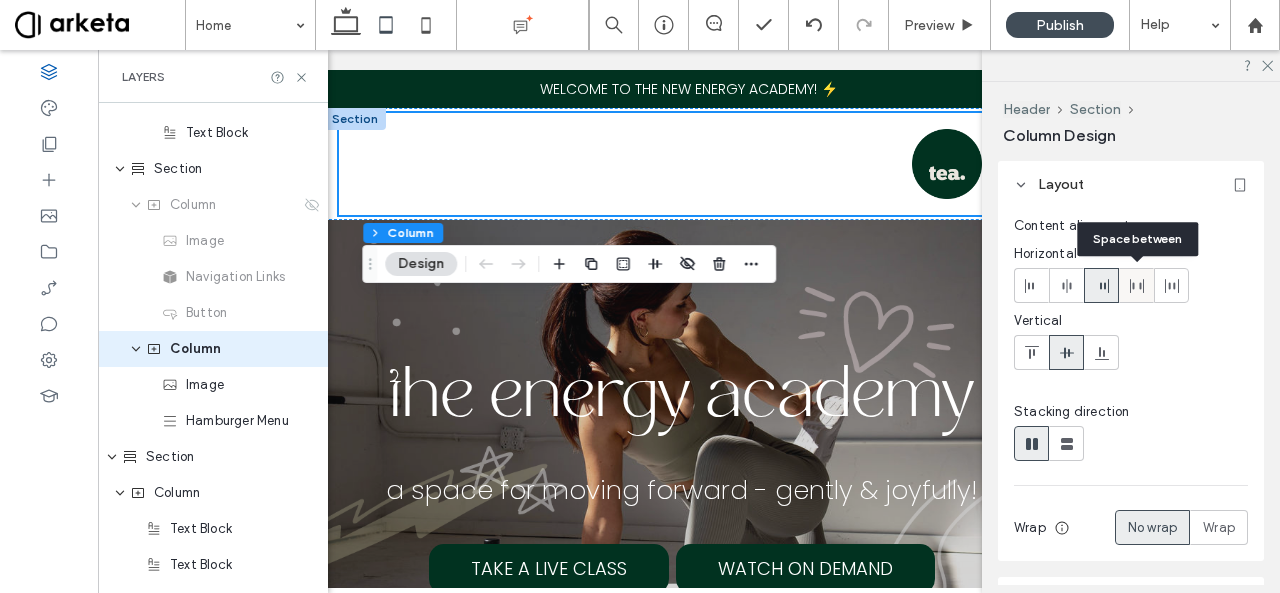 click at bounding box center (1136, 285) 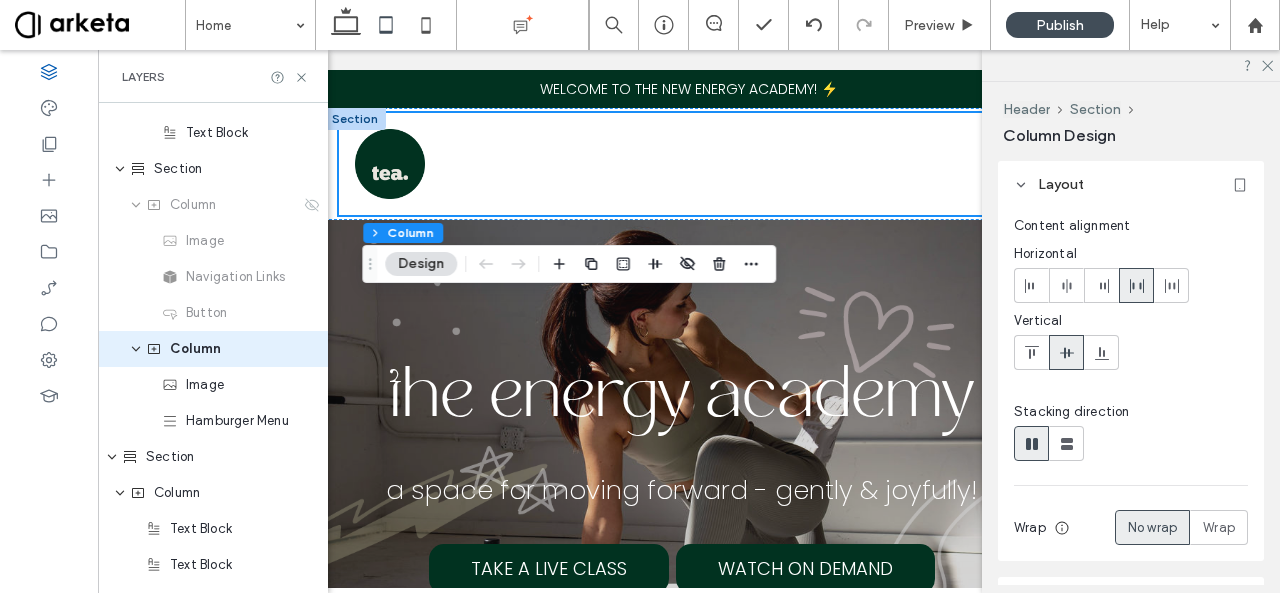 scroll, scrollTop: 242, scrollLeft: 0, axis: vertical 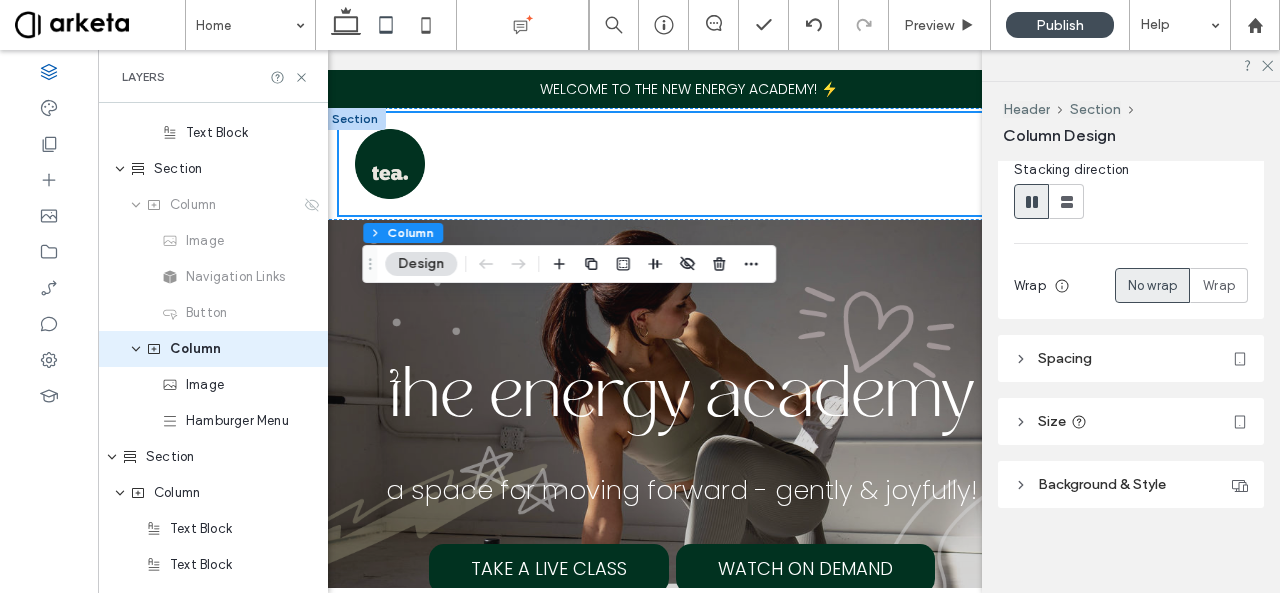 click on "Spacing" at bounding box center (1131, 358) 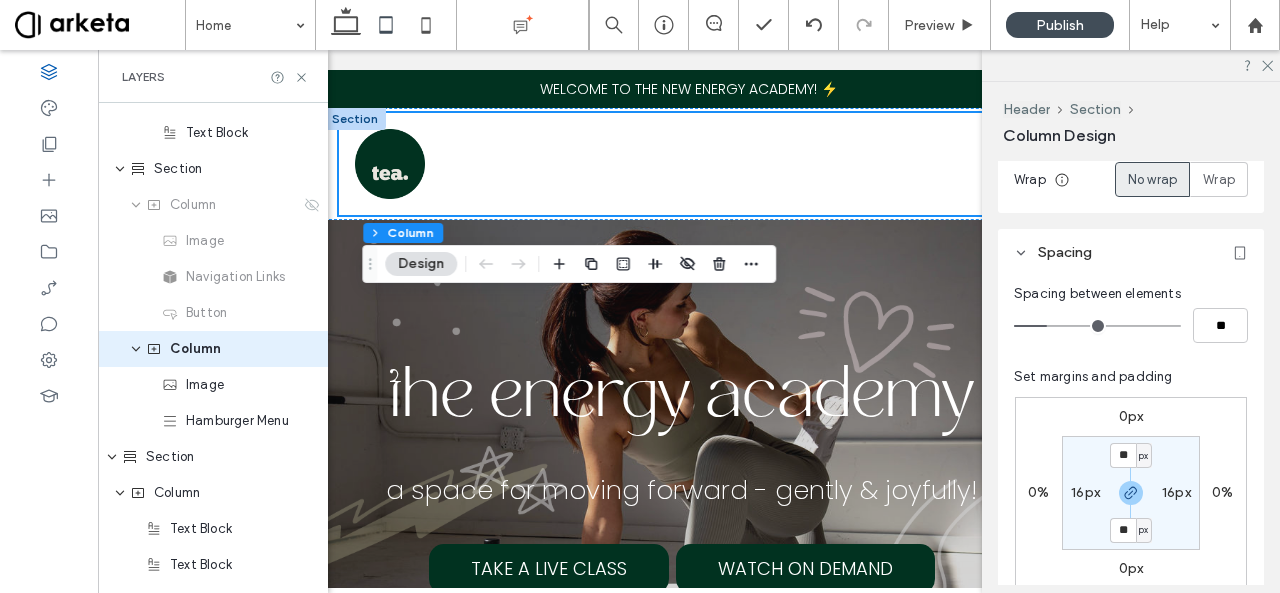 scroll, scrollTop: 528, scrollLeft: 0, axis: vertical 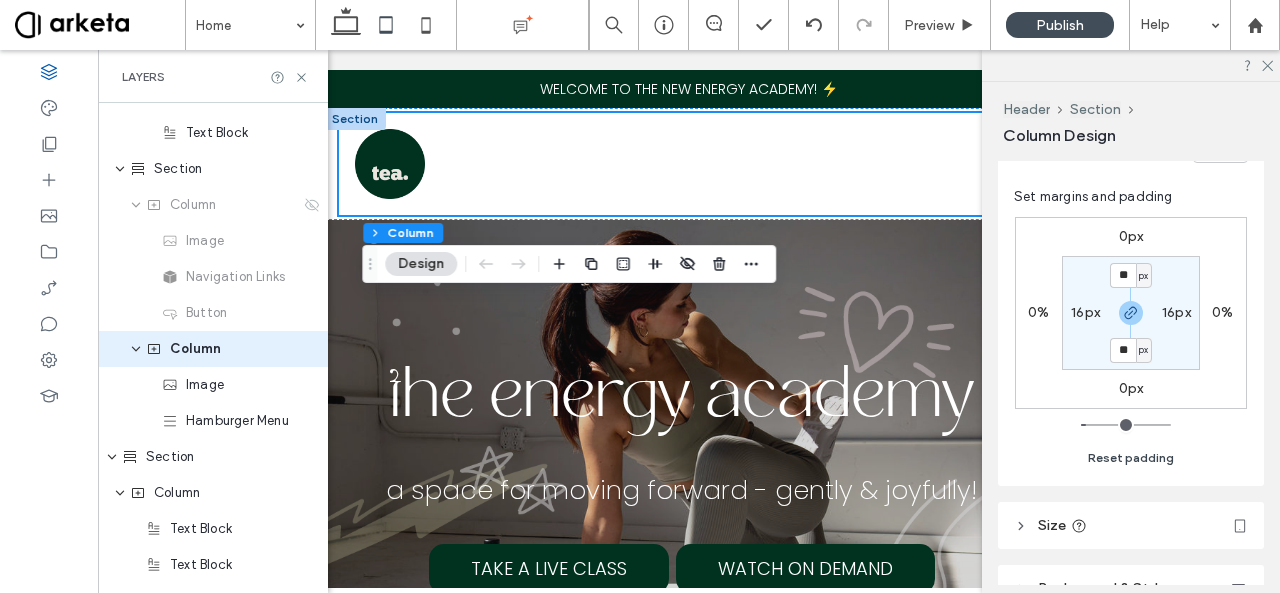 click on "Reset padding" at bounding box center [1131, 458] 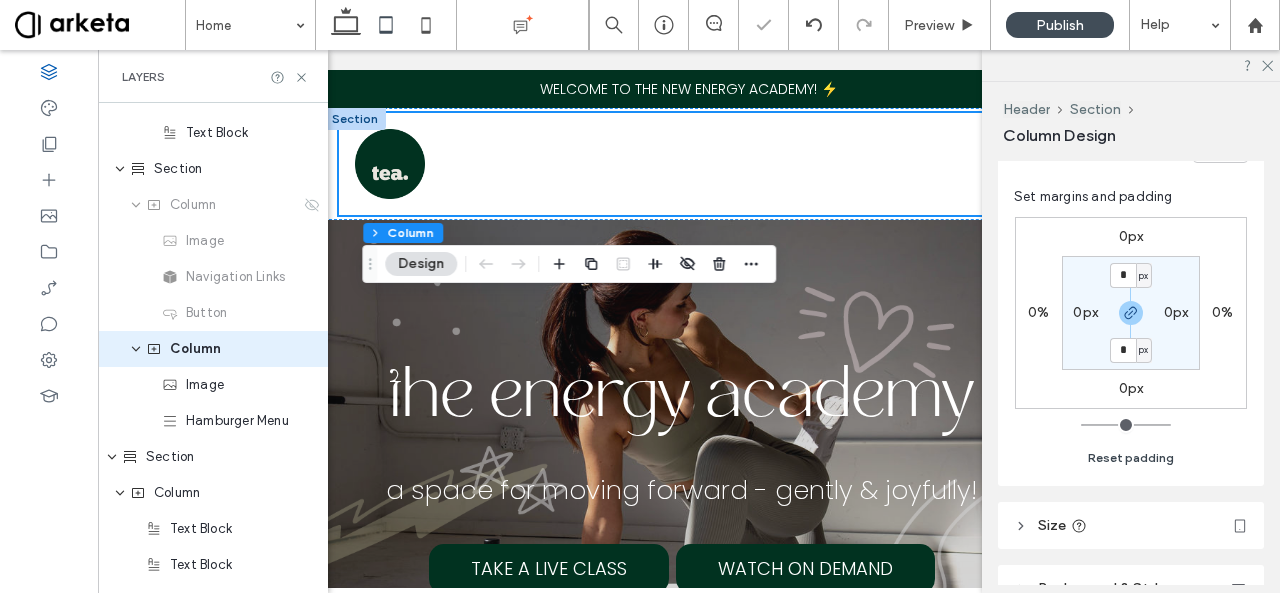type on "*" 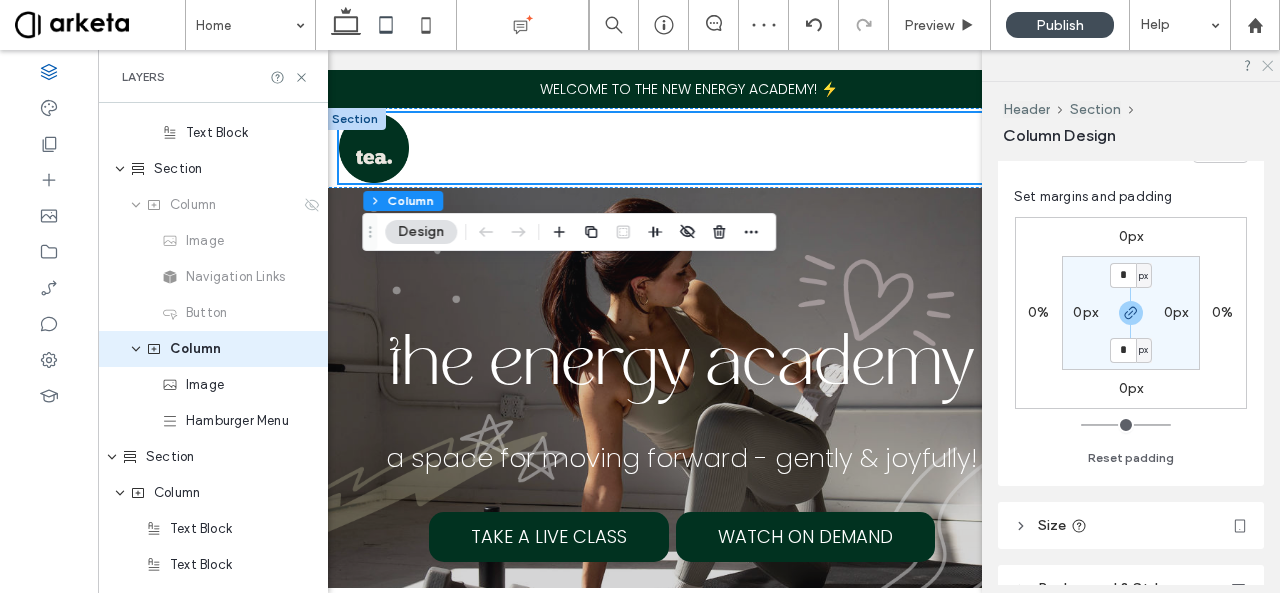 click at bounding box center [1131, 65] 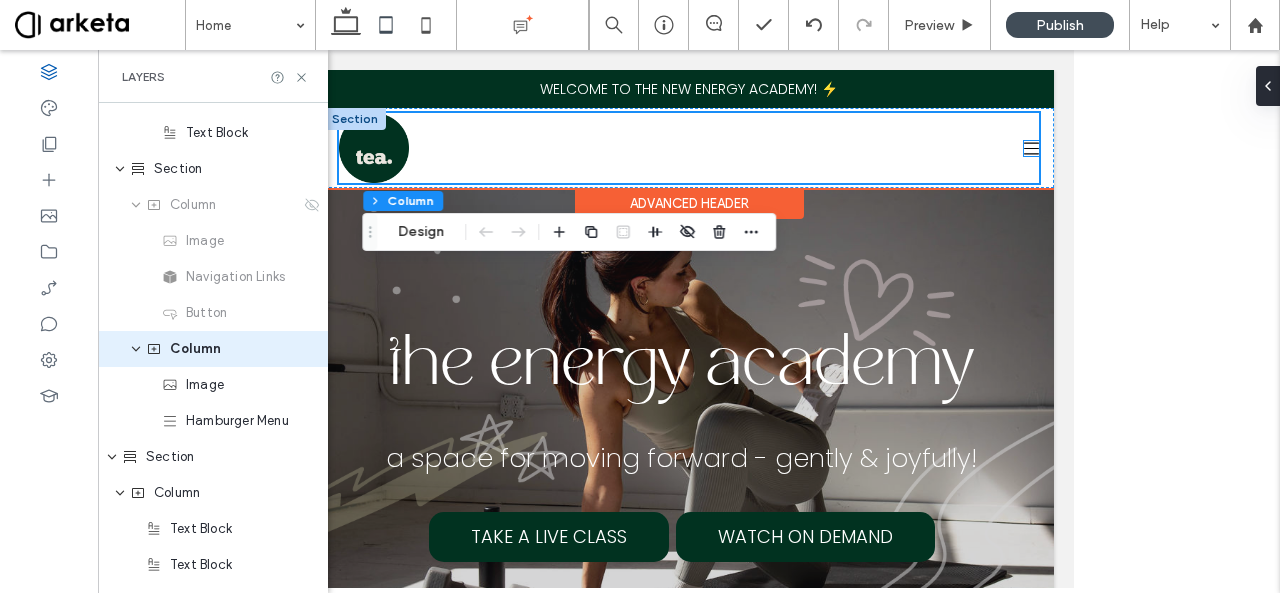 click 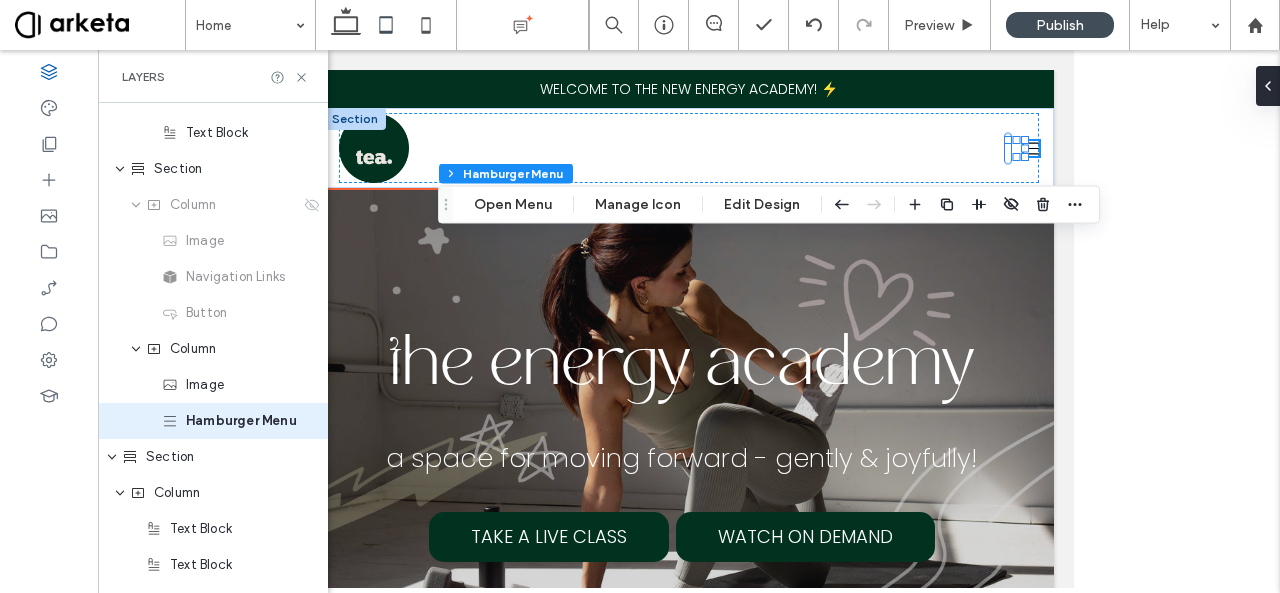 scroll, scrollTop: 168, scrollLeft: 0, axis: vertical 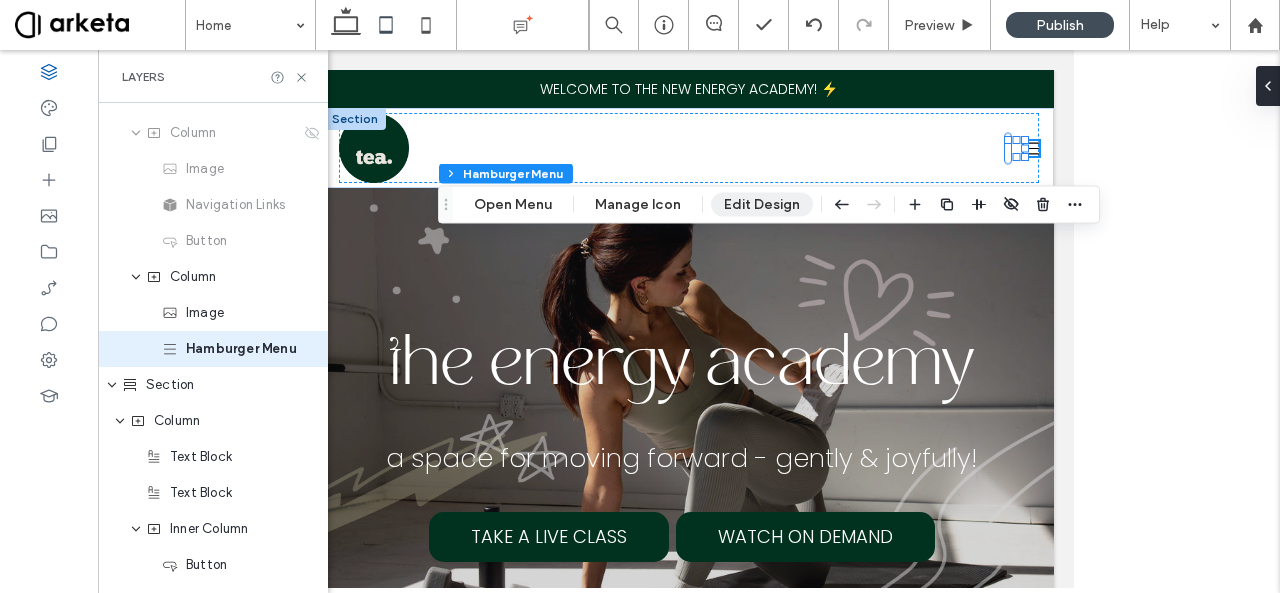 click on "Edit Design" at bounding box center (762, 205) 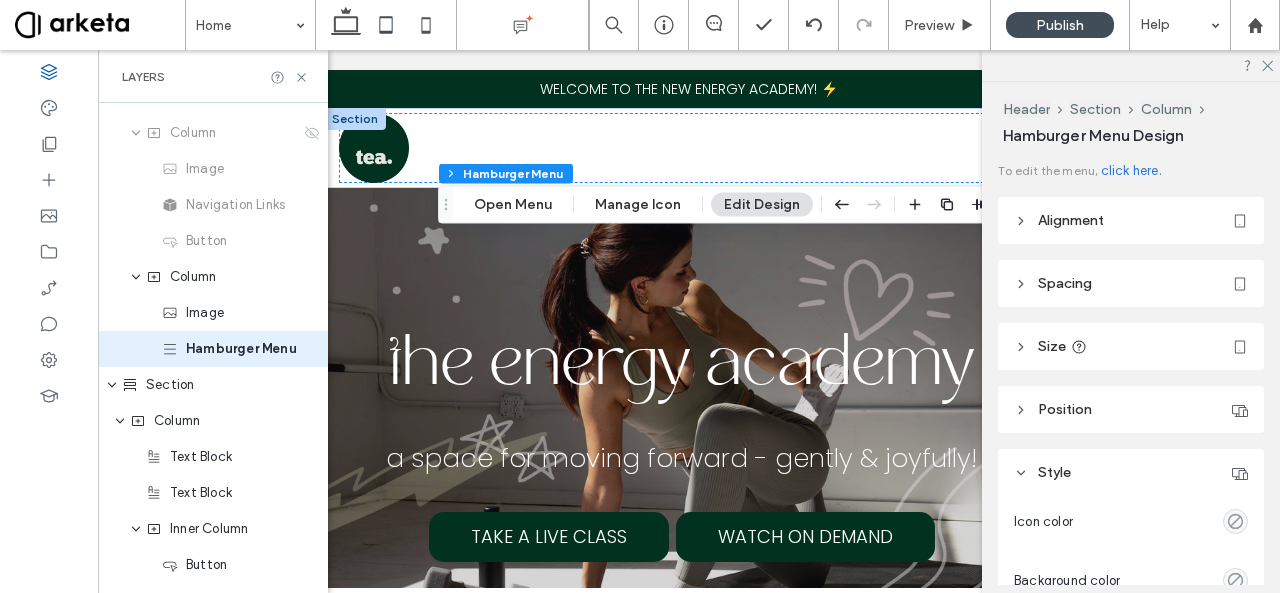 click on "Size" at bounding box center [1131, 346] 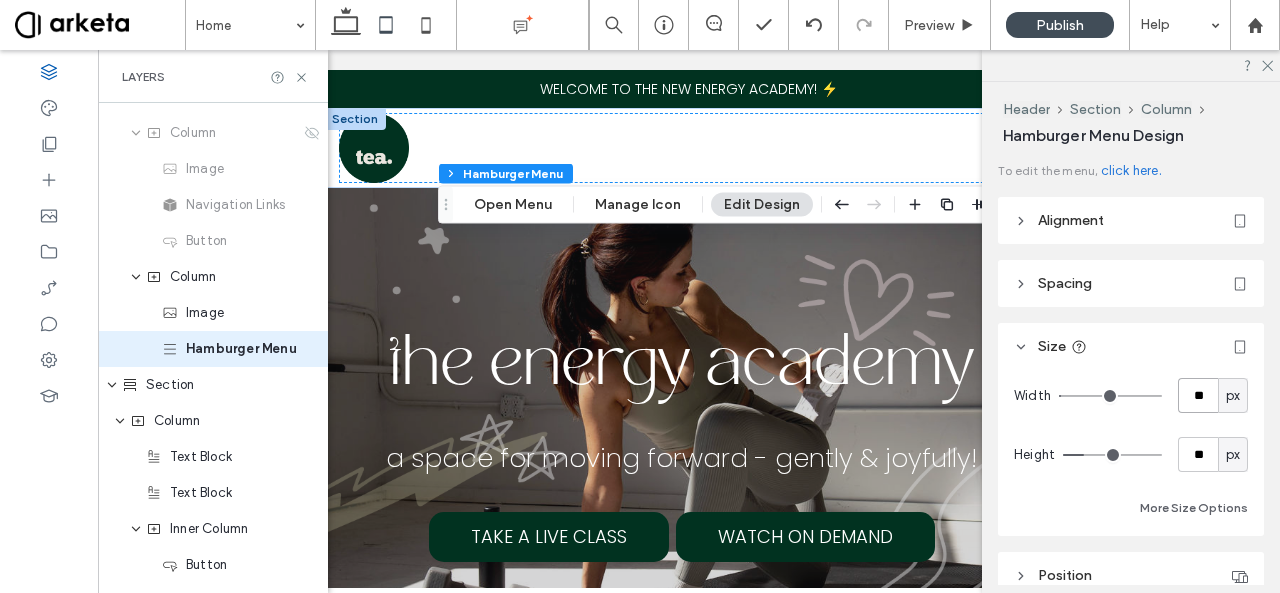 click on "**" at bounding box center (1198, 395) 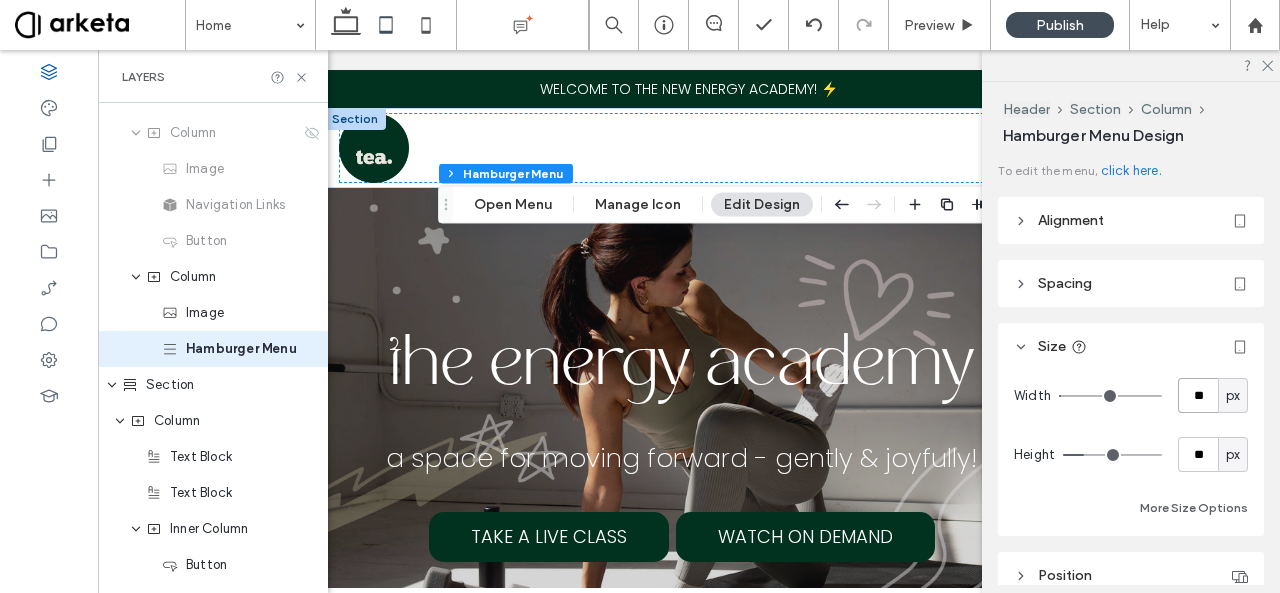 type on "**" 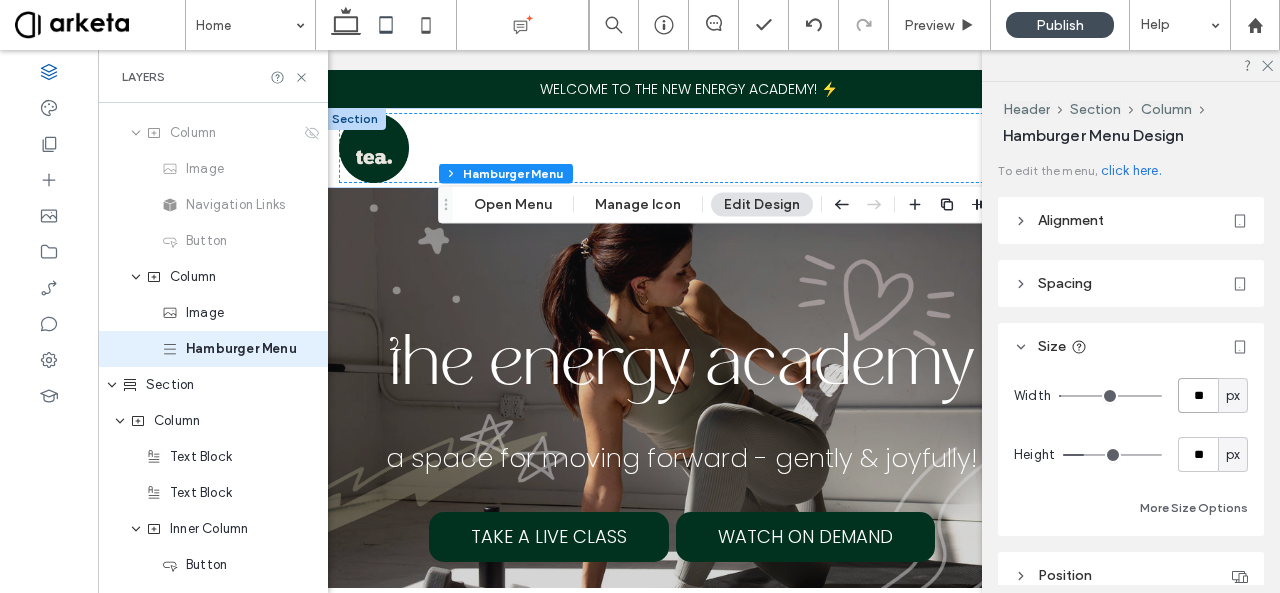 type on "**" 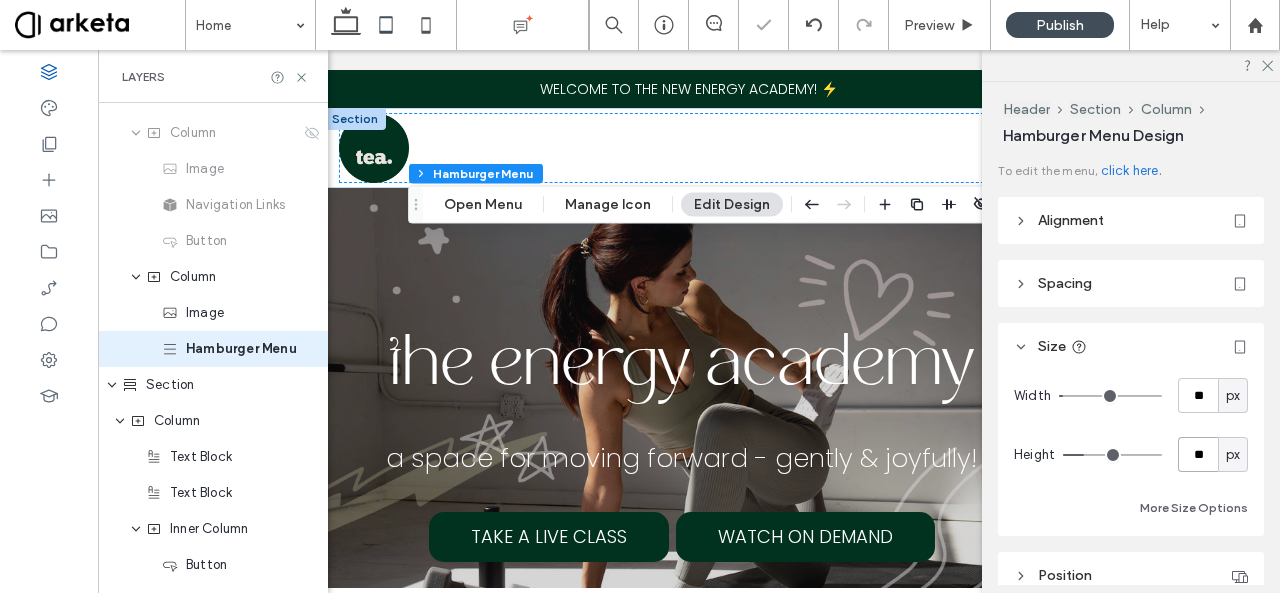 click on "**" at bounding box center (1198, 454) 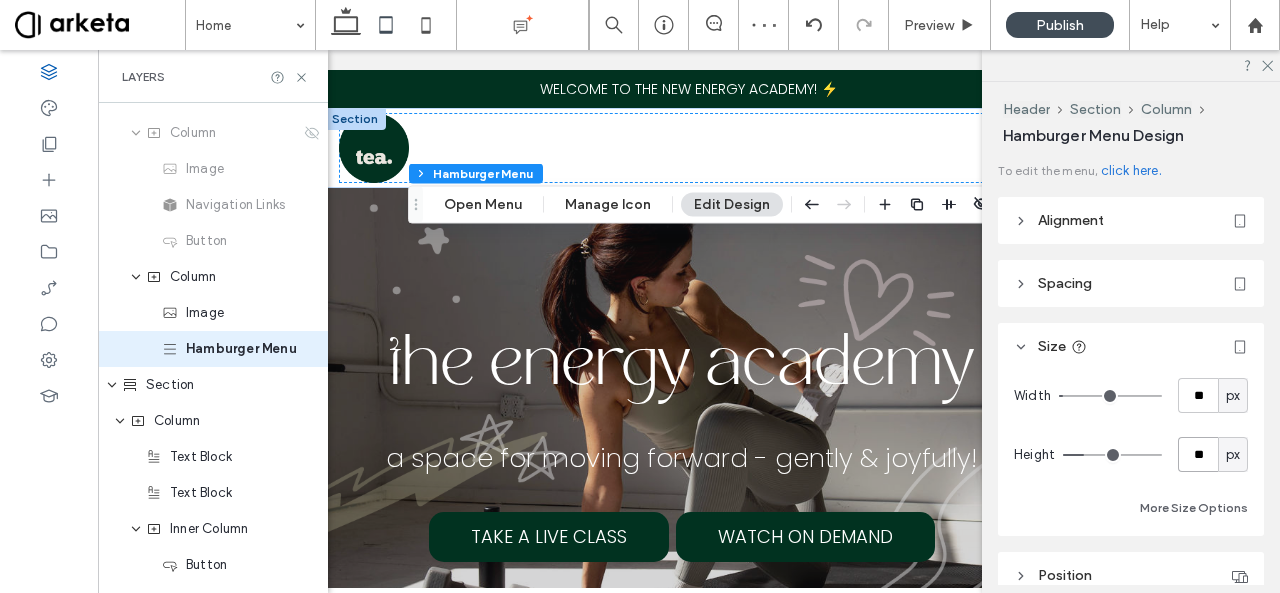 type on "**" 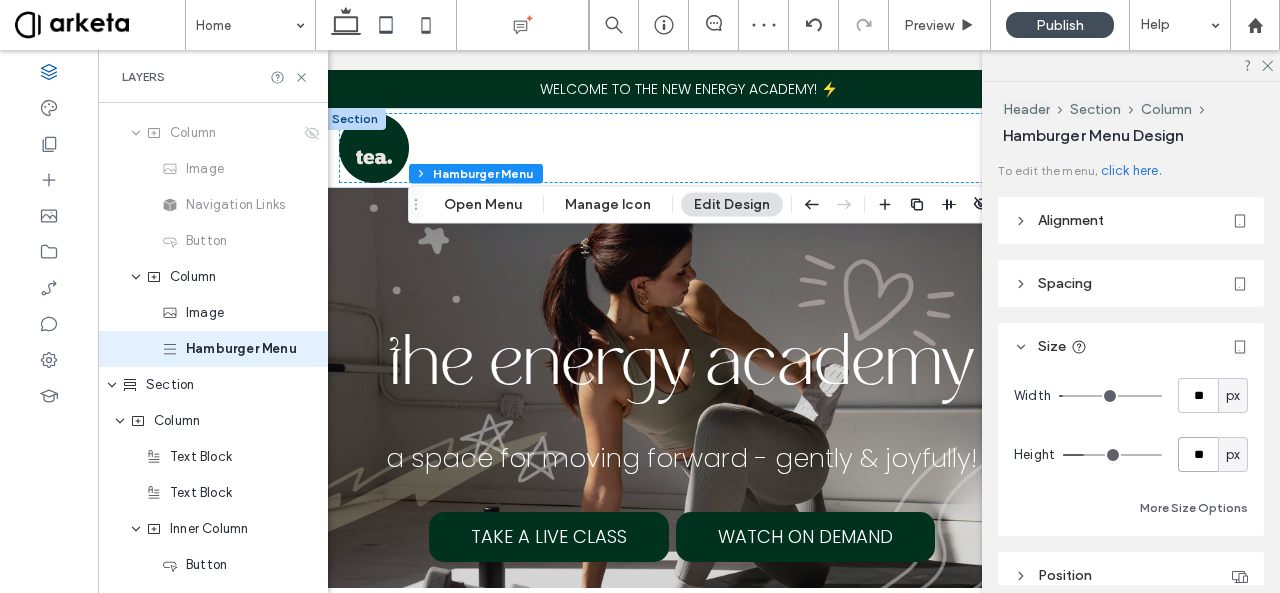 type on "**" 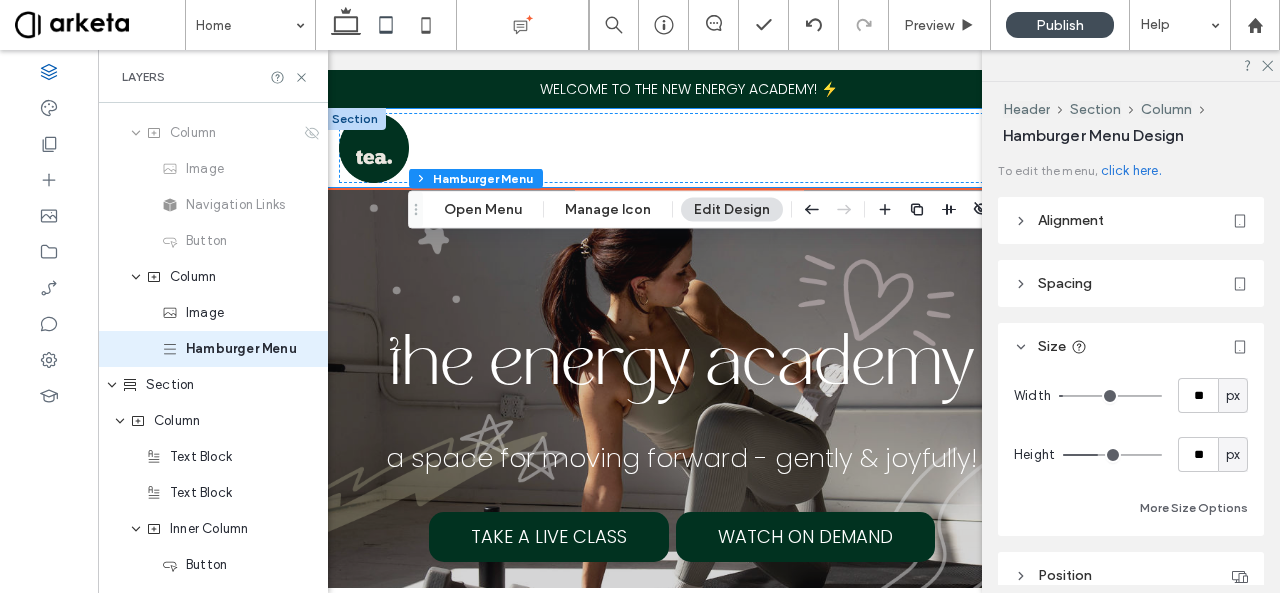 click on "LIVE CLASSES
ON DEMAND
MEET WITH LAURA
COMMUNITY
MEMBERSHIP
CONTACT
JOIN" at bounding box center [689, 148] 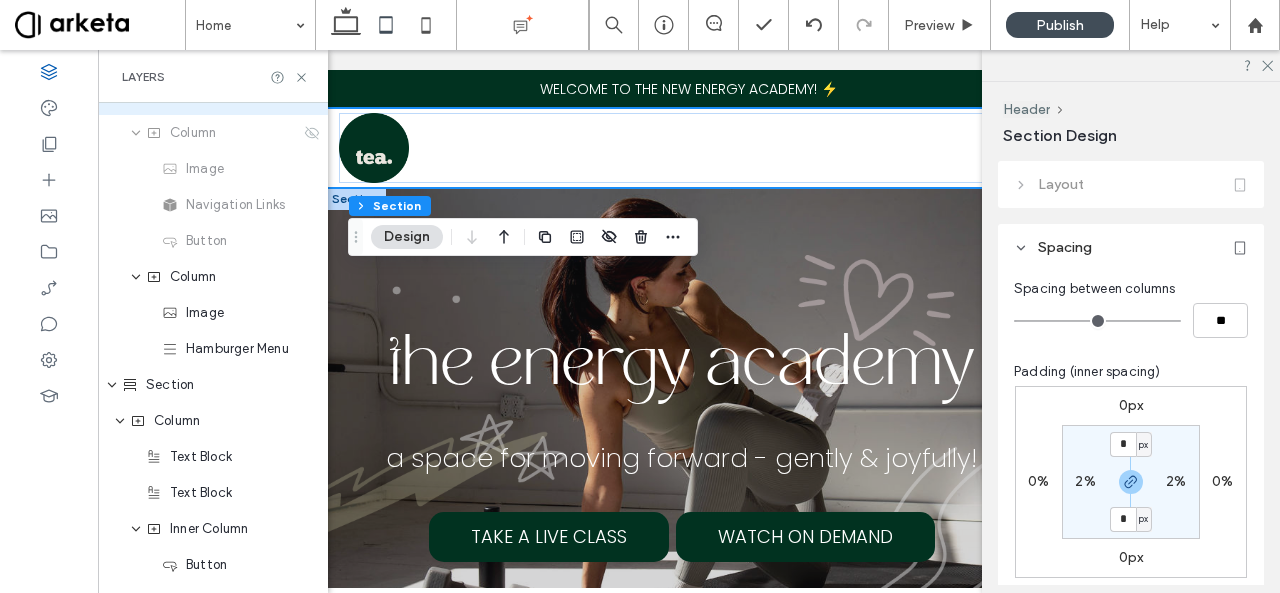 scroll, scrollTop: 0, scrollLeft: 0, axis: both 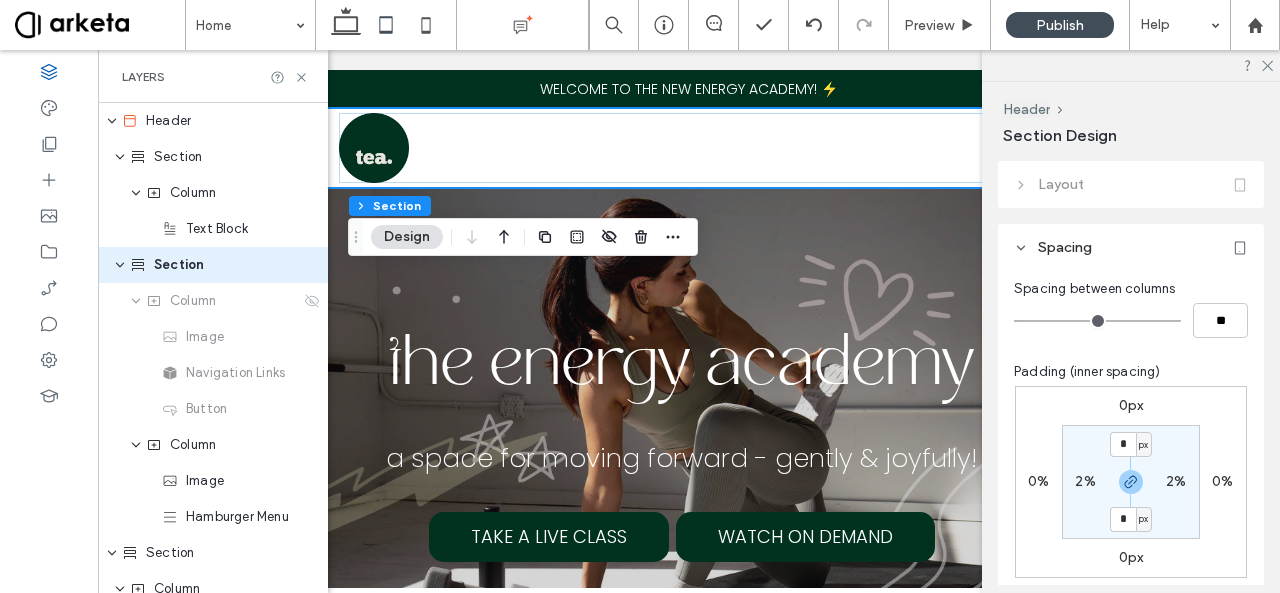 click on "2%" at bounding box center (1085, 481) 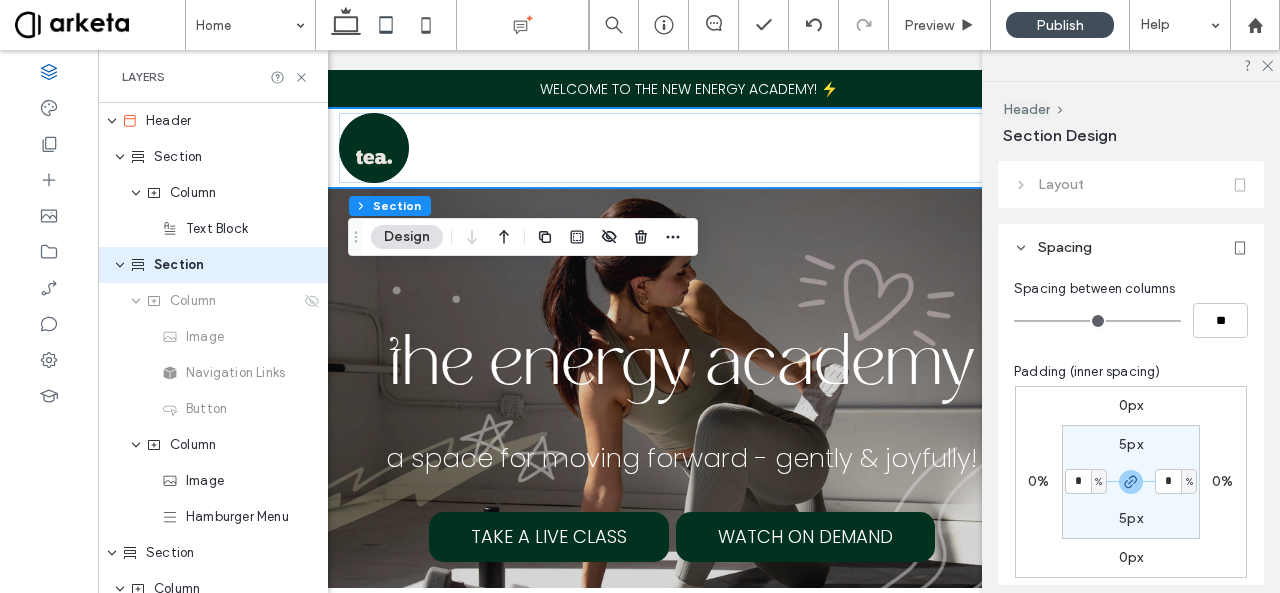 type on "*" 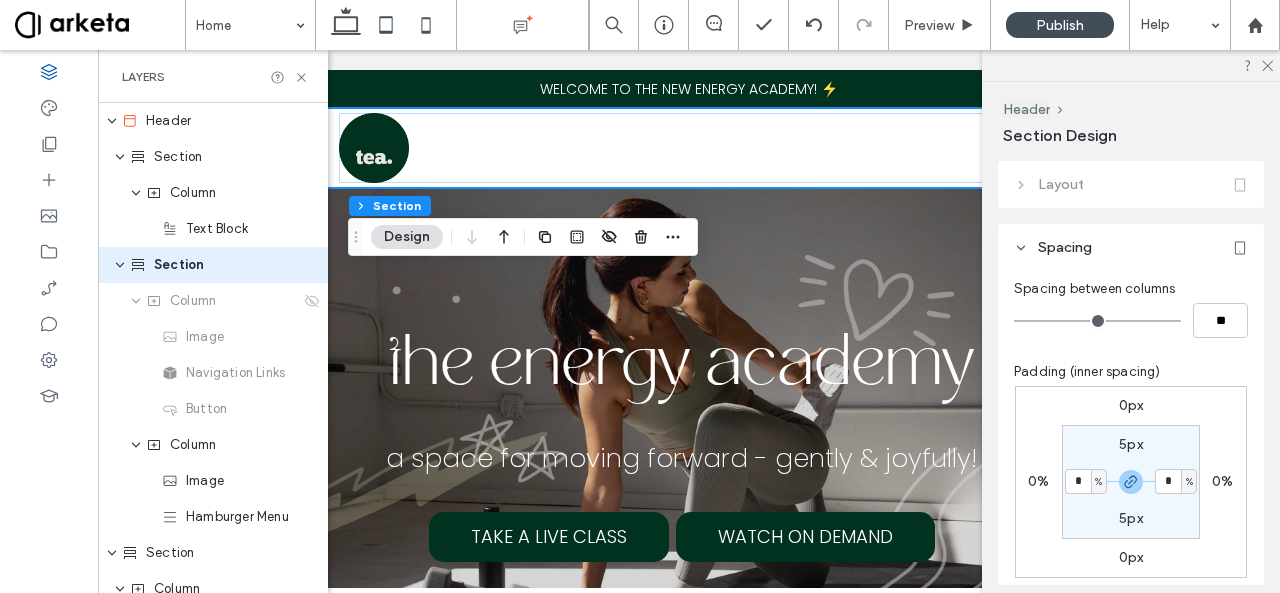 type on "*" 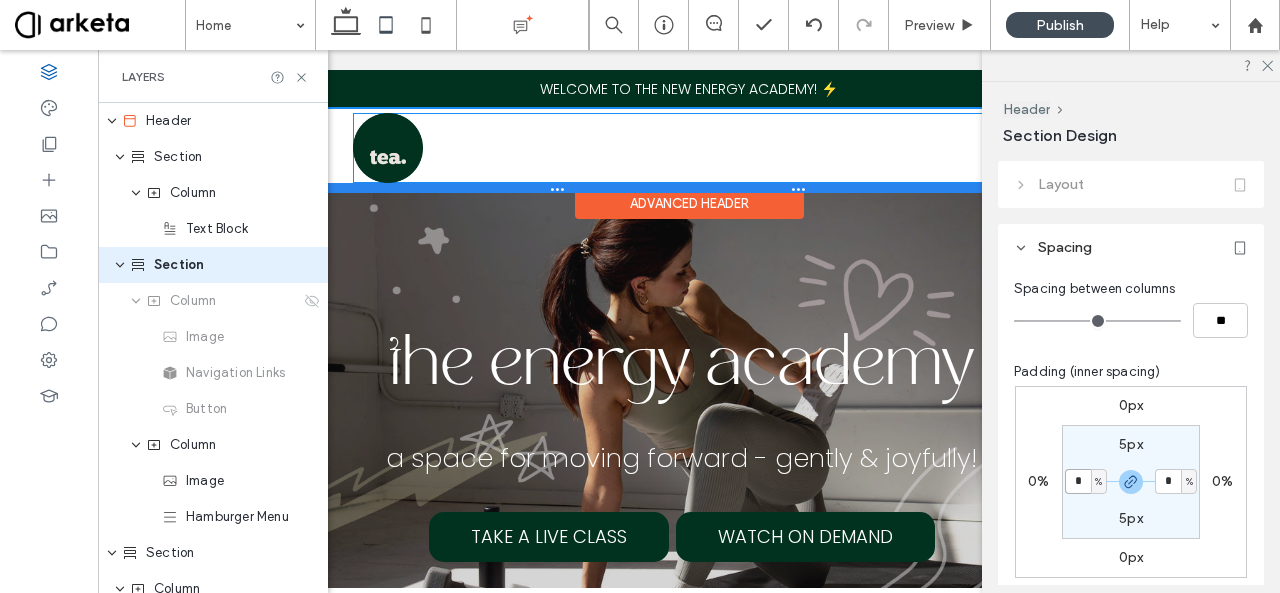 click at bounding box center [681, 188] 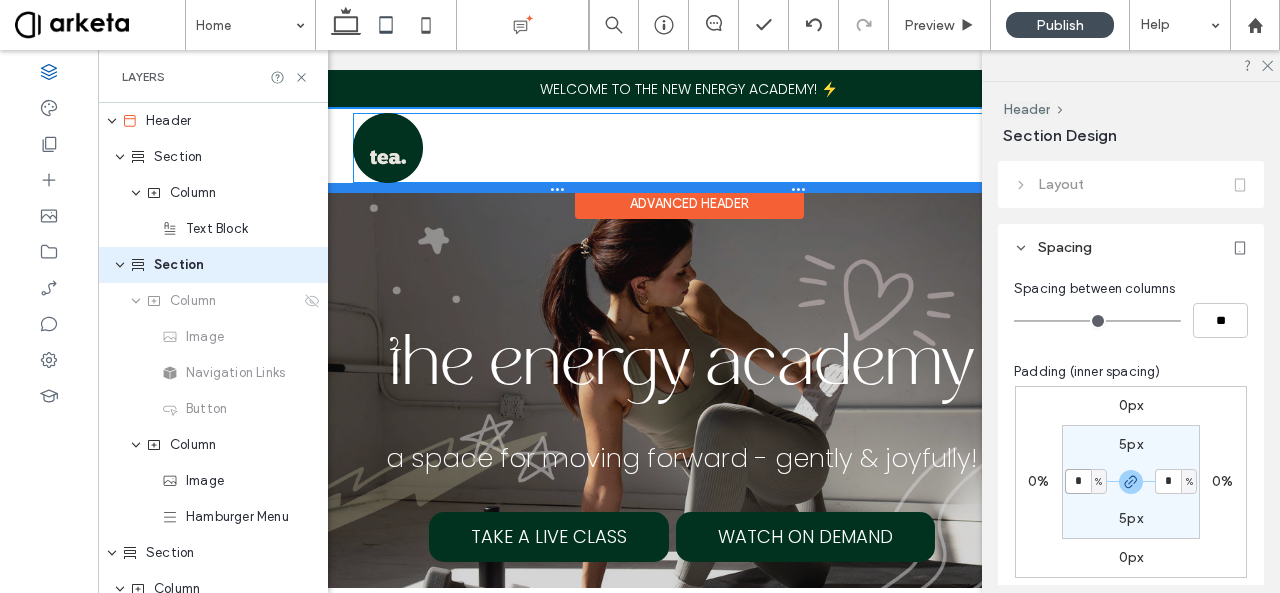 type on "**" 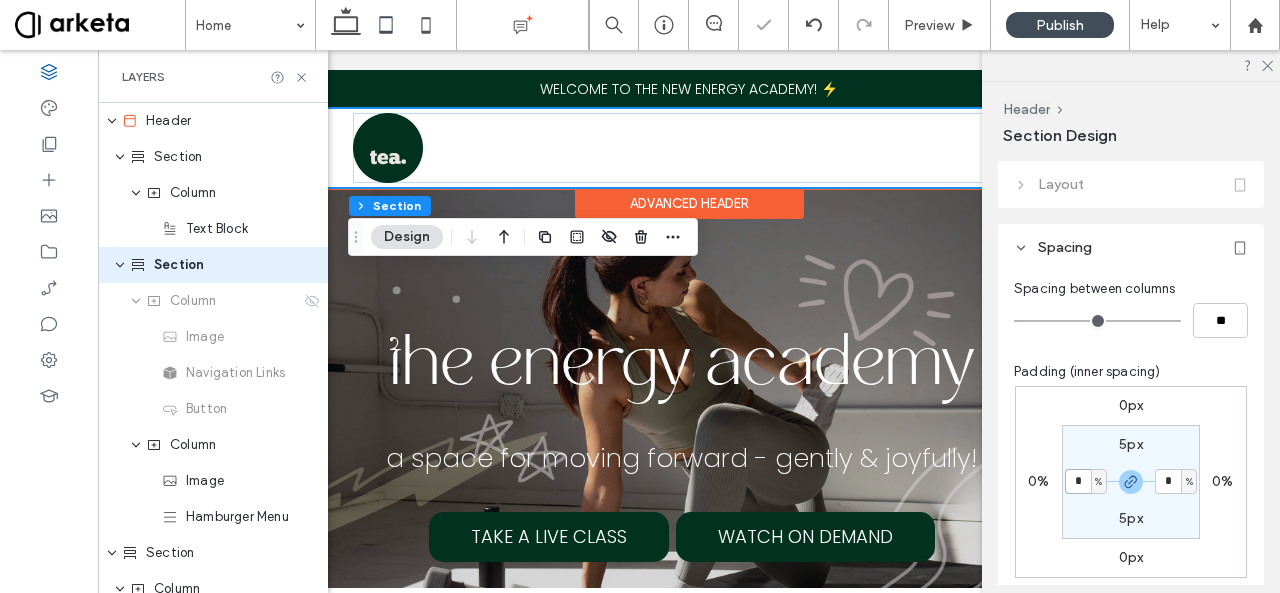 scroll, scrollTop: 355, scrollLeft: 0, axis: vertical 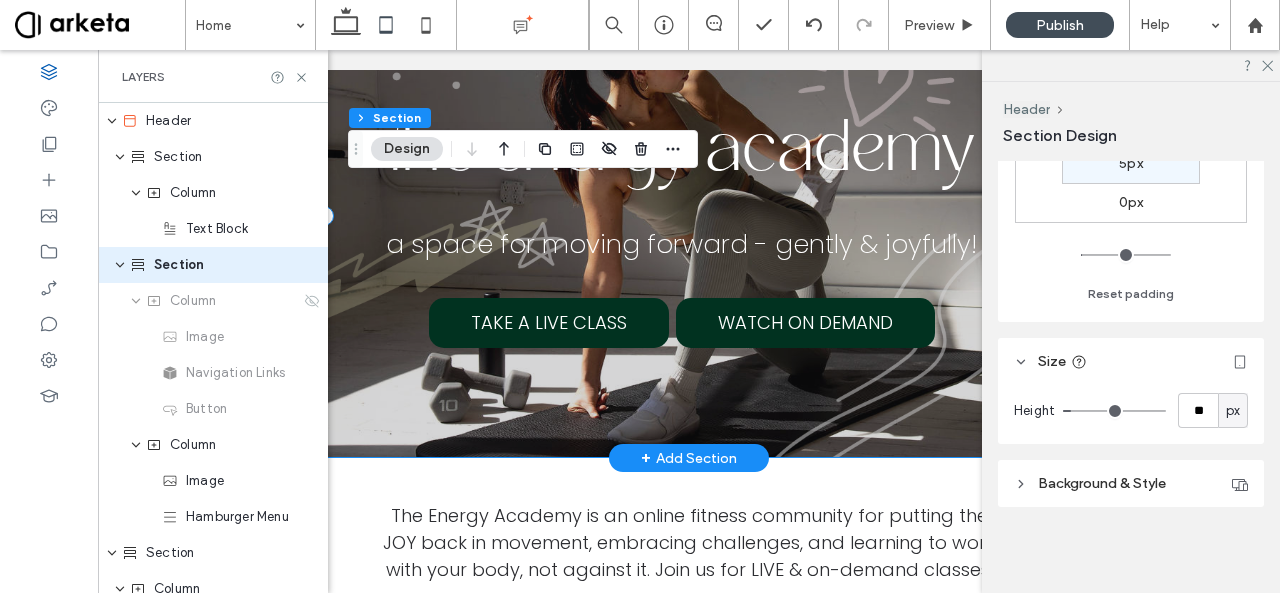 click on "the energy academy
a space for moving forward - gently & joyfully!
TAKE A LIVE CLASS
WATCH ON DEMAND" at bounding box center (681, 216) 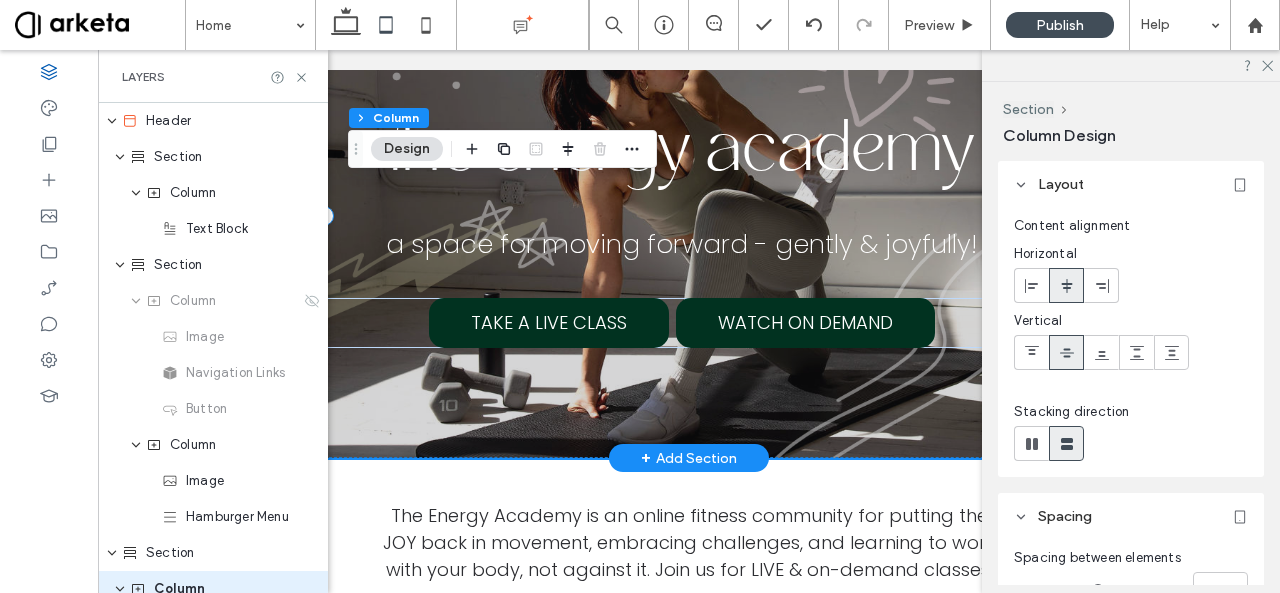 scroll, scrollTop: 240, scrollLeft: 0, axis: vertical 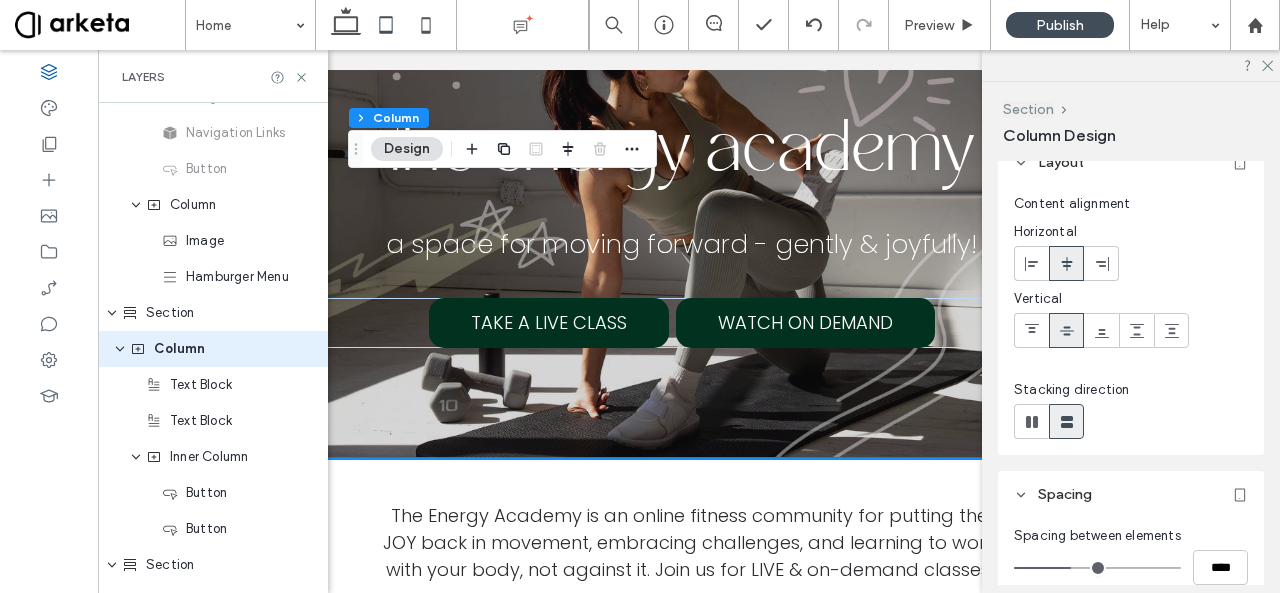 click on "Section" at bounding box center (1028, 109) 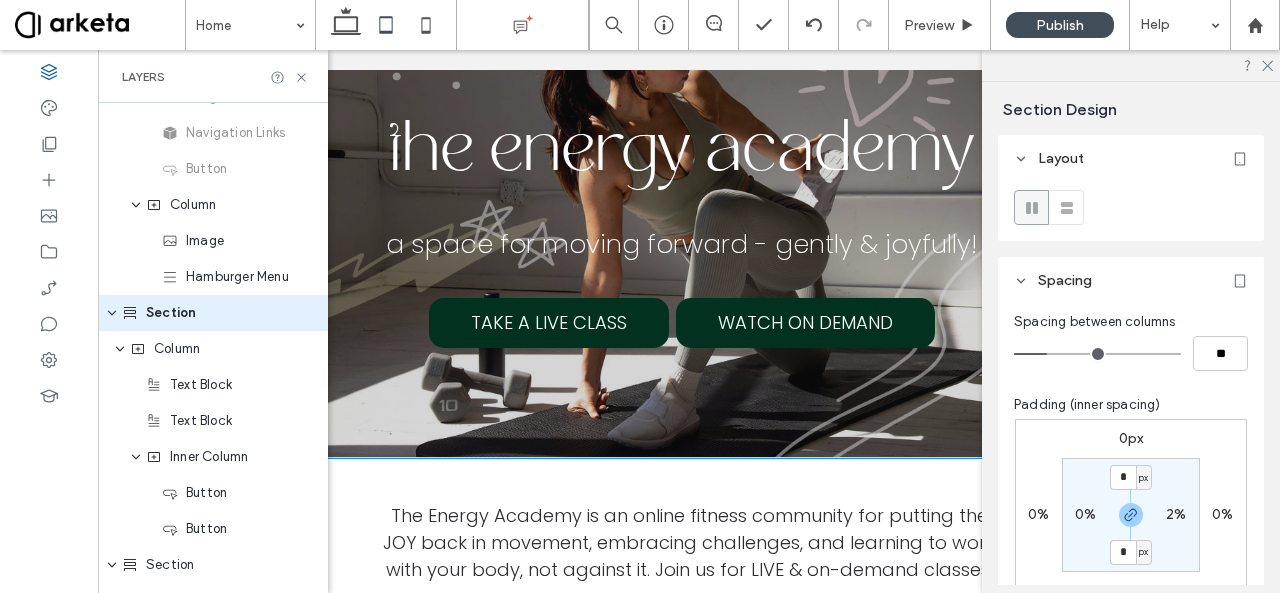 scroll, scrollTop: 204, scrollLeft: 0, axis: vertical 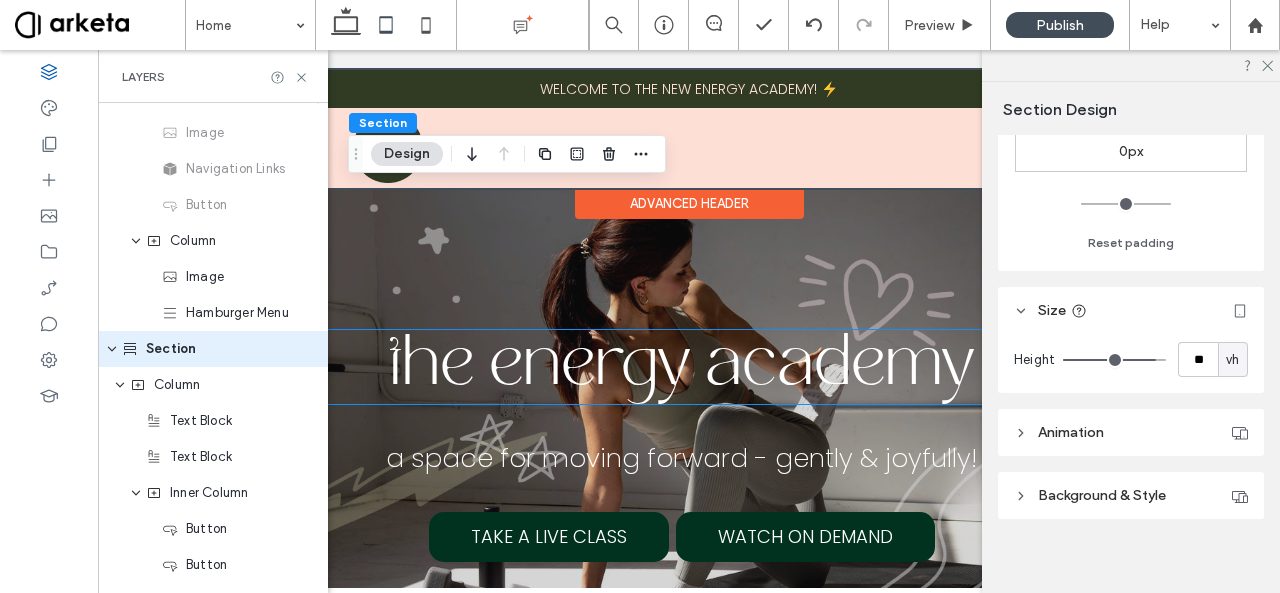 click on "the energy academy" at bounding box center [681, 368] 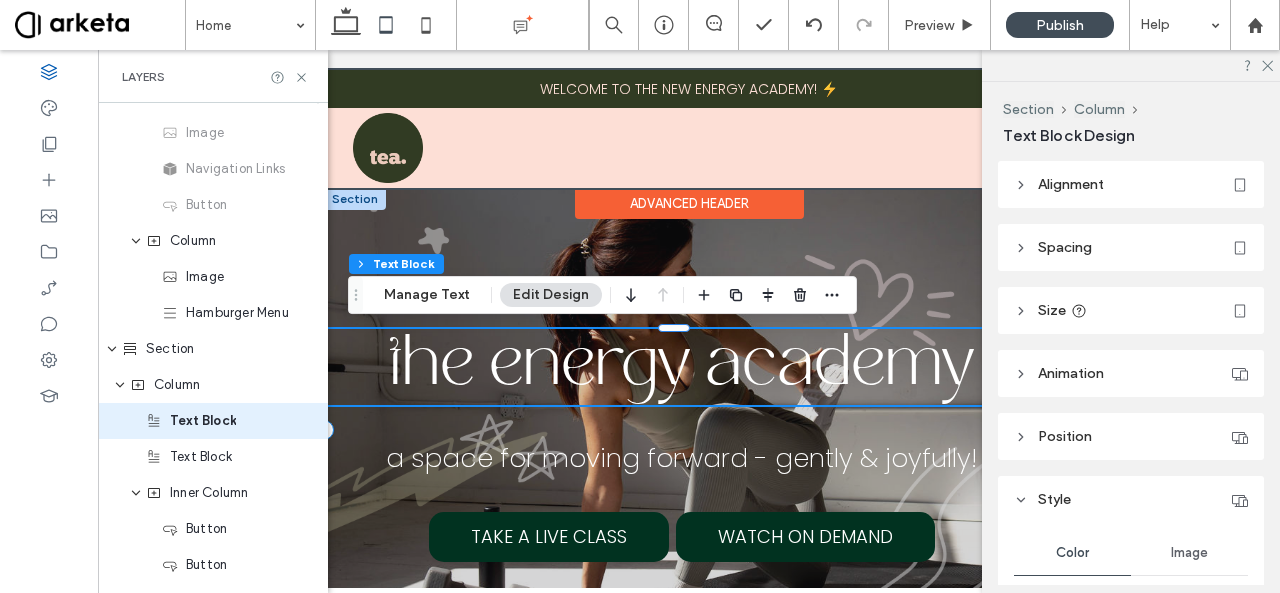 scroll, scrollTop: 276, scrollLeft: 0, axis: vertical 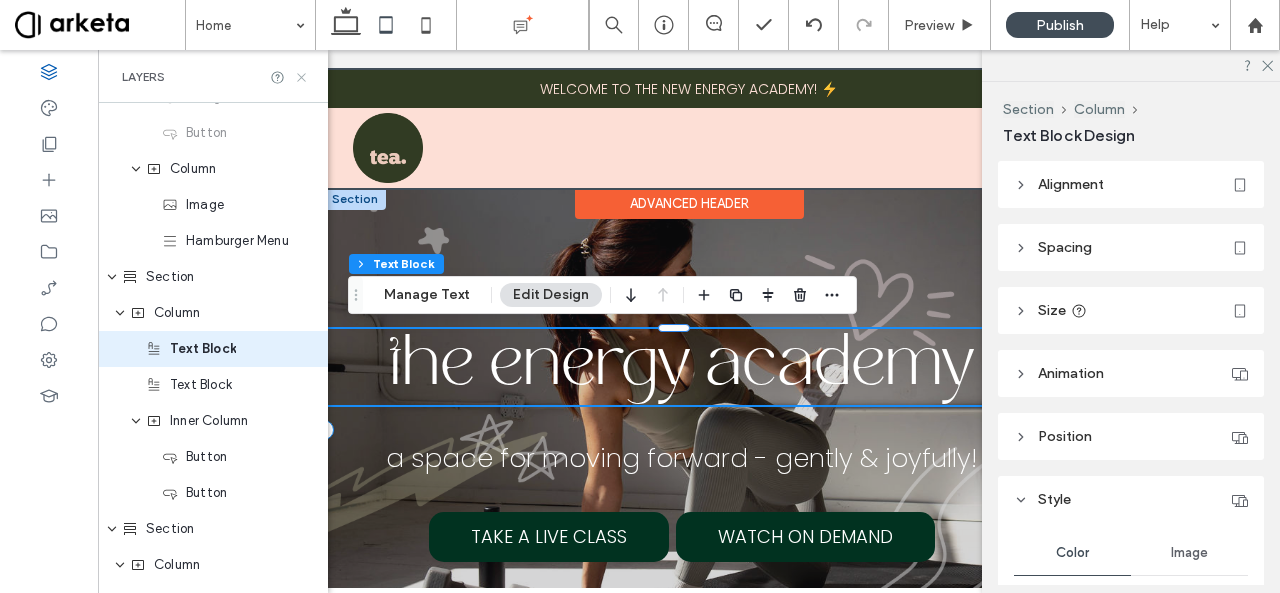 click 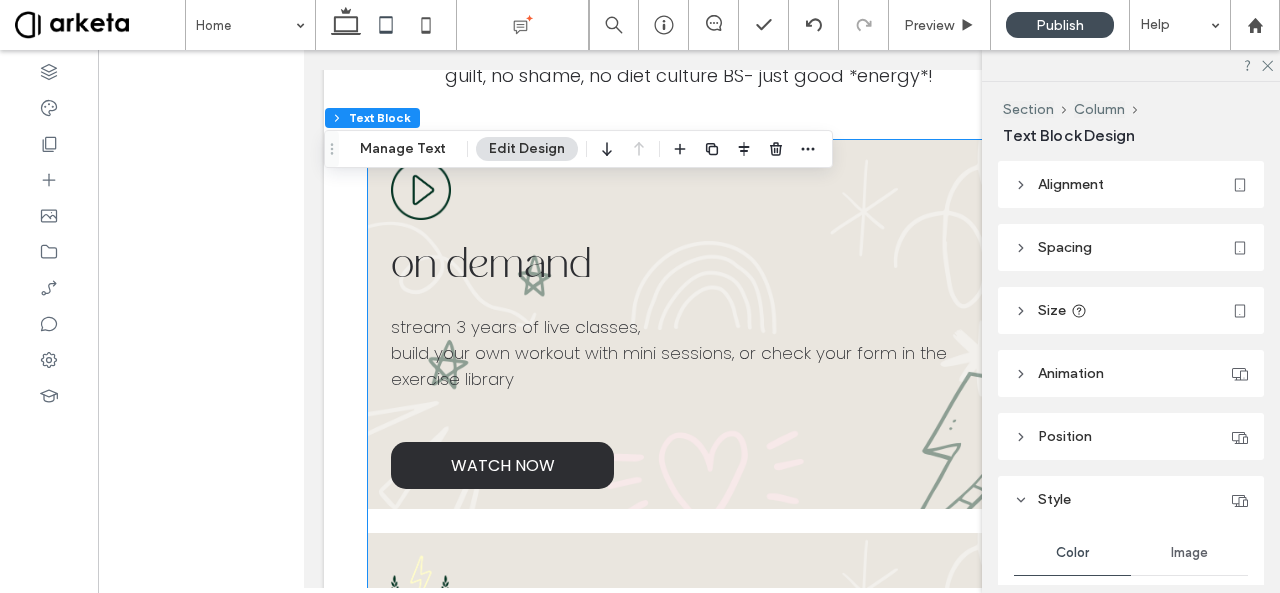 scroll, scrollTop: 924, scrollLeft: 0, axis: vertical 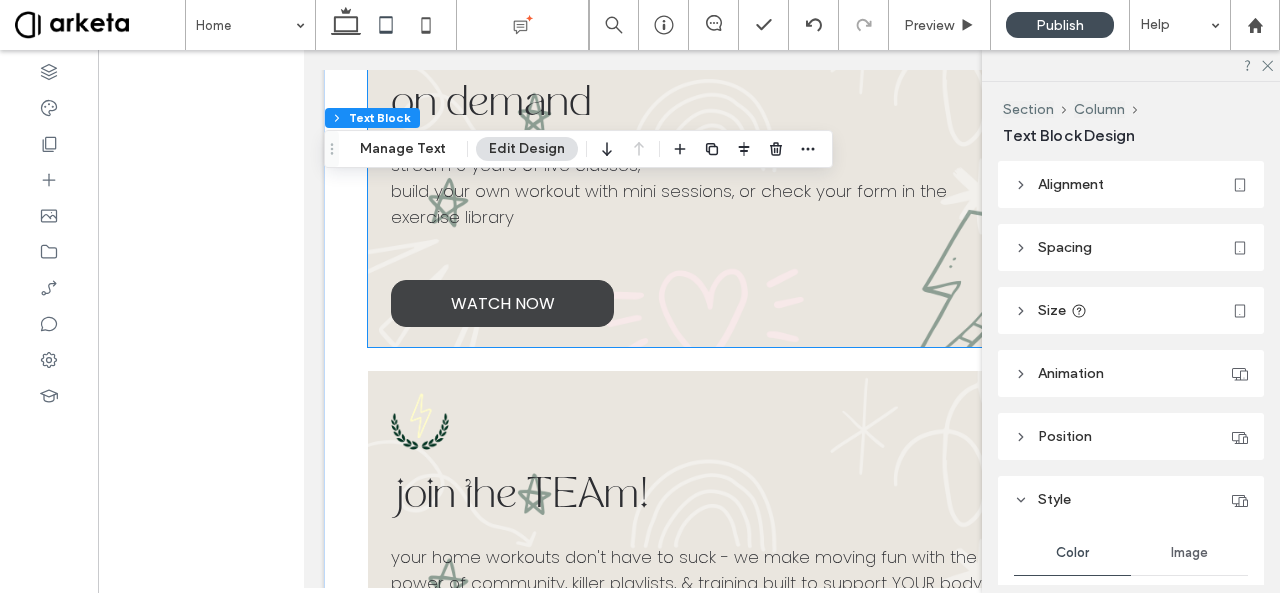 click on "WATCH NOW" at bounding box center (502, 303) 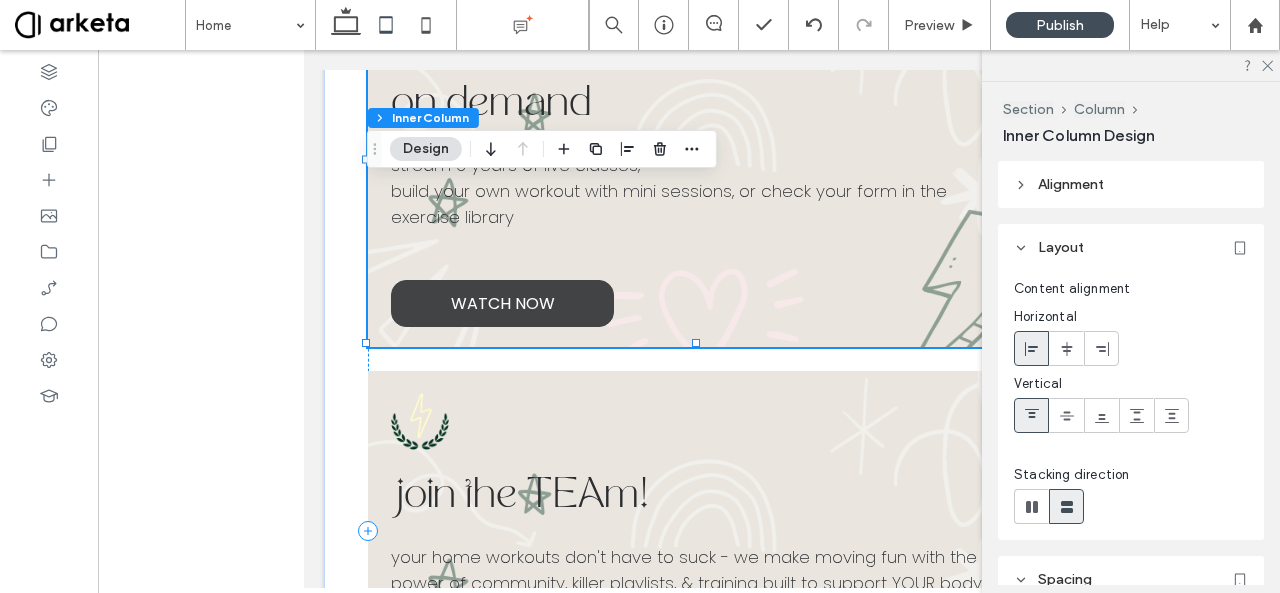 click on "WATCH NOW" at bounding box center (502, 303) 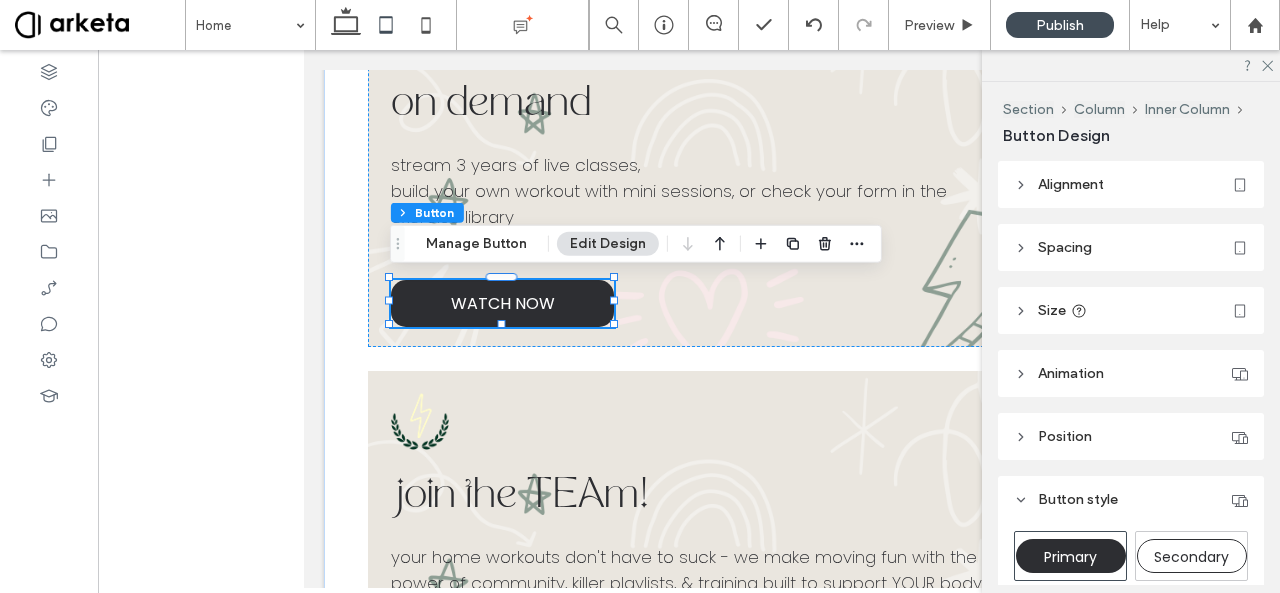click on "Size" at bounding box center [1131, 310] 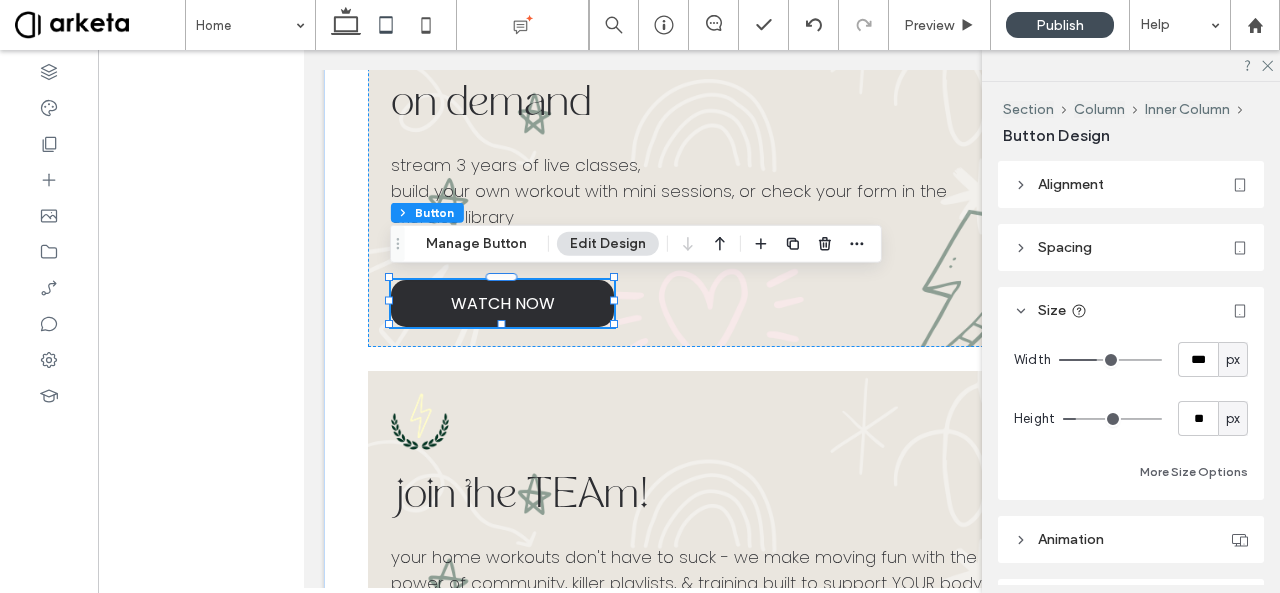 scroll, scrollTop: 63, scrollLeft: 0, axis: vertical 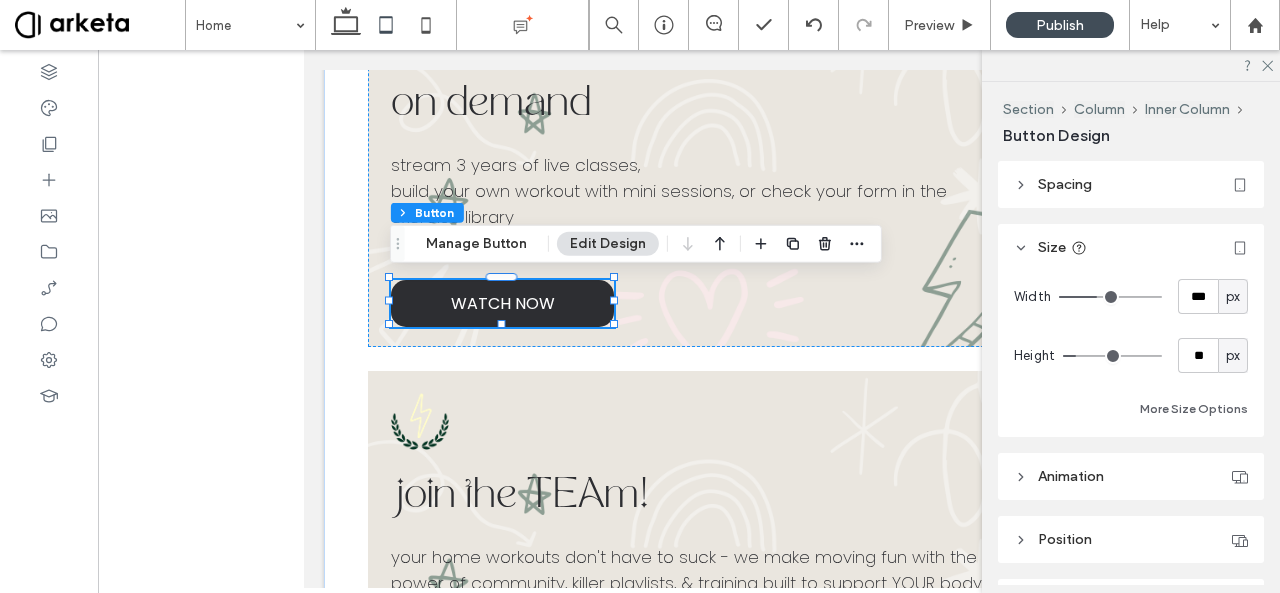 click on "px" at bounding box center [1233, 297] 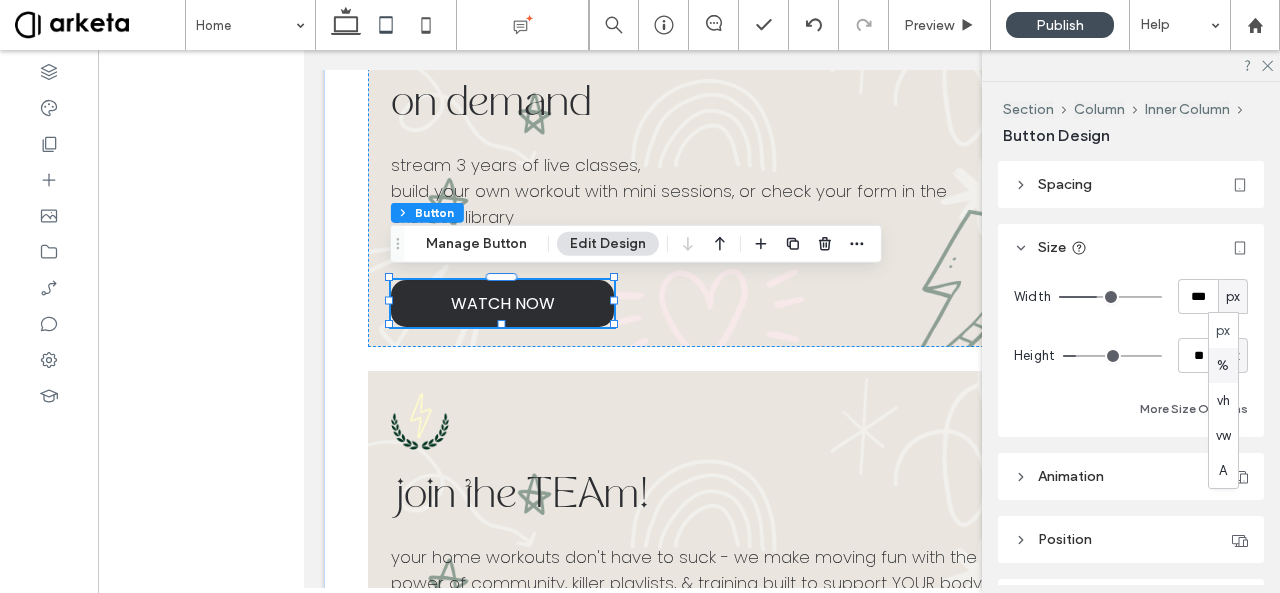 click on "%" at bounding box center (1223, 366) 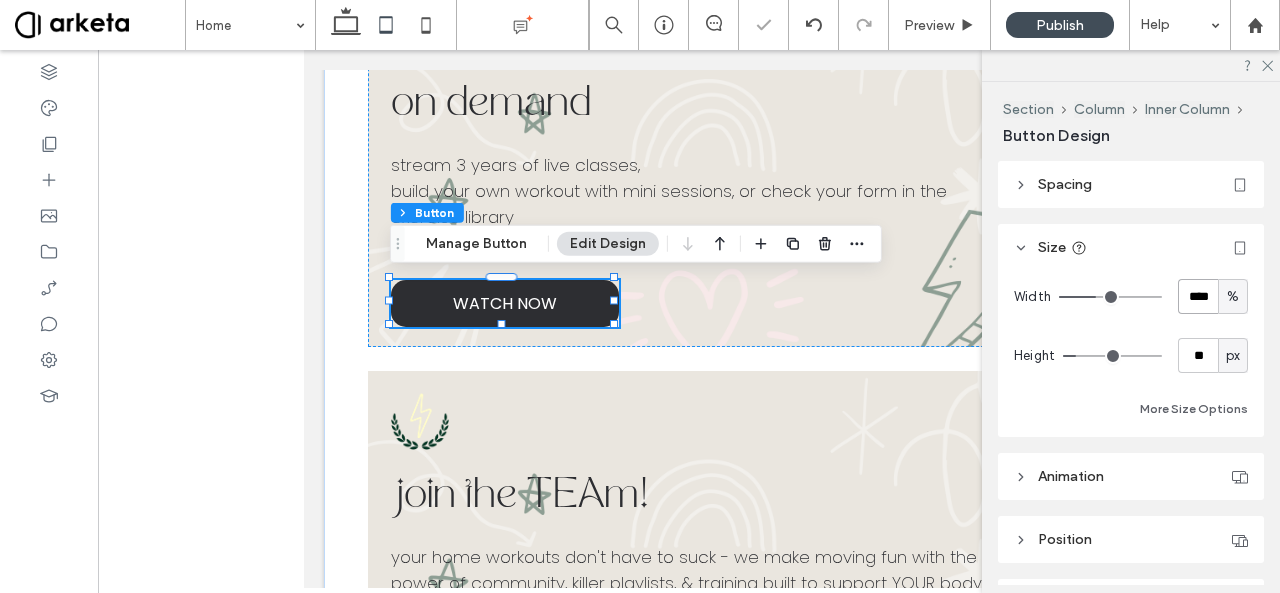 click on "****" at bounding box center [1198, 296] 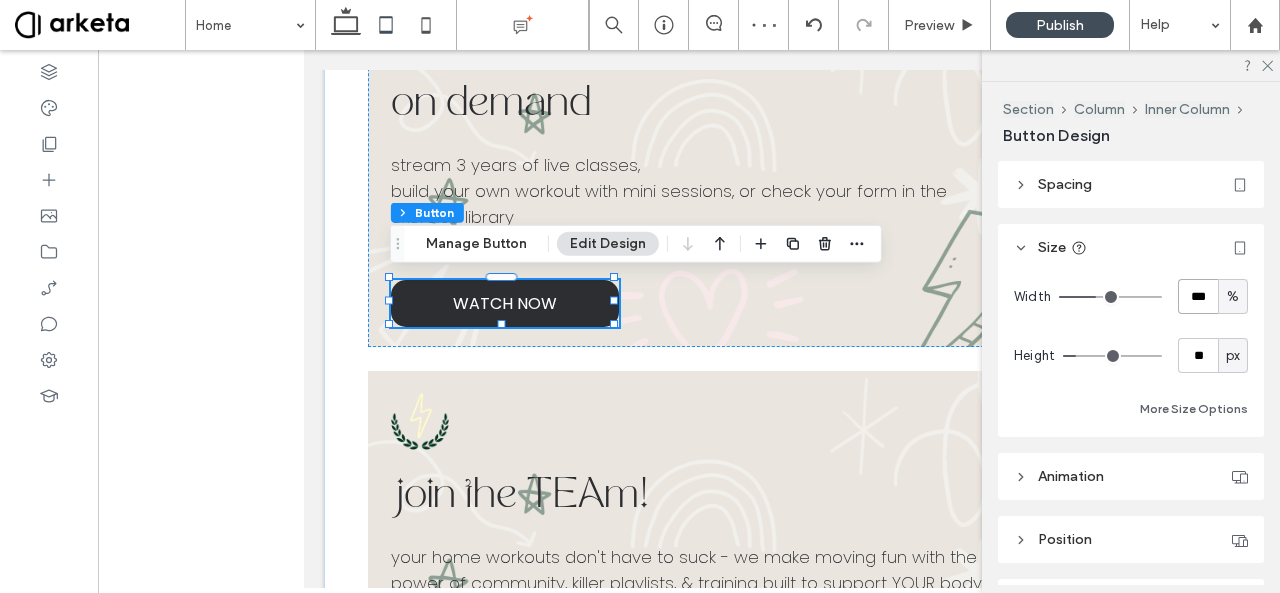 type on "***" 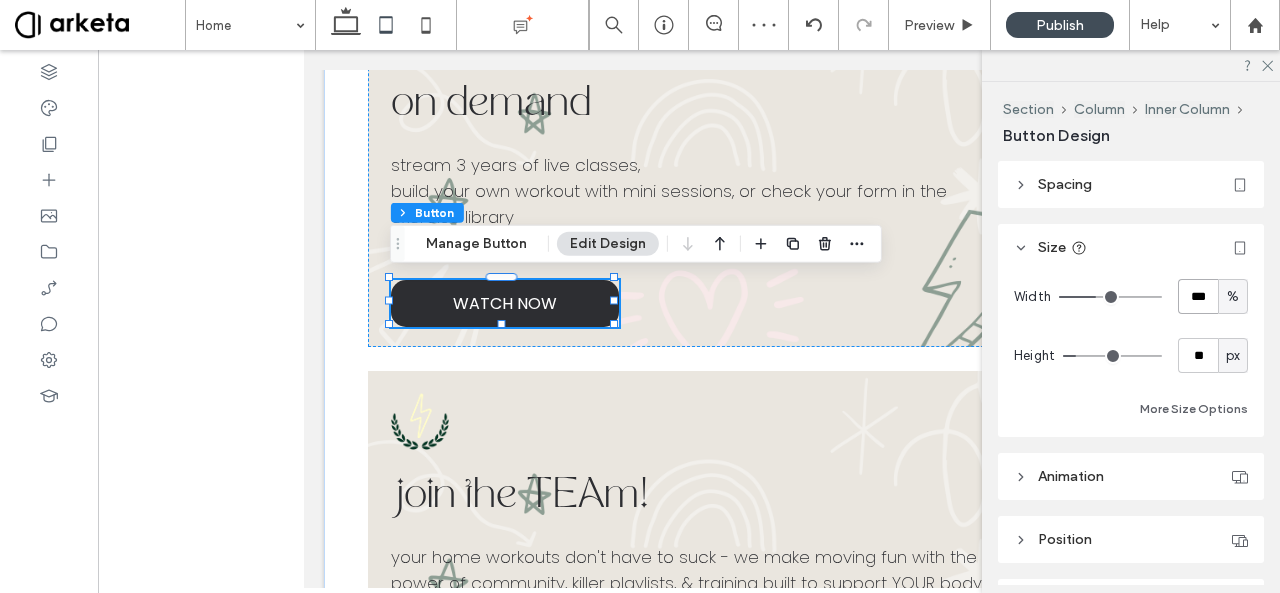 type on "***" 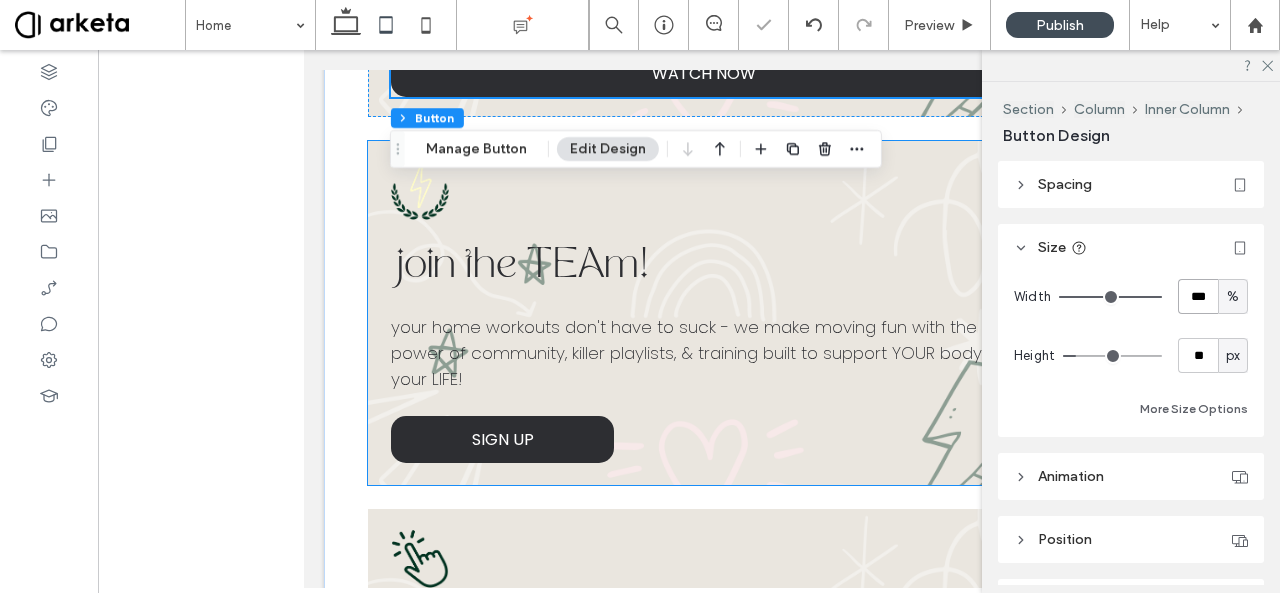 scroll, scrollTop: 1160, scrollLeft: 0, axis: vertical 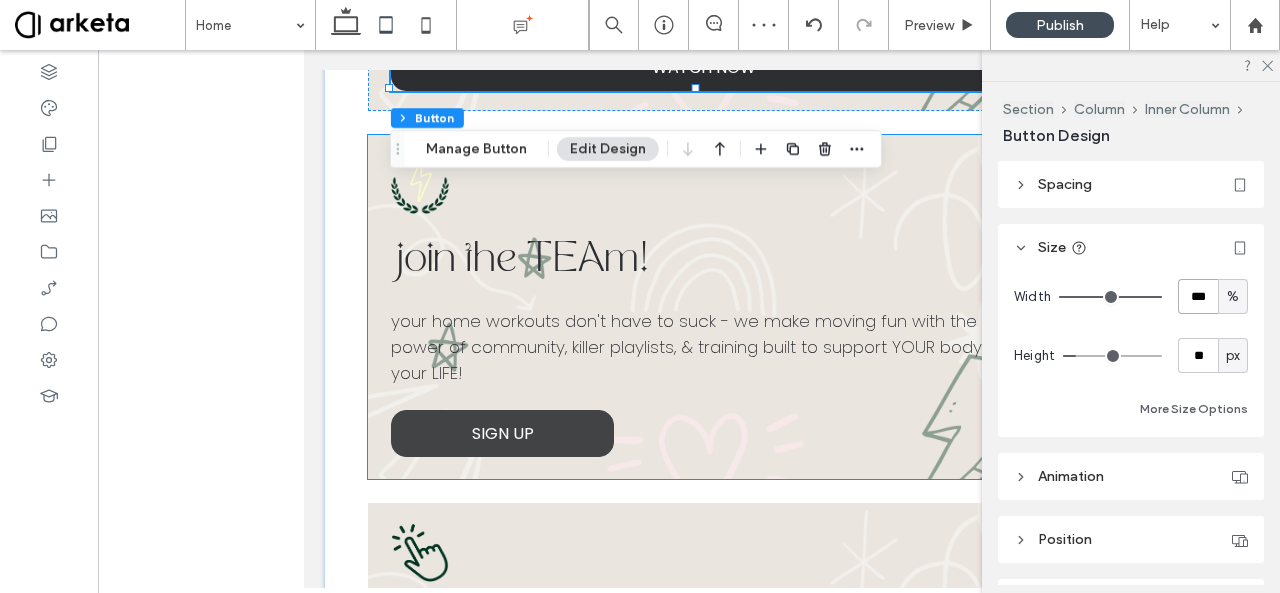 click on "SIGN UP" at bounding box center (502, 433) 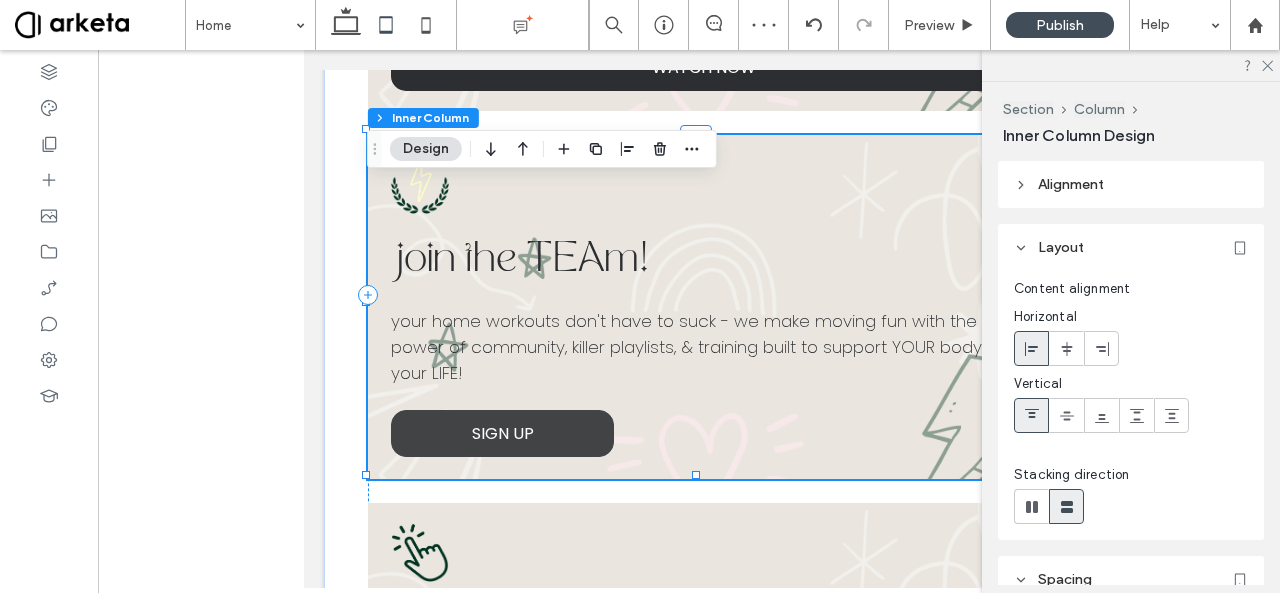 click on "SIGN UP" at bounding box center (502, 433) 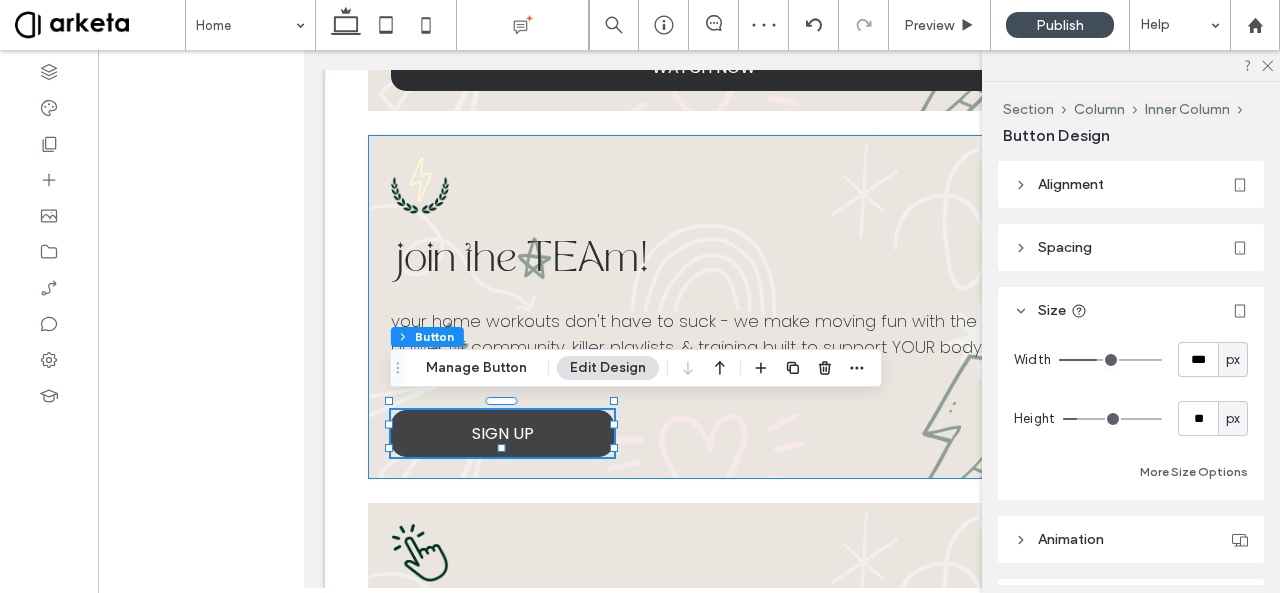 type on "**" 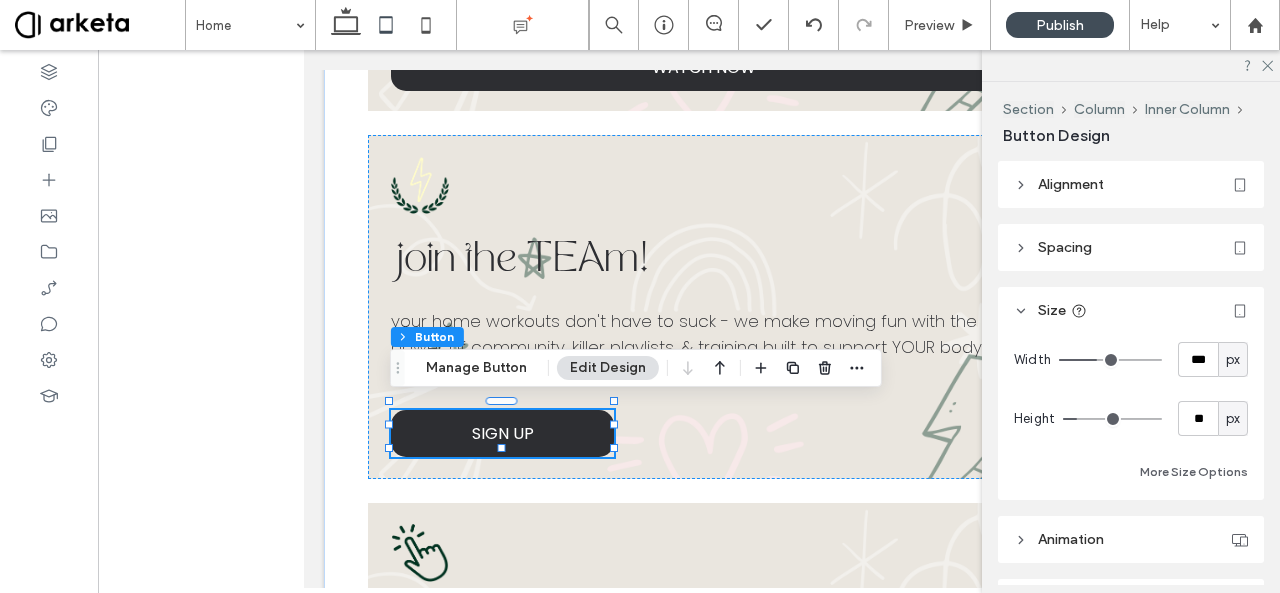 click on "px" at bounding box center [1233, 360] 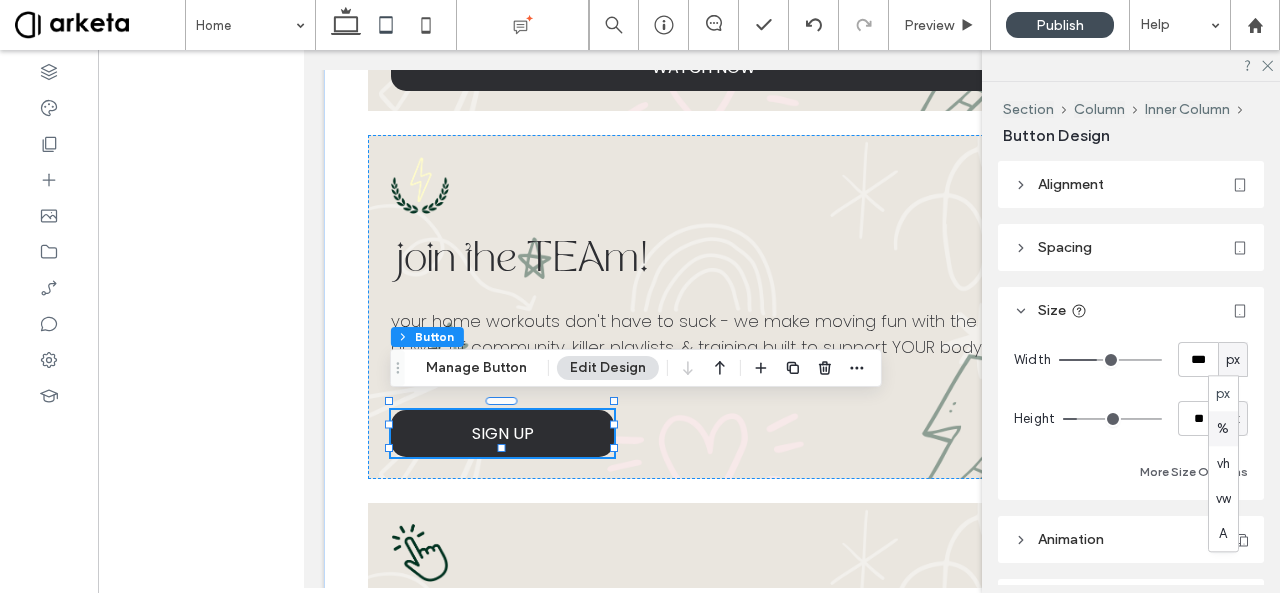 click on "%" at bounding box center (1223, 428) 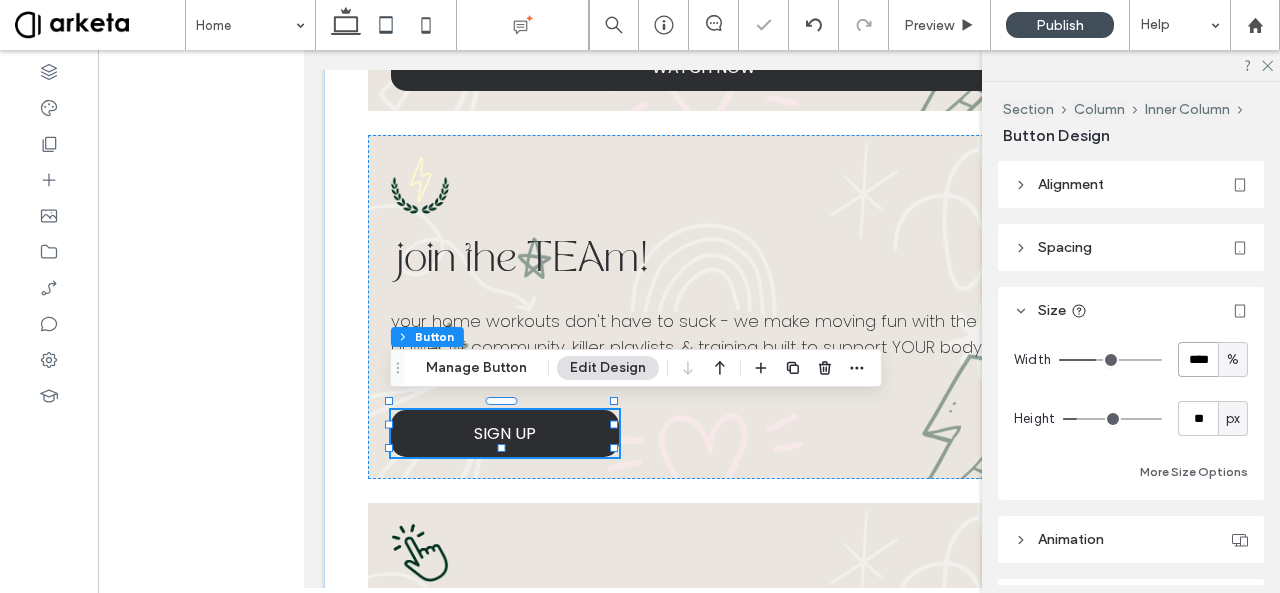 click on "****" at bounding box center [1198, 359] 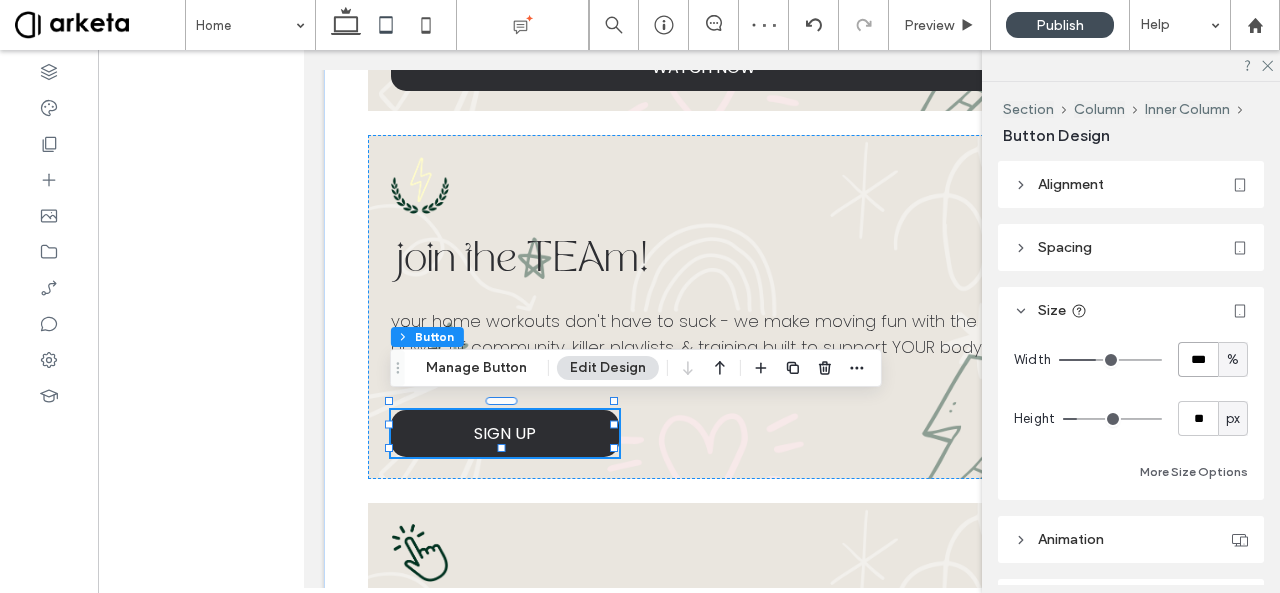 type on "***" 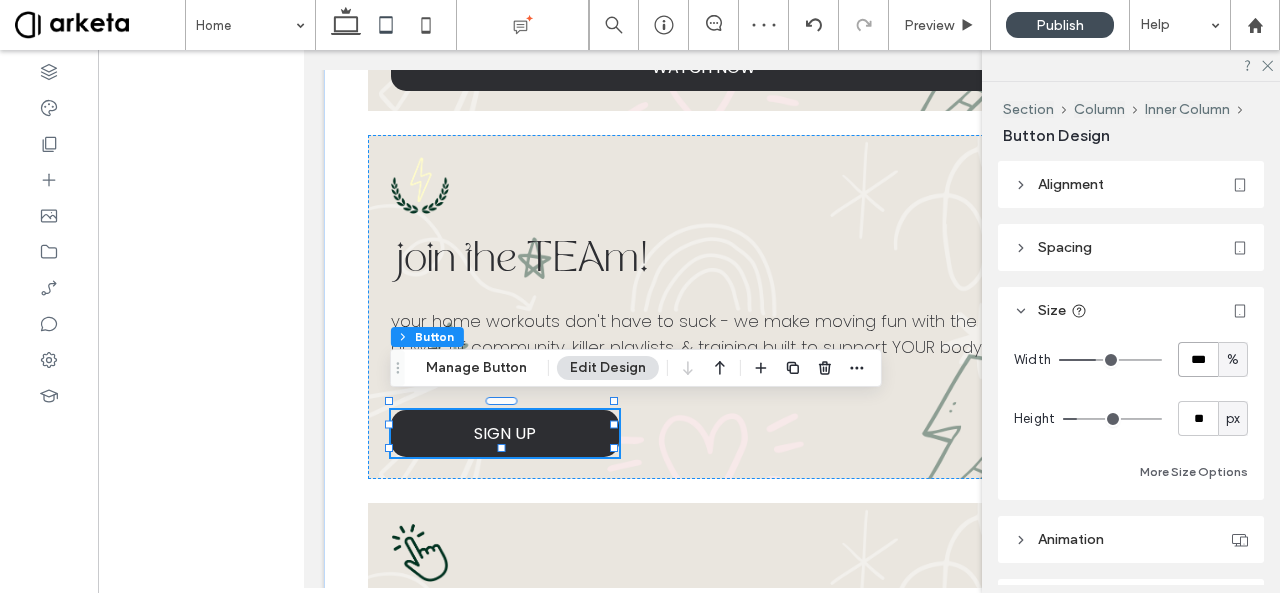 type on "***" 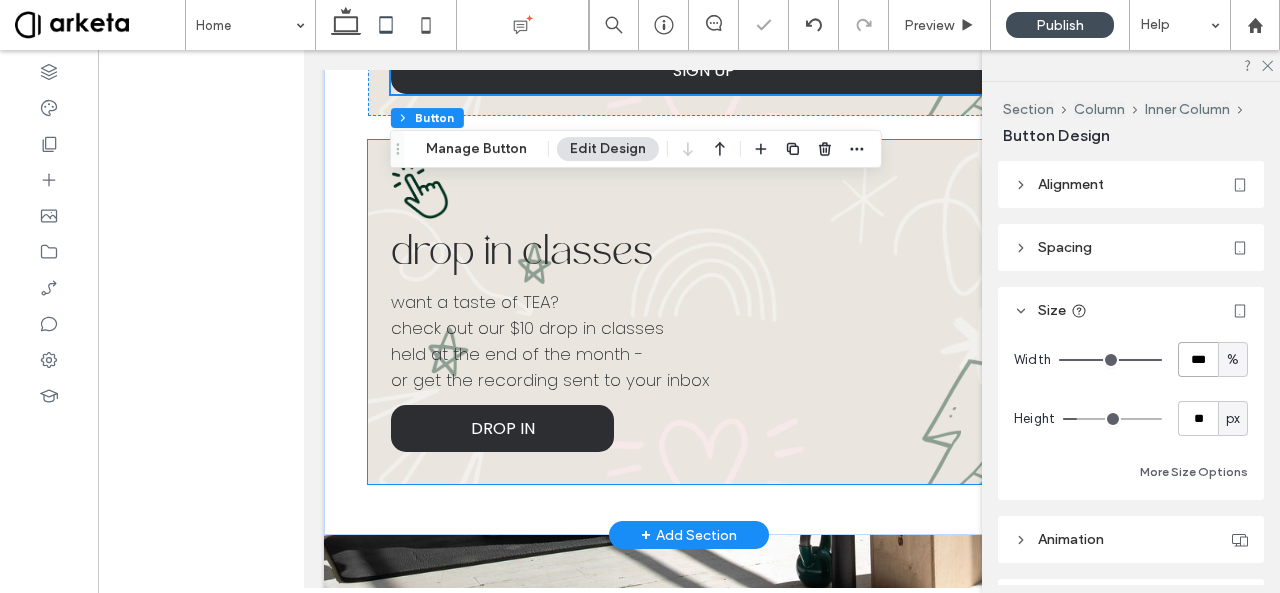 scroll, scrollTop: 1549, scrollLeft: 0, axis: vertical 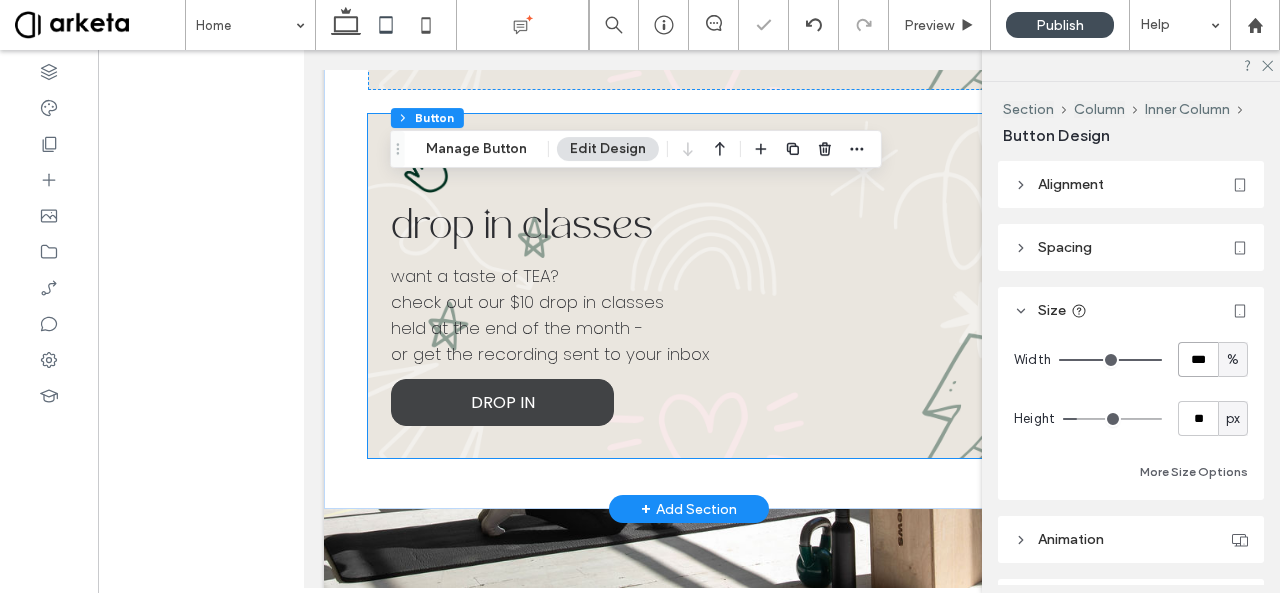 click on "DROP IN" at bounding box center (502, 402) 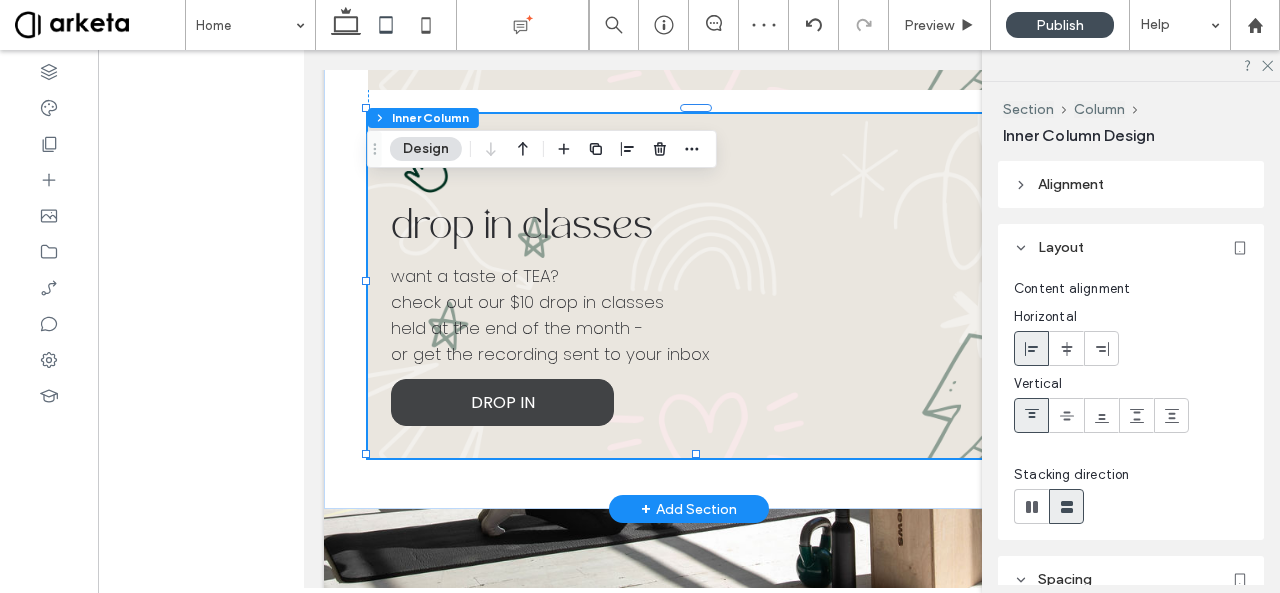 click on "DROP IN" at bounding box center (502, 402) 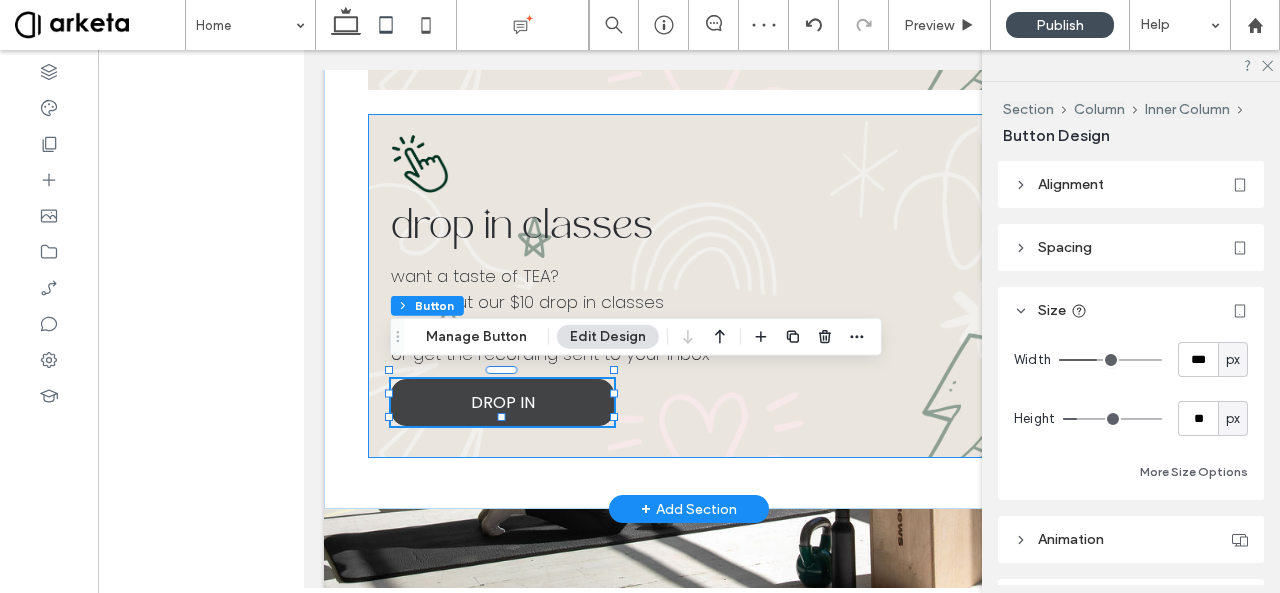 type on "**" 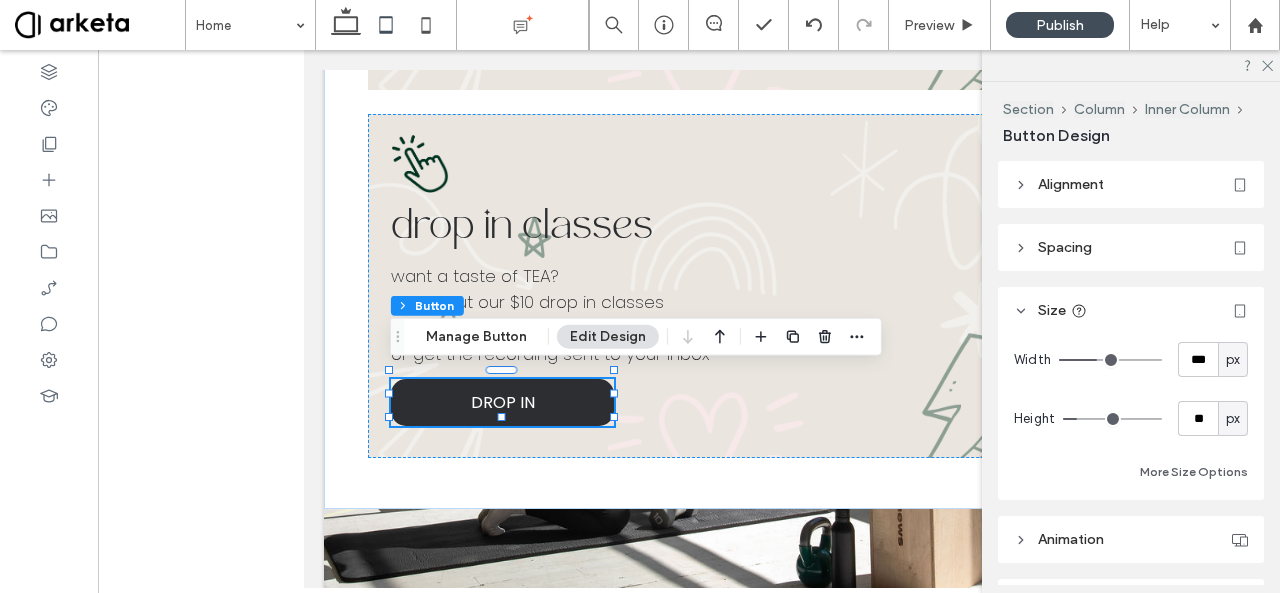 click on "px" at bounding box center (1233, 360) 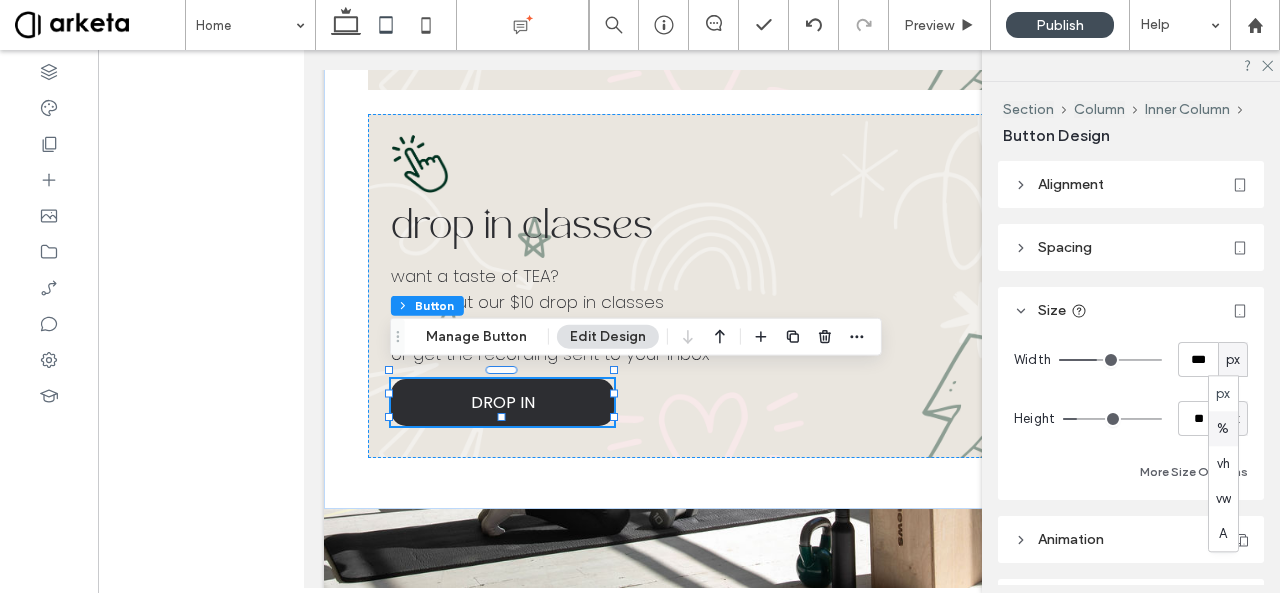 click on "%" at bounding box center [1223, 428] 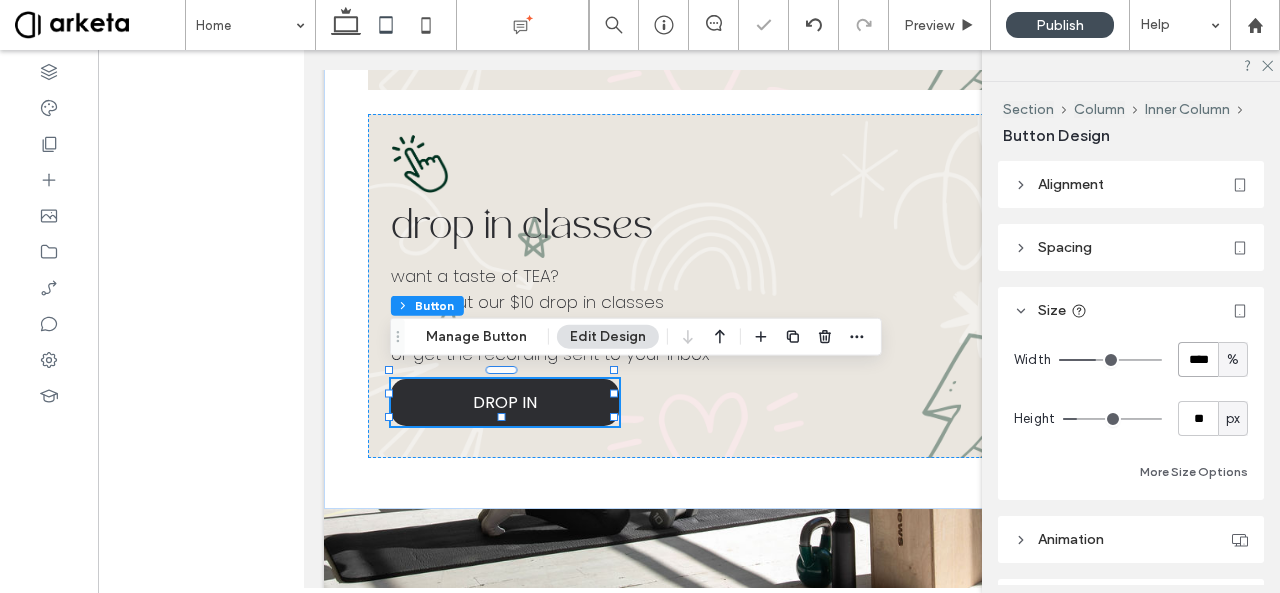 click on "****" at bounding box center [1198, 359] 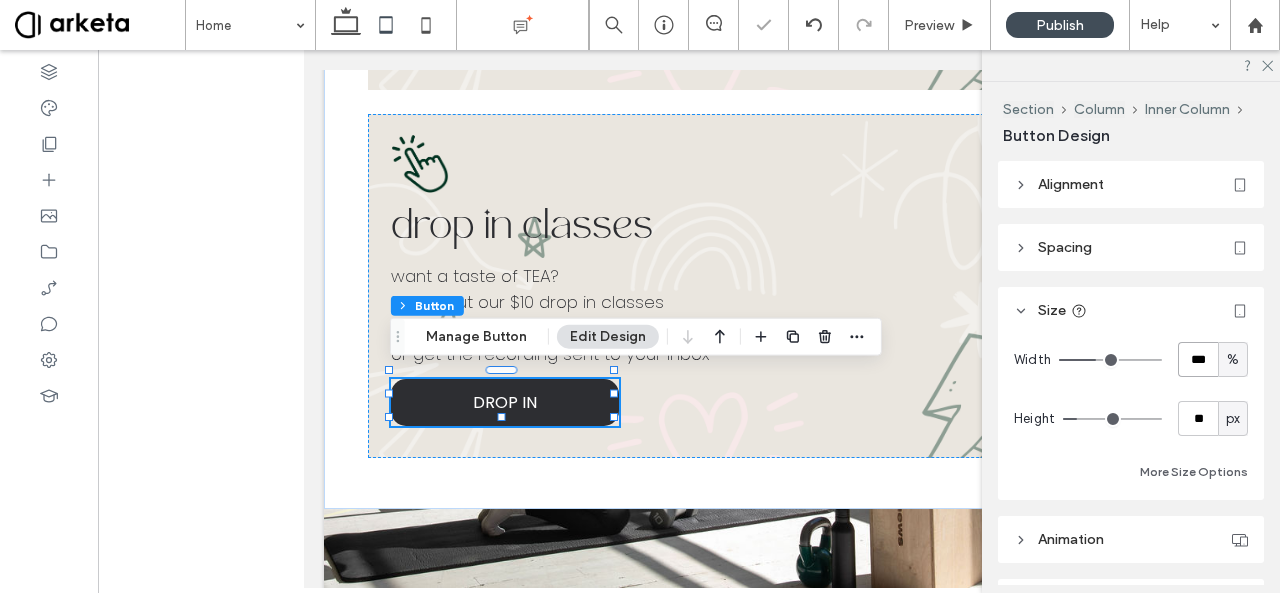 type on "***" 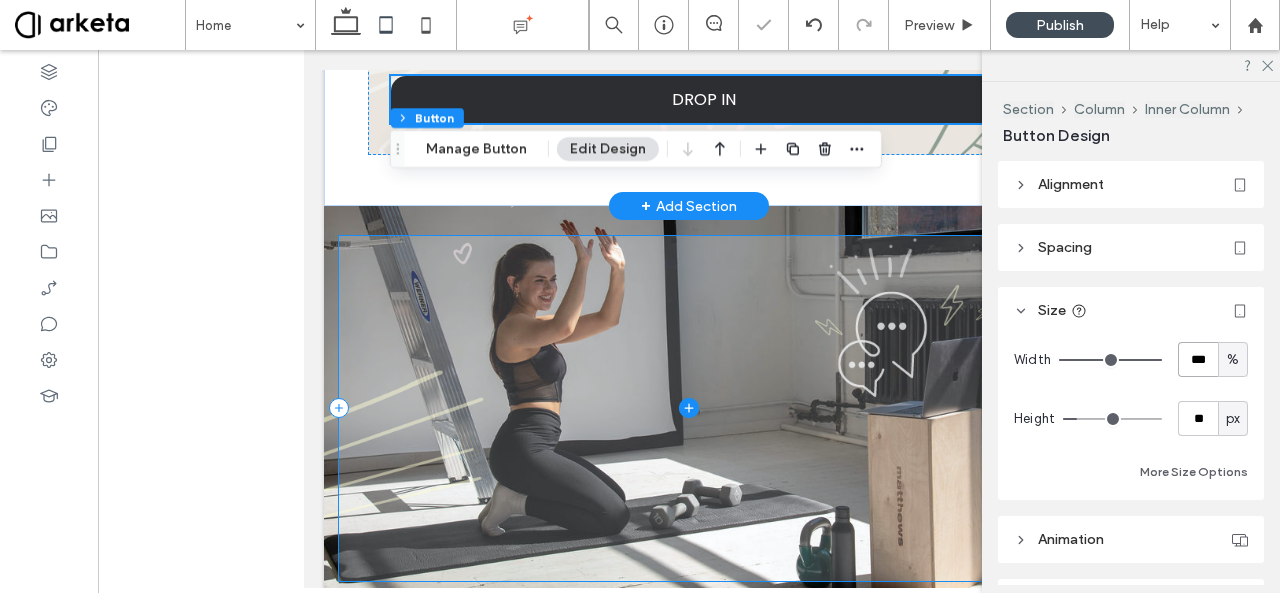 scroll, scrollTop: 1854, scrollLeft: 0, axis: vertical 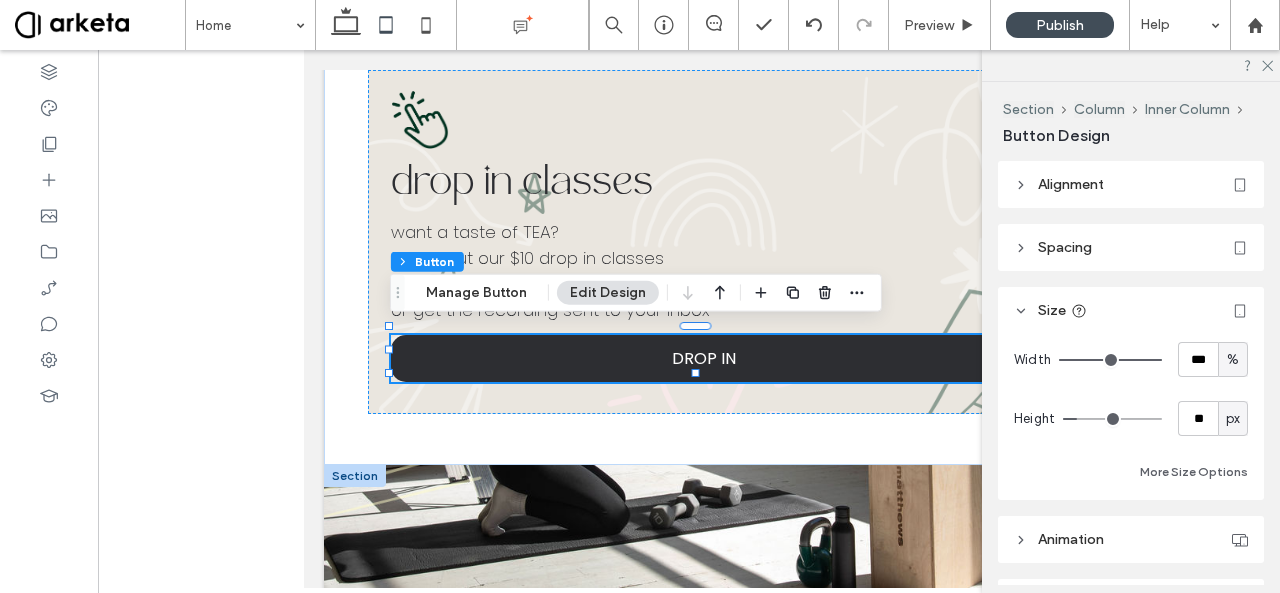 click at bounding box center [1131, 65] 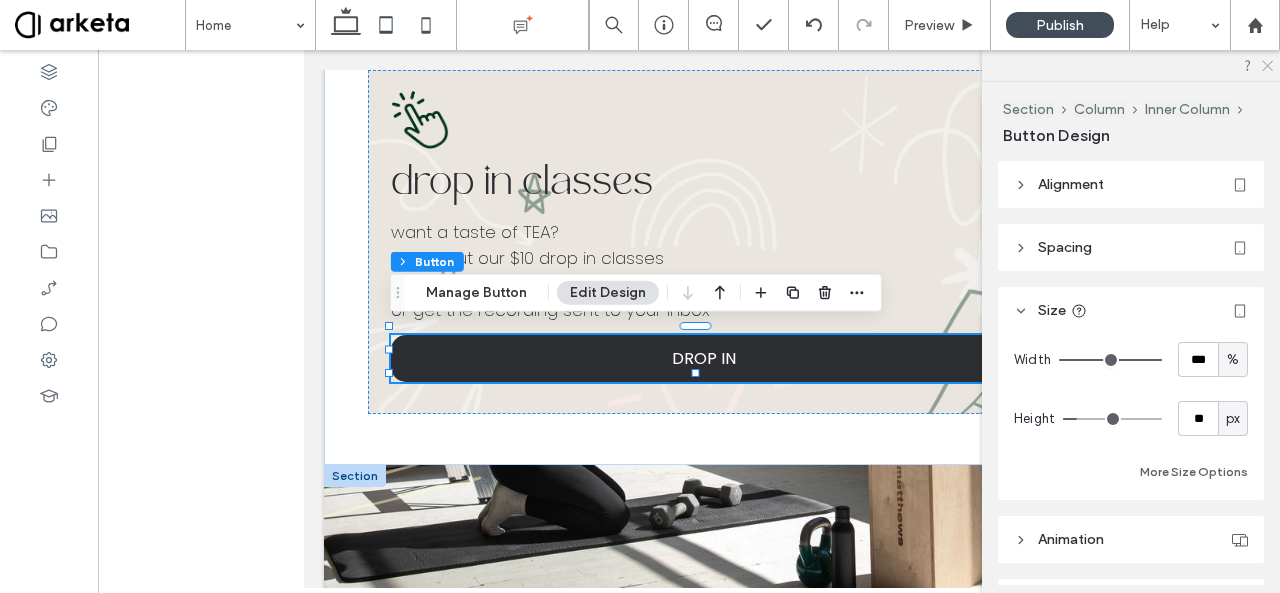 click 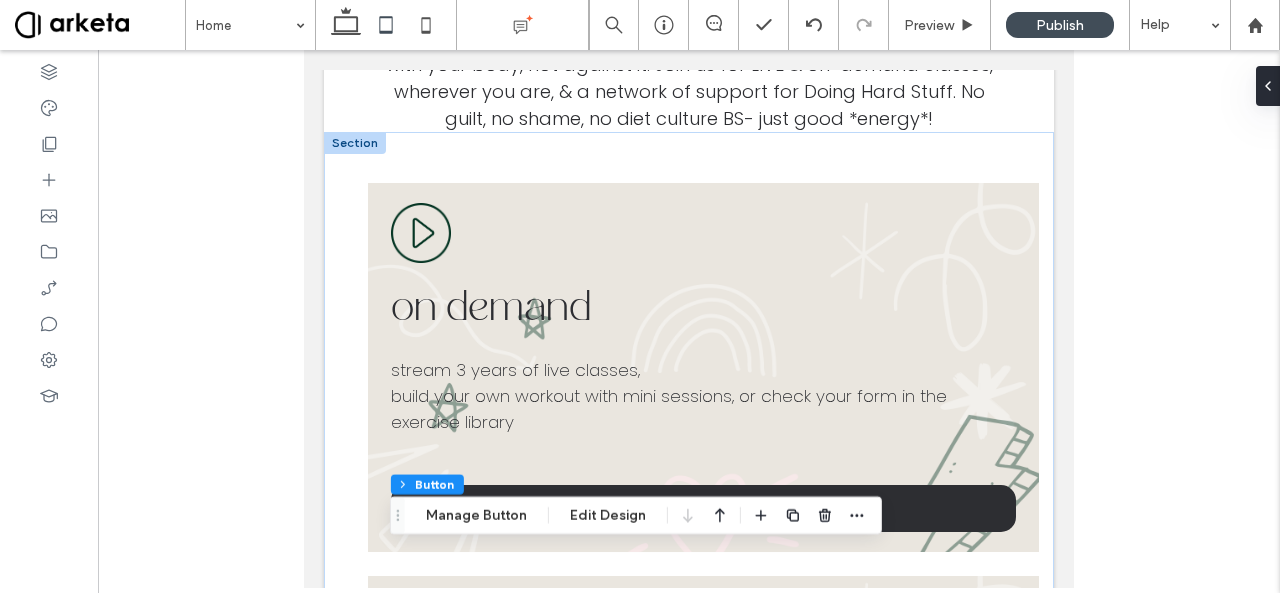 scroll, scrollTop: 462, scrollLeft: 0, axis: vertical 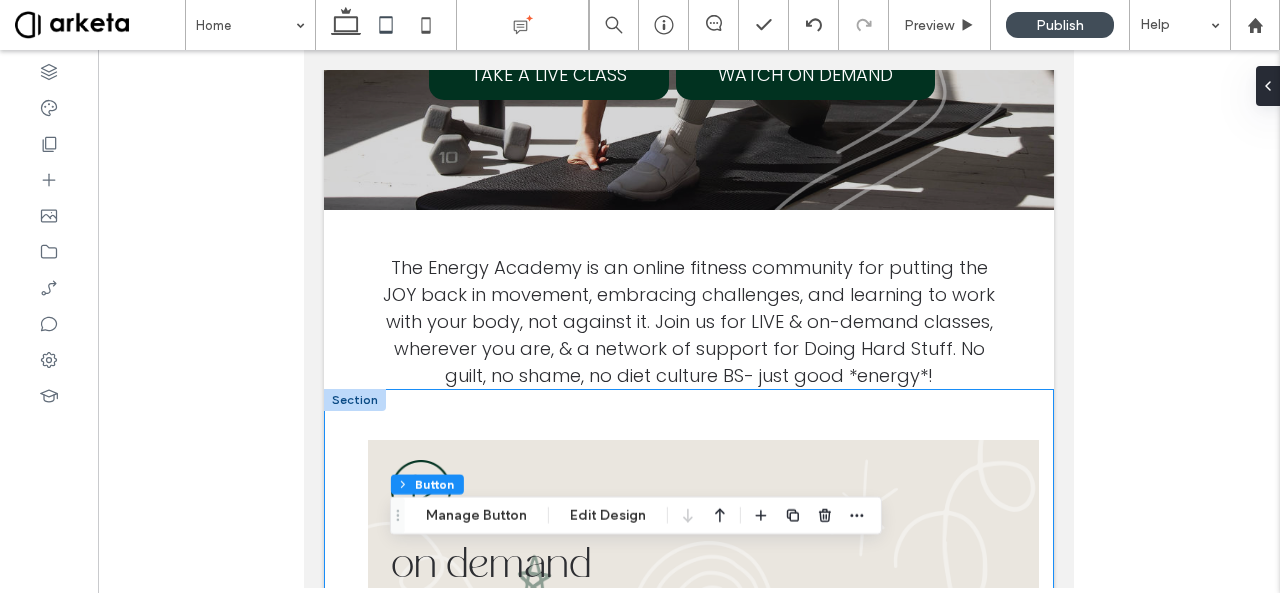 click on "on demand
stream 3 years of live classes, build your own workout with mini sessions, or check your form in the exercise library ﻿
WATCH NOW
join the TEAm!
your home workouts don't have to suck - we make moving fun with the power of community, killer playlists, & training built to support YOUR body & your LIFE!
SIGN UP
drop in classes
want a taste of TEA? check out our $10 drop in classes held at the end of the month - or get the recording sent to your inbox
DROP IN" at bounding box center (689, 992) 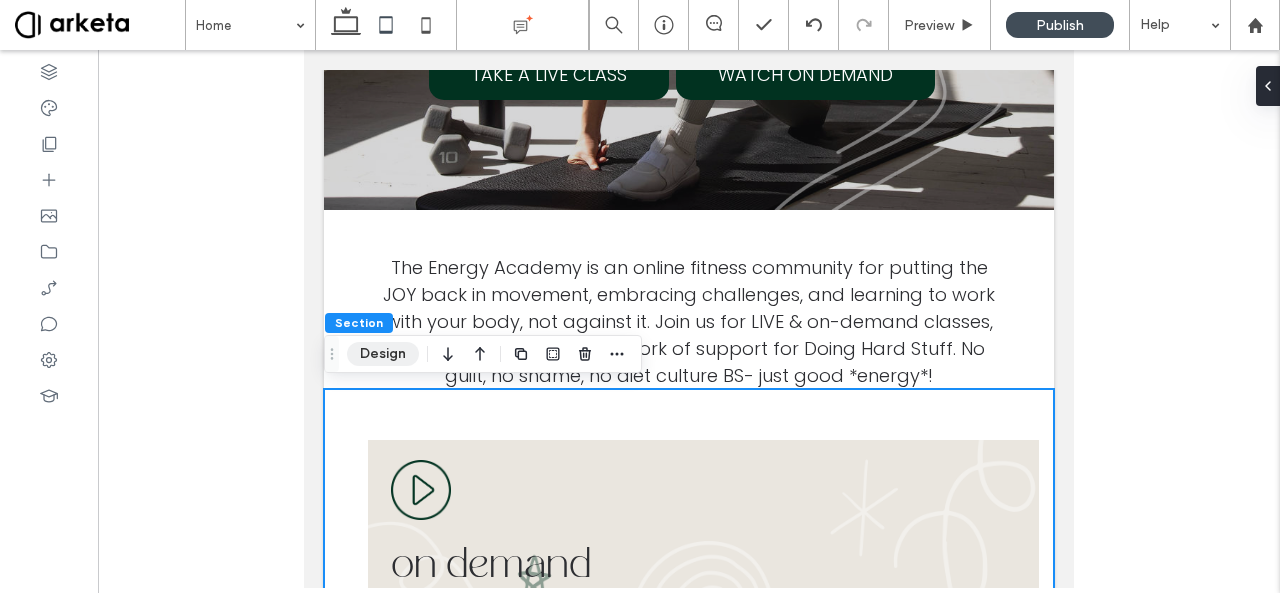click on "Design" at bounding box center [383, 354] 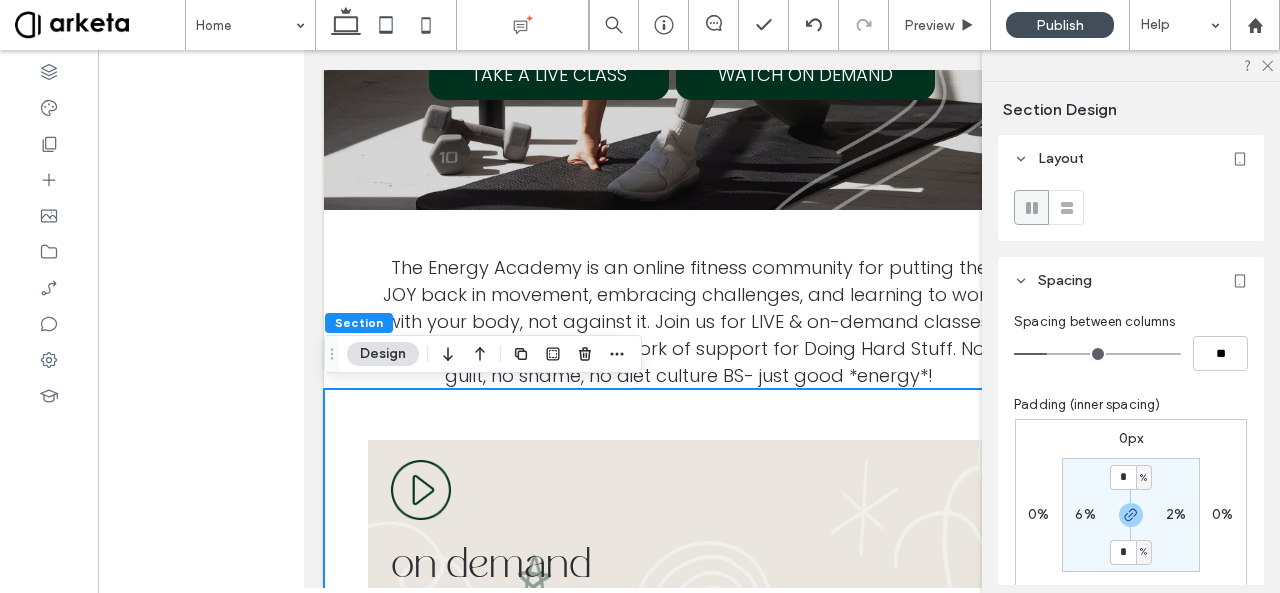 type 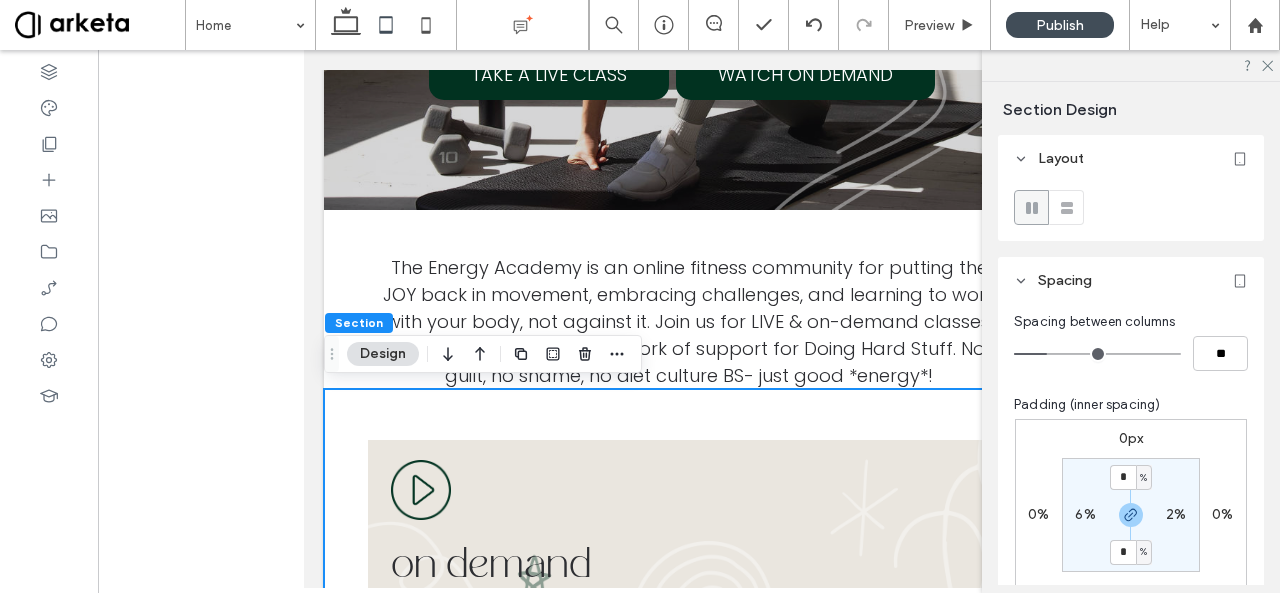 click on "2%" at bounding box center [1176, 514] 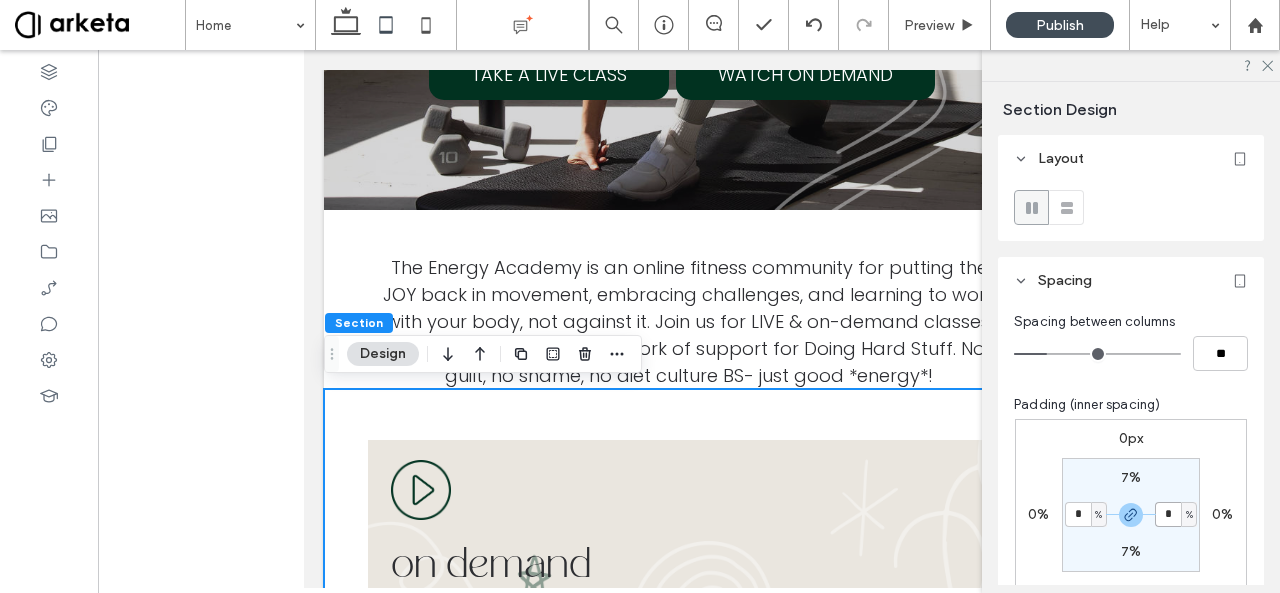 click on "*" at bounding box center [1168, 514] 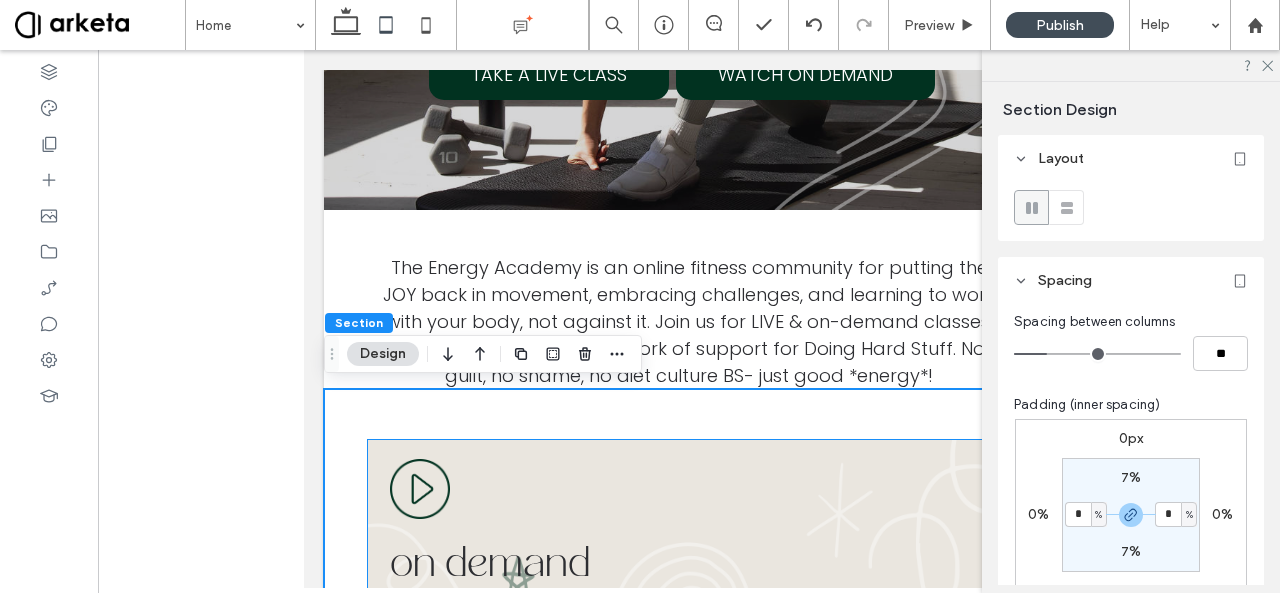 click at bounding box center [420, 489] 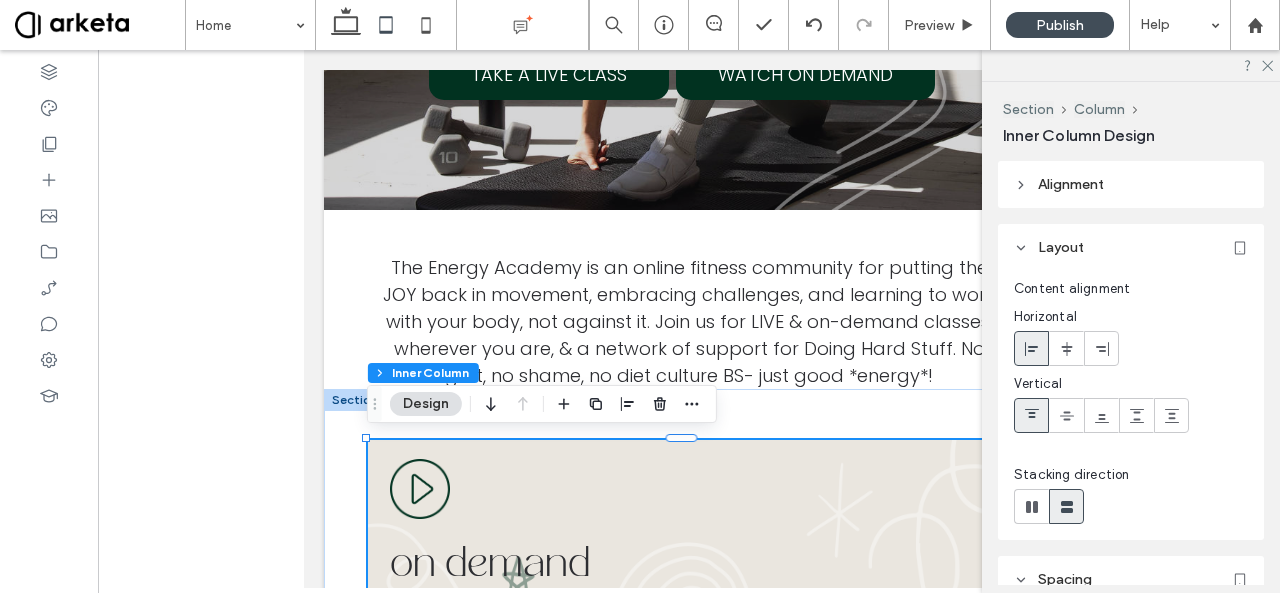 scroll, scrollTop: 509, scrollLeft: 0, axis: vertical 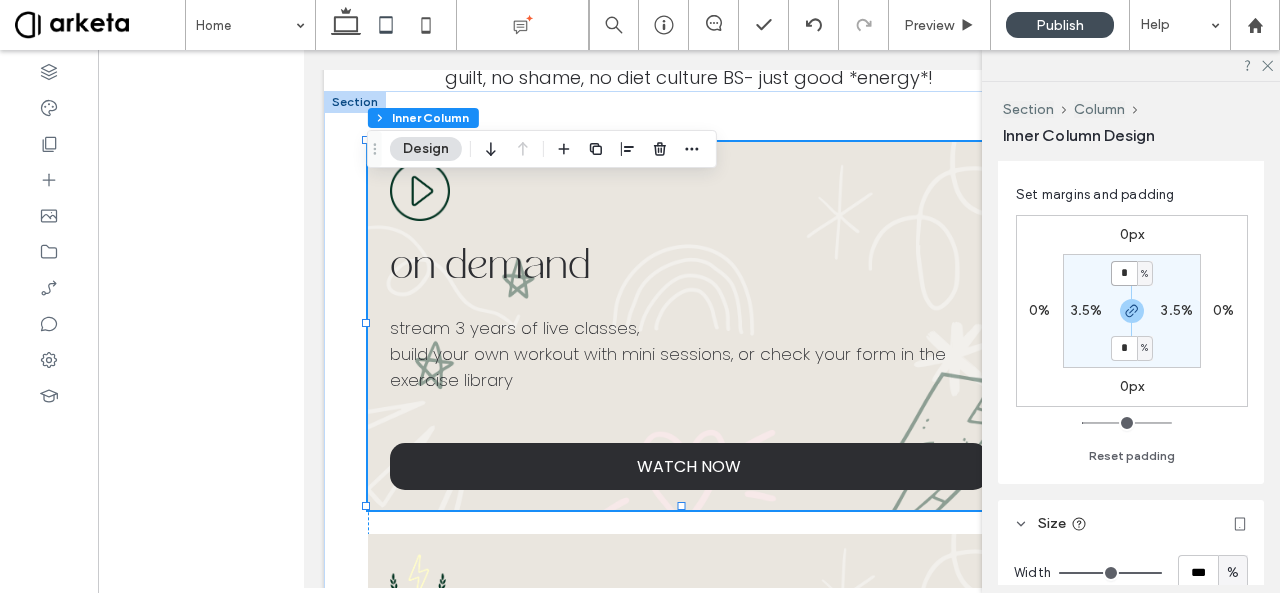 click on "*" at bounding box center [1124, 273] 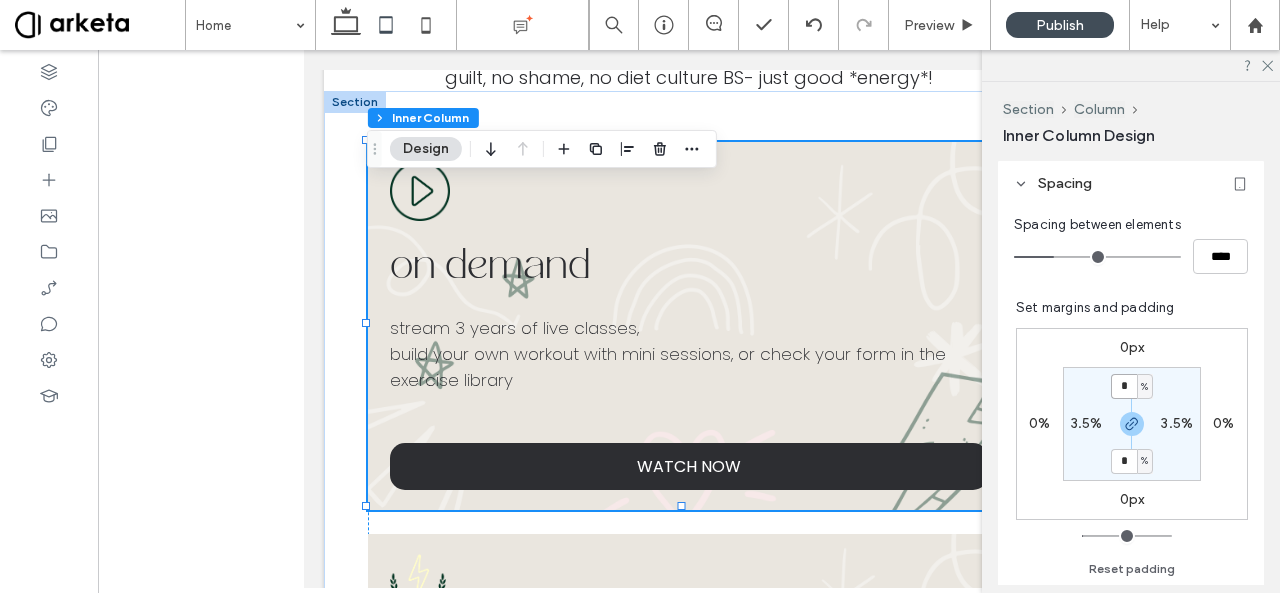 type on "*" 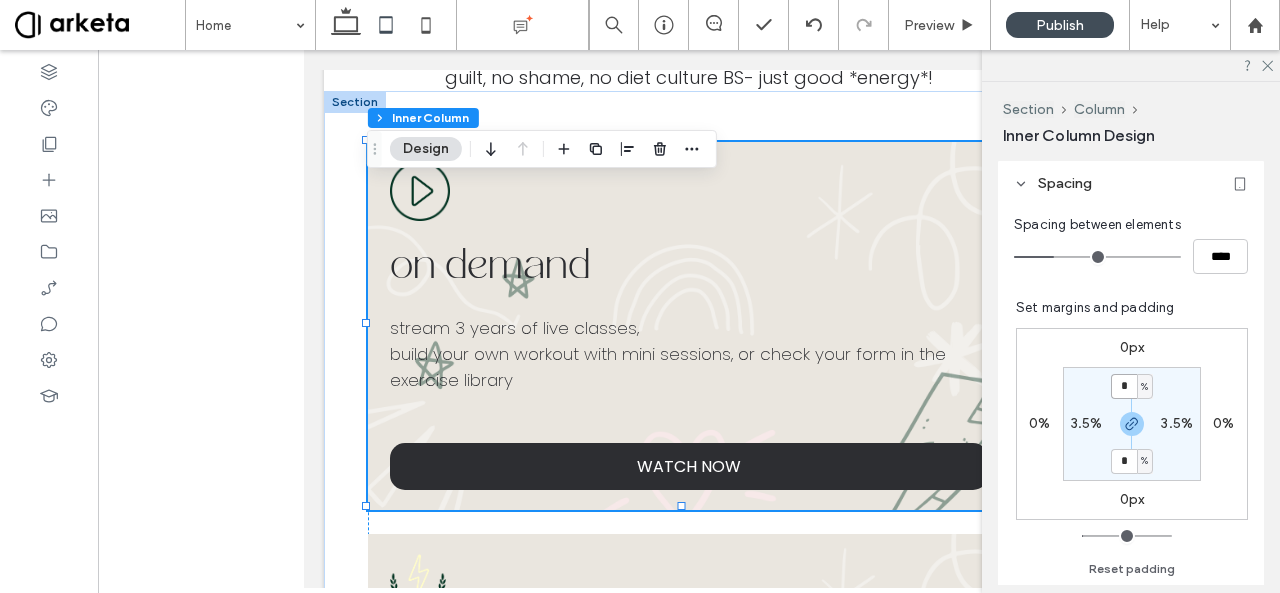 type on "*" 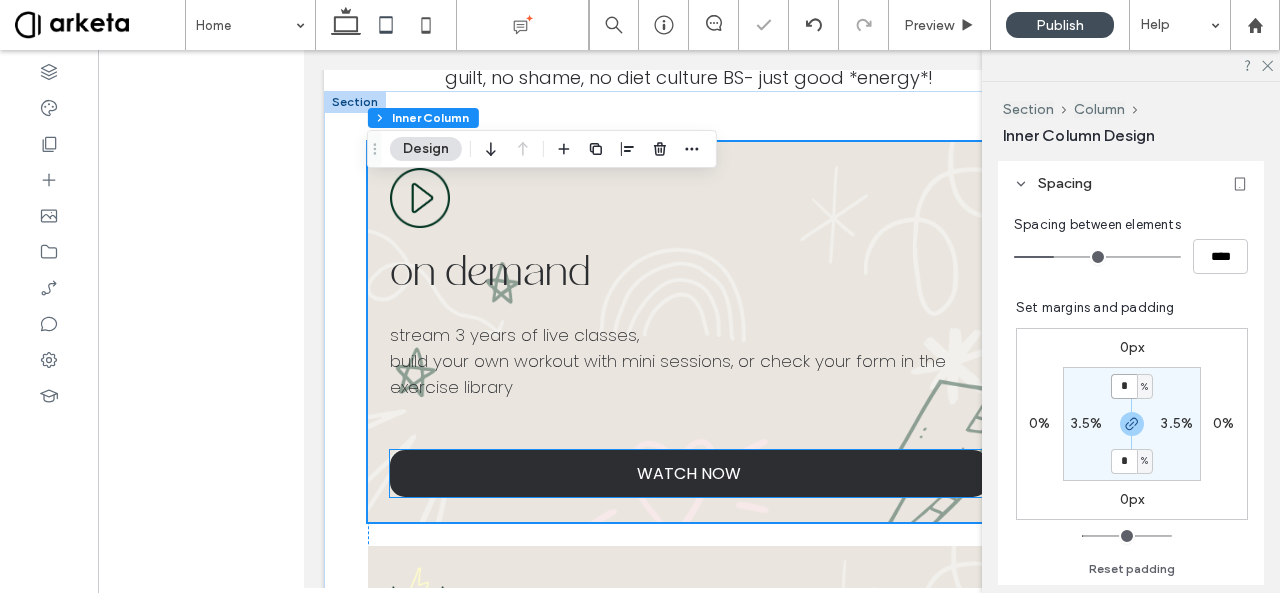 scroll, scrollTop: 1060, scrollLeft: 0, axis: vertical 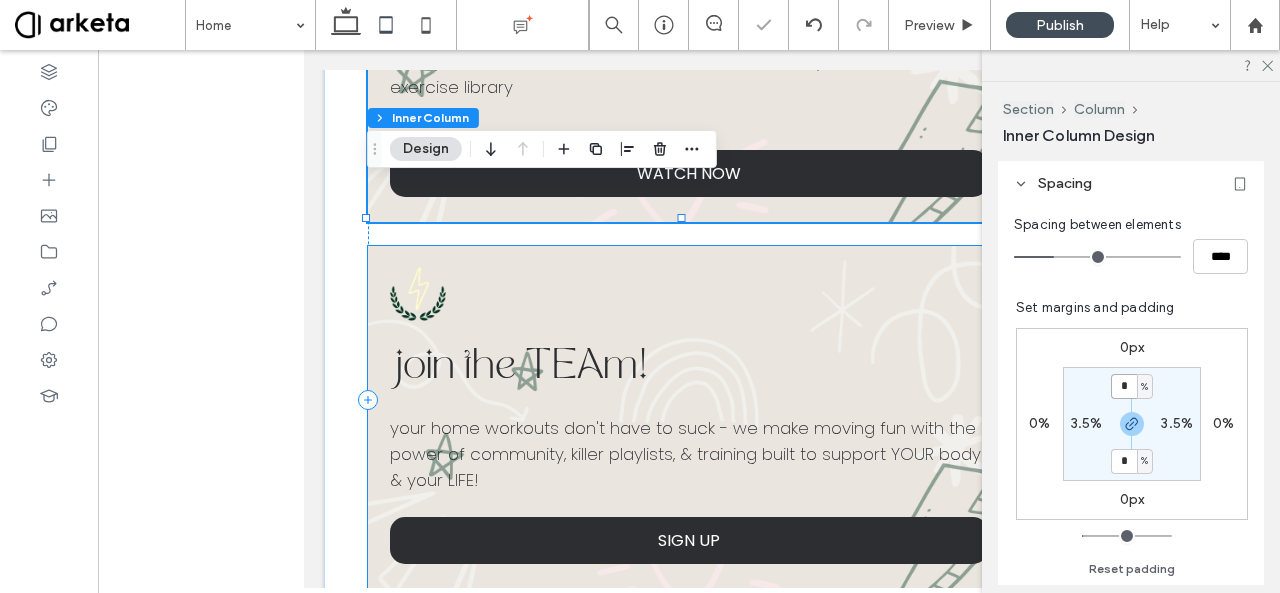 click on "join the TEAm!
your home workouts don't have to suck - we make moving fun with the power of community, killer playlists, & training built to support YOUR body & your LIFE!
SIGN UP" at bounding box center (689, 418) 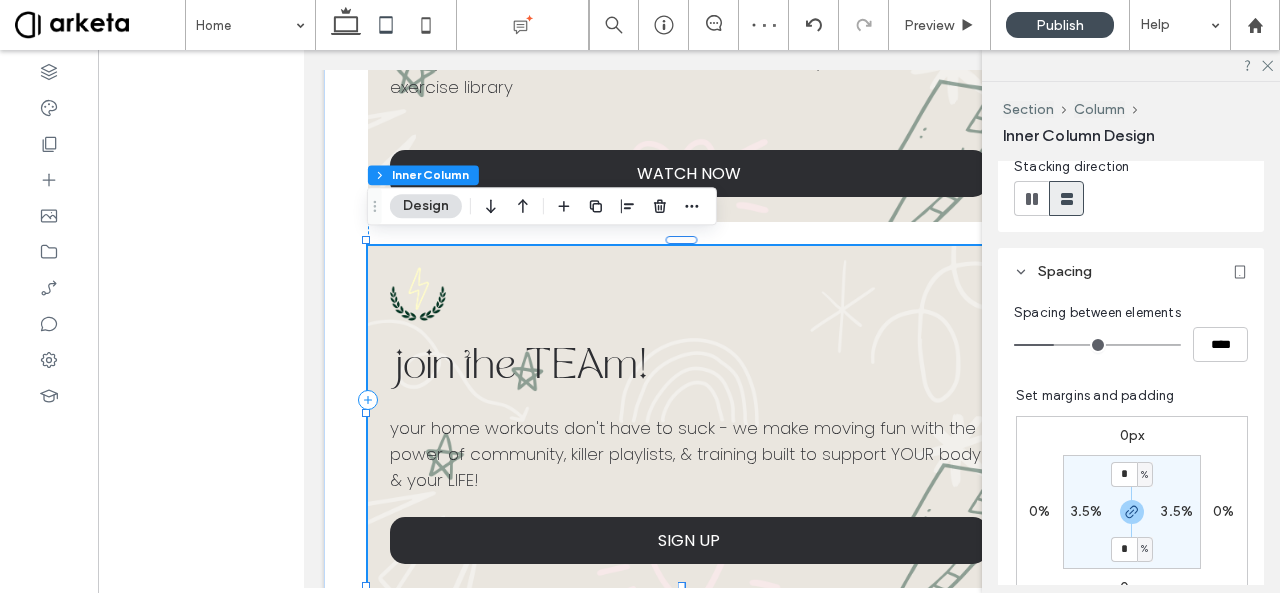 scroll, scrollTop: 543, scrollLeft: 0, axis: vertical 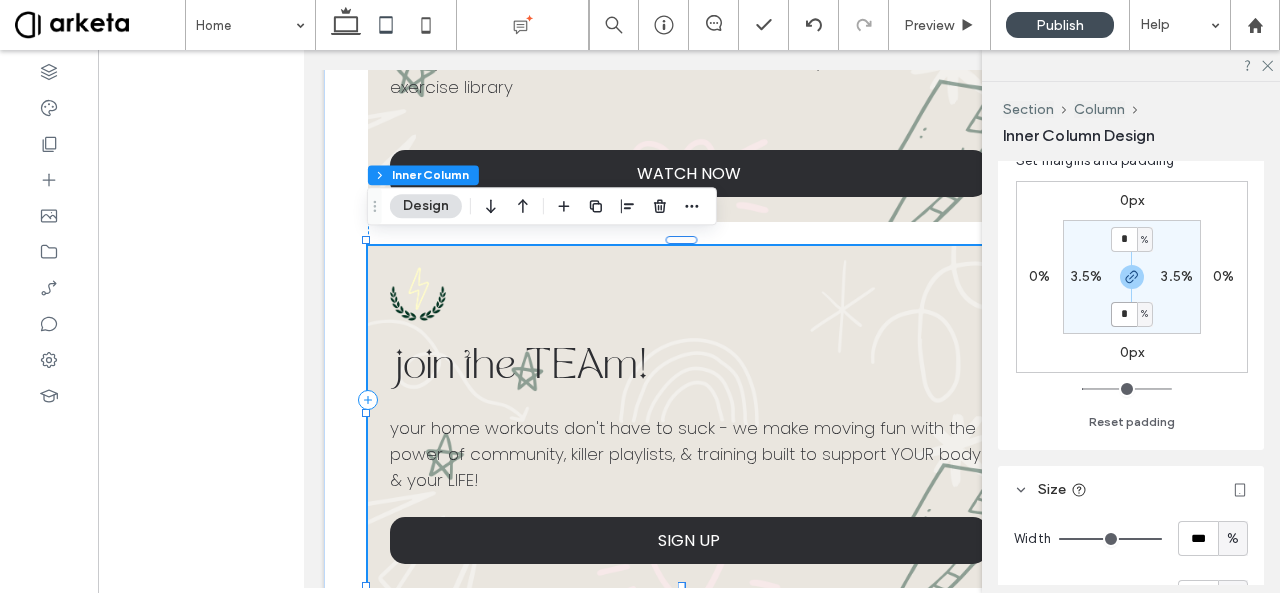 click on "*" at bounding box center (1124, 314) 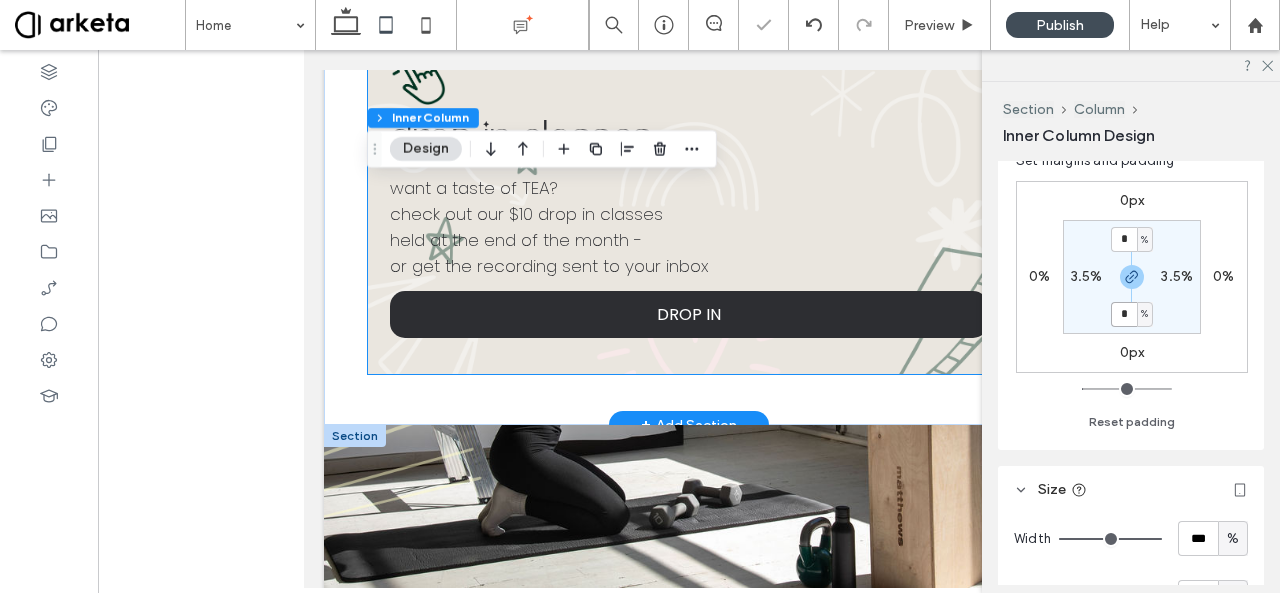 scroll, scrollTop: 1652, scrollLeft: 0, axis: vertical 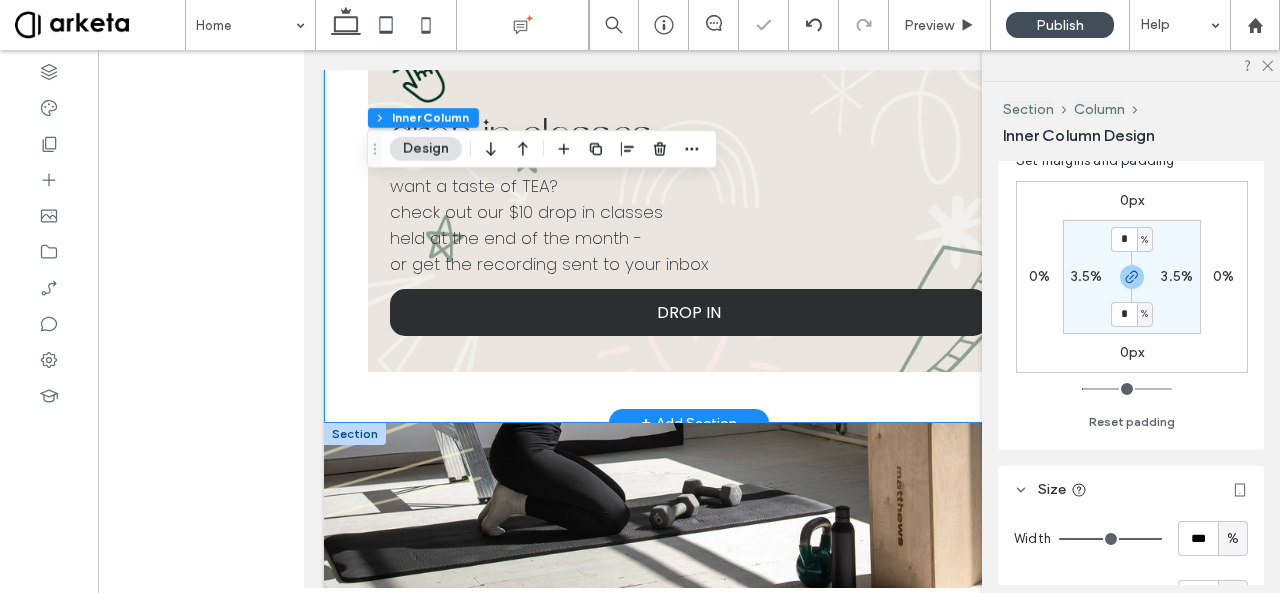 drag, startPoint x: 874, startPoint y: 371, endPoint x: 884, endPoint y: 354, distance: 19.723083 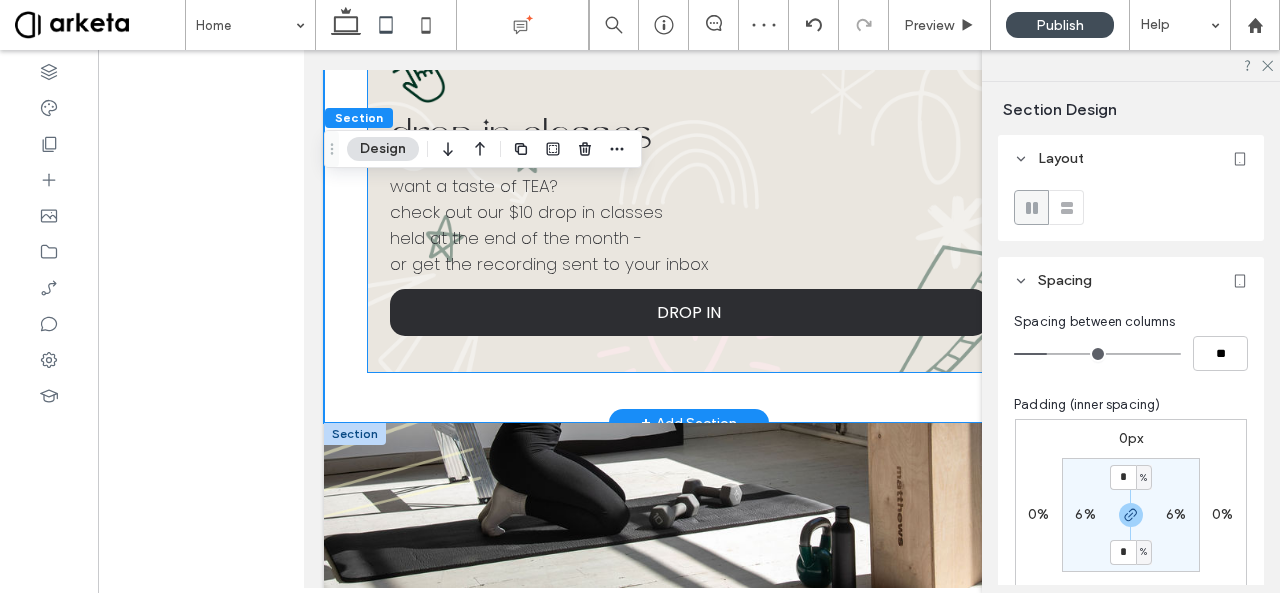 click on "drop in classes
want a taste of TEA? check out our $10 drop in classes held at the end of the month - or get the recording sent to your inbox
DROP IN" at bounding box center [689, 200] 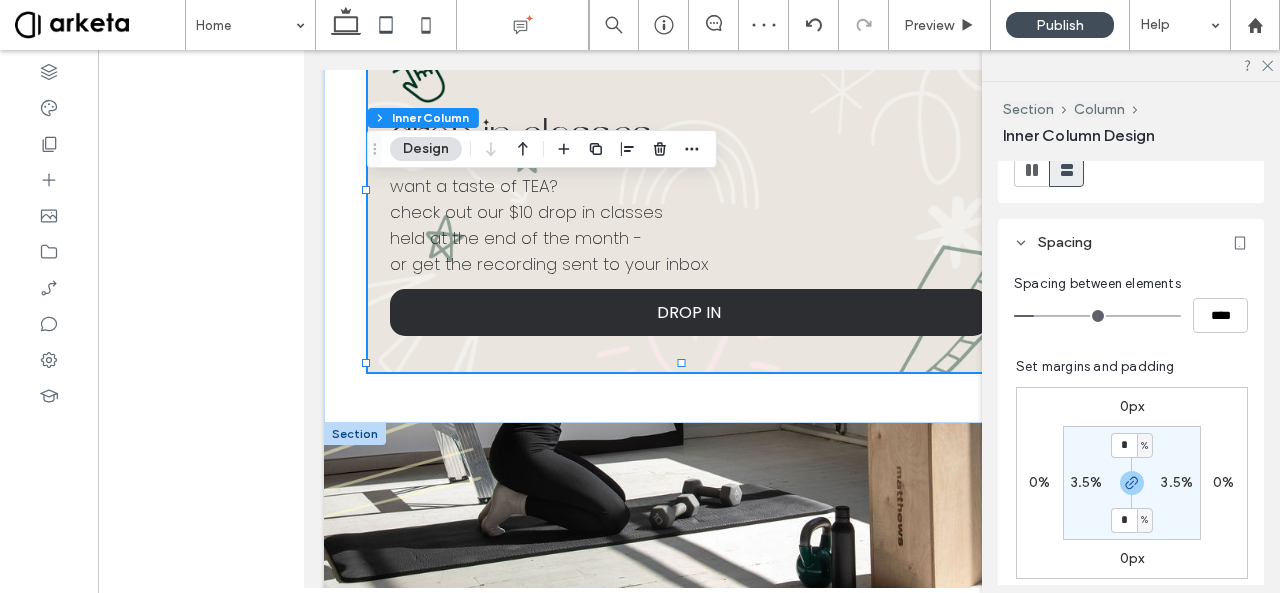 scroll, scrollTop: 565, scrollLeft: 0, axis: vertical 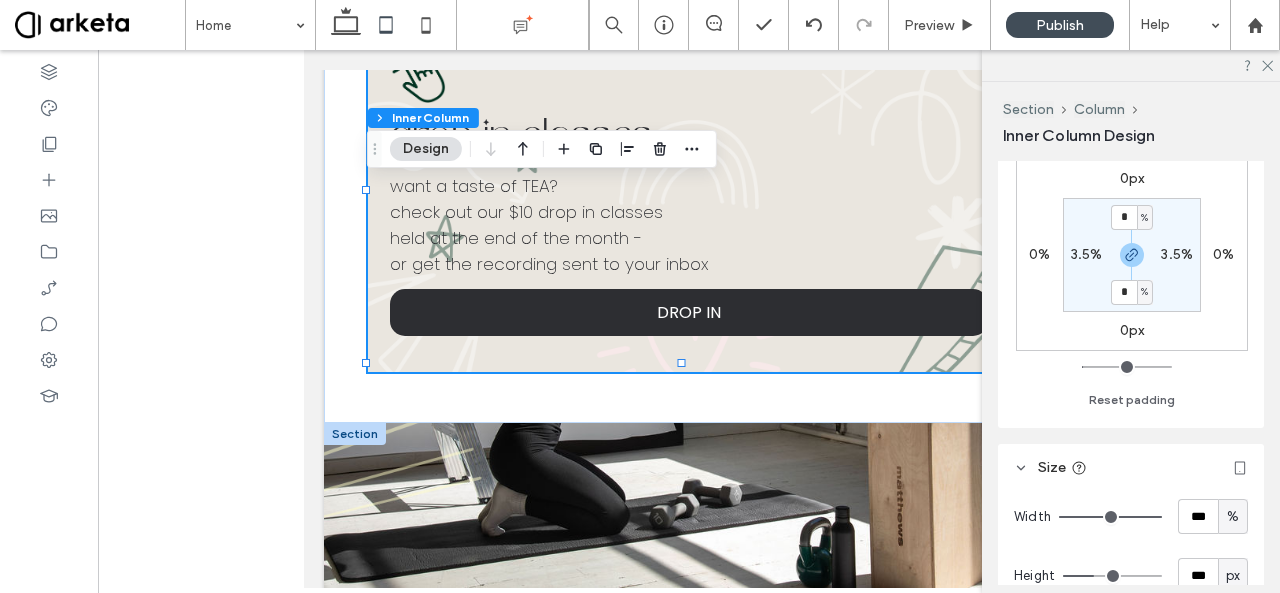 click on "* % 3.5% * % 3.5%" at bounding box center [1132, 255] 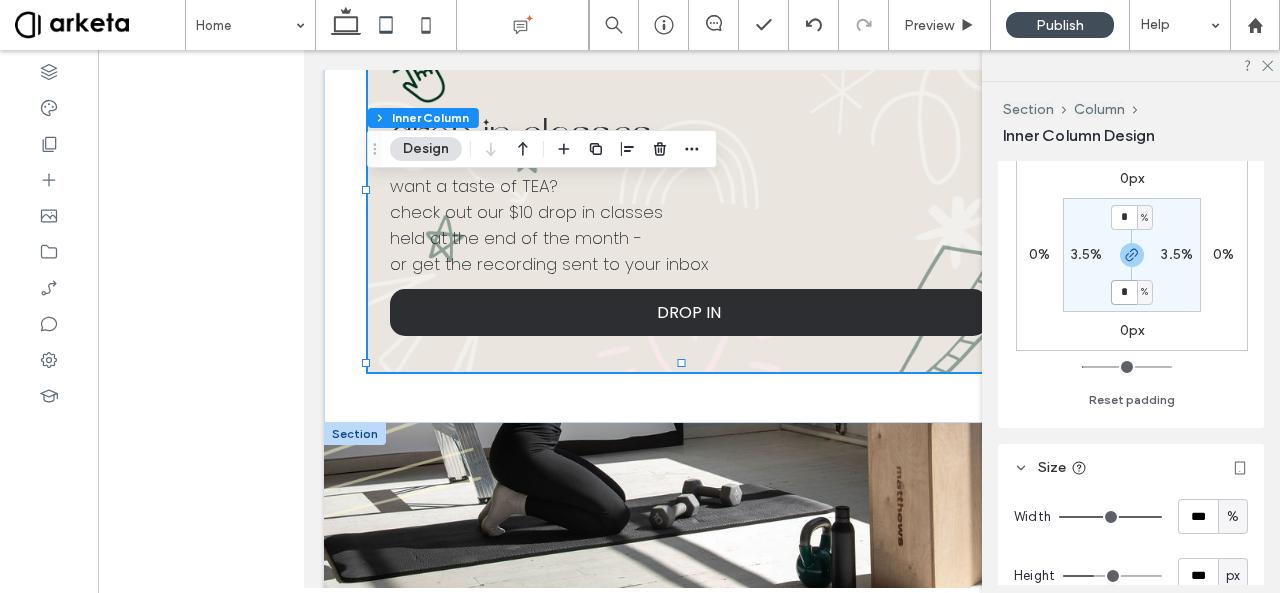 click on "*" at bounding box center [1124, 292] 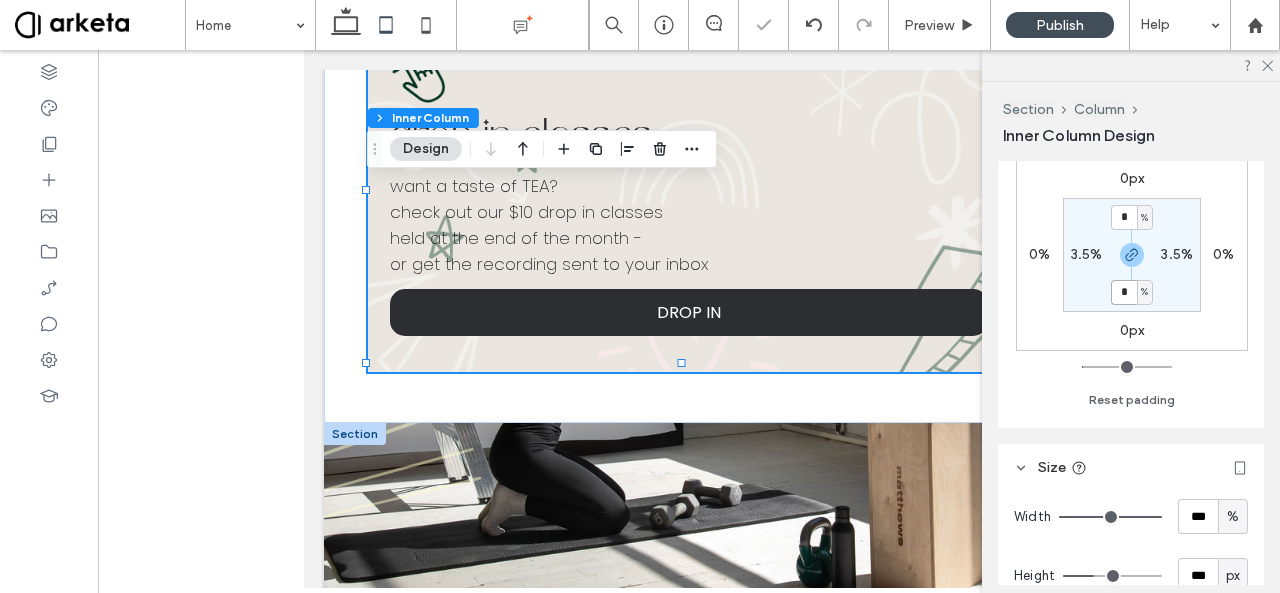 type on "*" 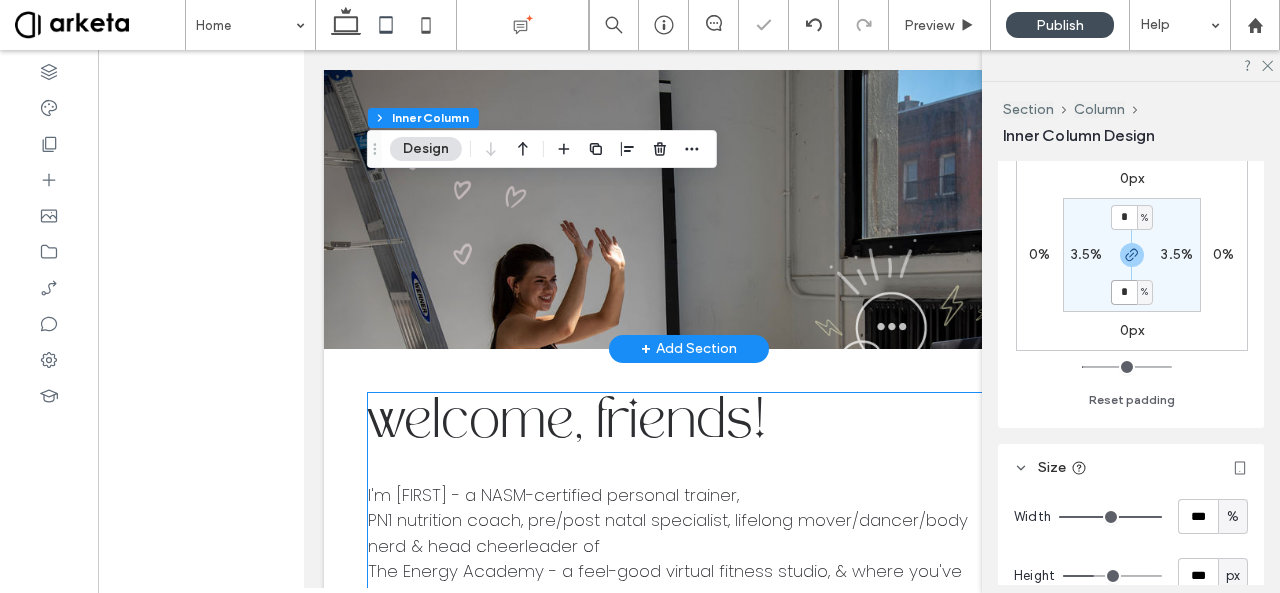 scroll, scrollTop: 2144, scrollLeft: 0, axis: vertical 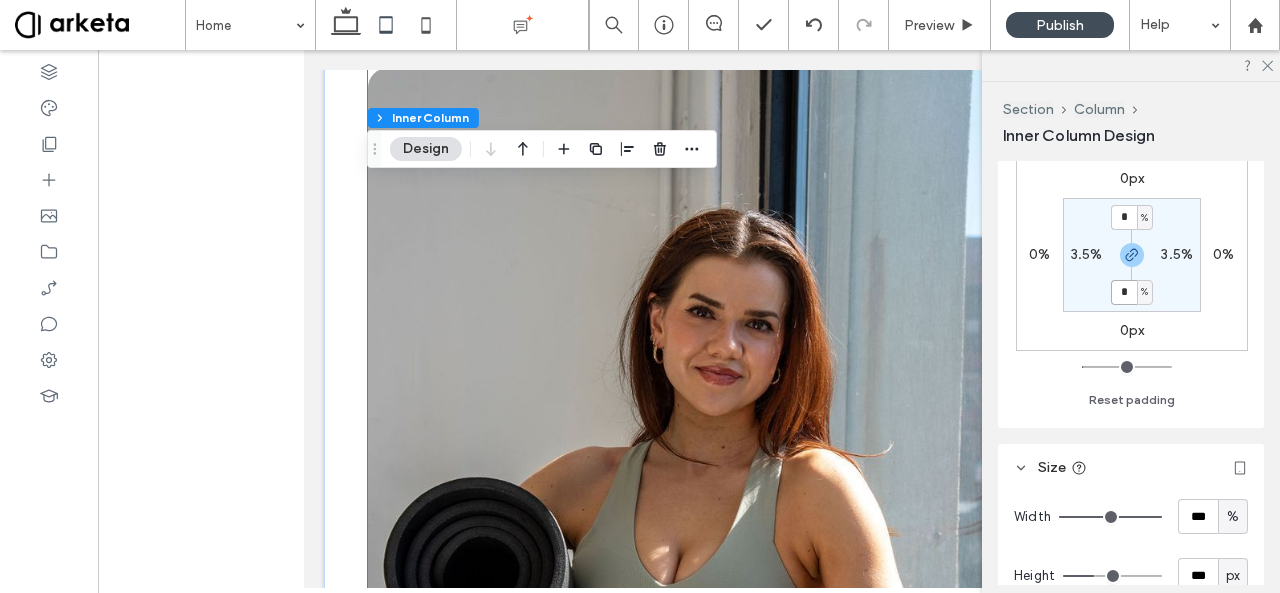 click at bounding box center (689, 549) 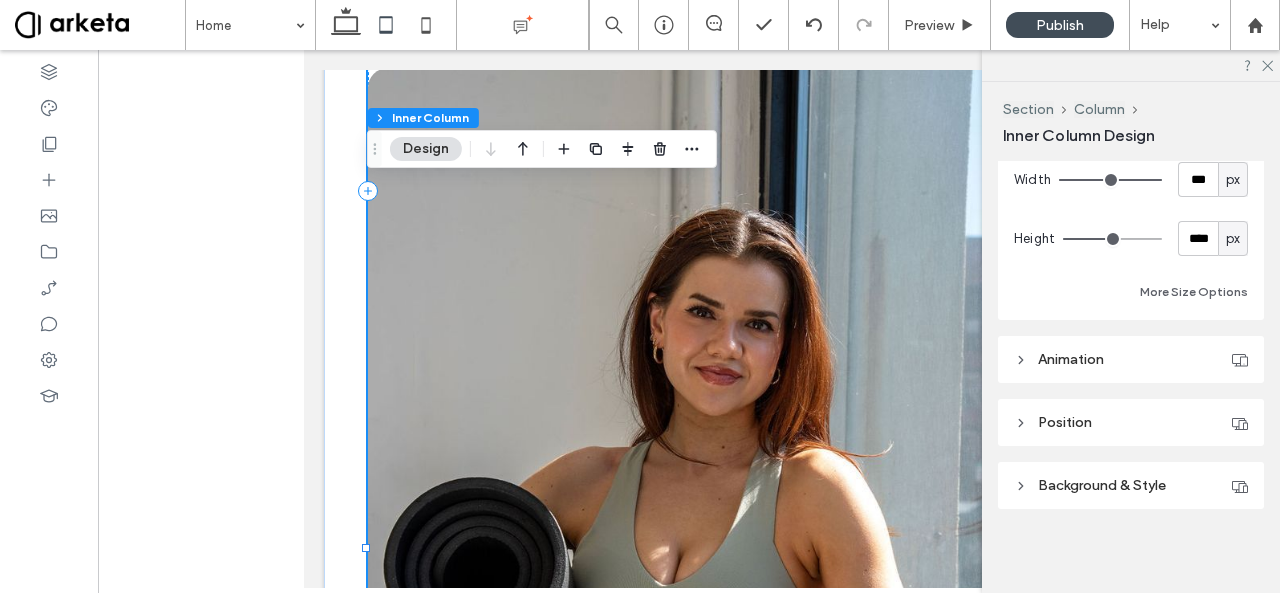 scroll, scrollTop: 731, scrollLeft: 0, axis: vertical 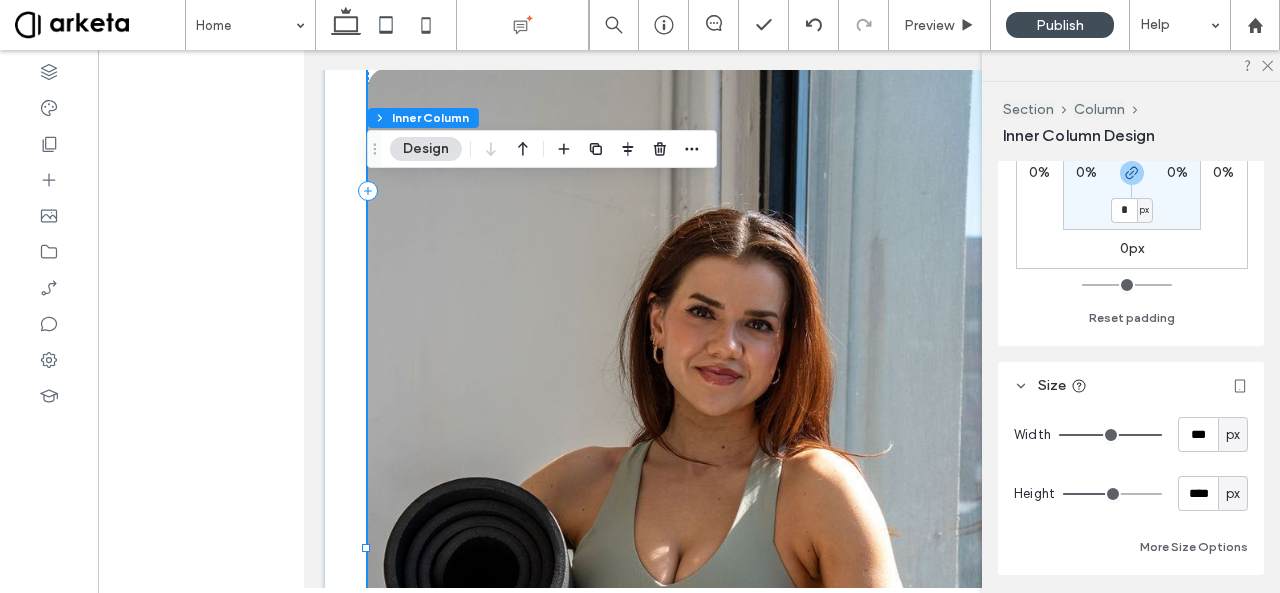 click on "px" at bounding box center [1233, 434] 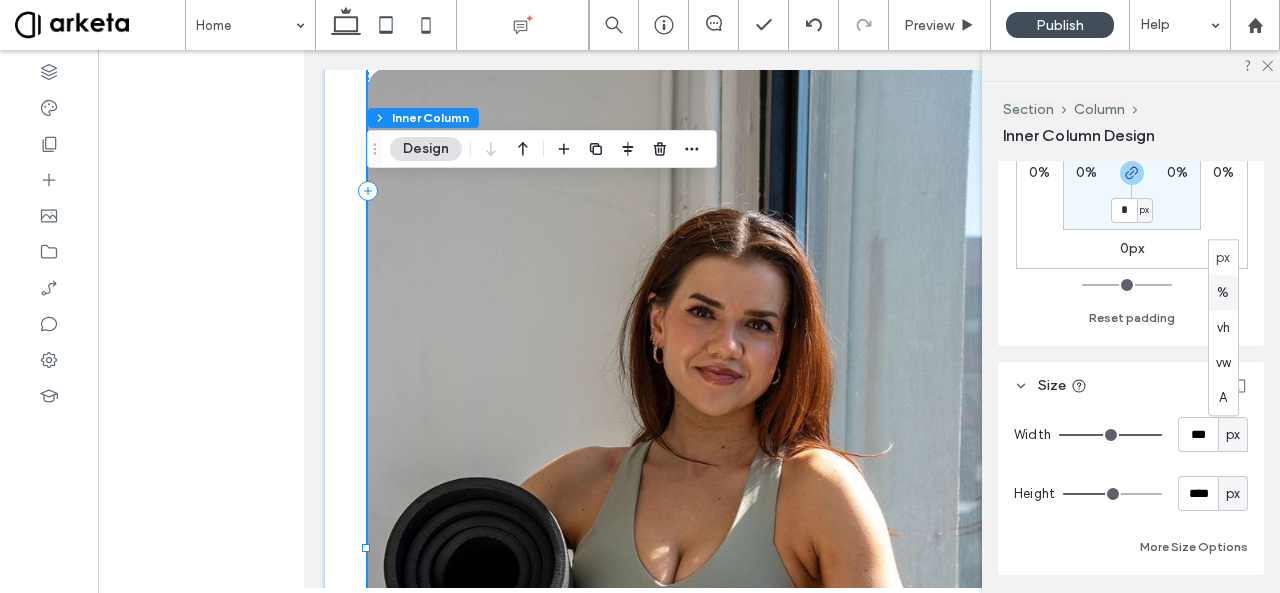 click on "%" at bounding box center (1223, 293) 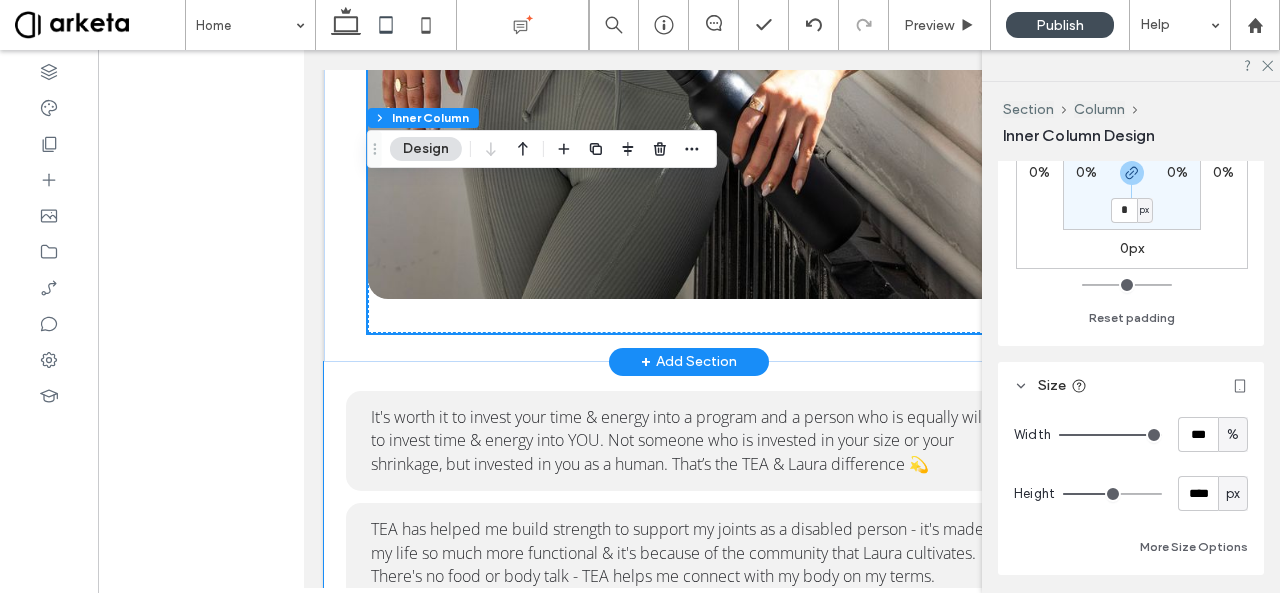 scroll, scrollTop: 3936, scrollLeft: 0, axis: vertical 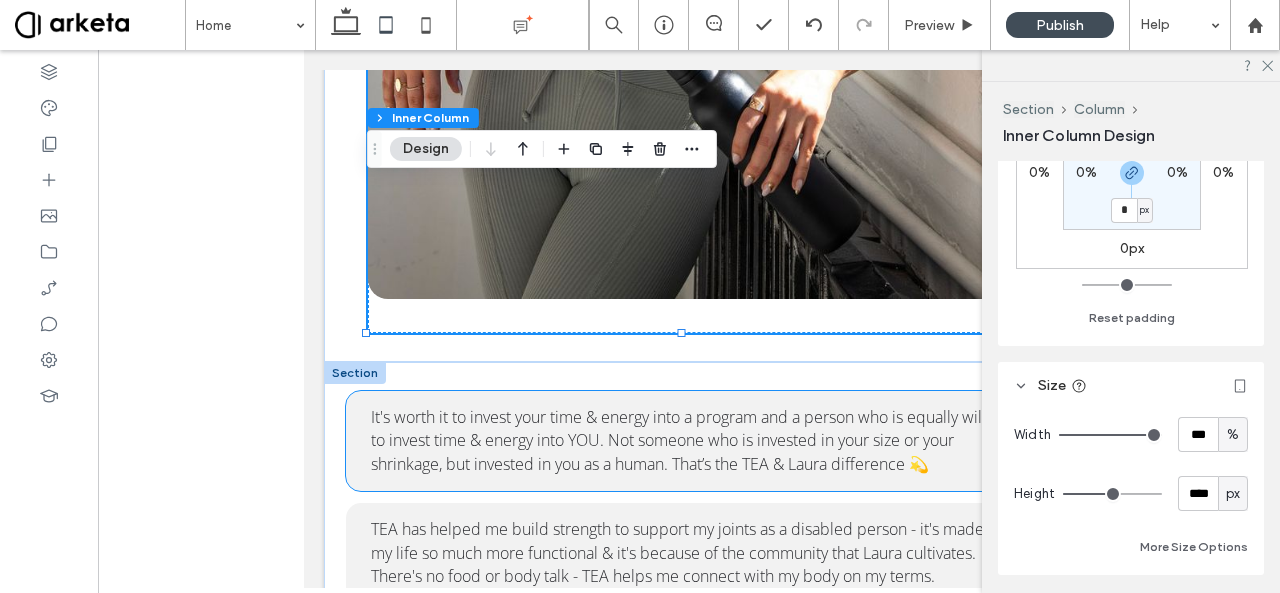 click on "It's worth it to invest your time & energy into a program and a person who is equally willing to invest time & energy into YOU. Not someone who is invested in your size or your shrinkage, but invested in you as a human. That’s the TEA & Laura difference 💫" at bounding box center [689, 440] 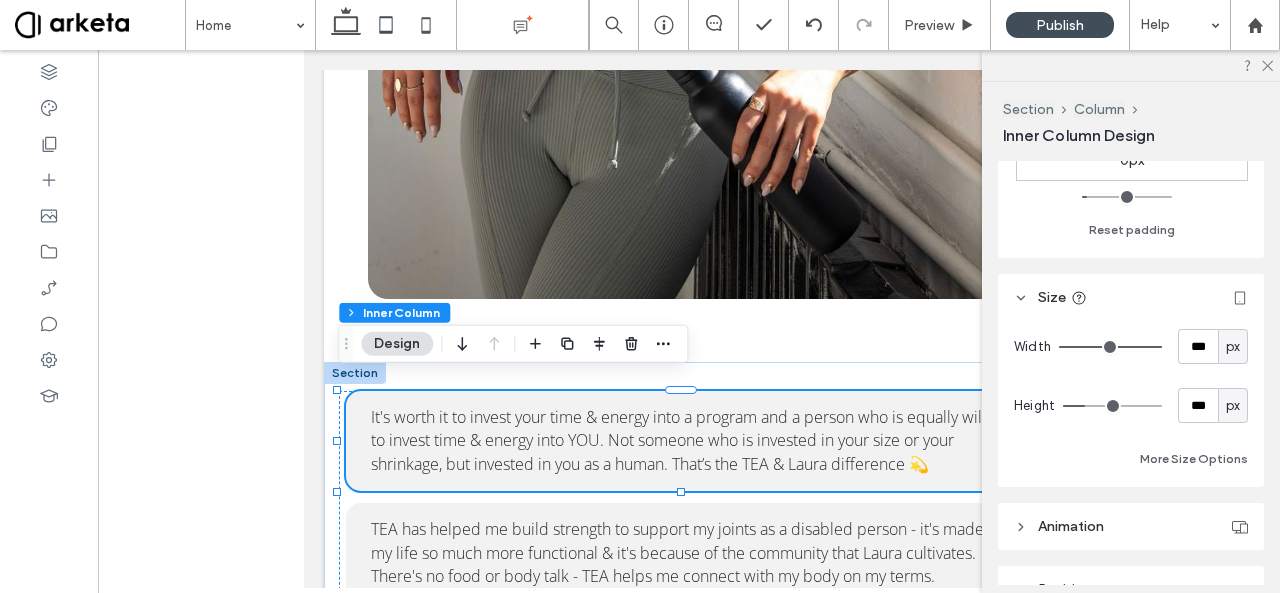 scroll, scrollTop: 737, scrollLeft: 0, axis: vertical 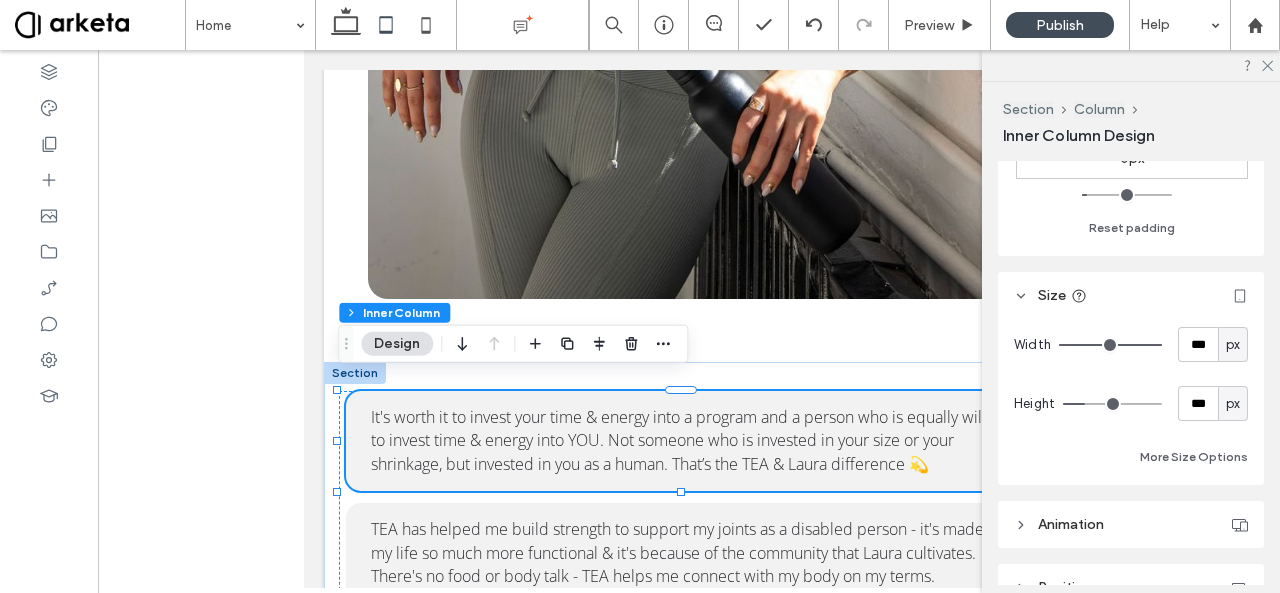 click on "px" at bounding box center [1233, 345] 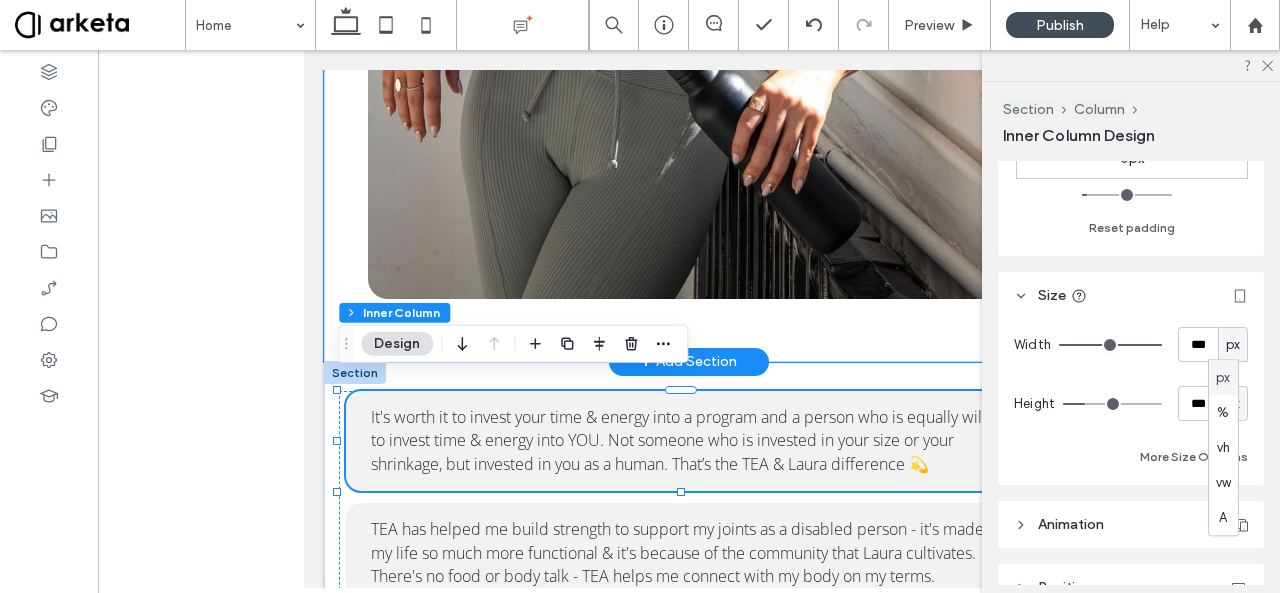 click on "welcome, friends!
I'm Laura - a NASM-certified personal trainer, PN1 nutrition coach, pre/post natal specialist, lifelong mover/dancer/body nerd & head cheerleader of The Energy Academy - a feel-good virtual fitness studio, & where you've found yourself right now! TEA has been helping over 200 people keep their bodies moving since March 2020 through sensible home strength training, the power of community, & some really killer playlists. I'm a big believer in the unique connective power of social media. If we're friends on Instagram, TikTok, or YouTube, you already know what to expect - here, we chat fearlessly about growth, self compassion, and the messy business of babysitting yourself. When you join the TEAm, they're real talks with friends (& a side of squats). If we don't bump into each other in Central Park, I'll see you on the screen! Norm says hi!
xo Laura Founder, THE ENERGY ACADEMY" at bounding box center [689, -548] 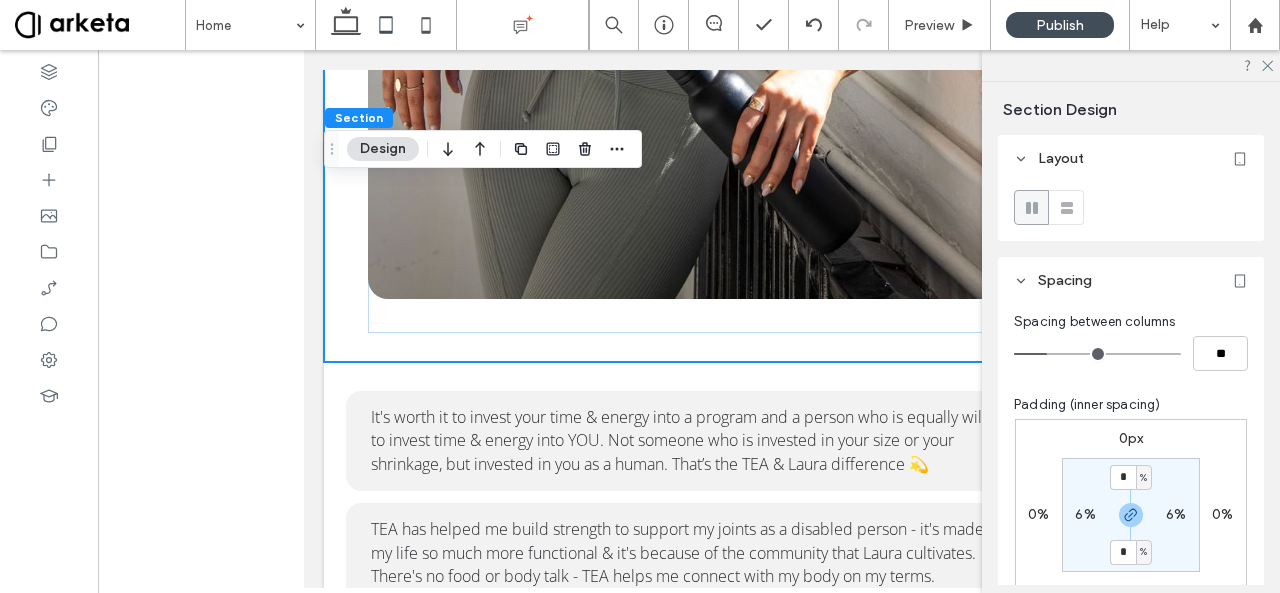 scroll, scrollTop: 159, scrollLeft: 0, axis: vertical 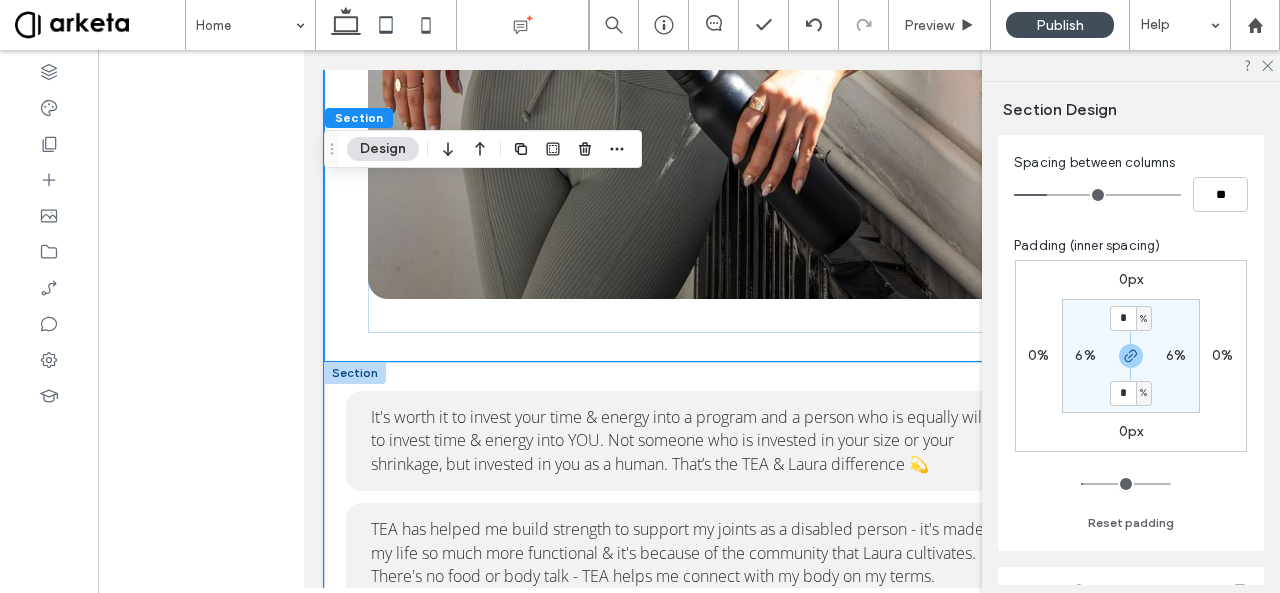 click on "It's worth it to invest your time & energy into a program and a person who is equally willing to invest time & energy into YOU. Not someone who is invested in your size or your shrinkage, but invested in you as a human. That’s the TEA & Laura difference 💫
TEA has helped me build strength to support my joints as a disabled person - it's made my life so much more functional & it's because of the community that Laura cultivates. 🫶 There's no food or body talk - TEA helps me connect with my body on my terms.
TEA is the most well rounded program that I’ve tried 💖 I never feel intimidated because Laura never makes you feel like modifications or taking a break means you can’t keep up. But it's still a great, challenging workout - physicality without the fear!
I often laugh out loud during classes AND I feel so powerful! 💪" at bounding box center (689, 628) 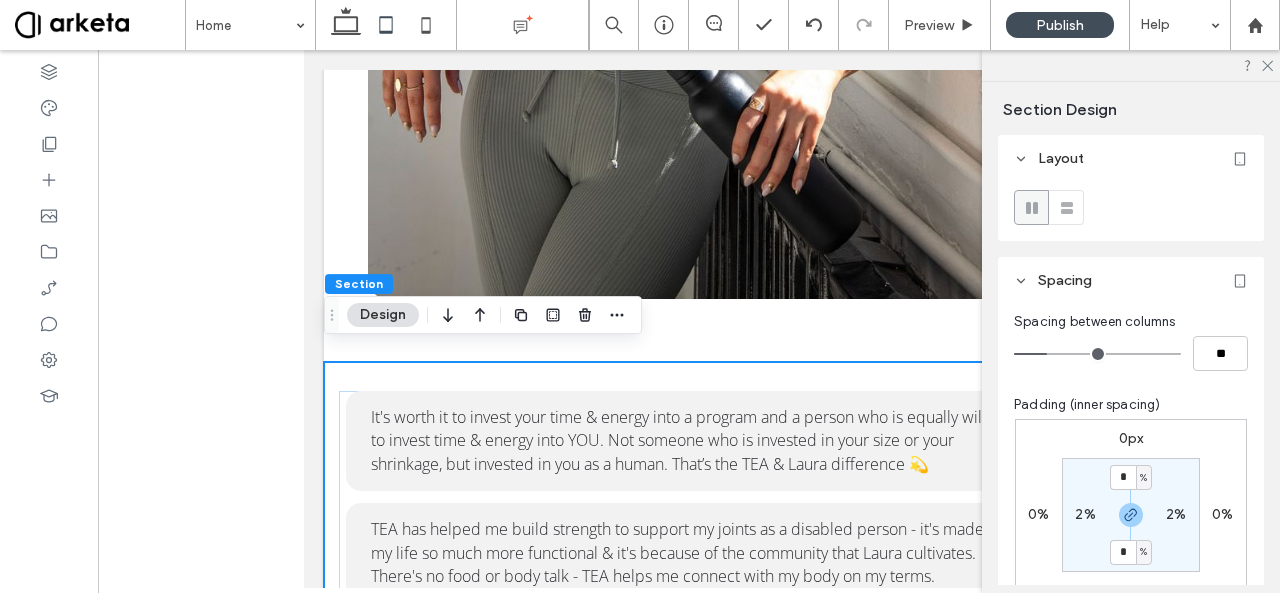 scroll, scrollTop: 189, scrollLeft: 0, axis: vertical 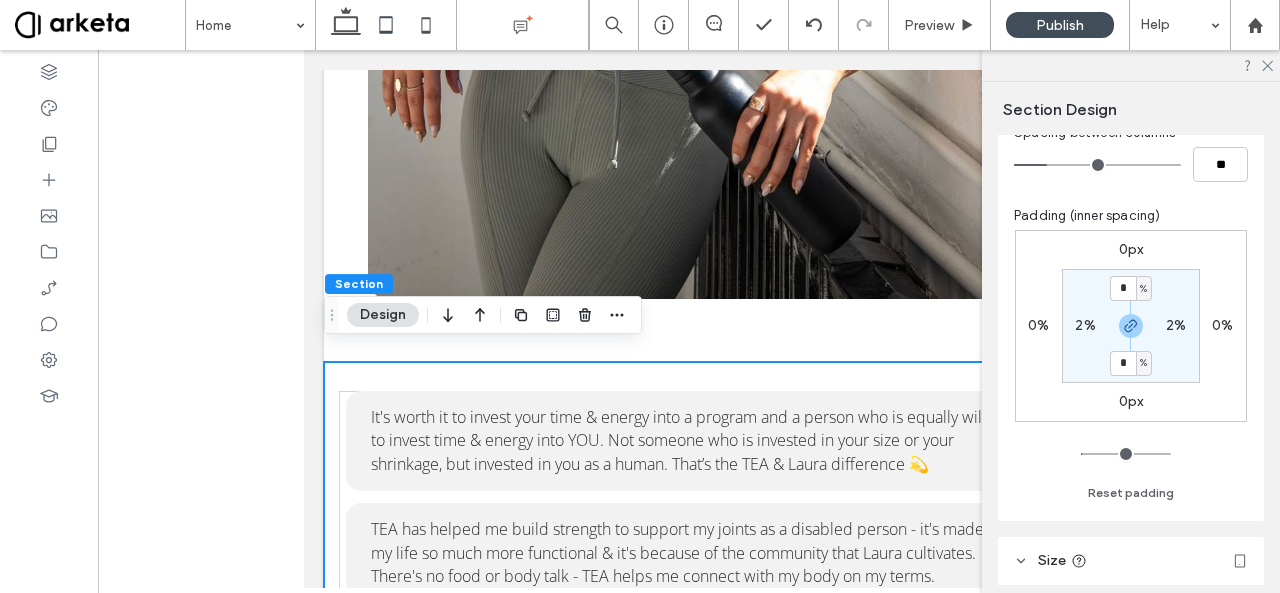 click on "2%" at bounding box center (1085, 325) 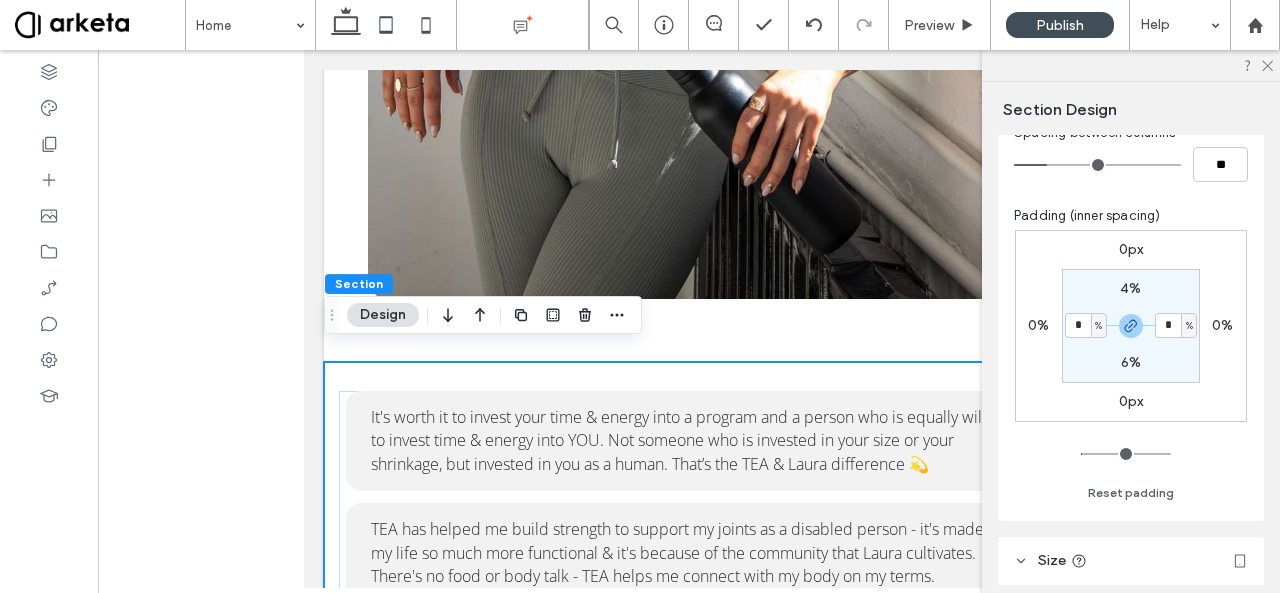 type on "*" 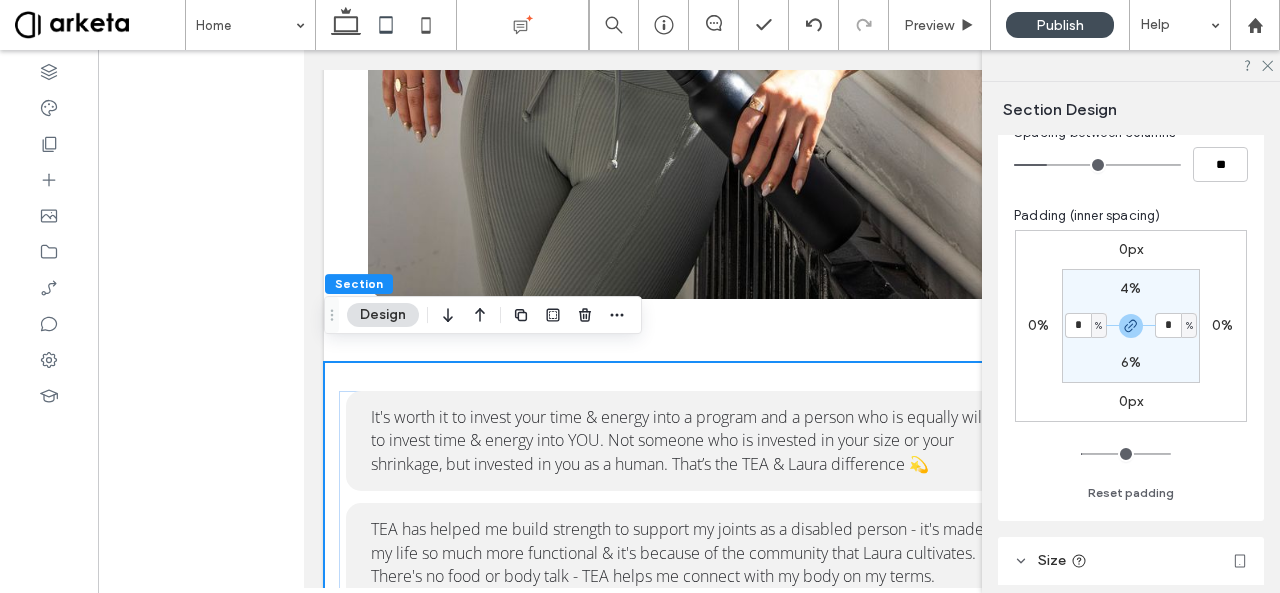 type on "*" 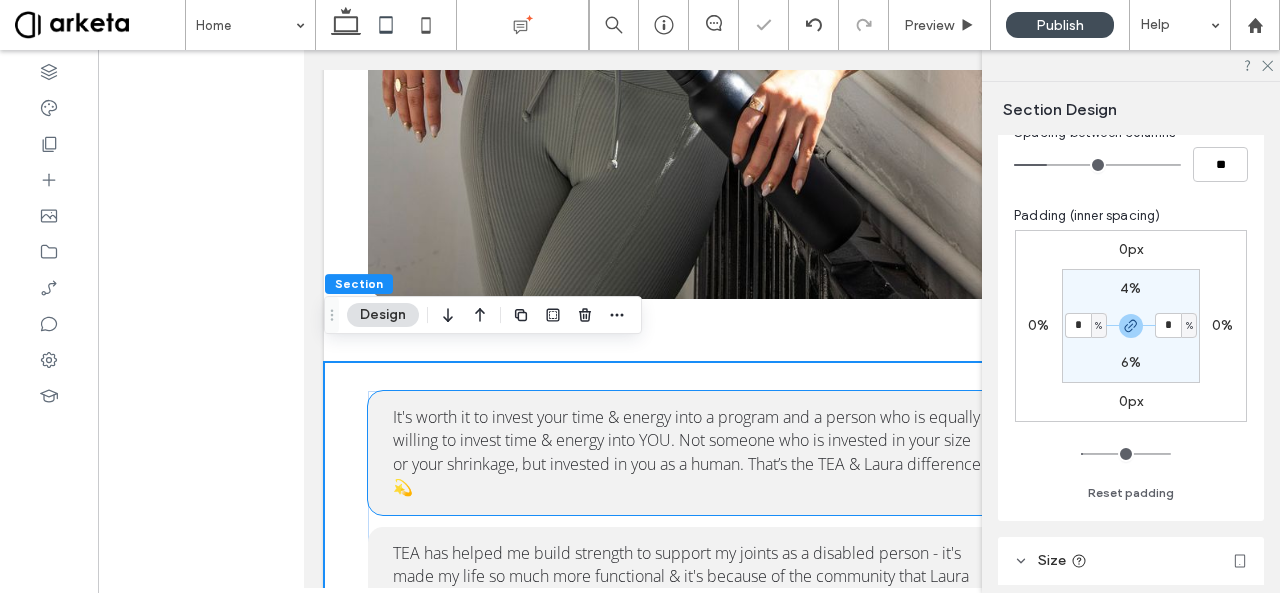 click on "It's worth it to invest your time & energy into a program and a person who is equally willing to invest time & energy into YOU. Not someone who is invested in your size or your shrinkage, but invested in you as a human. That’s the TEA & Laura difference 💫" at bounding box center [687, 452] 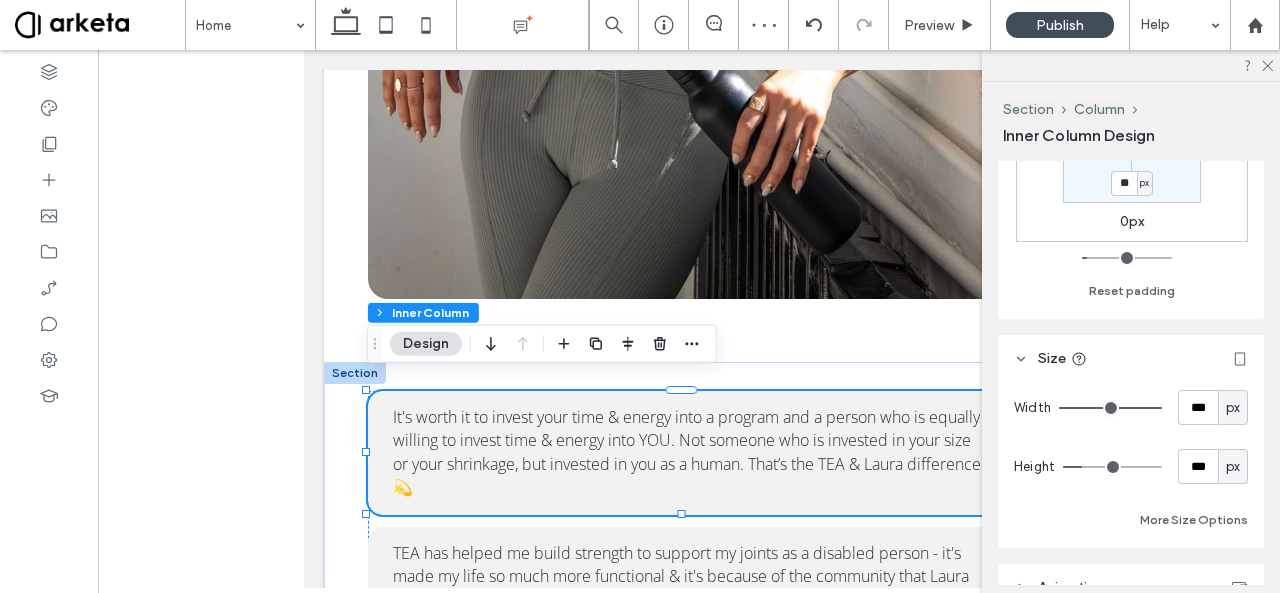 scroll, scrollTop: 684, scrollLeft: 0, axis: vertical 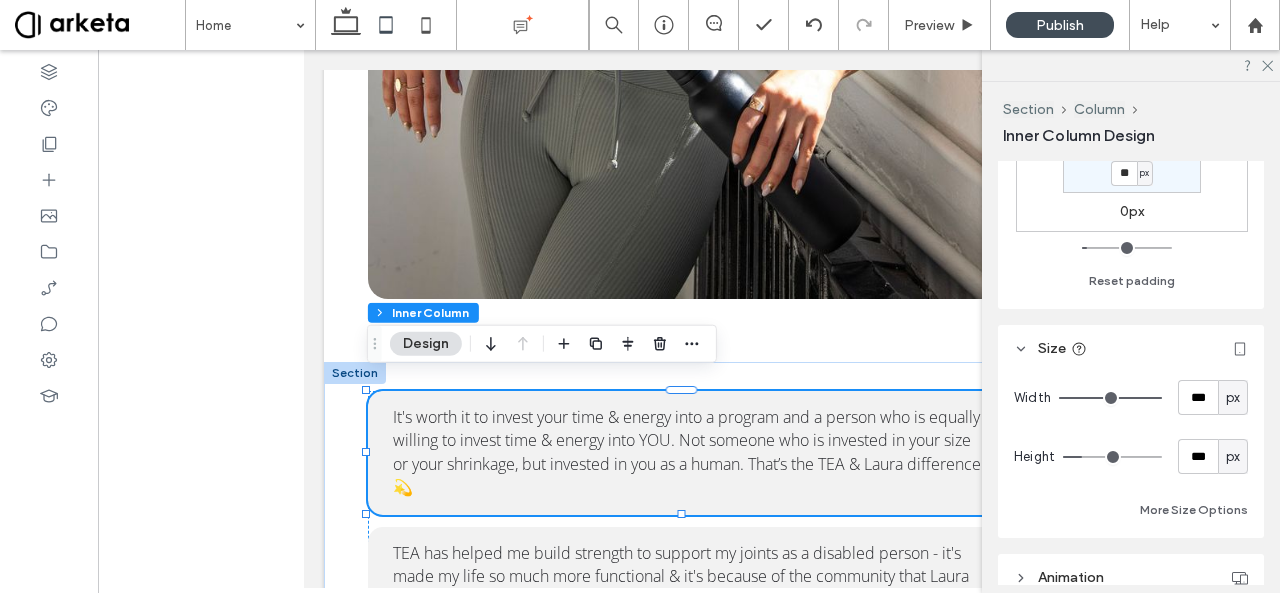 click on "px" at bounding box center (1233, 398) 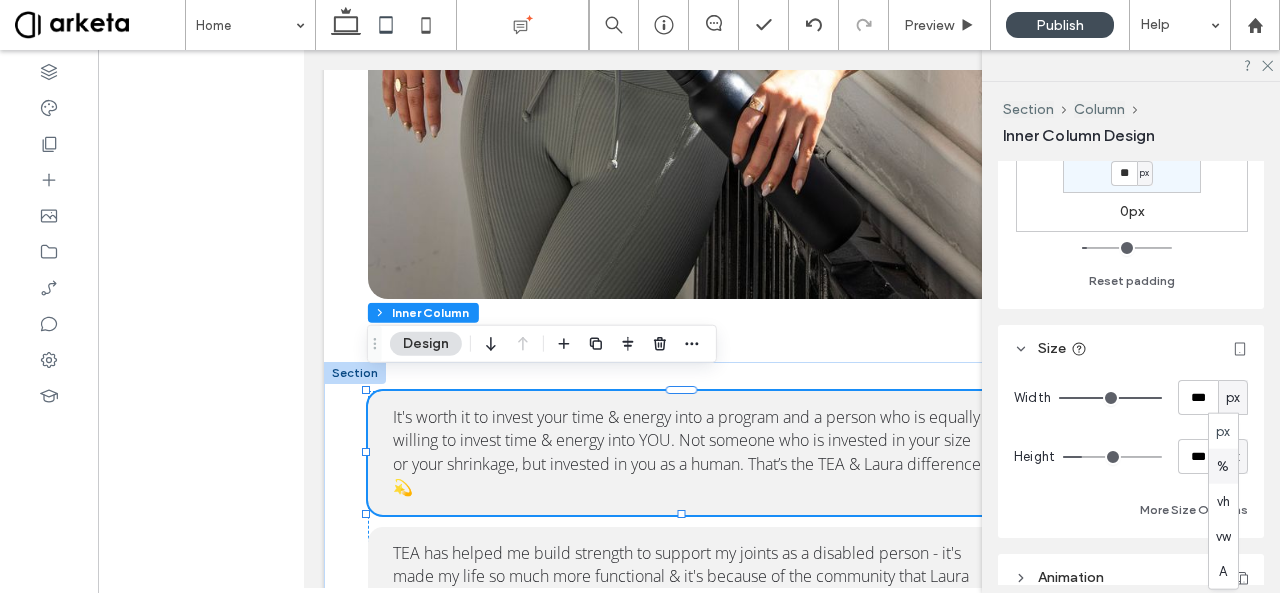 click on "%" at bounding box center [1223, 466] 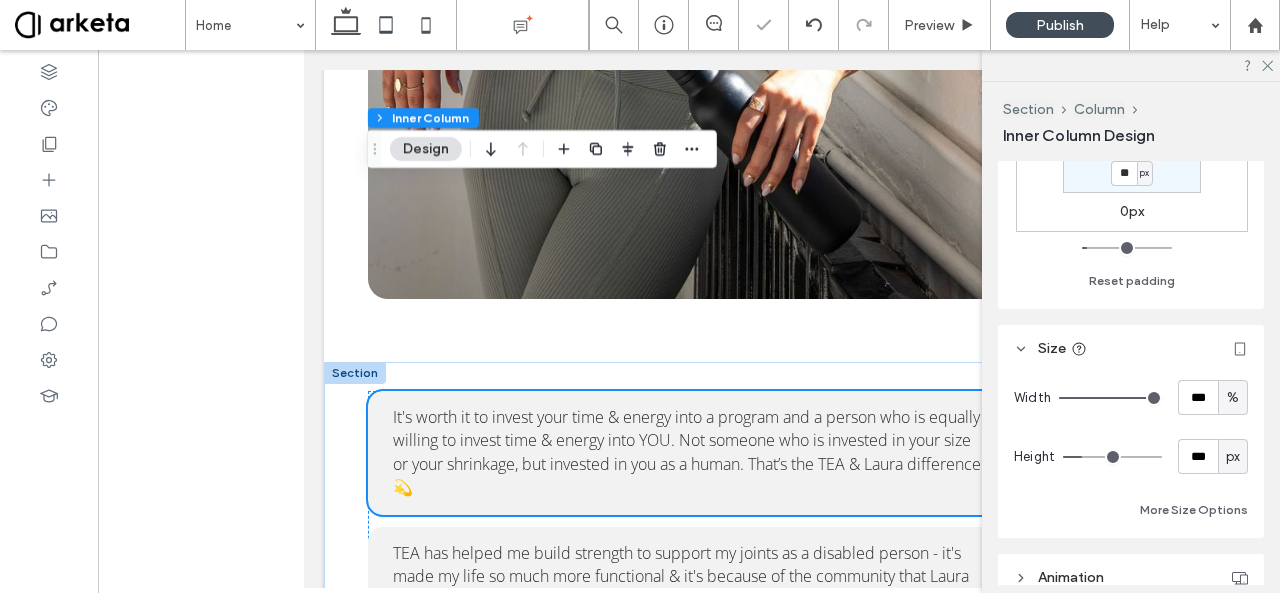 scroll, scrollTop: 4199, scrollLeft: 0, axis: vertical 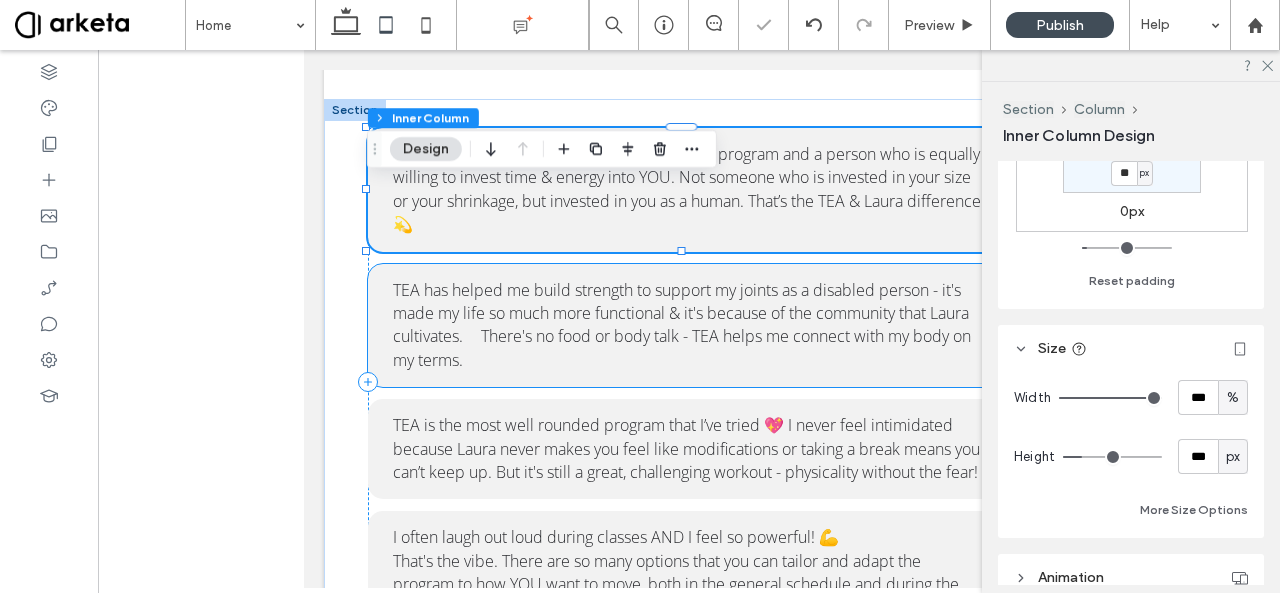 click on "TEA has helped me build strength to support my joints as a disabled person - it's made my life so much more functional & it's because of the community that Laura cultivates. 🫶 There's no food or body talk - TEA helps me connect with my body on my terms." at bounding box center (682, 325) 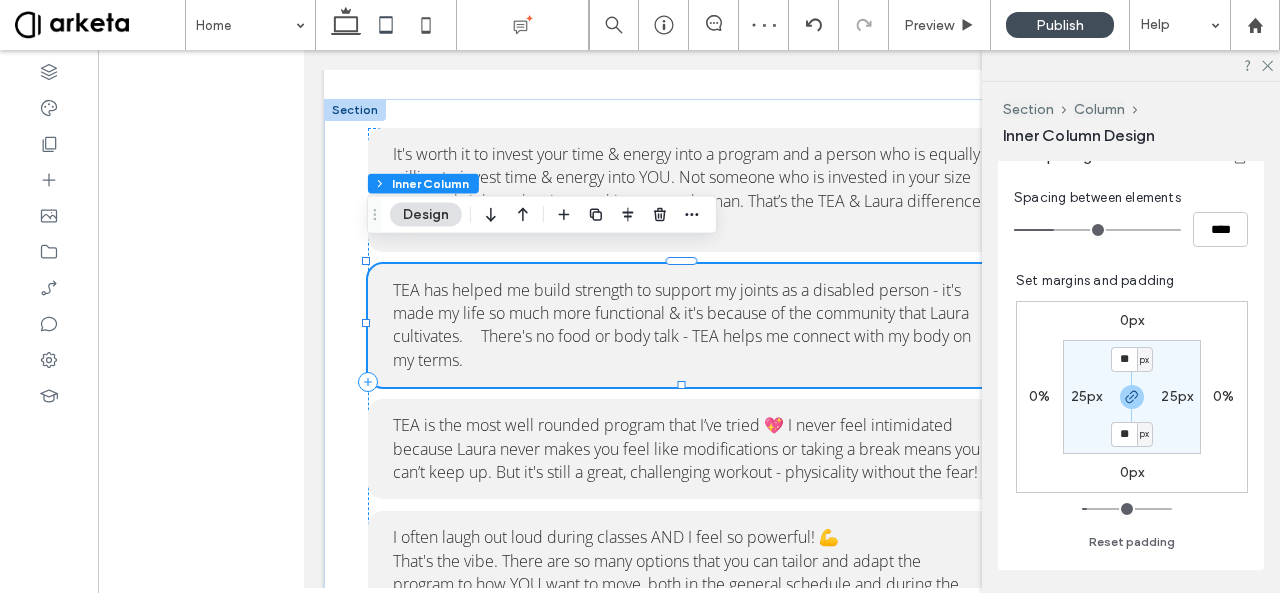 scroll, scrollTop: 898, scrollLeft: 0, axis: vertical 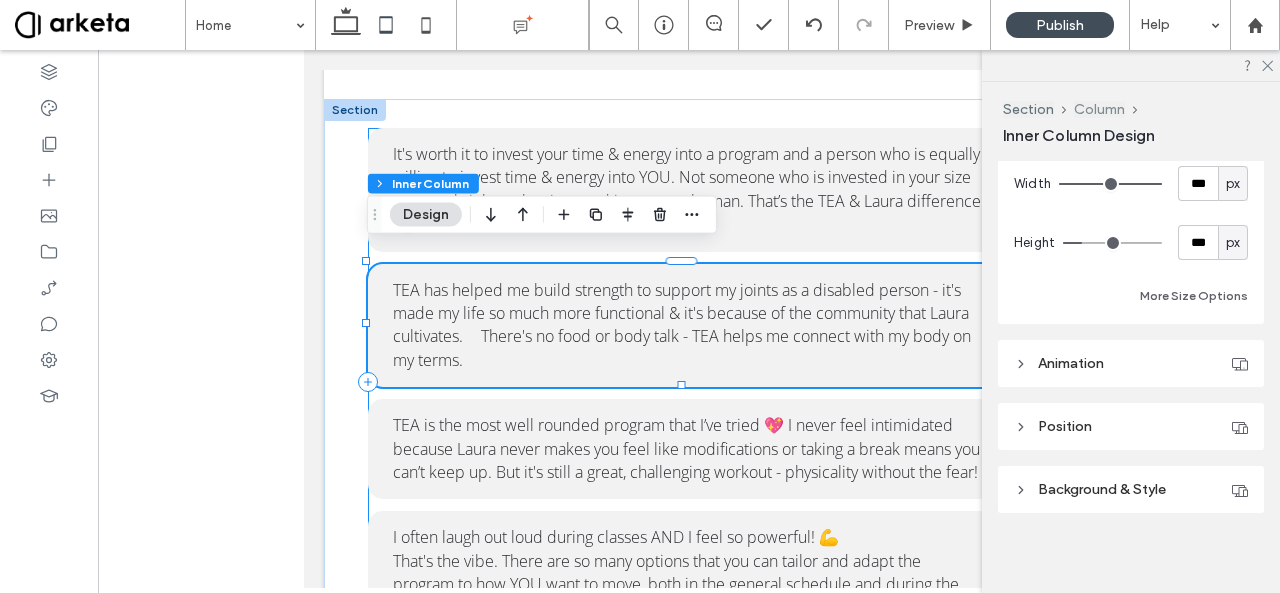 click on "Column" at bounding box center [1099, 109] 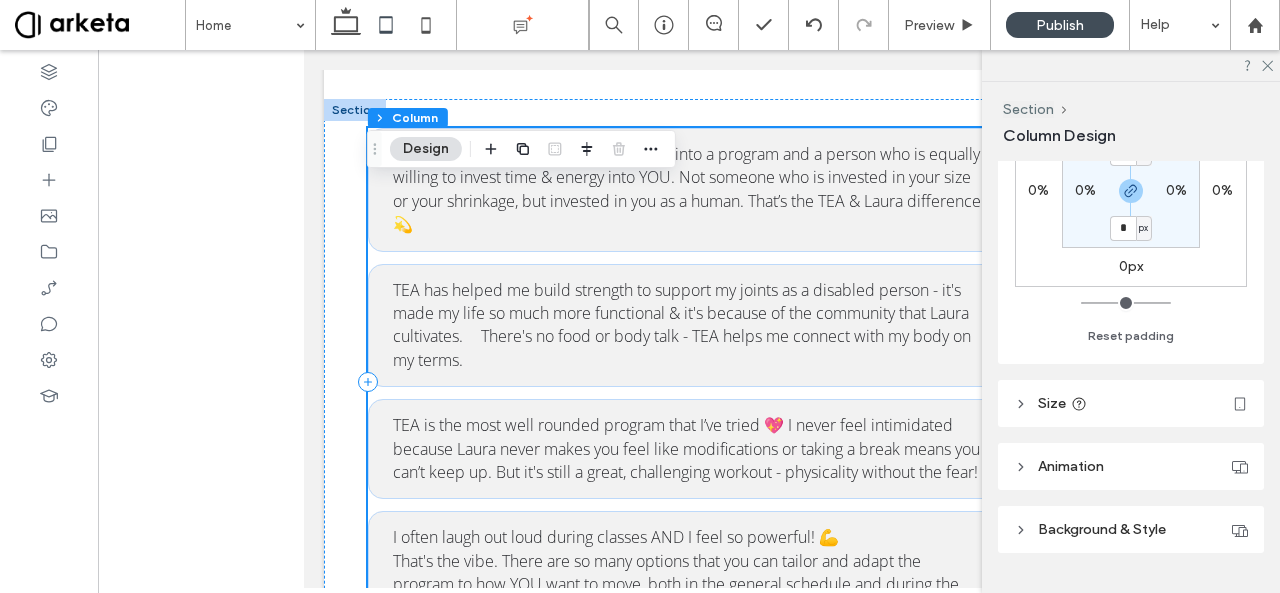 scroll, scrollTop: 612, scrollLeft: 0, axis: vertical 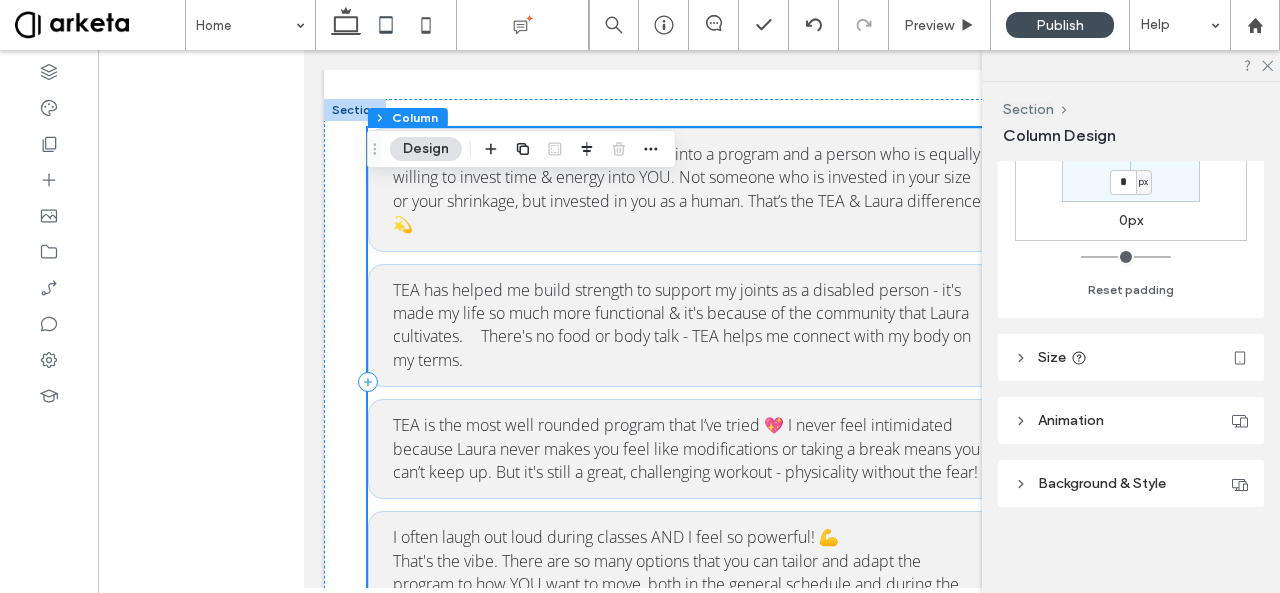 click on "Size" at bounding box center [1131, 357] 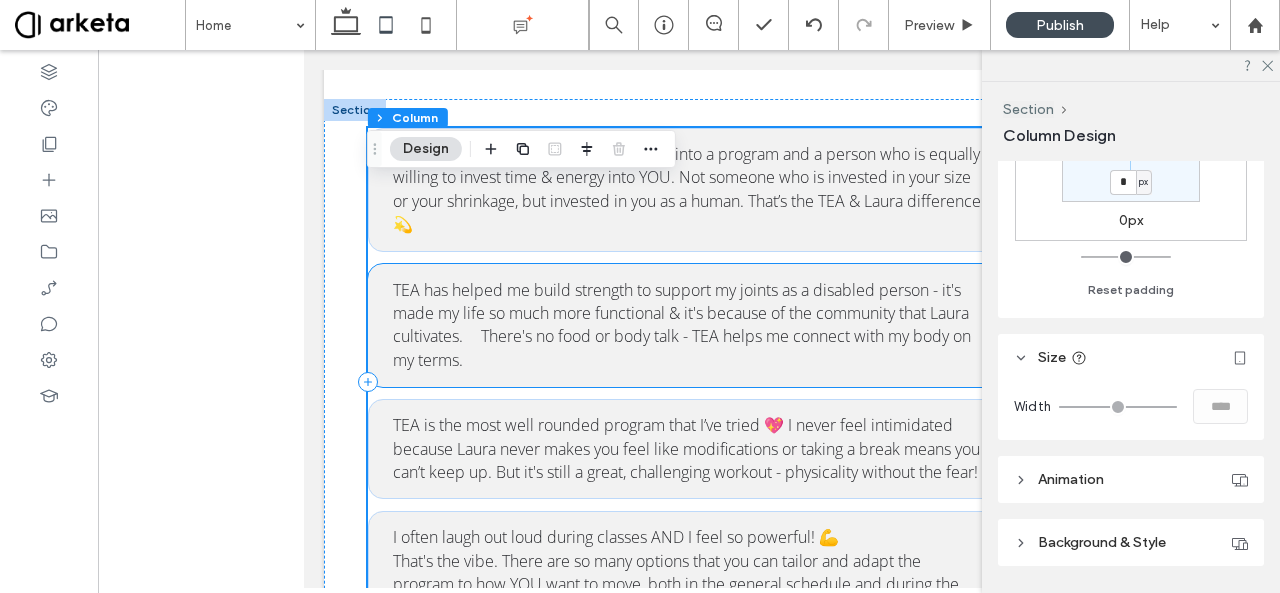 click on "TEA has helped me build strength to support my joints as a disabled person - it's made my life so much more functional & it's because of the community that Laura cultivates. 🫶 There's no food or body talk - TEA helps me connect with my body on my terms." at bounding box center (689, 326) 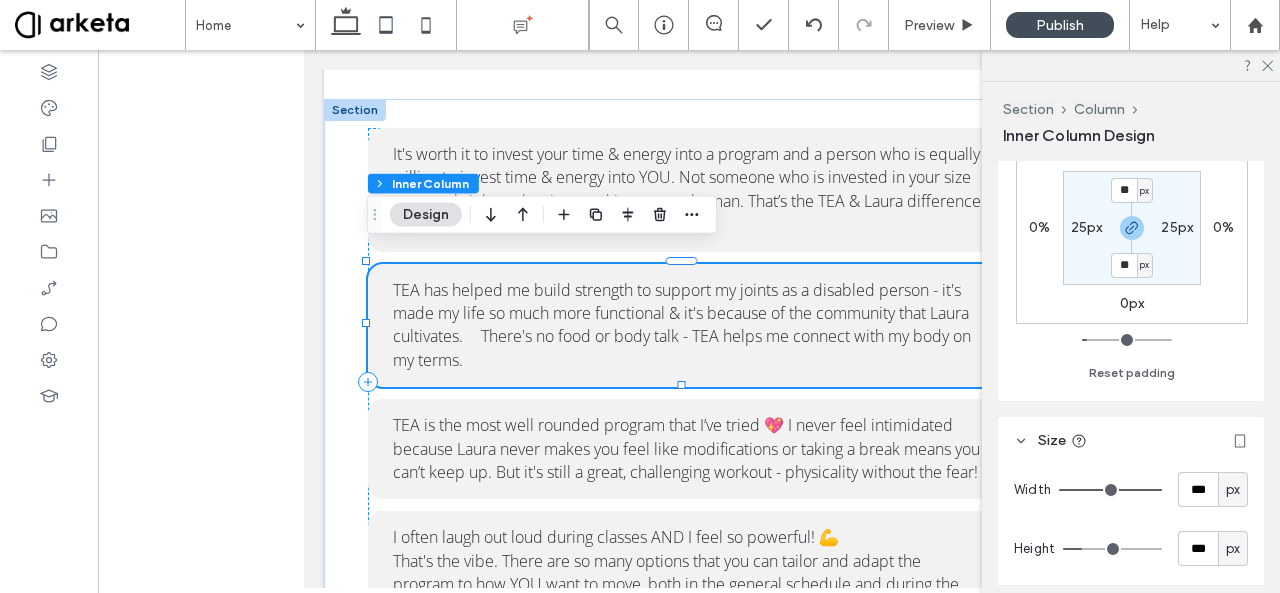 scroll, scrollTop: 802, scrollLeft: 0, axis: vertical 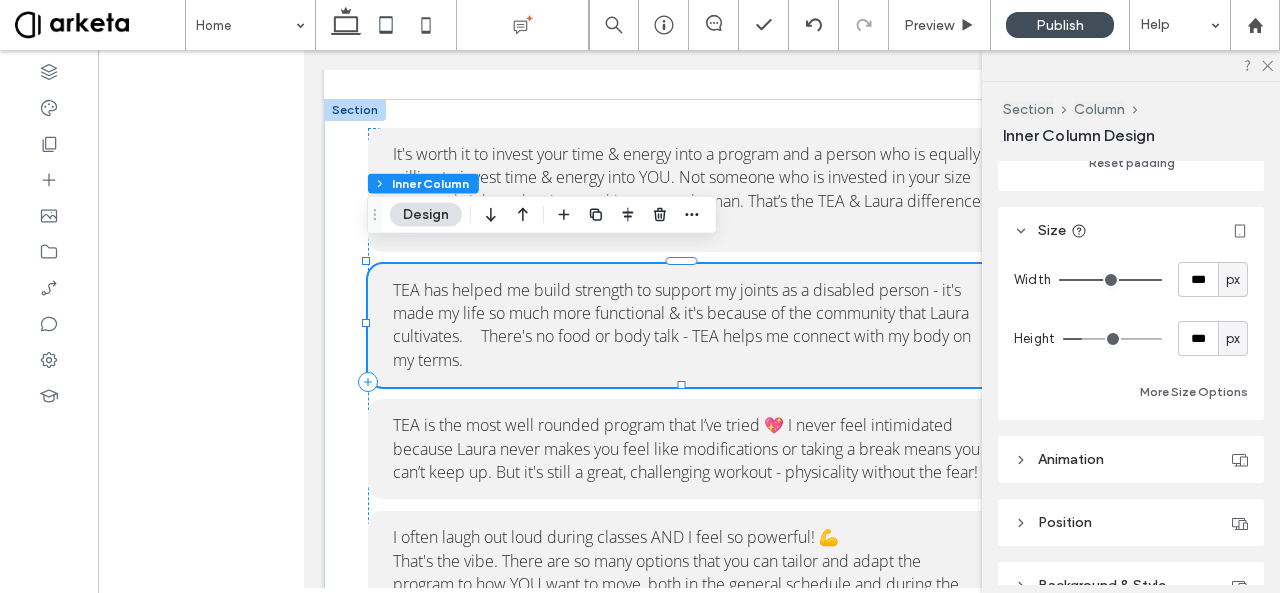 click on "px" at bounding box center (1233, 280) 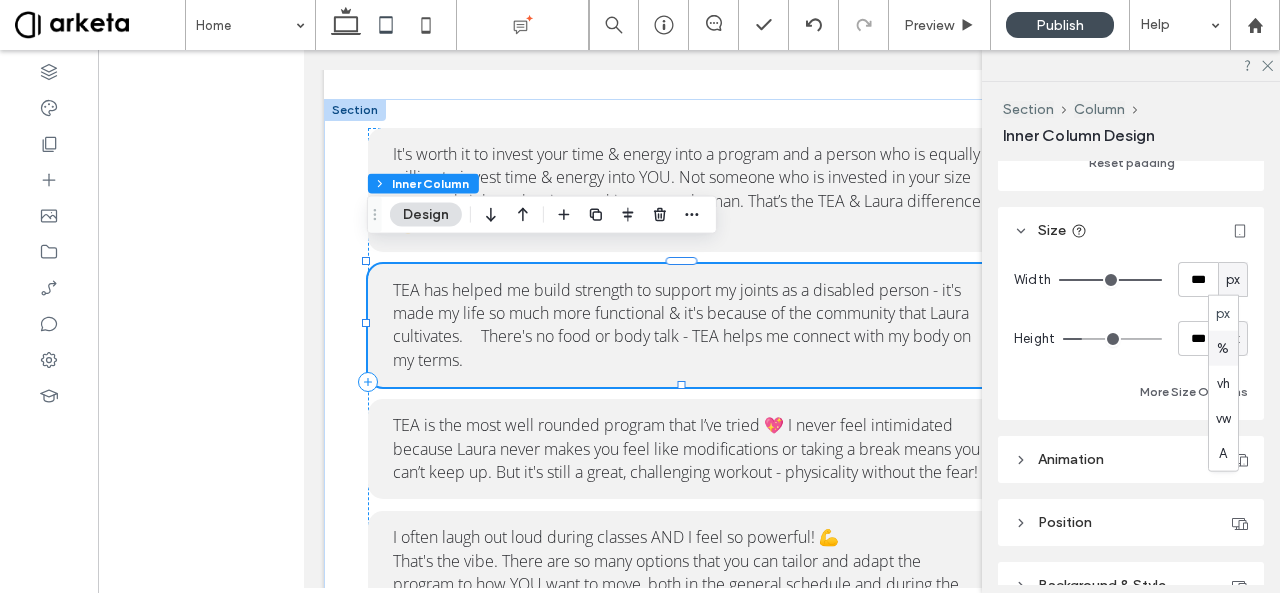 click on "%" at bounding box center (1223, 348) 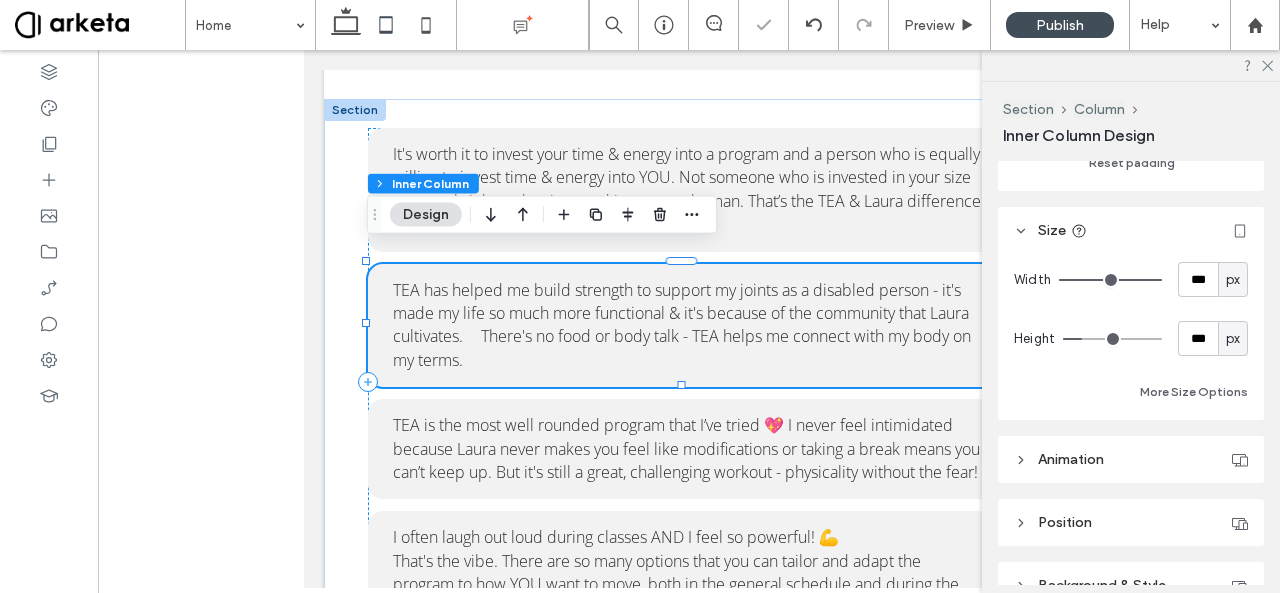 type on "***" 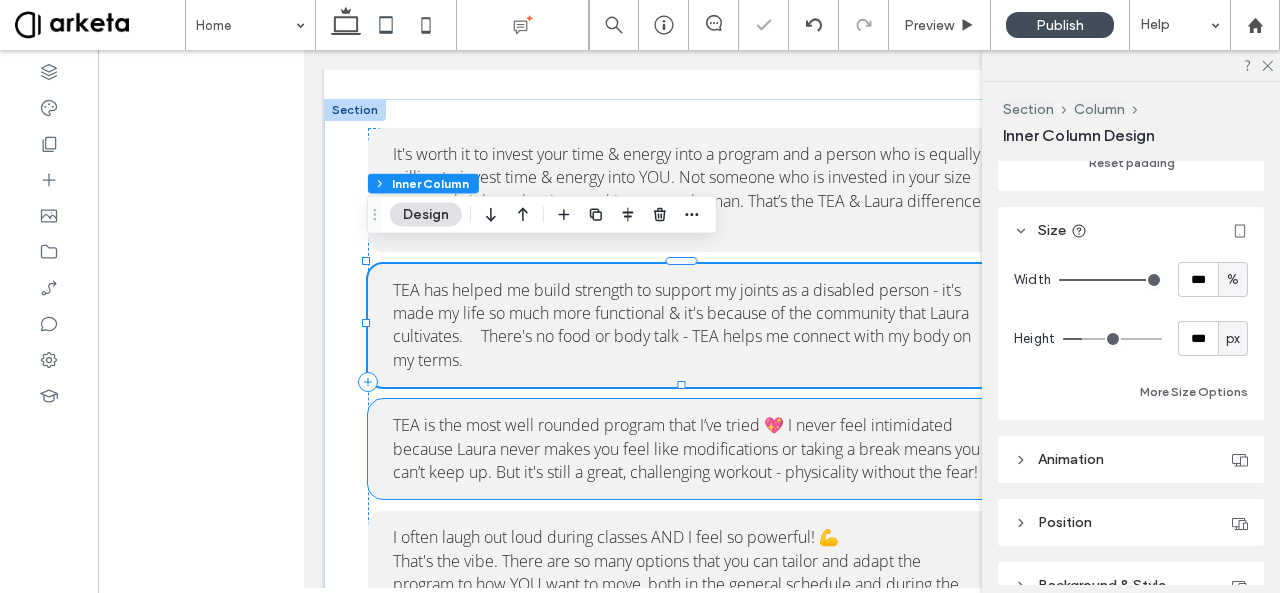 click on "TEA is the most well rounded program that I’ve tried 💖 I never feel intimidated because Laura never makes you feel like modifications or taking a break means you can’t keep up. But it's still a great, challenging workout - physicality without the fear!" at bounding box center (686, 448) 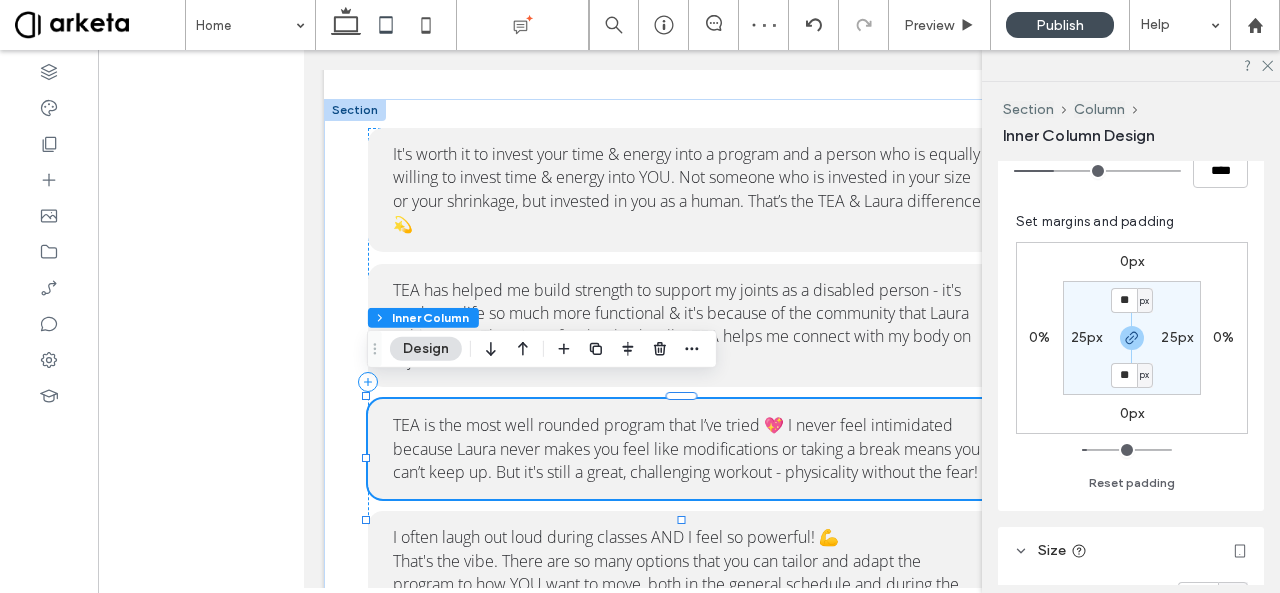 scroll, scrollTop: 769, scrollLeft: 0, axis: vertical 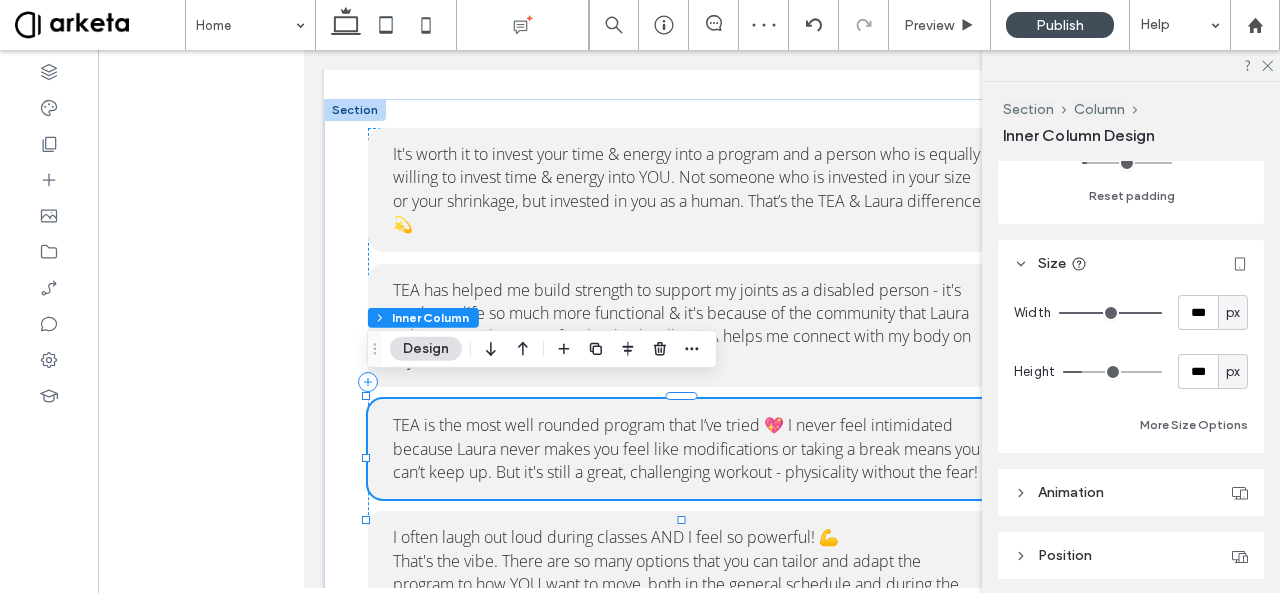 click on "px" at bounding box center [1233, 312] 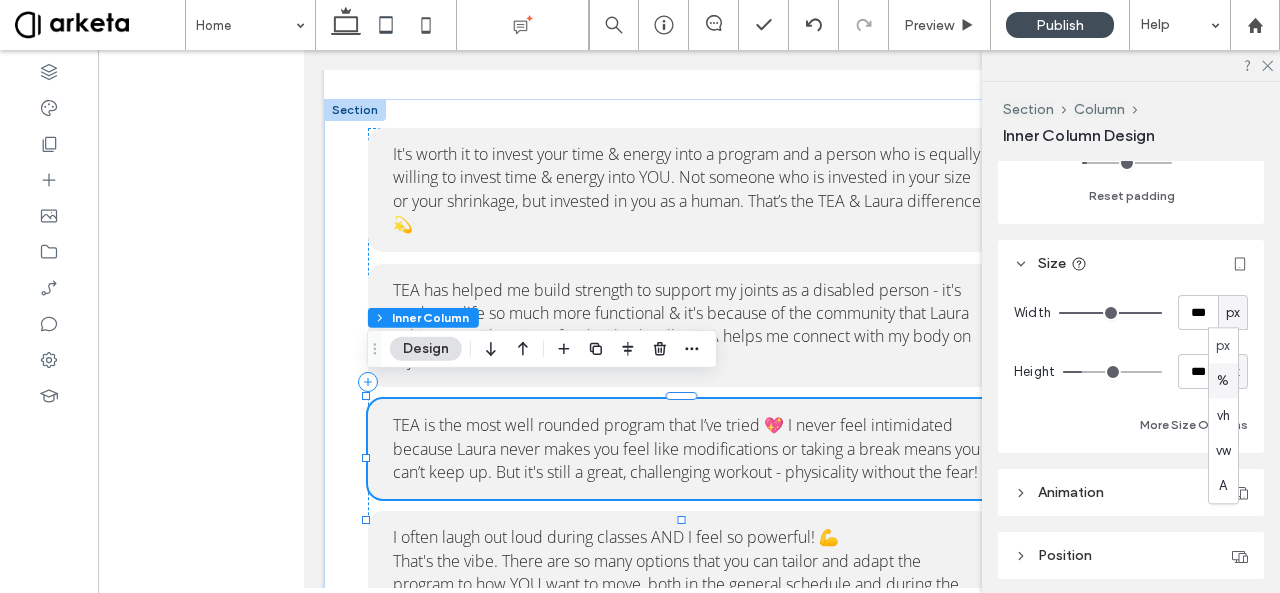 click on "%" at bounding box center (1223, 380) 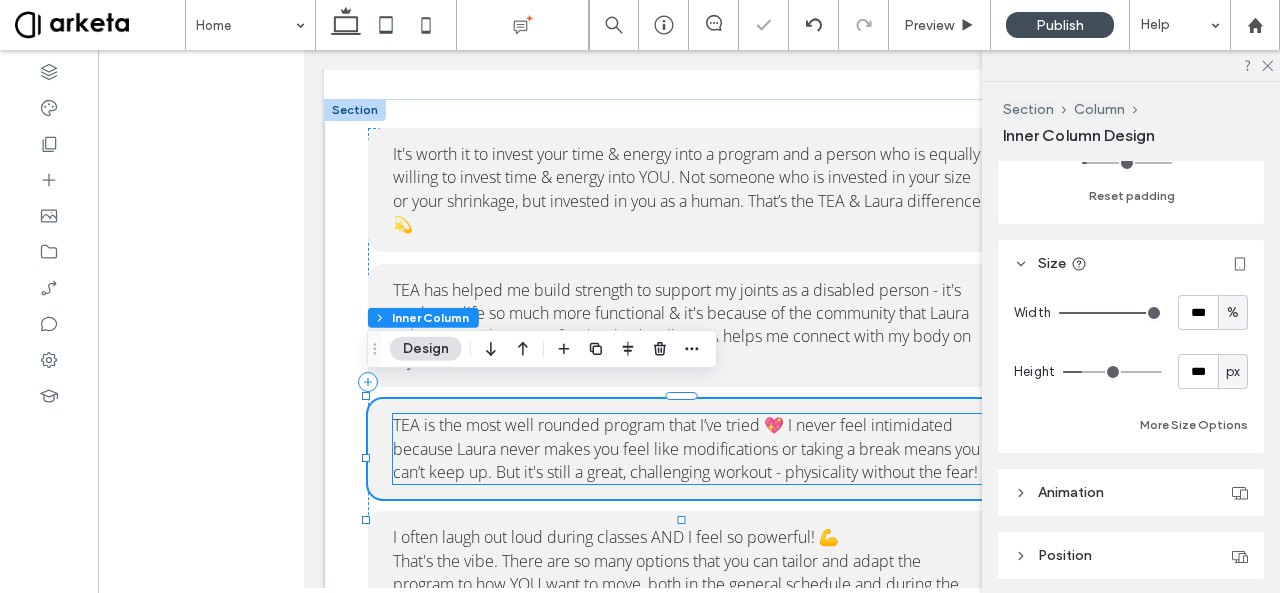 scroll, scrollTop: 4435, scrollLeft: 0, axis: vertical 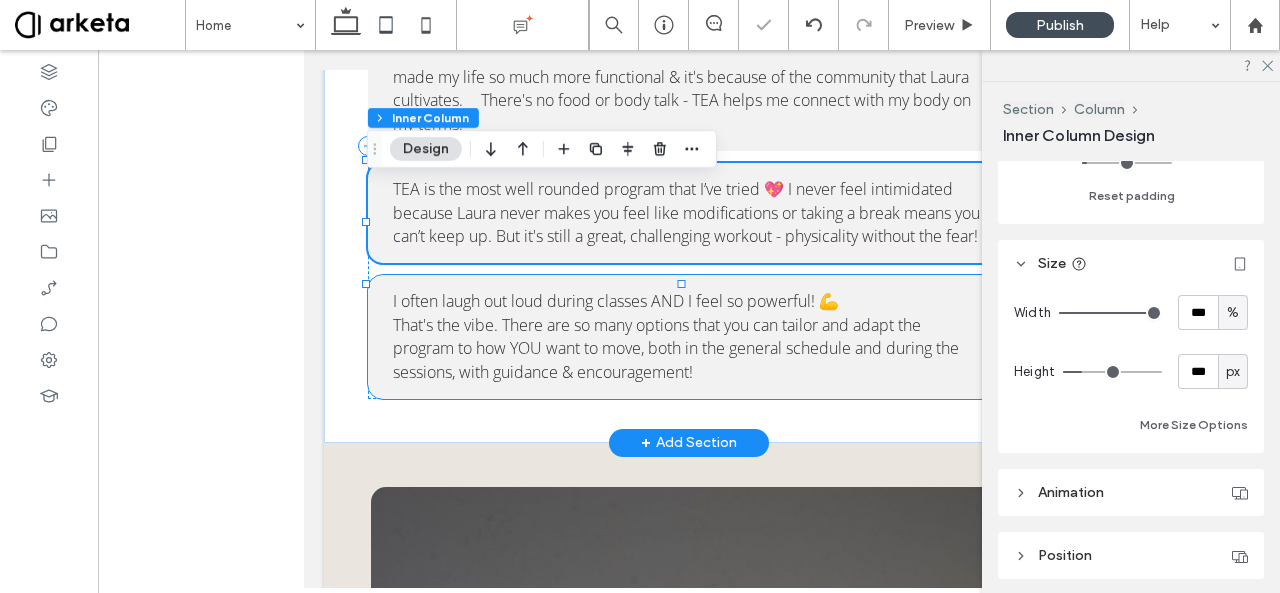 click on "I often laugh out loud during classes AND I feel so powerful! 💪 That's the vibe. There are so many options that you can tailor and adapt the program to how YOU want to move, both in the general schedule and during the sessions, with guidance & encouragement!" at bounding box center (689, 337) 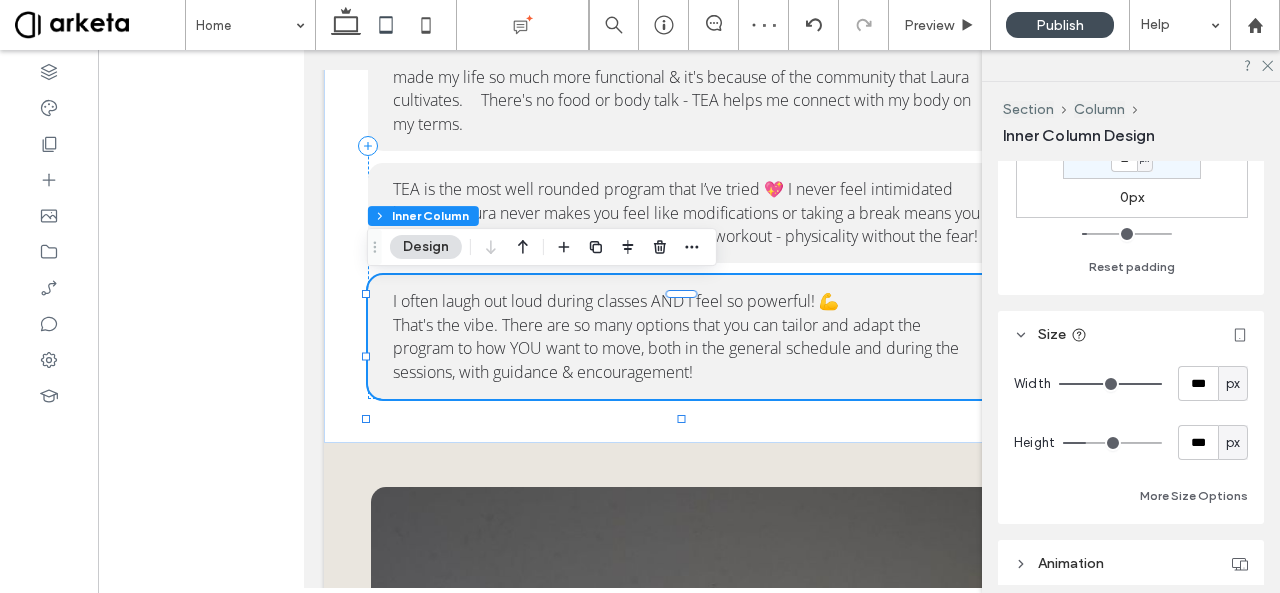 scroll, scrollTop: 709, scrollLeft: 0, axis: vertical 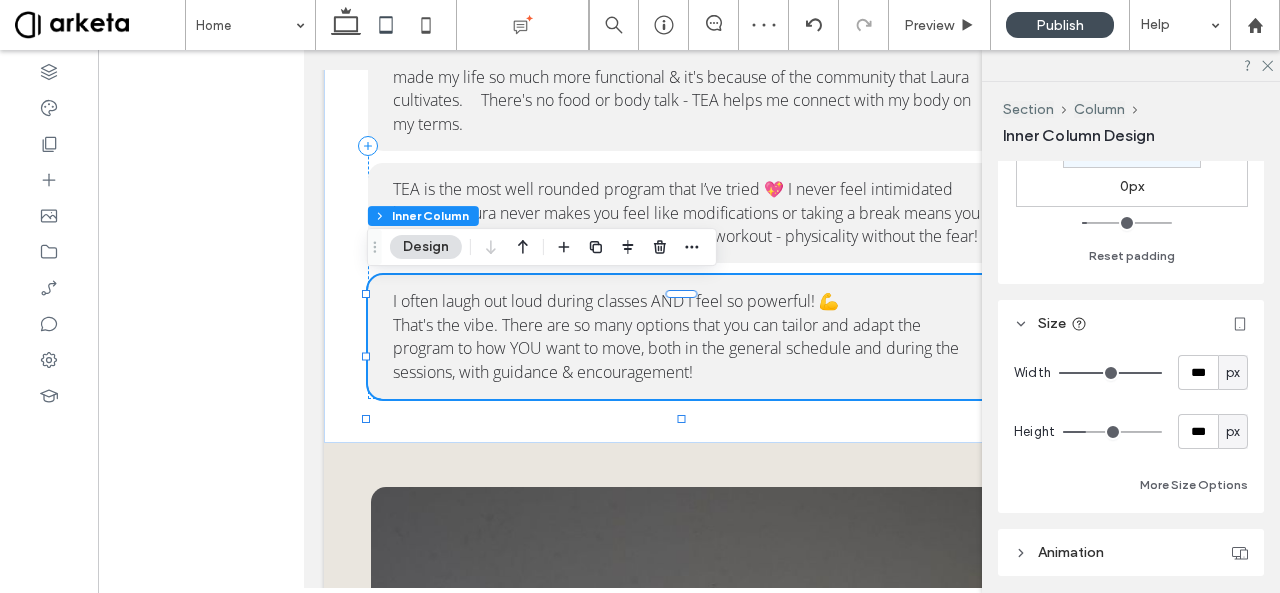 click on "px" at bounding box center (1233, 373) 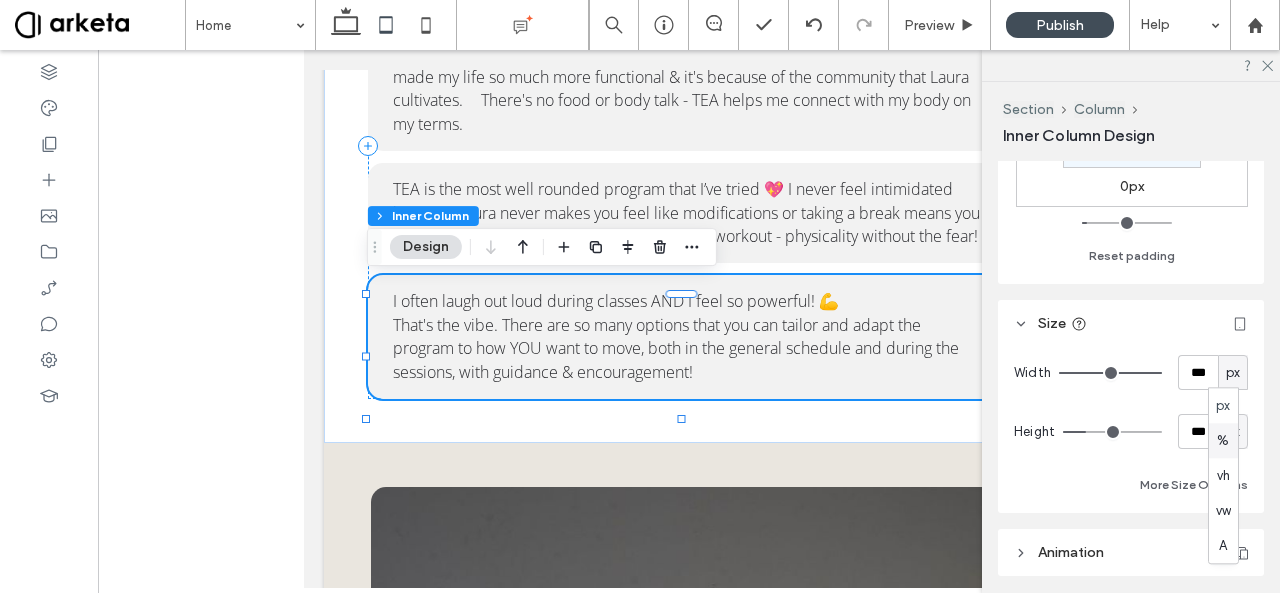 click on "%" at bounding box center (1223, 441) 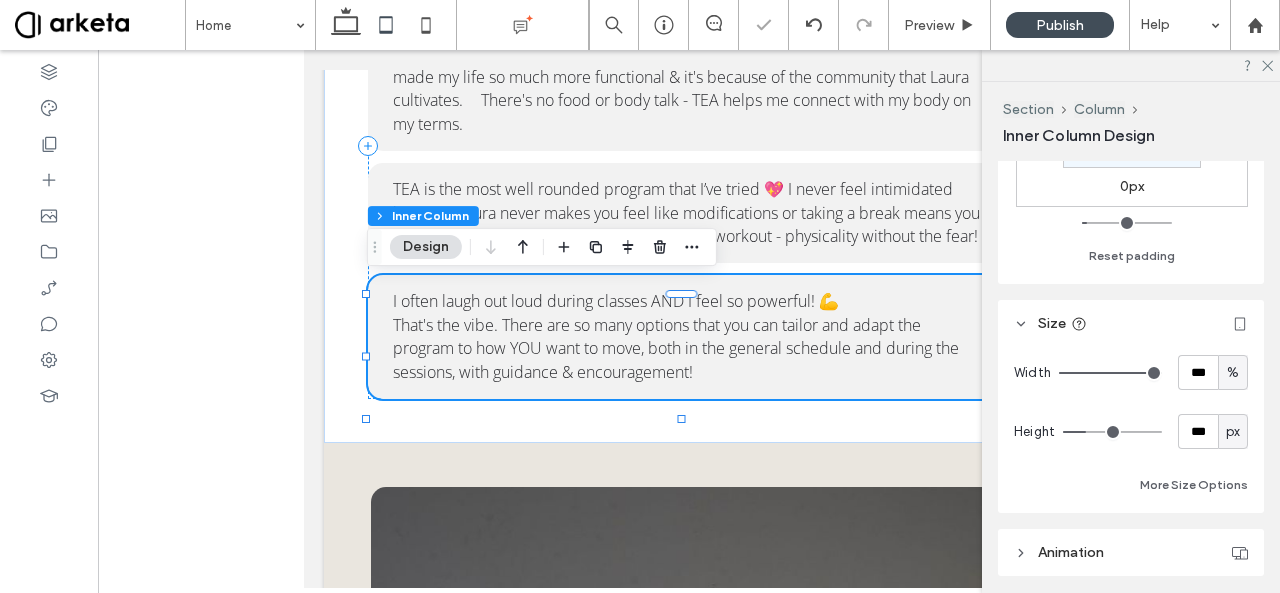 type on "***" 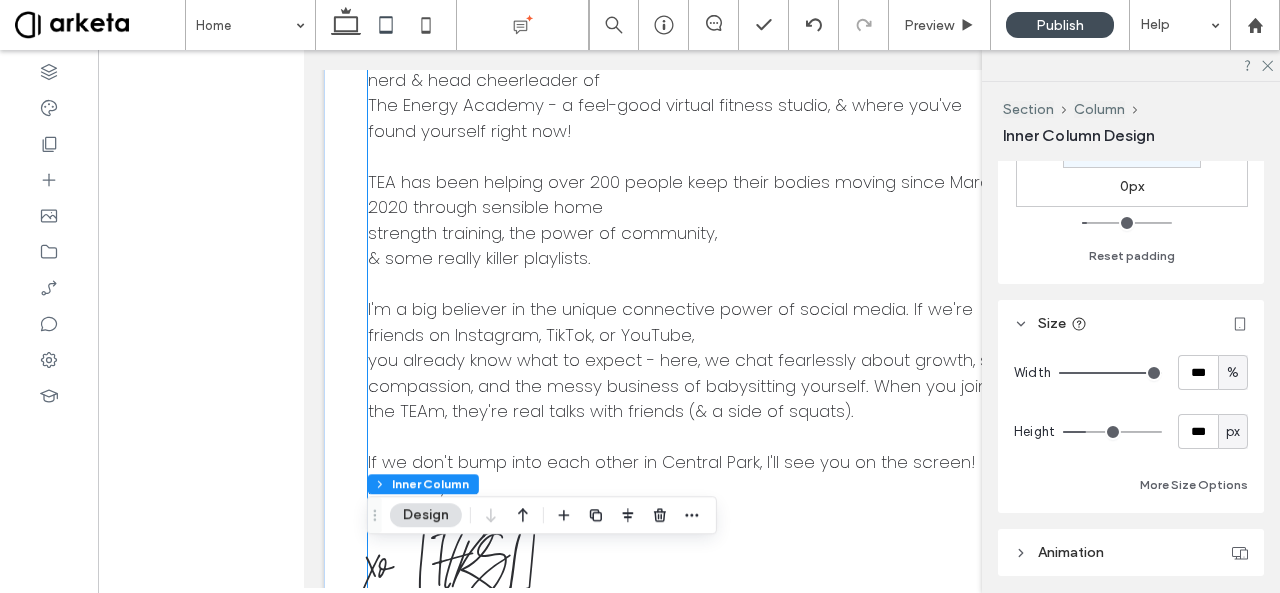 scroll, scrollTop: 2569, scrollLeft: 0, axis: vertical 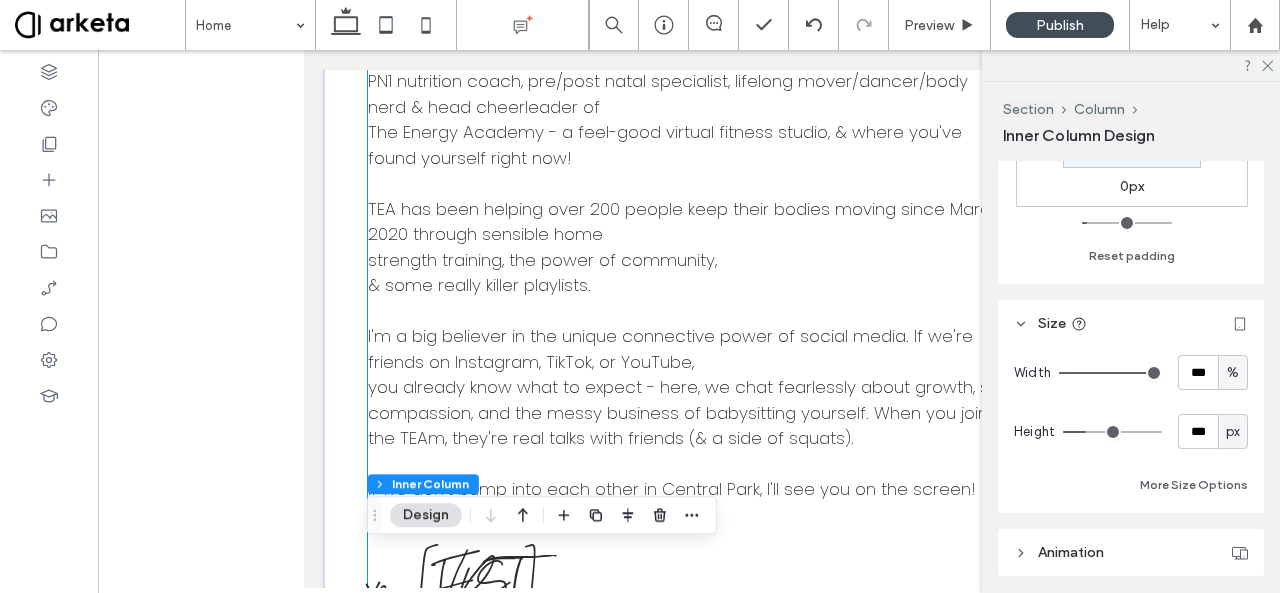 click at bounding box center (689, 465) 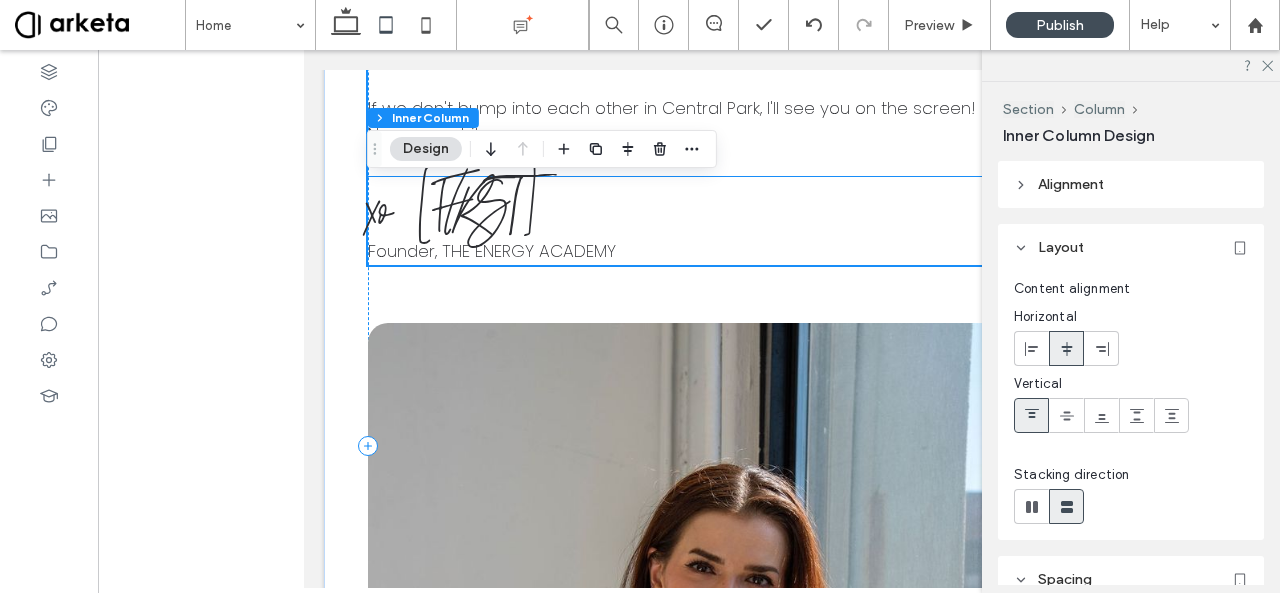 scroll, scrollTop: 2963, scrollLeft: 0, axis: vertical 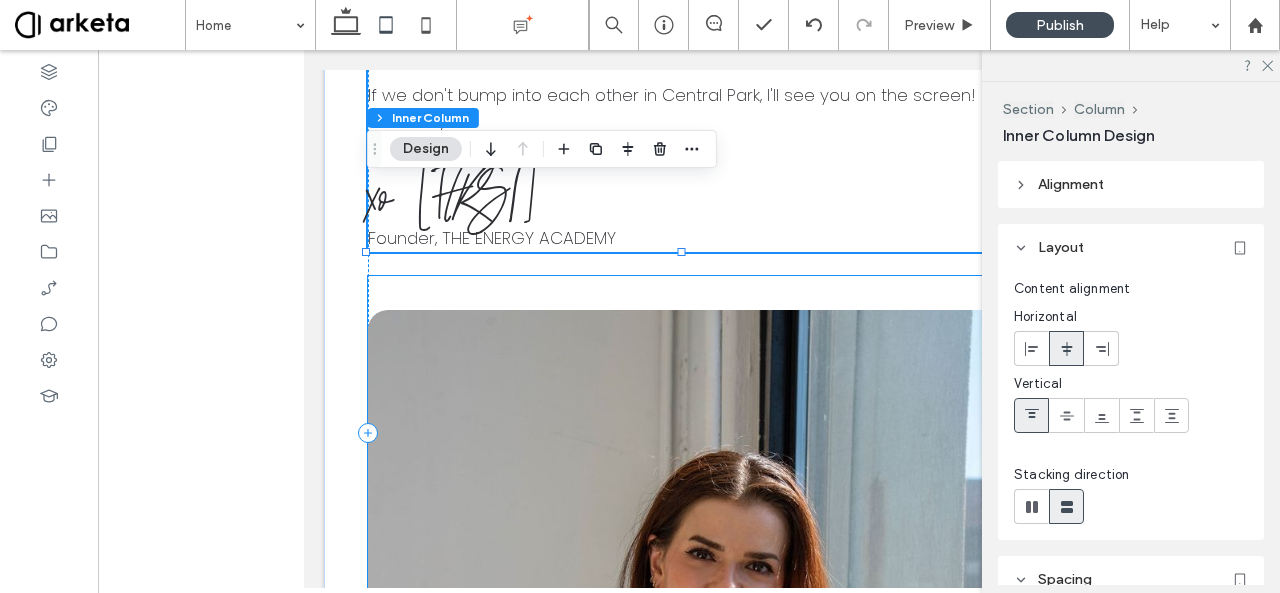 click at bounding box center [689, 791] 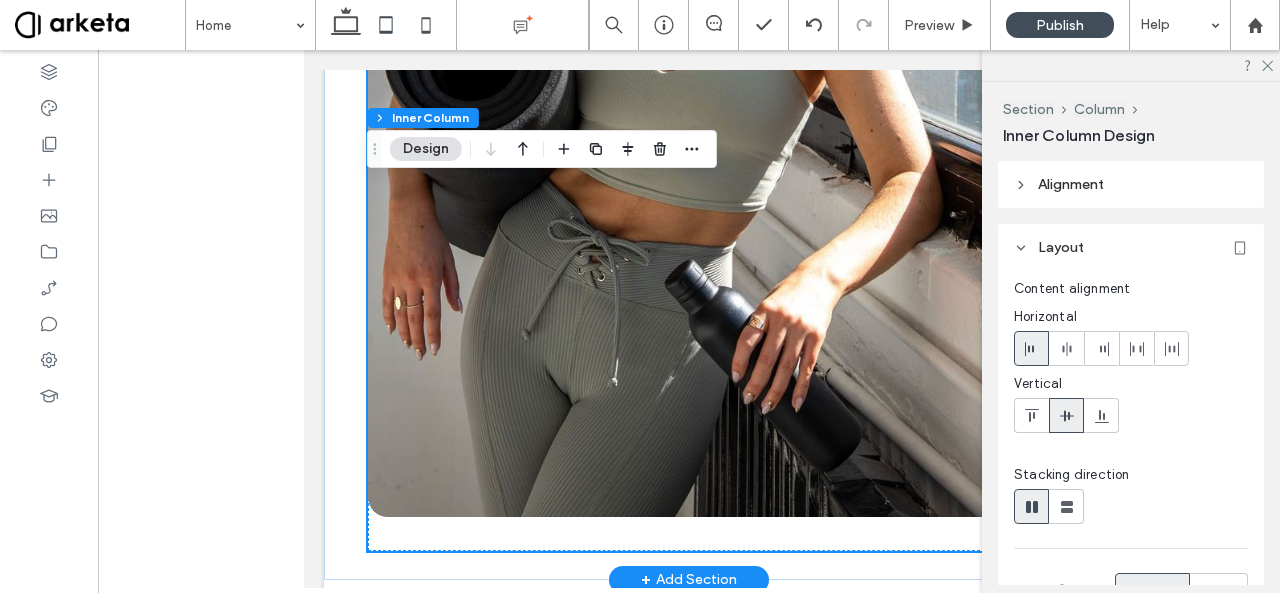 scroll, scrollTop: 3810, scrollLeft: 0, axis: vertical 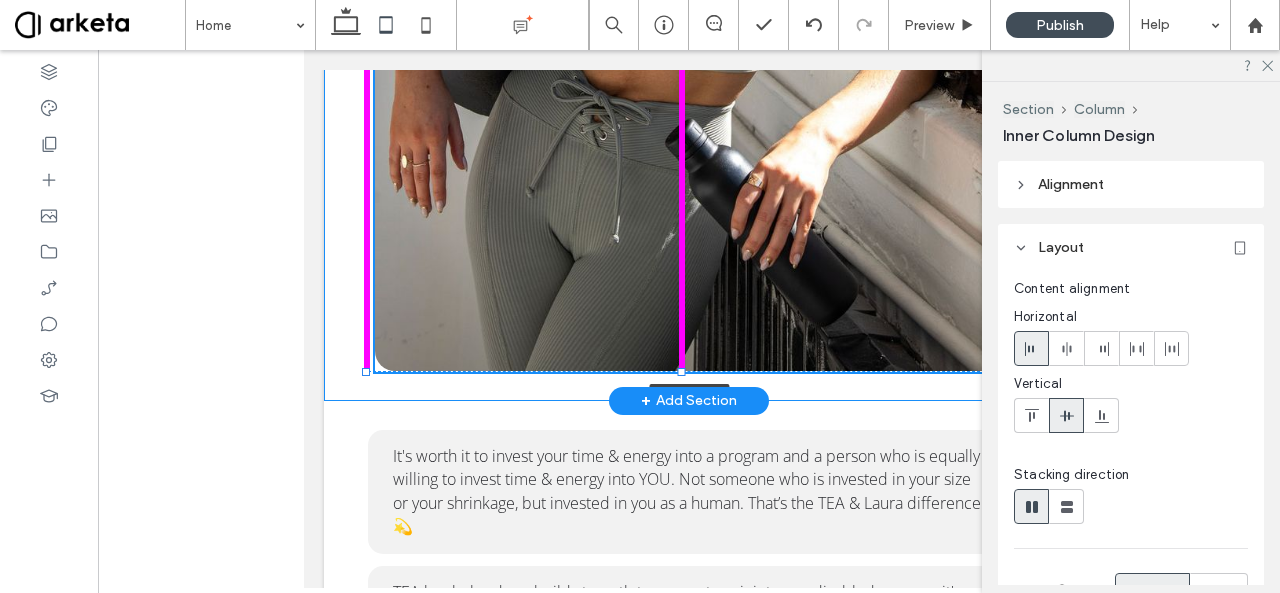 drag, startPoint x: 678, startPoint y: 449, endPoint x: 668, endPoint y: 362, distance: 87.57283 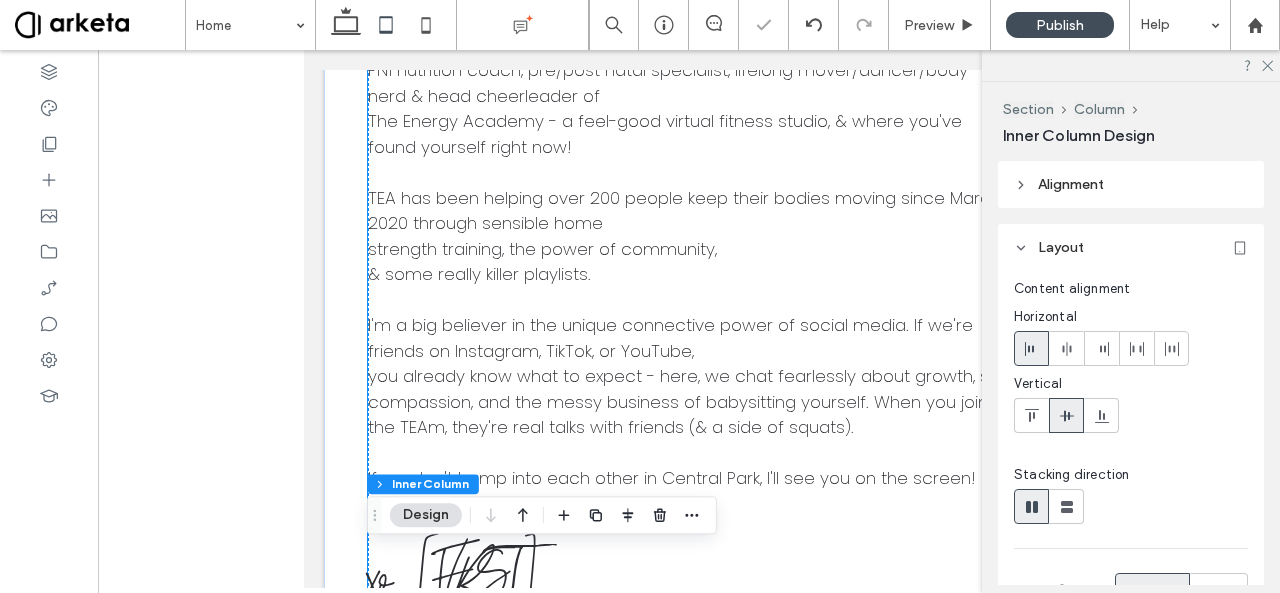 scroll, scrollTop: 2944, scrollLeft: 0, axis: vertical 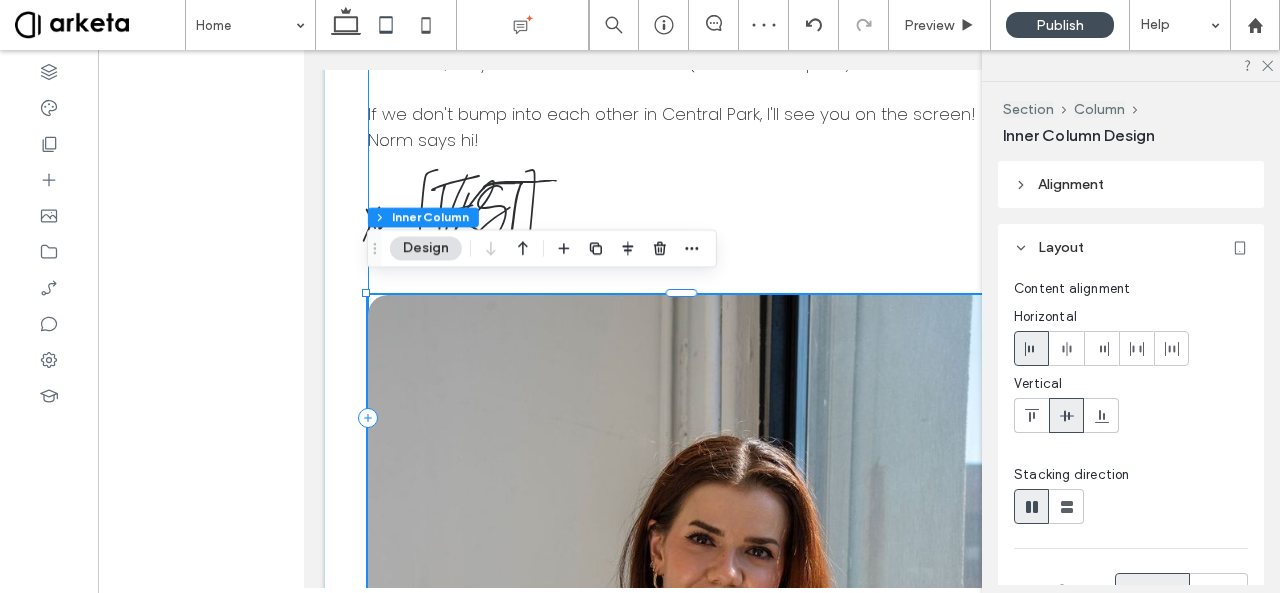 click on "welcome, friends!
I'm Laura - a NASM-certified personal trainer, PN1 nutrition coach, pre/post natal specialist, lifelong mover/dancer/body nerd & head cheerleader of The Energy Academy - a feel-good virtual fitness studio, & where you've found yourself right now! TEA has been helping over 200 people keep their bodies moving since March 2020 through sensible home strength training, the power of community, & some really killer playlists. I'm a big believer in the unique connective power of social media. If we're friends on Instagram, TikTok, or YouTube, you already know what to expect - here, we chat fearlessly about growth, self compassion, and the messy business of babysitting yourself. When you join the TEAm, they're real talks with friends (& a side of squats). If we don't bump into each other in Central Park, I'll see you on the screen! Norm says hi!
xo Laura Founder, THE ENERGY ACADEMY
100% , 943px" at bounding box center [689, 418] 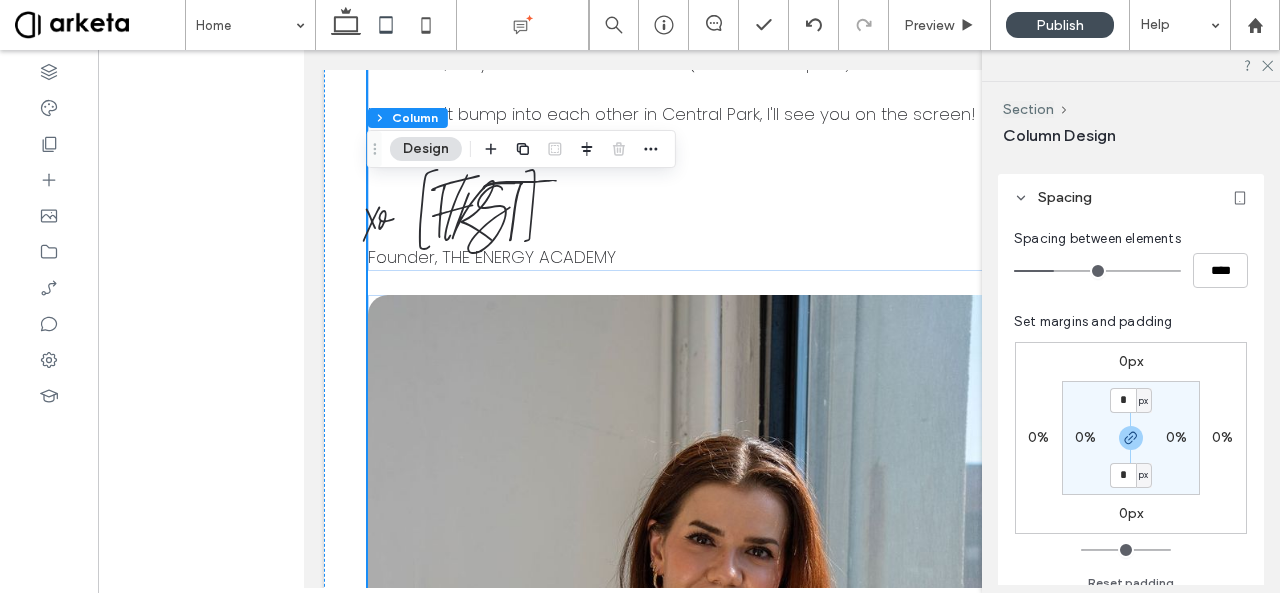 scroll, scrollTop: 416, scrollLeft: 0, axis: vertical 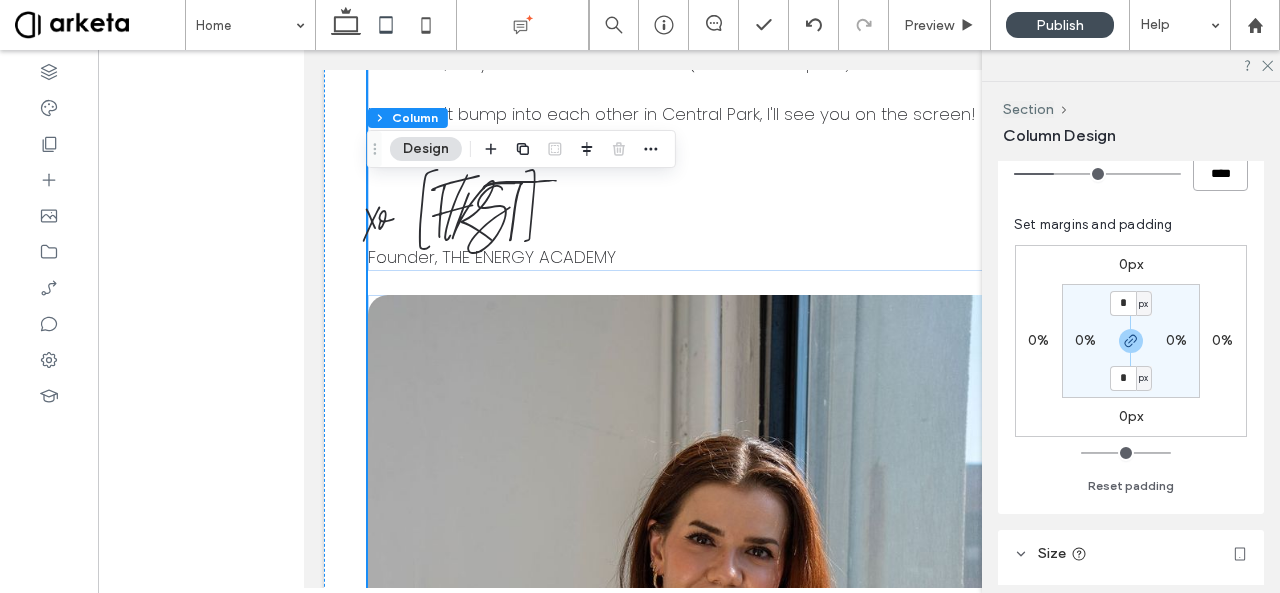 click on "****" at bounding box center [1220, 173] 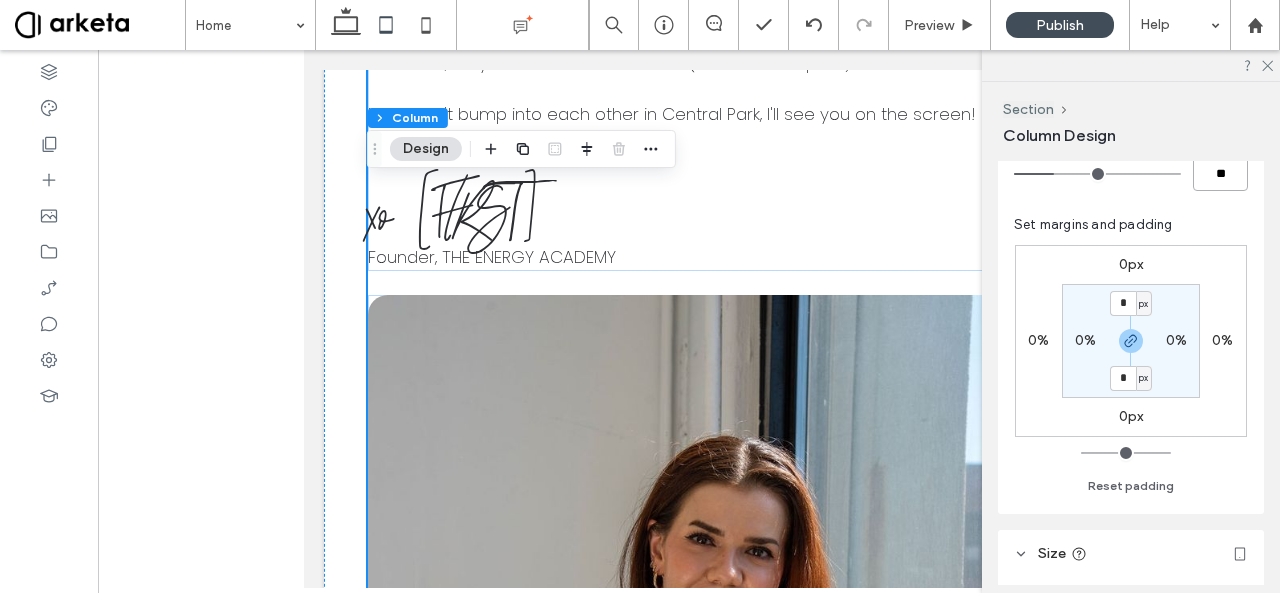 type on "**" 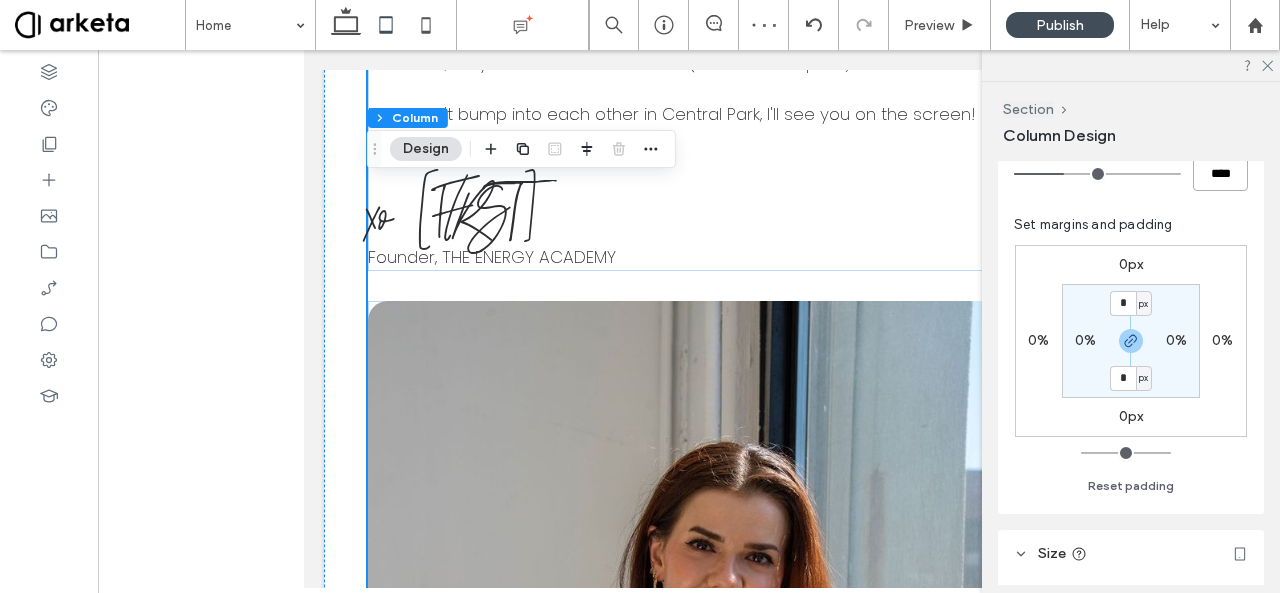 type on "****" 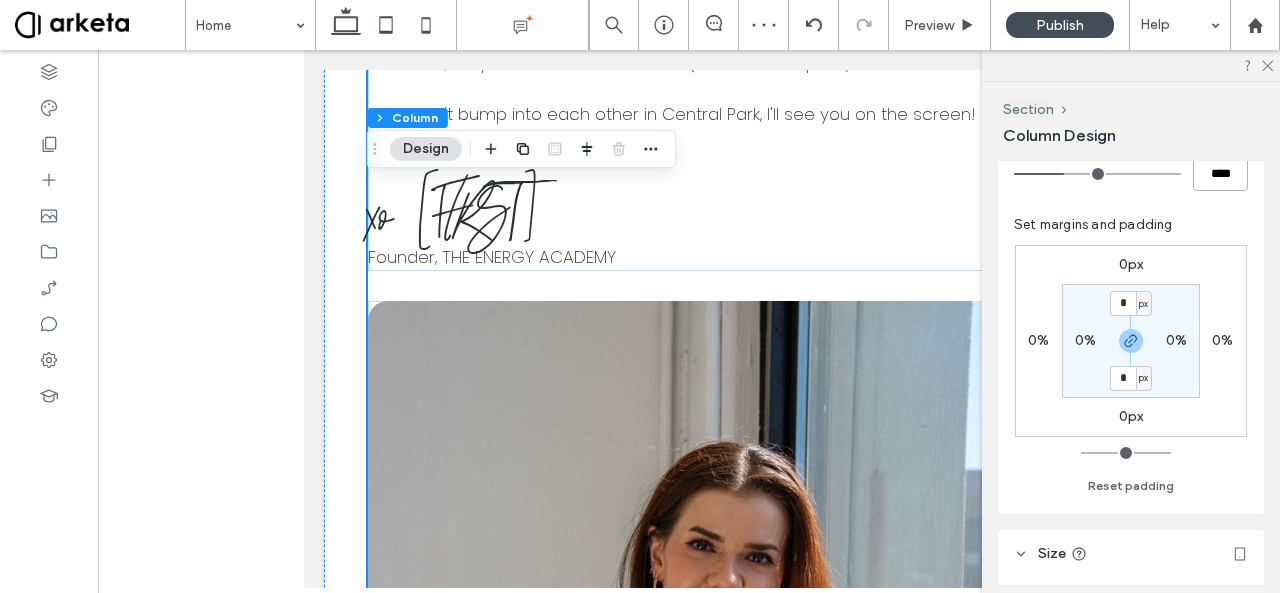 type on "**" 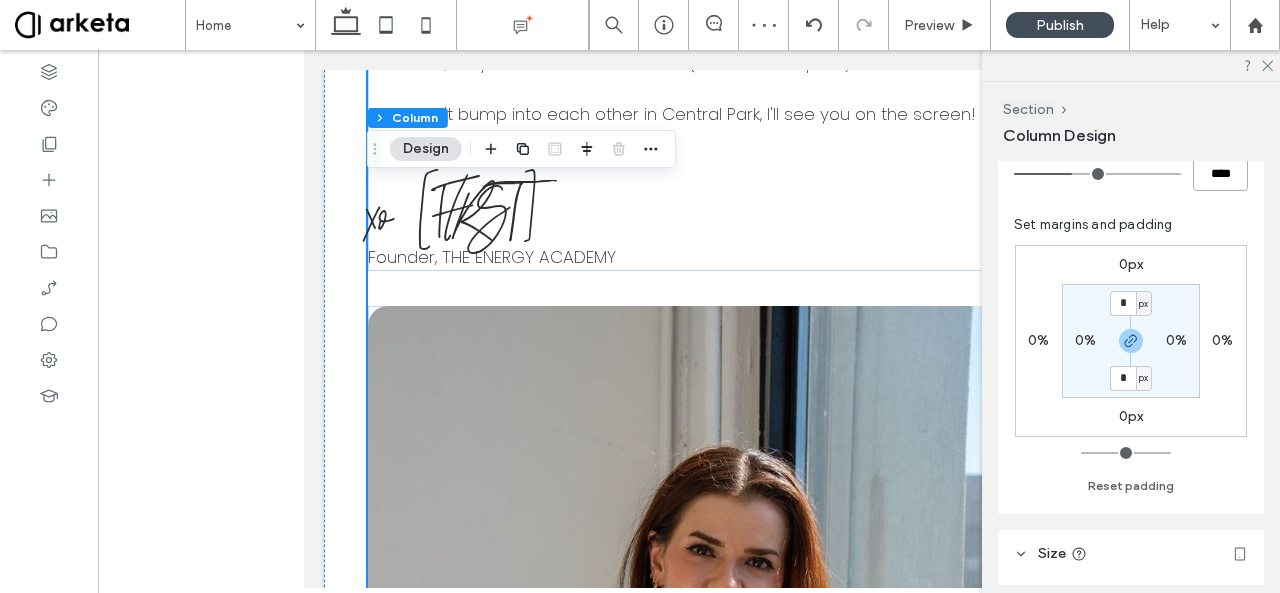 type on "****" 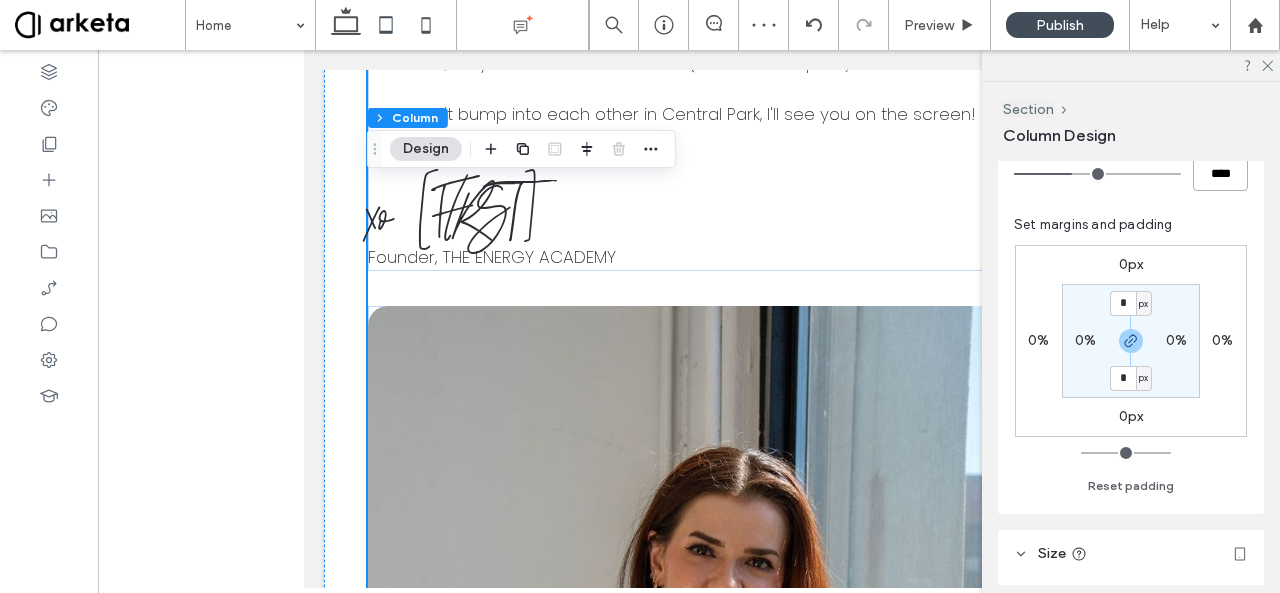 type on "**" 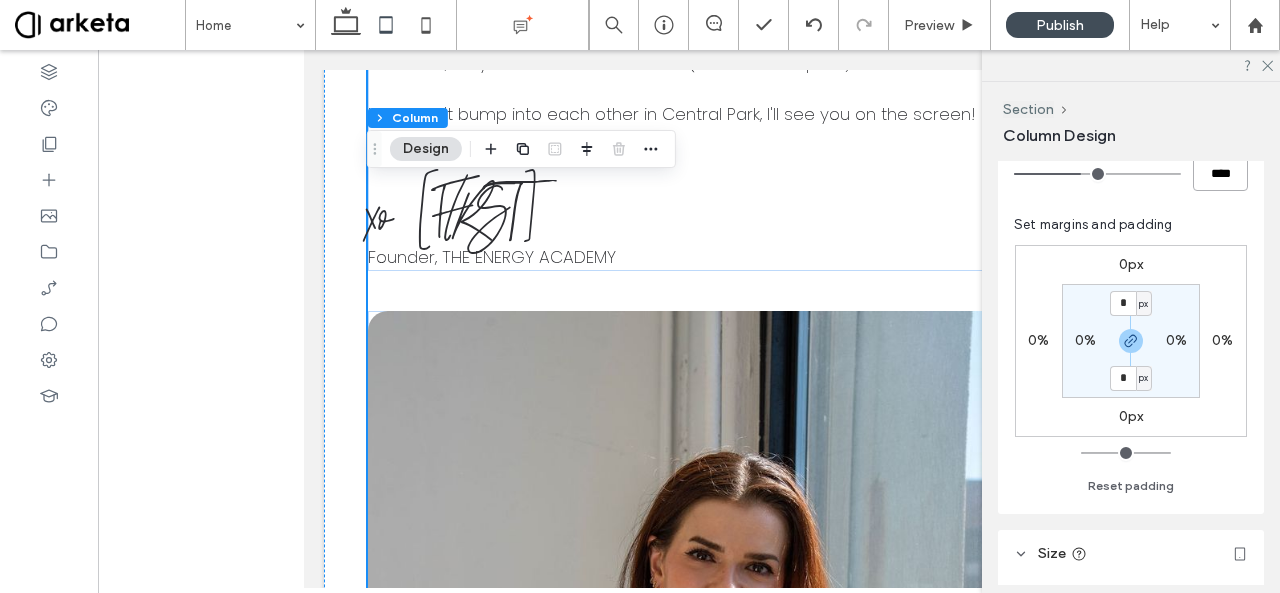 type on "****" 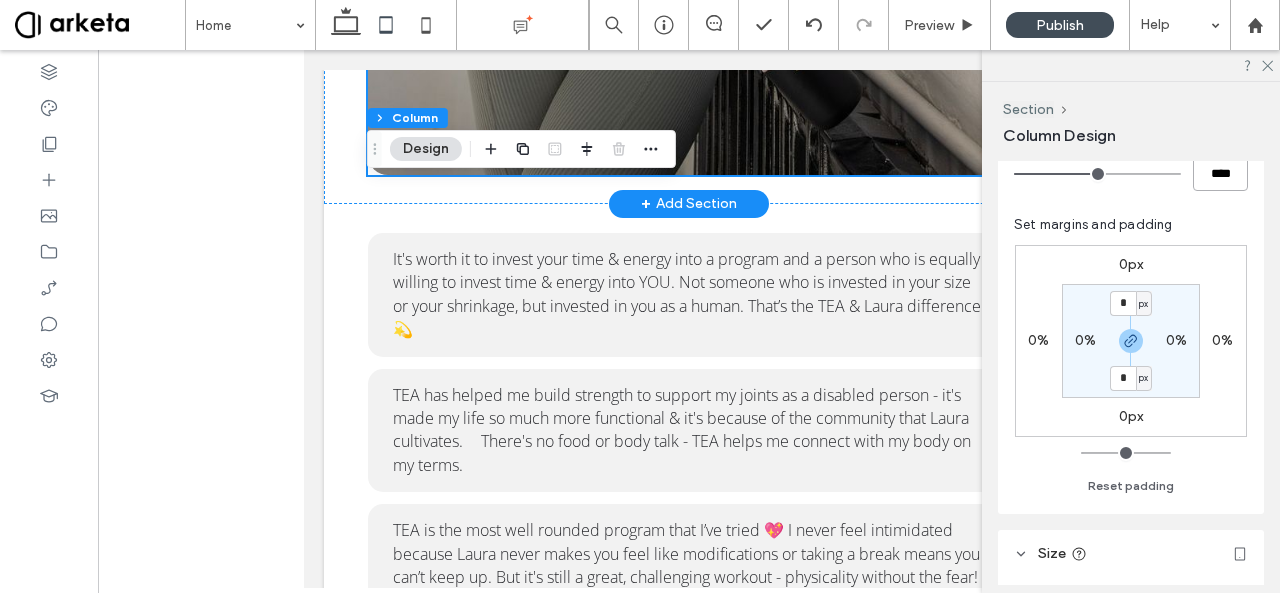 scroll, scrollTop: 4056, scrollLeft: 0, axis: vertical 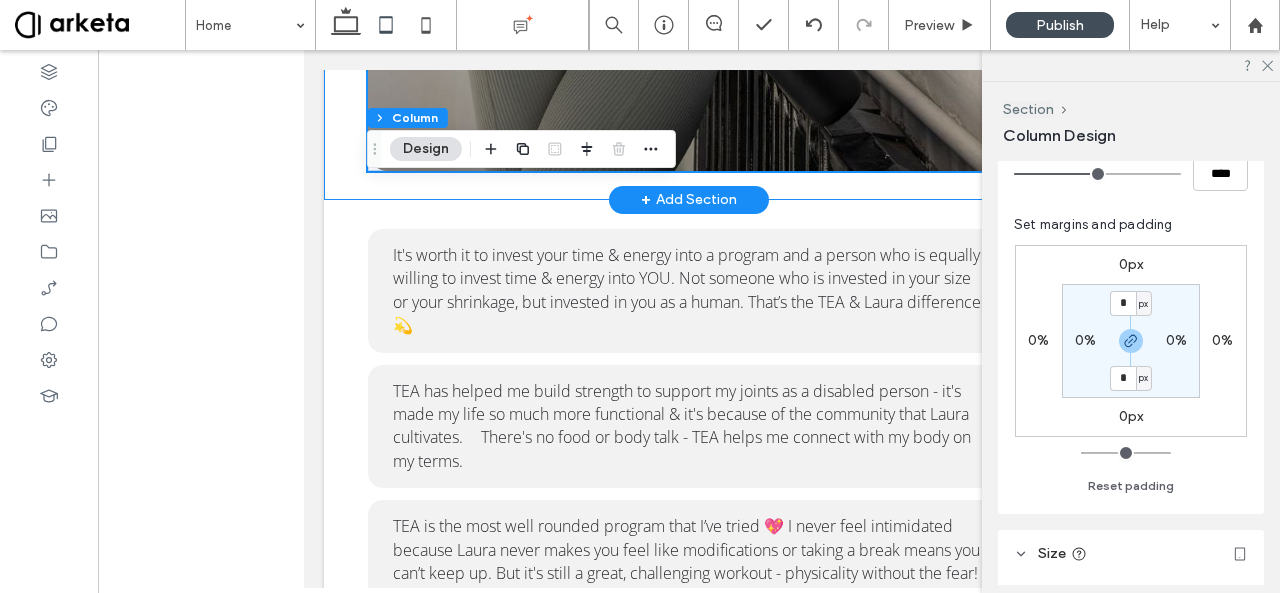 click on "welcome, friends!
I'm Laura - a NASM-certified personal trainer, PN1 nutrition coach, pre/post natal specialist, lifelong mover/dancer/body nerd & head cheerleader of The Energy Academy - a feel-good virtual fitness studio, & where you've found yourself right now! TEA has been helping over 200 people keep their bodies moving since March 2020 through sensible home strength training, the power of community, & some really killer playlists. I'm a big believer in the unique connective power of social media. If we're friends on Instagram, TikTok, or YouTube, you already know what to expect - here, we chat fearlessly about growth, self compassion, and the messy business of babysitting yourself. When you join the TEAm, they're real talks with friends (& a side of squats). If we don't bump into each other in Central Park, I'll see you on the screen! Norm says hi!
xo Laura Founder, THE ENERGY ACADEMY" at bounding box center [689, -689] 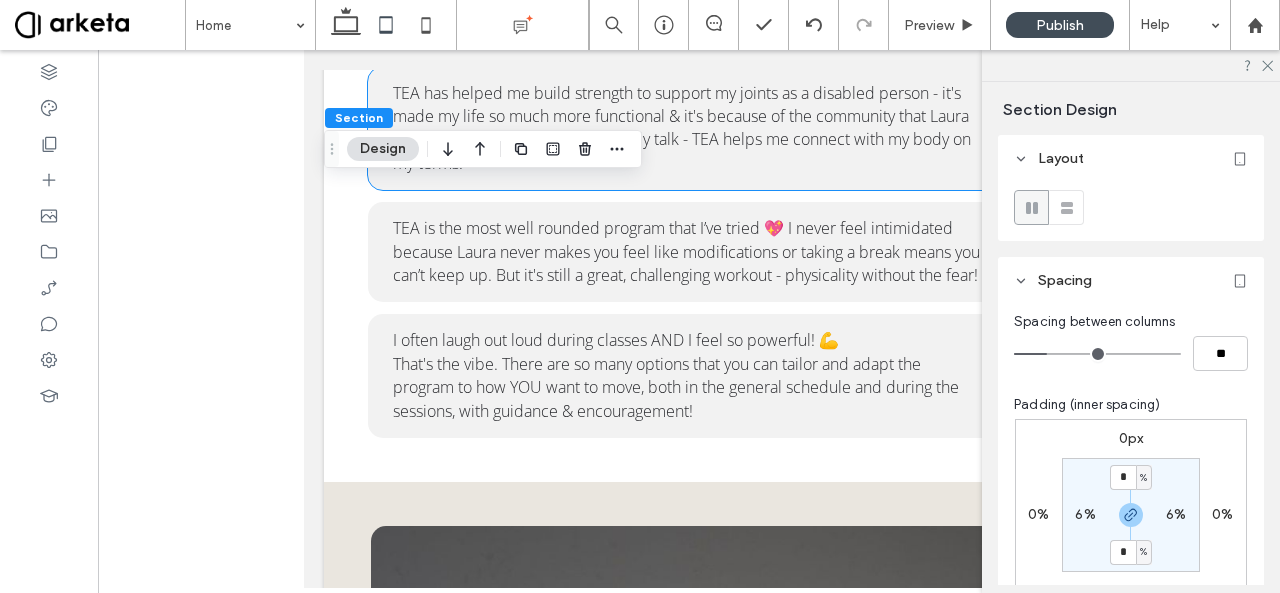 scroll, scrollTop: 4356, scrollLeft: 0, axis: vertical 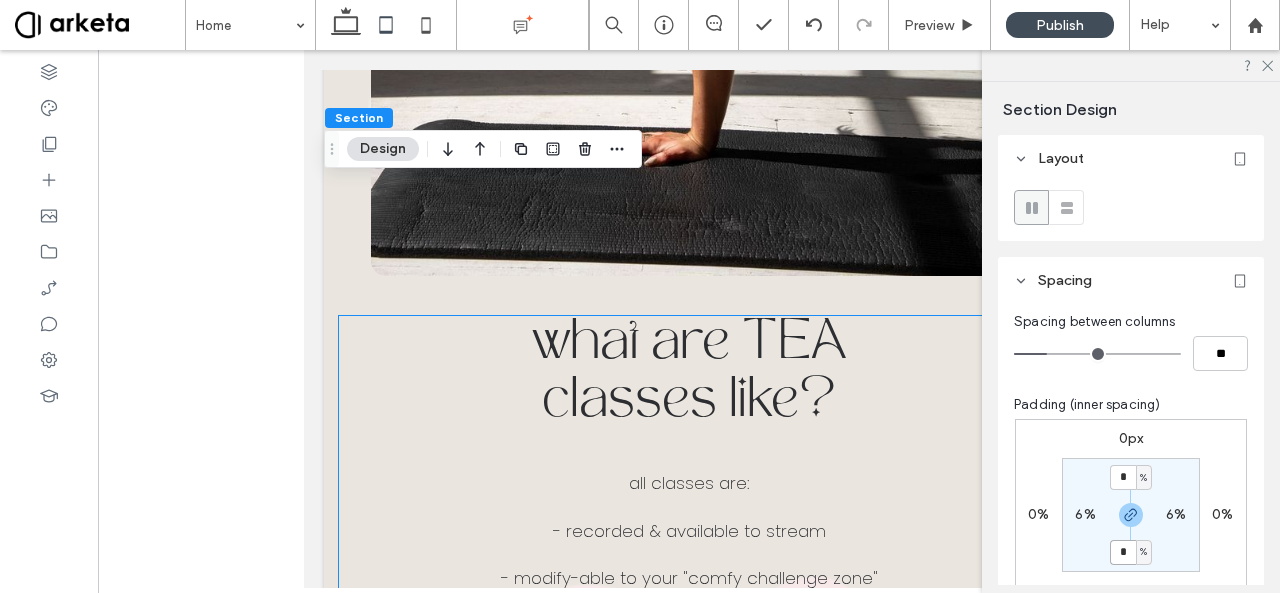 click on "- recorded & available to stream" at bounding box center [689, 532] 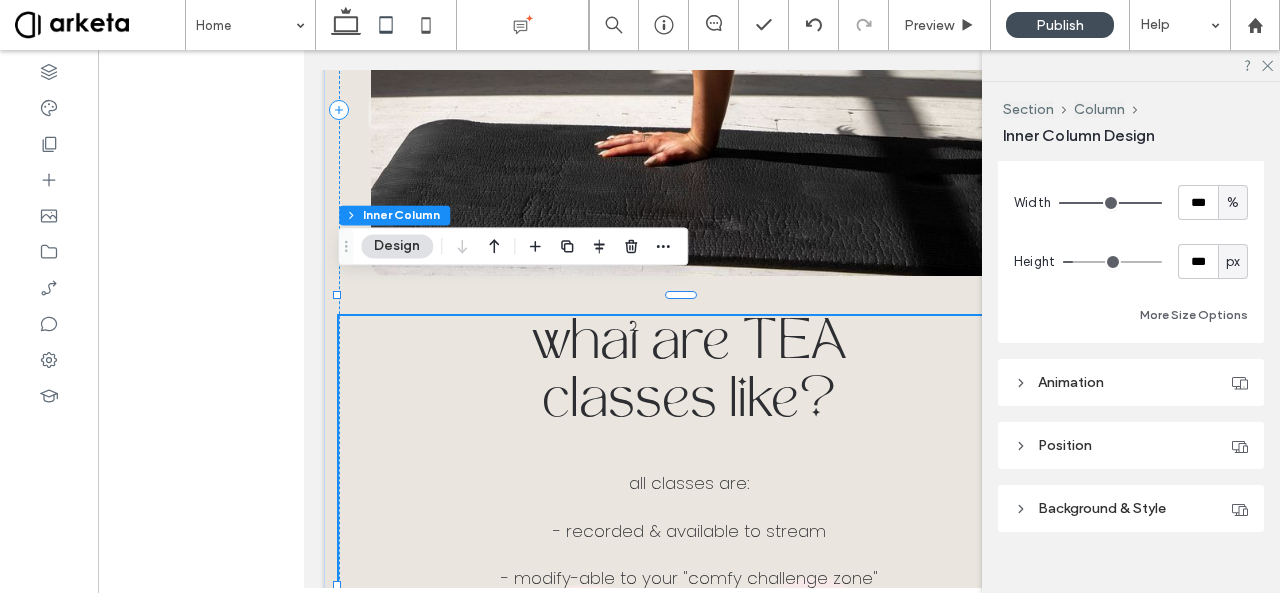 scroll, scrollTop: 890, scrollLeft: 0, axis: vertical 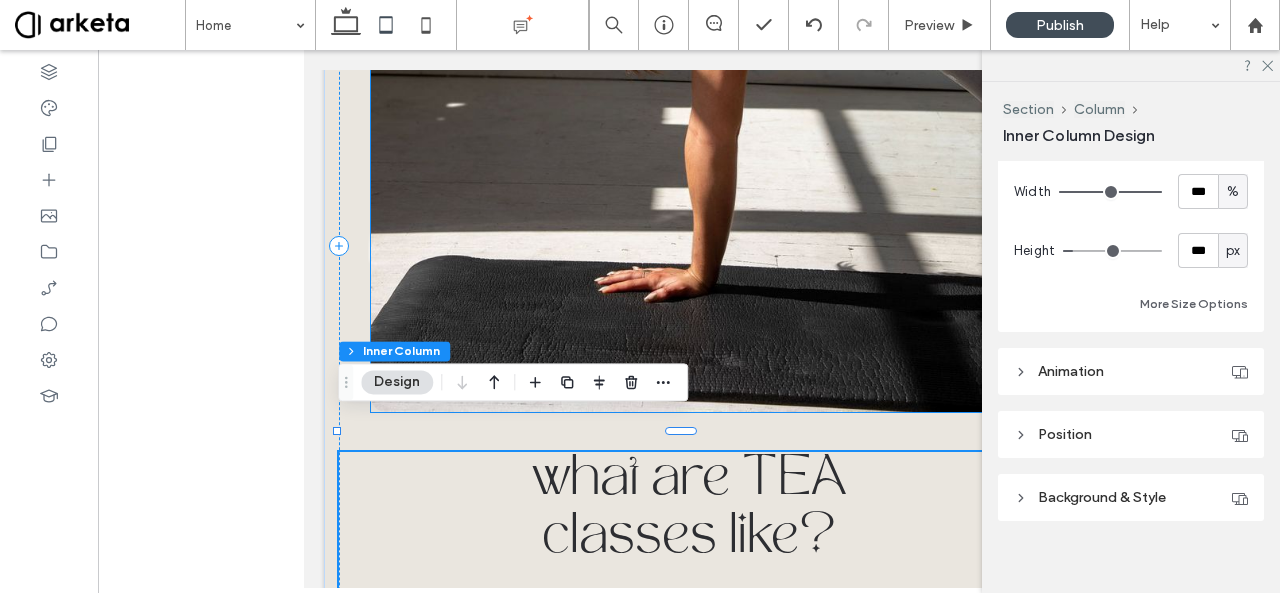 click at bounding box center [688, -63] 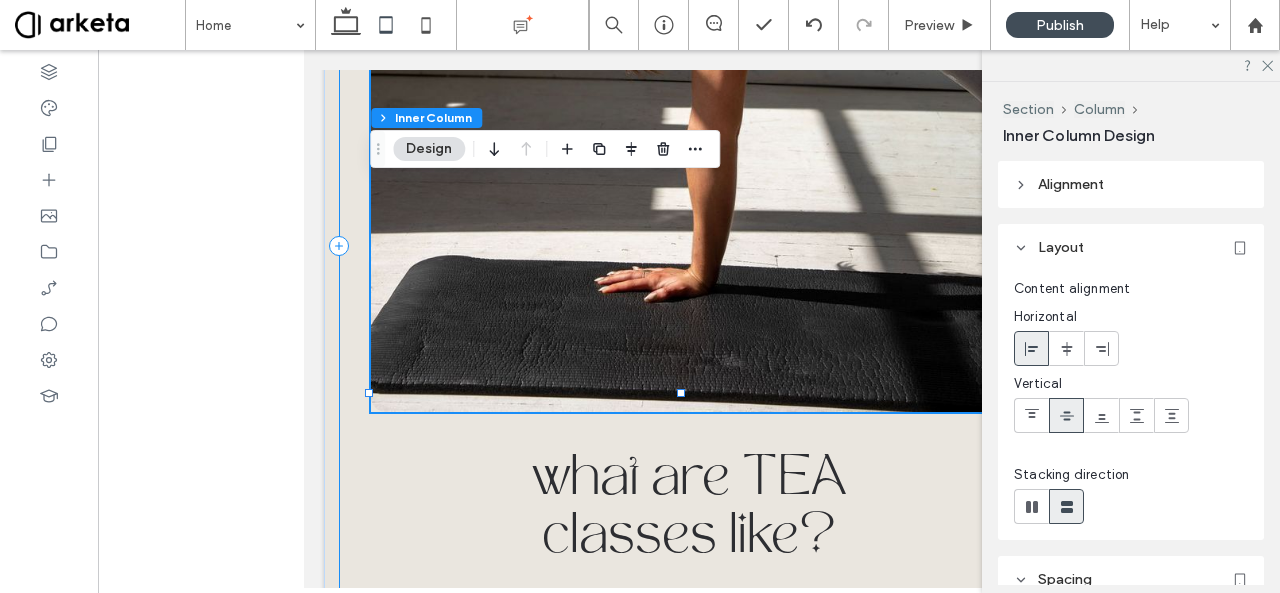 click on "what are TEA classes like?
all classes are: ‍ - recorded & available to stream ‍ - modify-able to your "comfy challenge zone" ‍ - designed to progress throughout the month for change you can FEEL. all you have to do is show up! - low impact on your joints, high impact on your life - minimal equipment & small space friendly! - super f*cking fun.
JOIN THE TEAM" at bounding box center [689, 246] 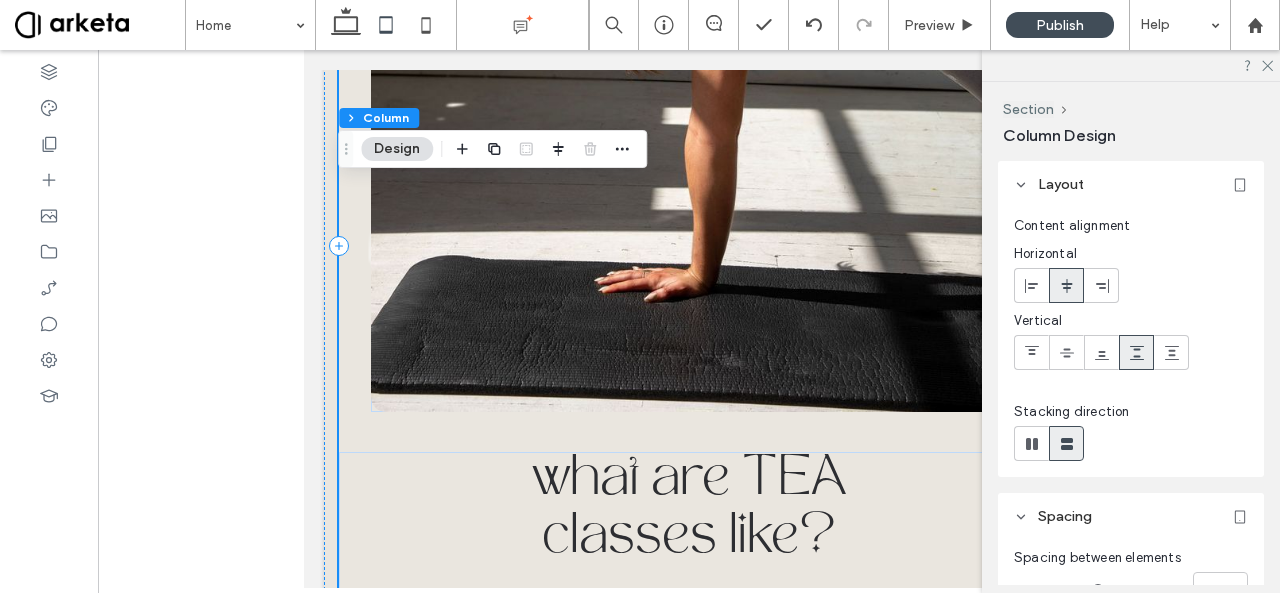 click on "what are TEA classes like?
all classes are: ‍ - recorded & available to stream ‍ - modify-able to your "comfy challenge zone" ‍ - designed to progress throughout the month for change you can FEEL. all you have to do is show up! - low impact on your joints, high impact on your life - minimal equipment & small space friendly! - super f*cking fun.
JOIN THE TEAM" at bounding box center (689, 246) 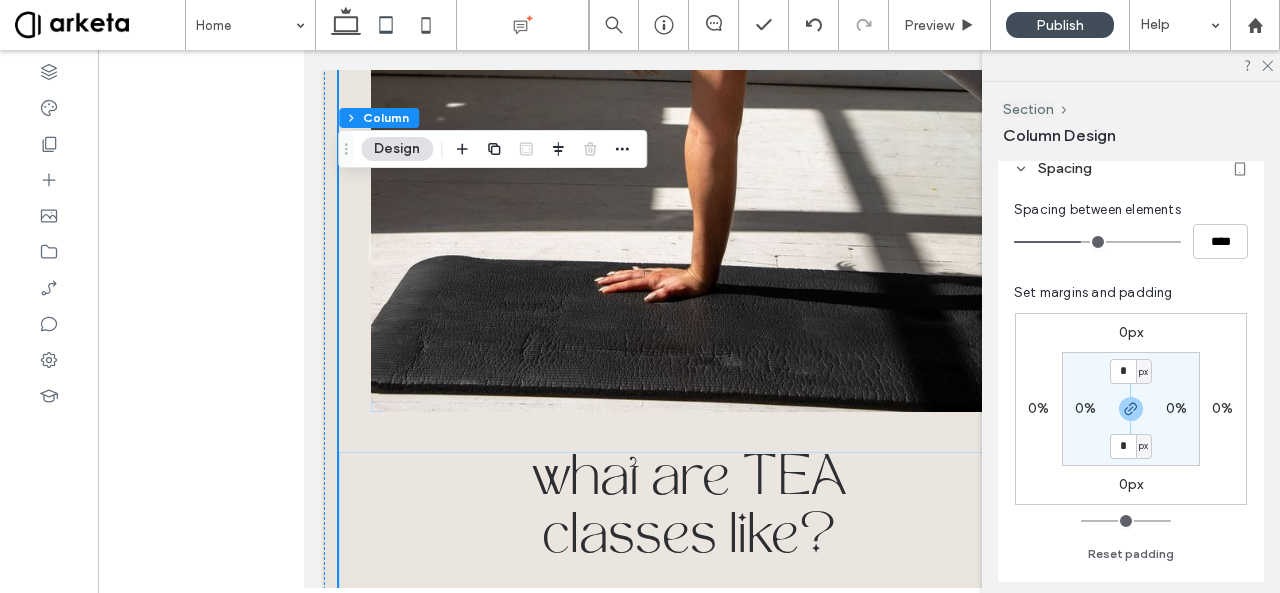 scroll, scrollTop: 433, scrollLeft: 0, axis: vertical 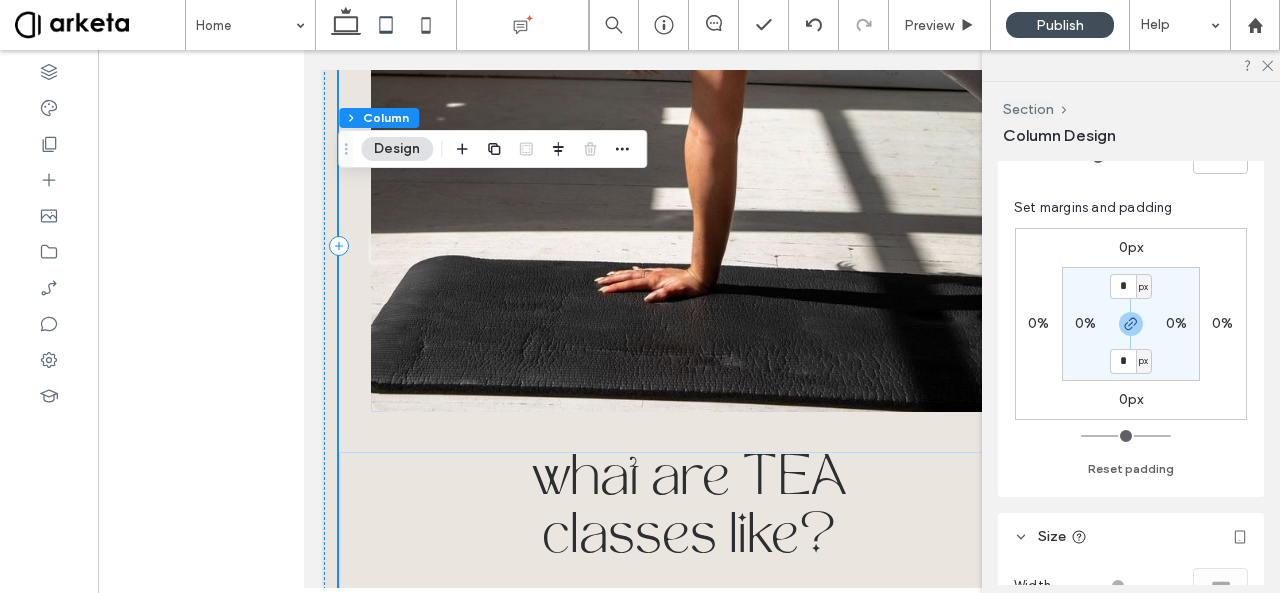 click on "what are TEA classes like?
all classes are: ‍ - recorded & available to stream ‍ - modify-able to your "comfy challenge zone" ‍ - designed to progress throughout the month for change you can FEEL. all you have to do is show up! - low impact on your joints, high impact on your life - minimal equipment & small space friendly! - super f*cking fun.
JOIN THE TEAM" at bounding box center (689, 246) 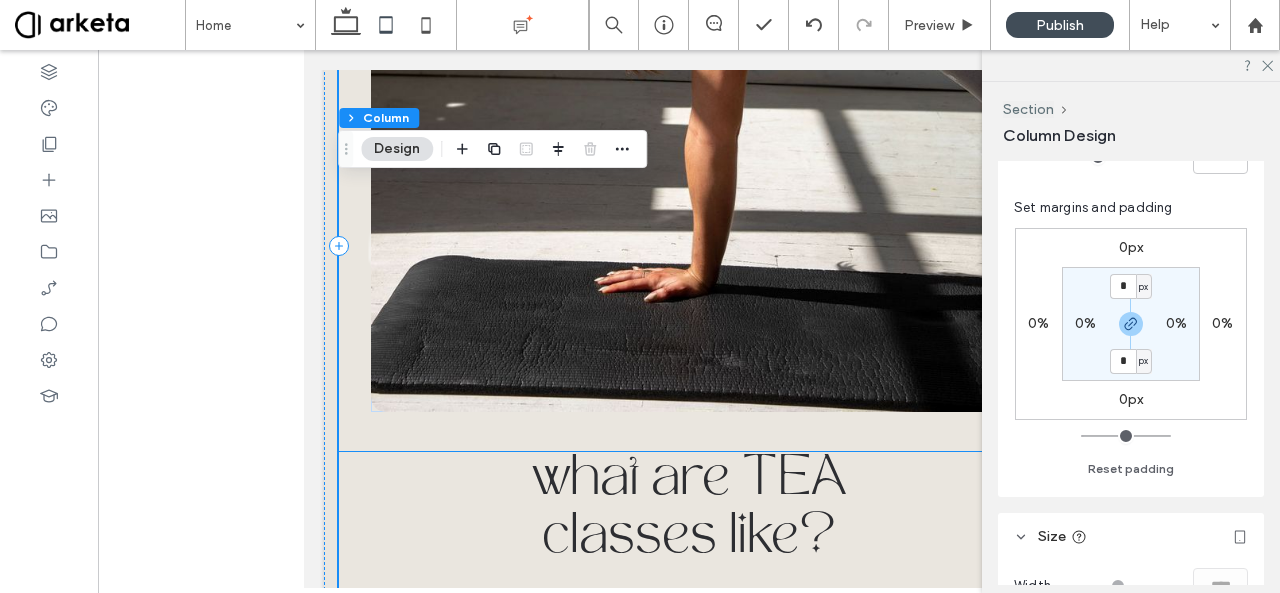 click on "what are TEA" at bounding box center [689, 481] 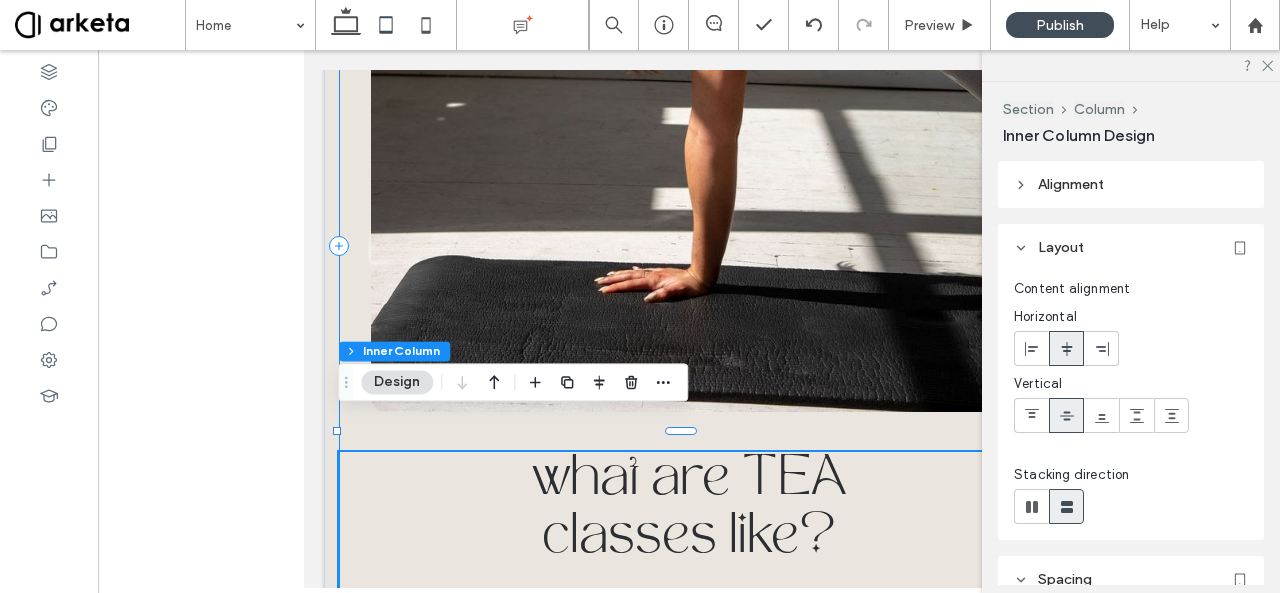 click on "what are TEA classes like?
all classes are: ‍ - recorded & available to stream ‍ - modify-able to your "comfy challenge zone" ‍ - designed to progress throughout the month for change you can FEEL. all you have to do is show up! - low impact on your joints, high impact on your life - minimal equipment & small space friendly! - super f*cking fun.
JOIN THE TEAM" at bounding box center (689, 246) 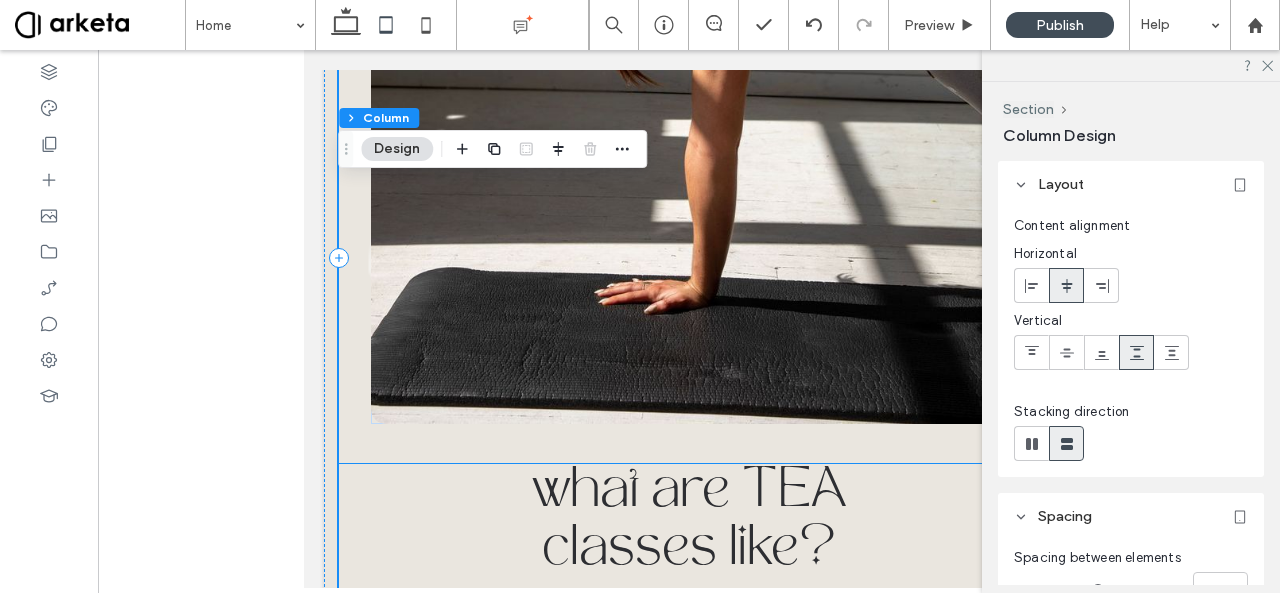 scroll, scrollTop: 5340, scrollLeft: 0, axis: vertical 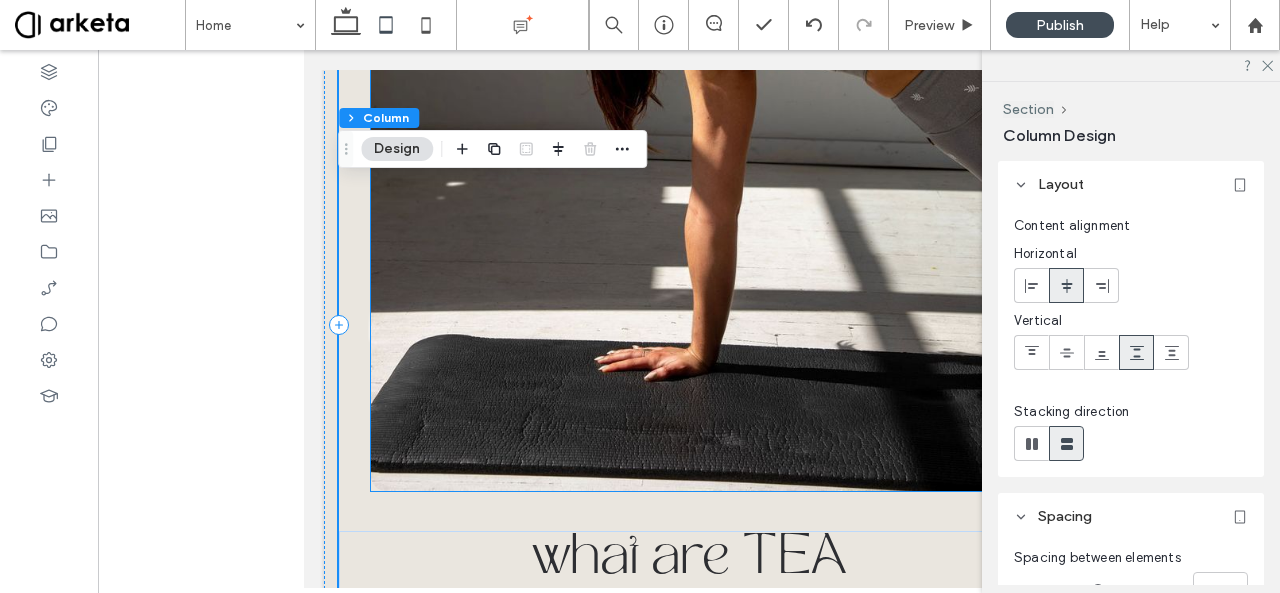 click at bounding box center (688, 16) 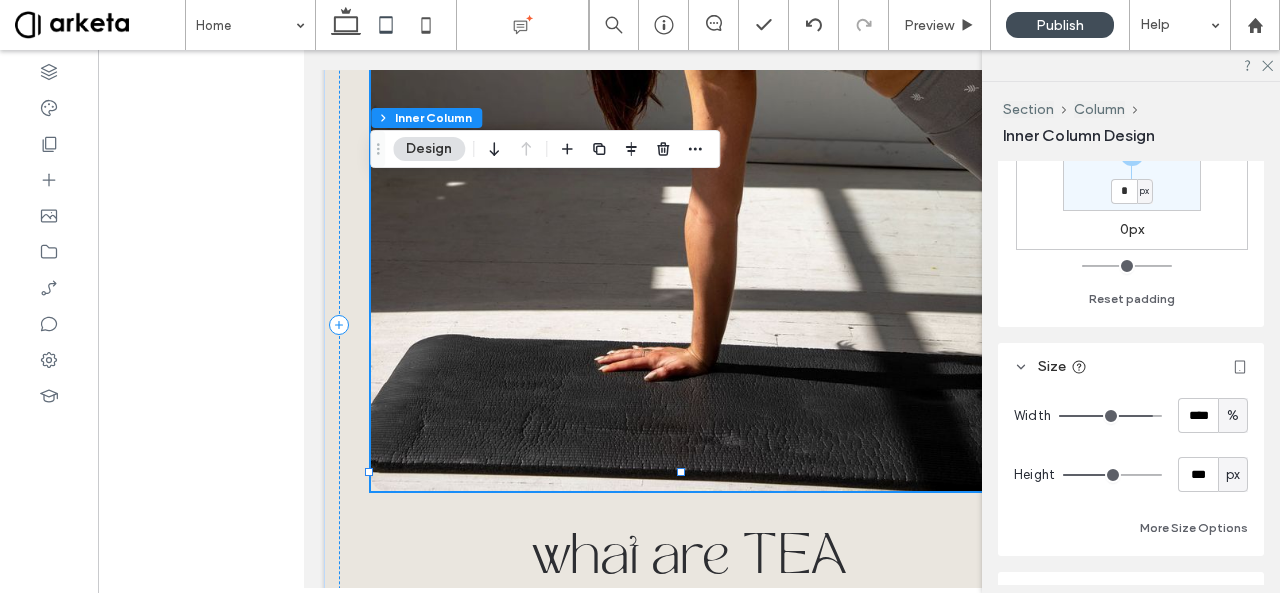 scroll, scrollTop: 667, scrollLeft: 0, axis: vertical 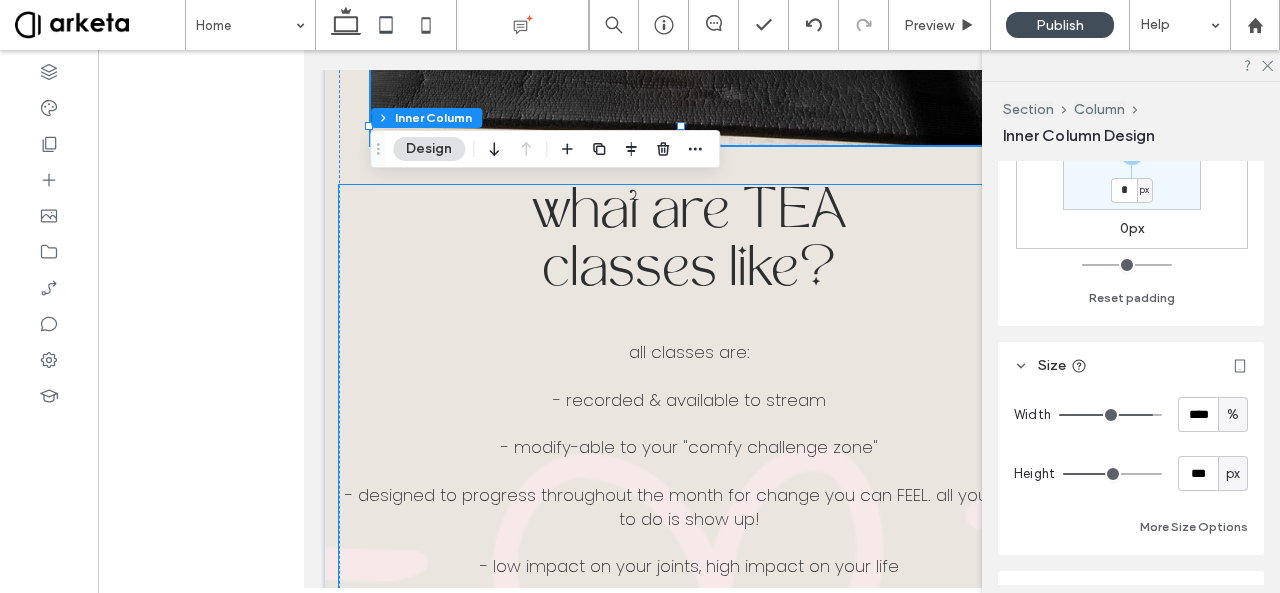click on "all classes are:" at bounding box center [689, 353] 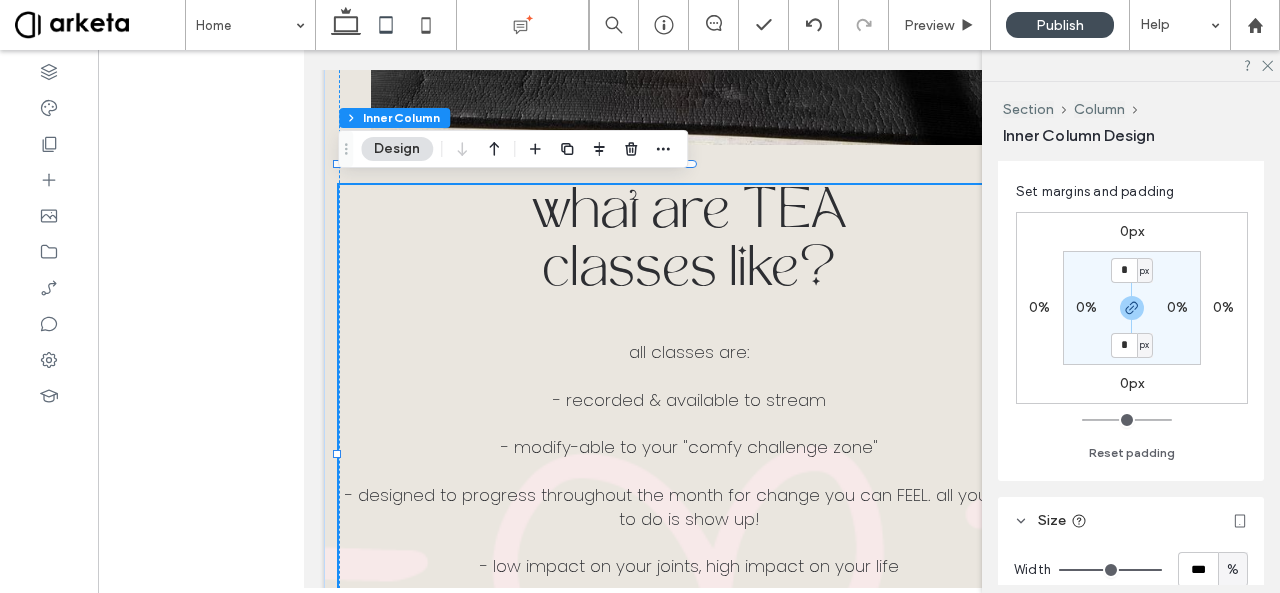 scroll, scrollTop: 625, scrollLeft: 0, axis: vertical 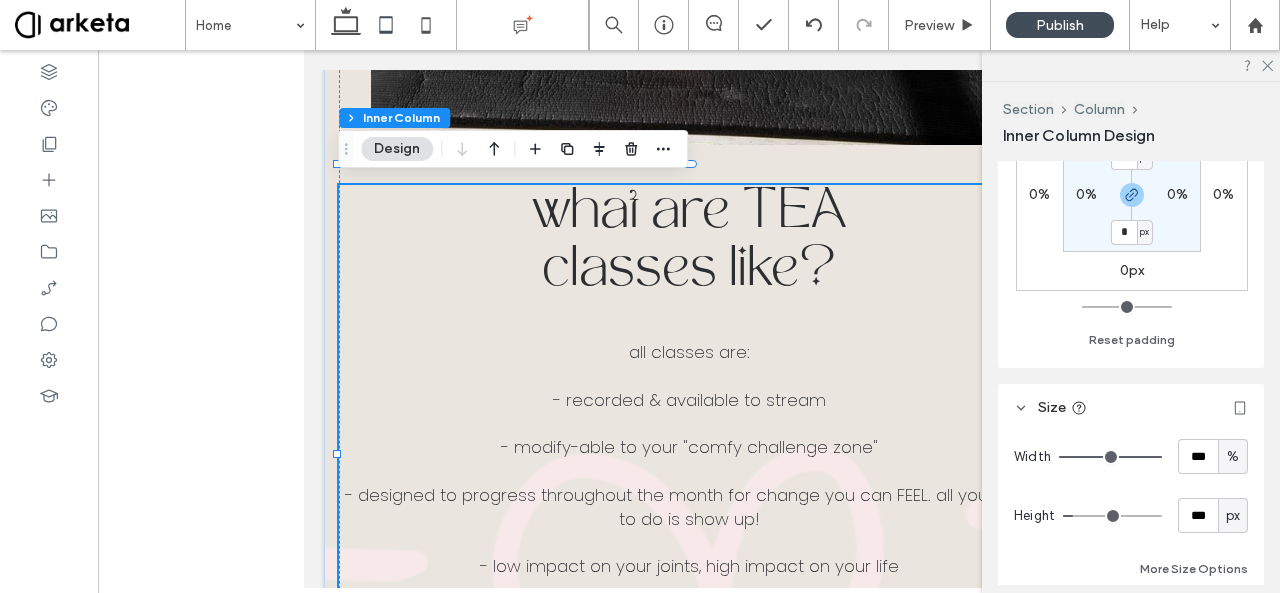 click on "0%" at bounding box center [1086, 194] 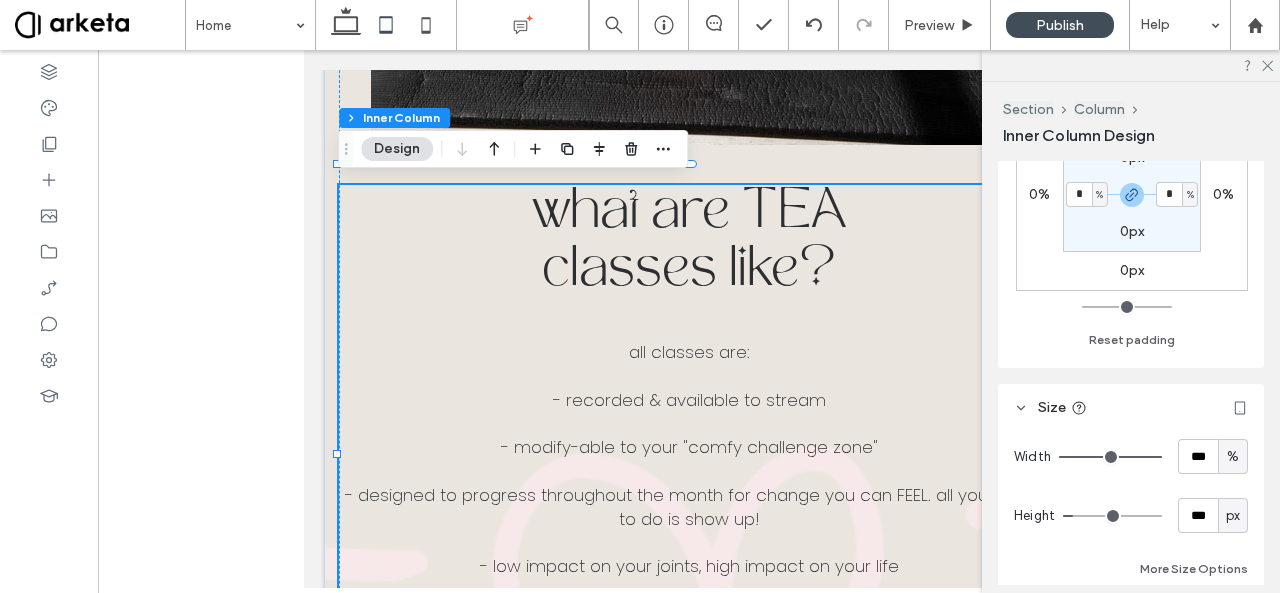 type on "*" 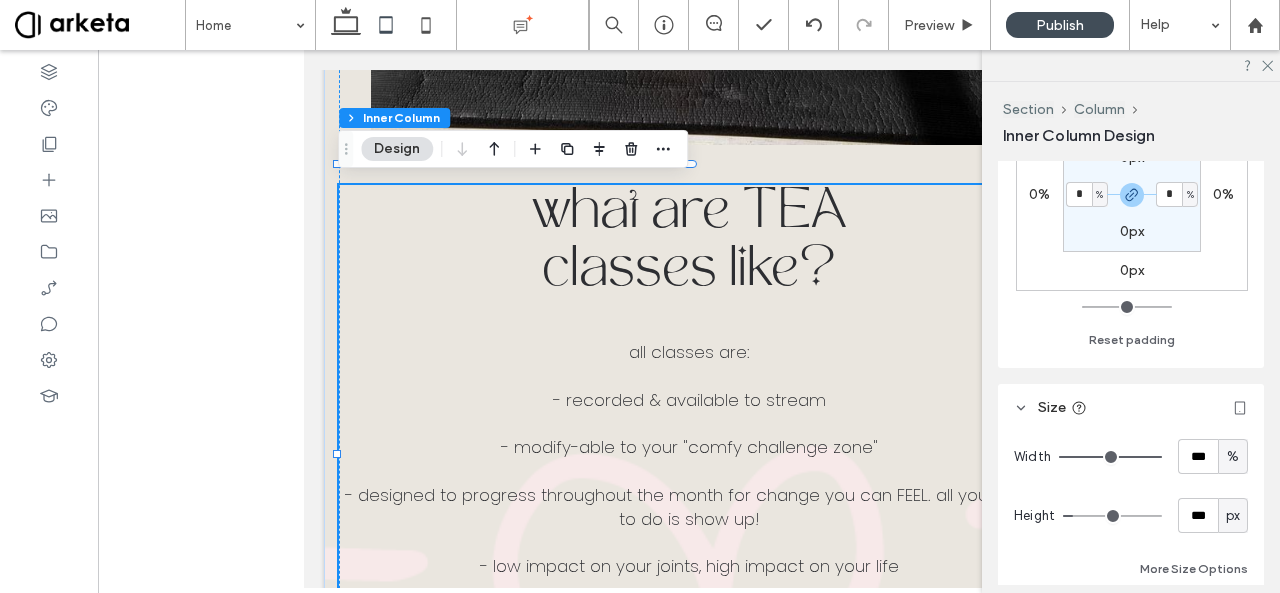 type on "*" 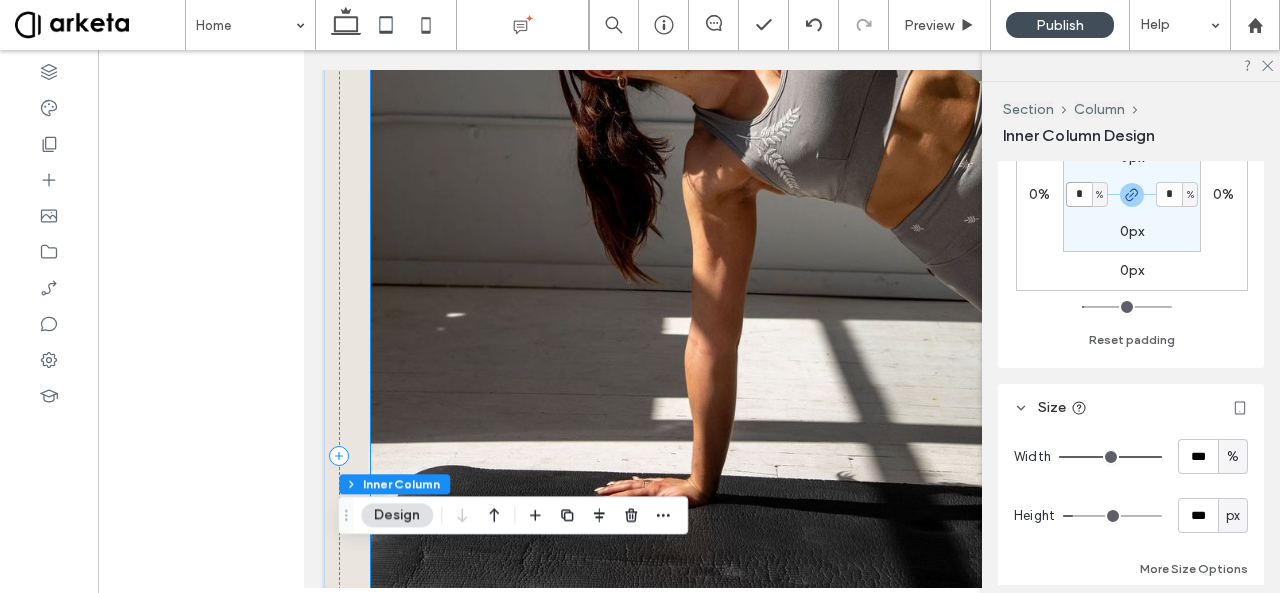 scroll, scrollTop: 5198, scrollLeft: 0, axis: vertical 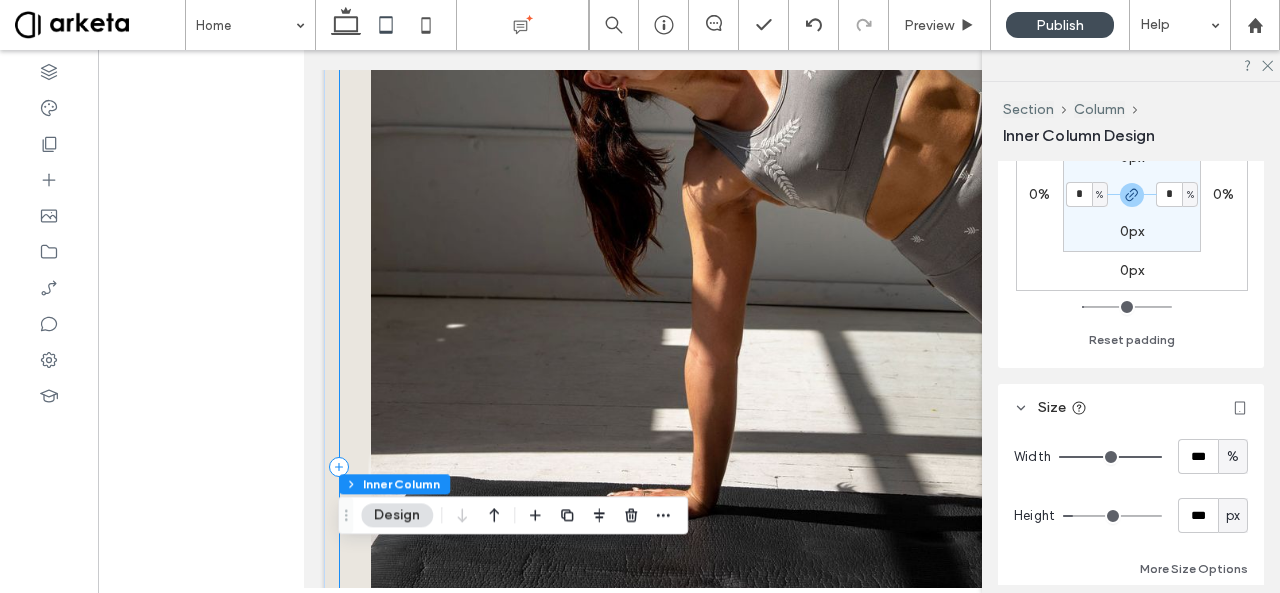 click on "what are TEA classes like?
all classes are: ‍ - recorded & available to stream ‍ - modify-able to your "comfy challenge zone" ‍ - designed to progress throughout the month for change you can FEEL. all you have to do is show up! - low impact on your joints, high impact on your life - minimal equipment & small space friendly! - super f*cking fun.
JOIN THE TEAM" at bounding box center (689, 467) 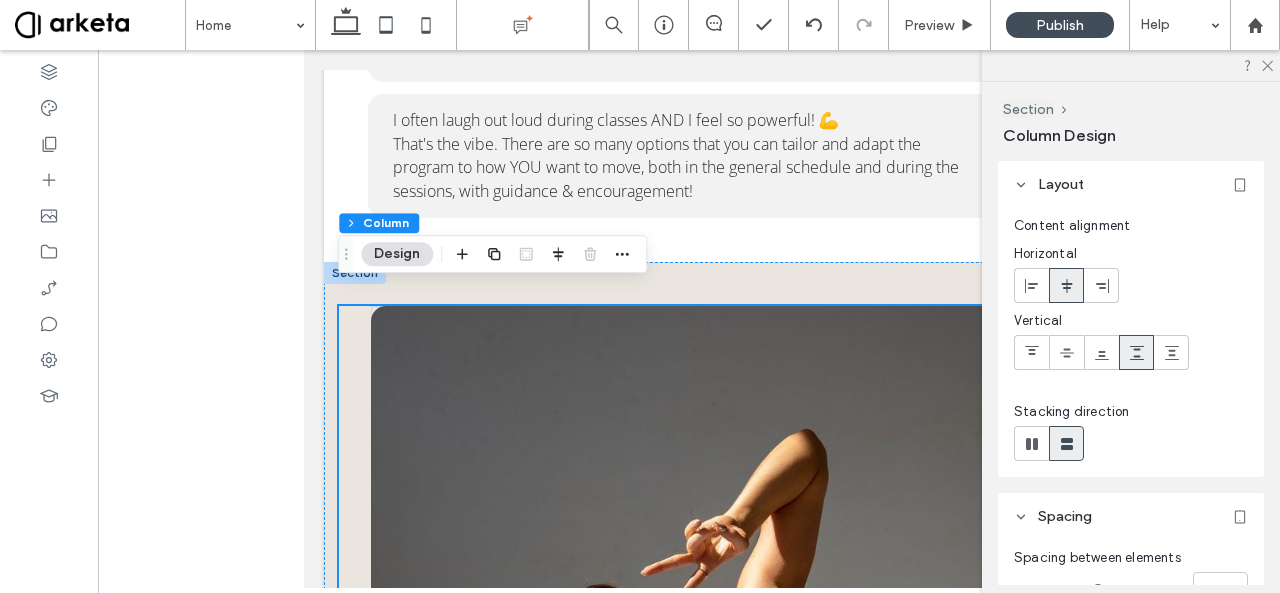 scroll, scrollTop: 4576, scrollLeft: 0, axis: vertical 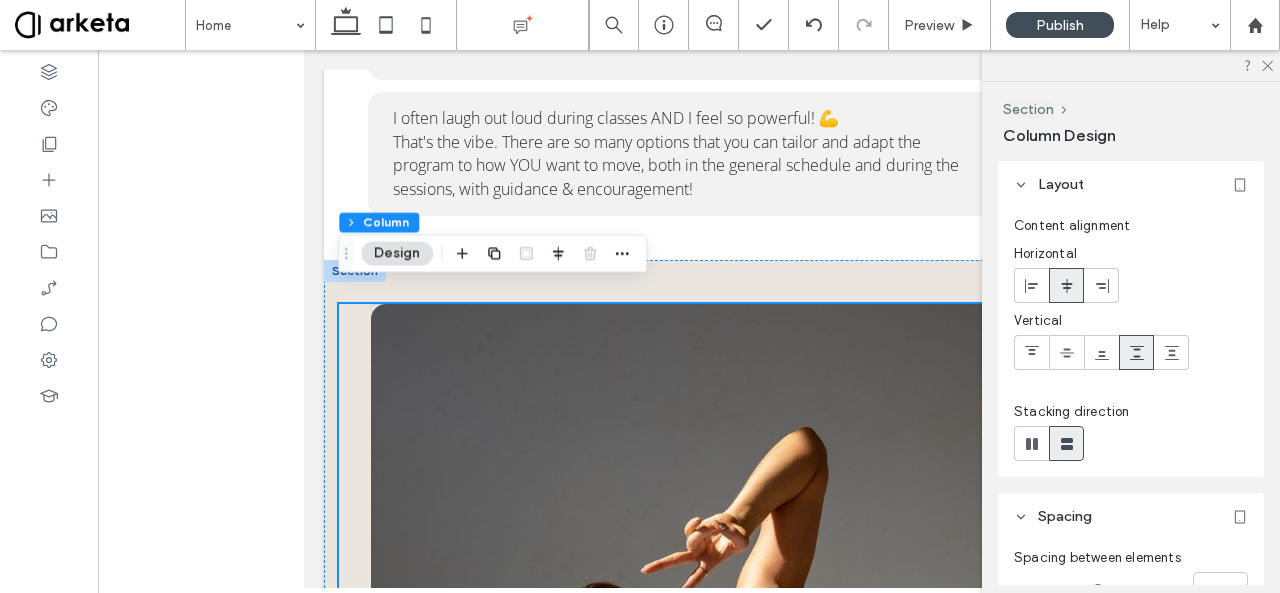 click on "what are TEA classes like?
all classes are: ‍ - recorded & available to stream ‍ - modify-able to your "comfy challenge zone" ‍ - designed to progress throughout the month for change you can FEEL. all you have to do is show up! - low impact on your joints, high impact on your life - minimal equipment & small space friendly! - super f*cking fun.
JOIN THE TEAM" at bounding box center [689, 1089] 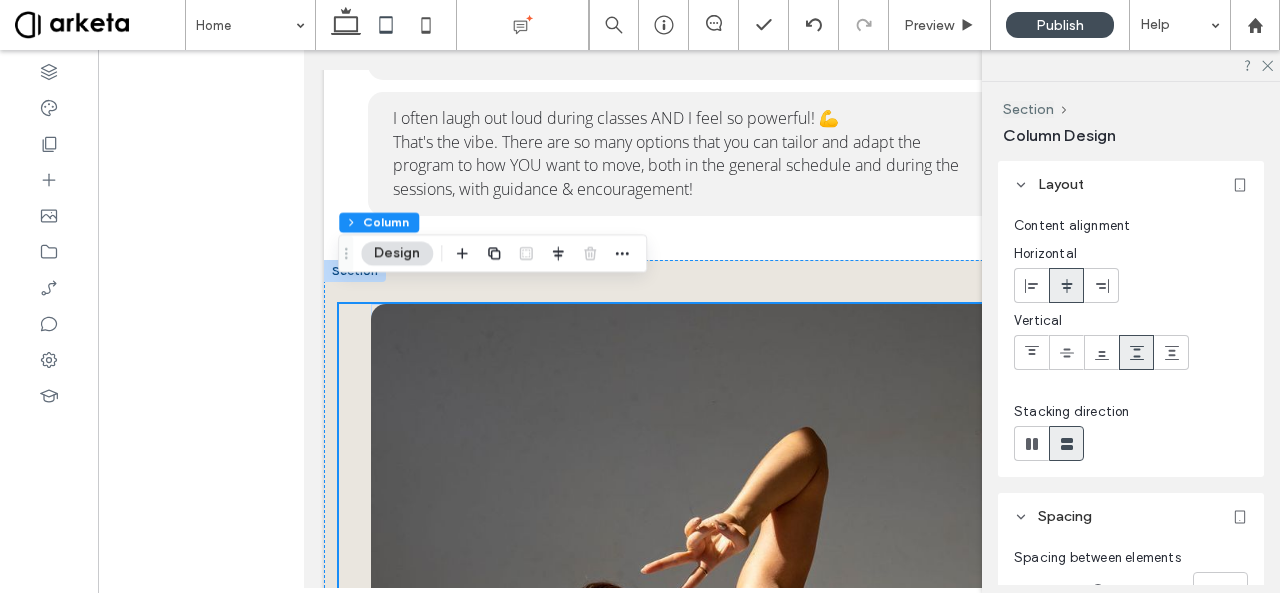 scroll, scrollTop: 352, scrollLeft: 0, axis: vertical 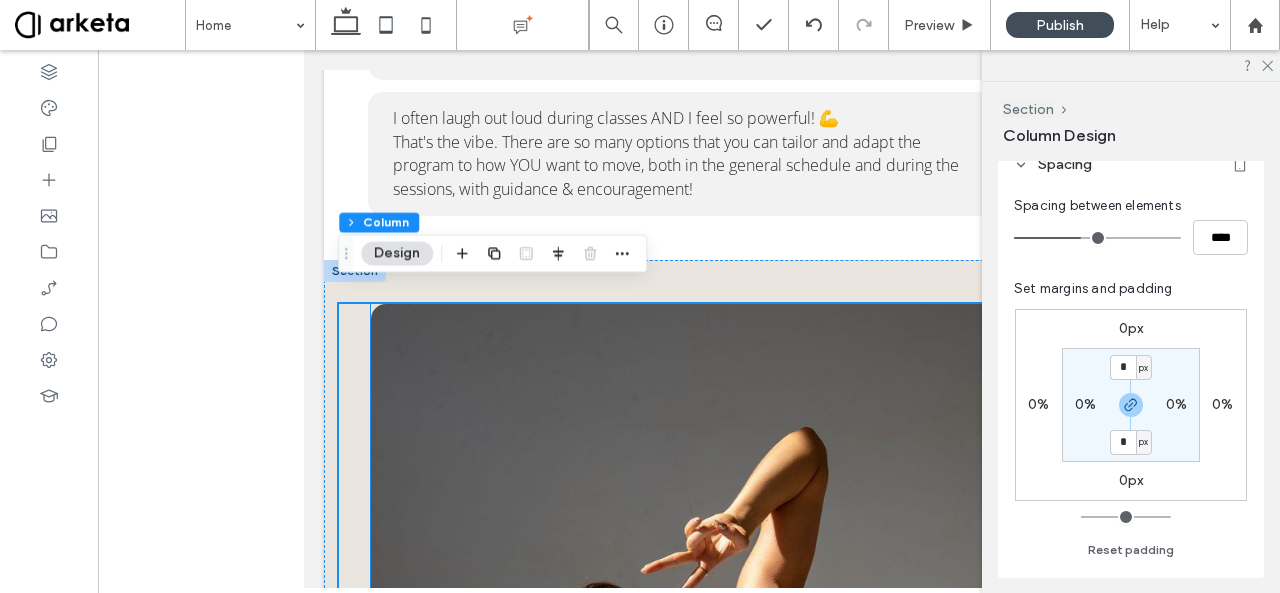 click at bounding box center (688, 780) 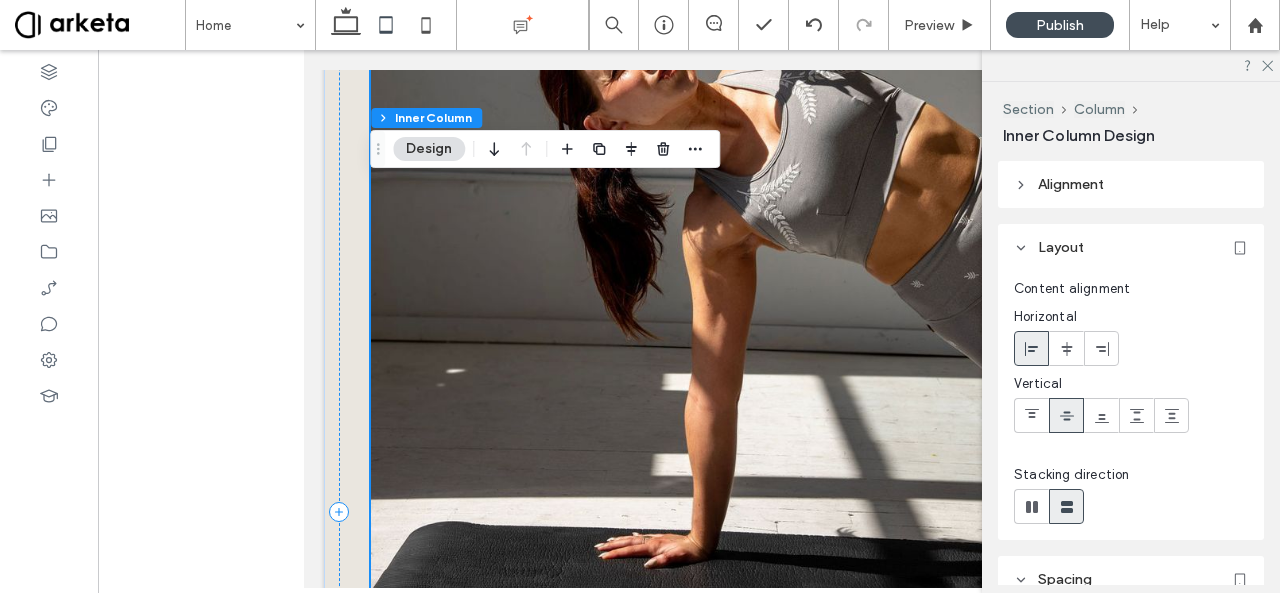 scroll, scrollTop: 5196, scrollLeft: 0, axis: vertical 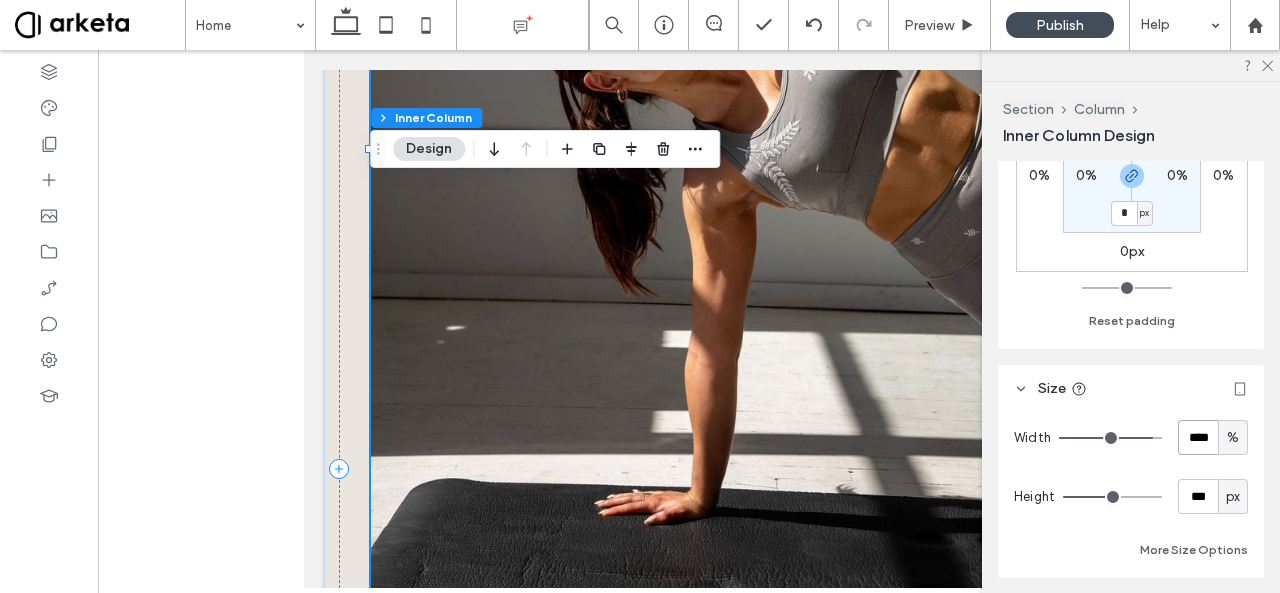 click on "****" at bounding box center [1198, 437] 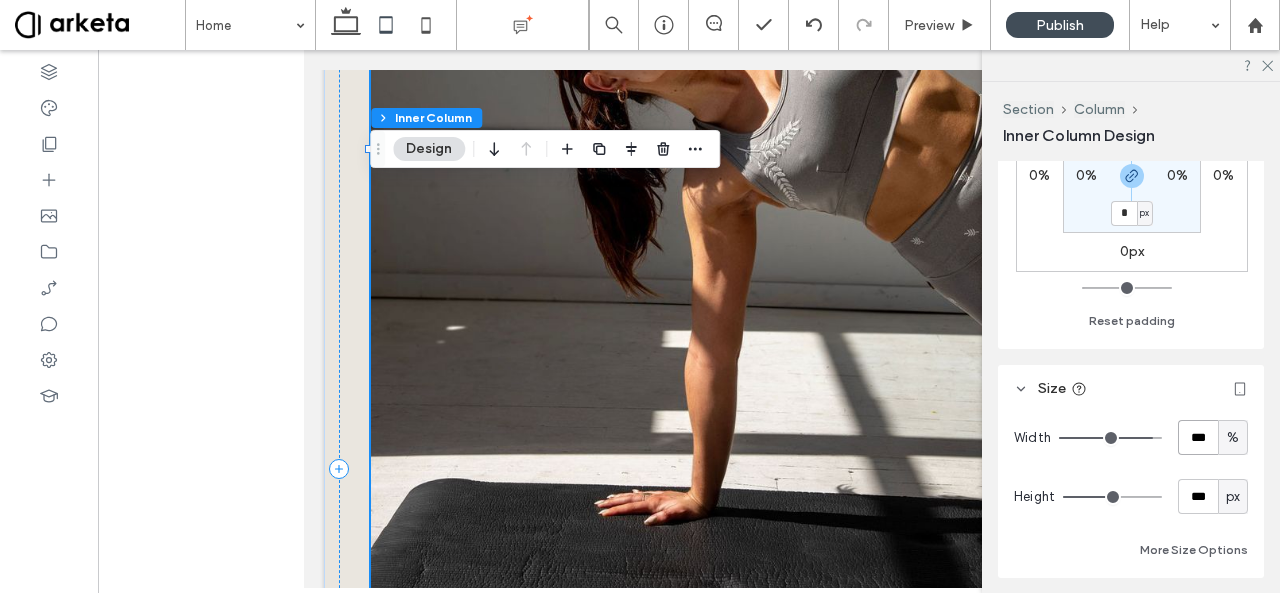 type on "***" 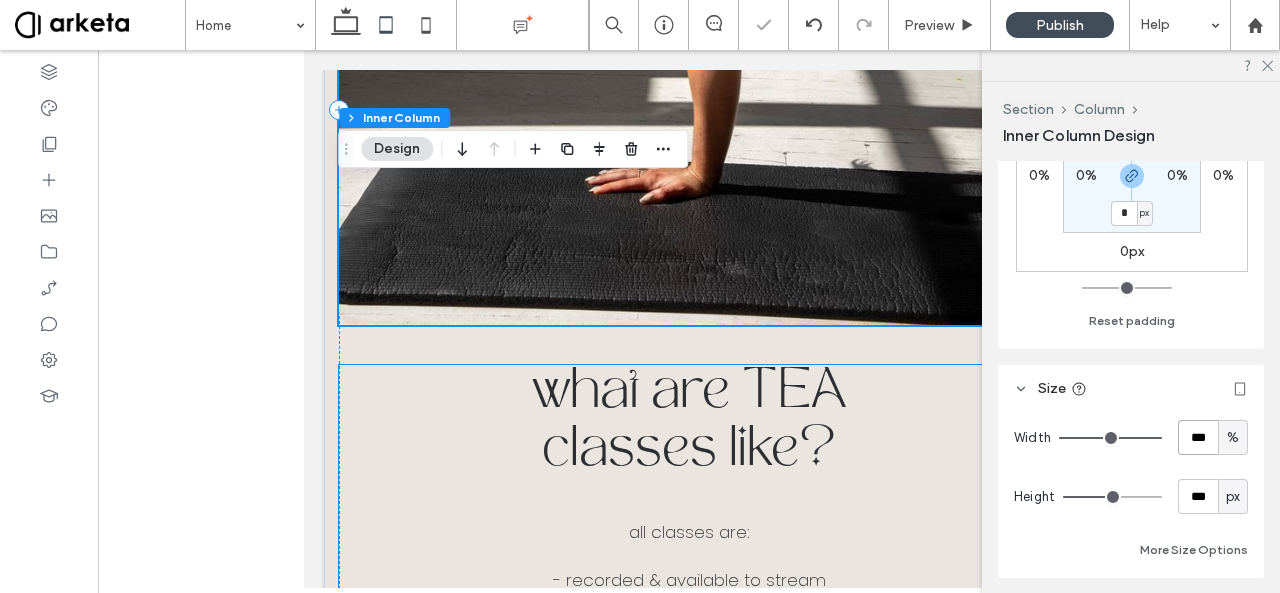 scroll, scrollTop: 5795, scrollLeft: 0, axis: vertical 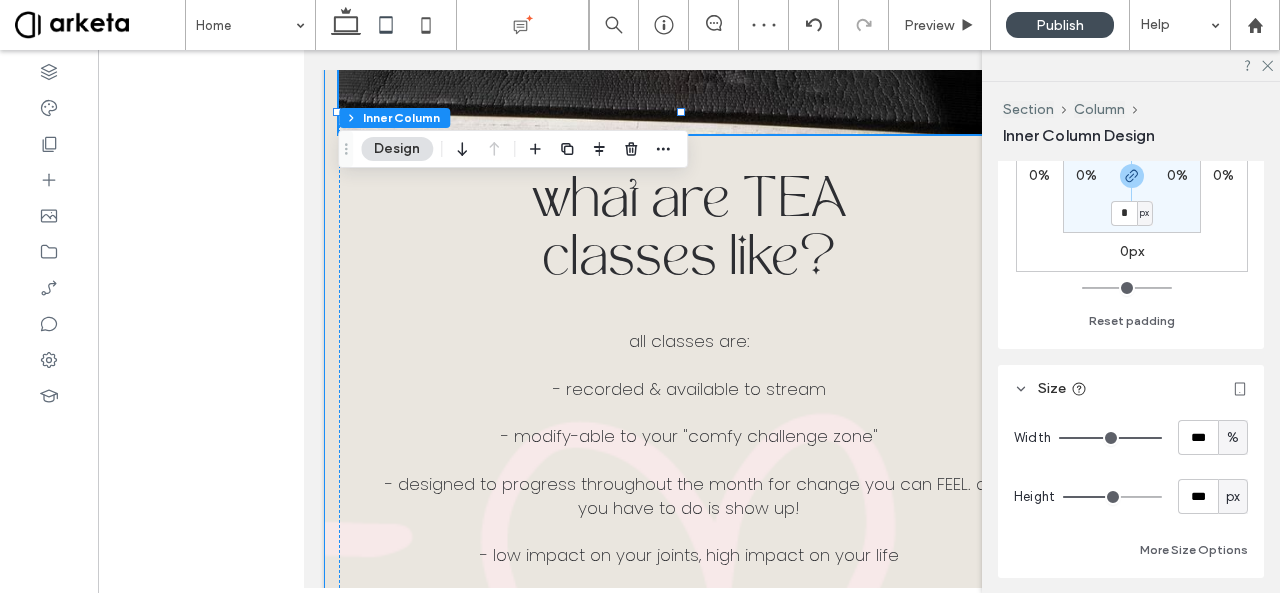 click on "what are TEA classes like?
all classes are: ‍ - recorded & available to stream ‍ - modify-able to your "comfy challenge zone" ‍ - designed to progress throughout the month for change you can FEEL. all you have to do is show up! - low impact on your joints, high impact on your life - minimal equipment & small space friendly! - super f*cking fun.
JOIN THE TEAM" at bounding box center (689, -81) 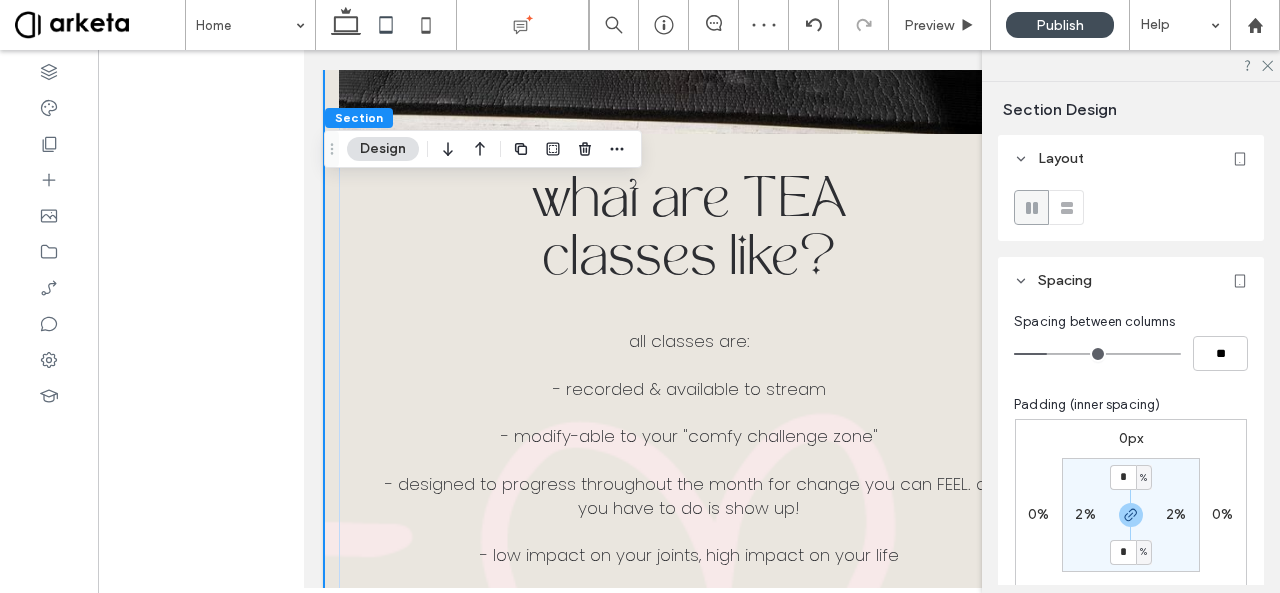 scroll, scrollTop: 178, scrollLeft: 0, axis: vertical 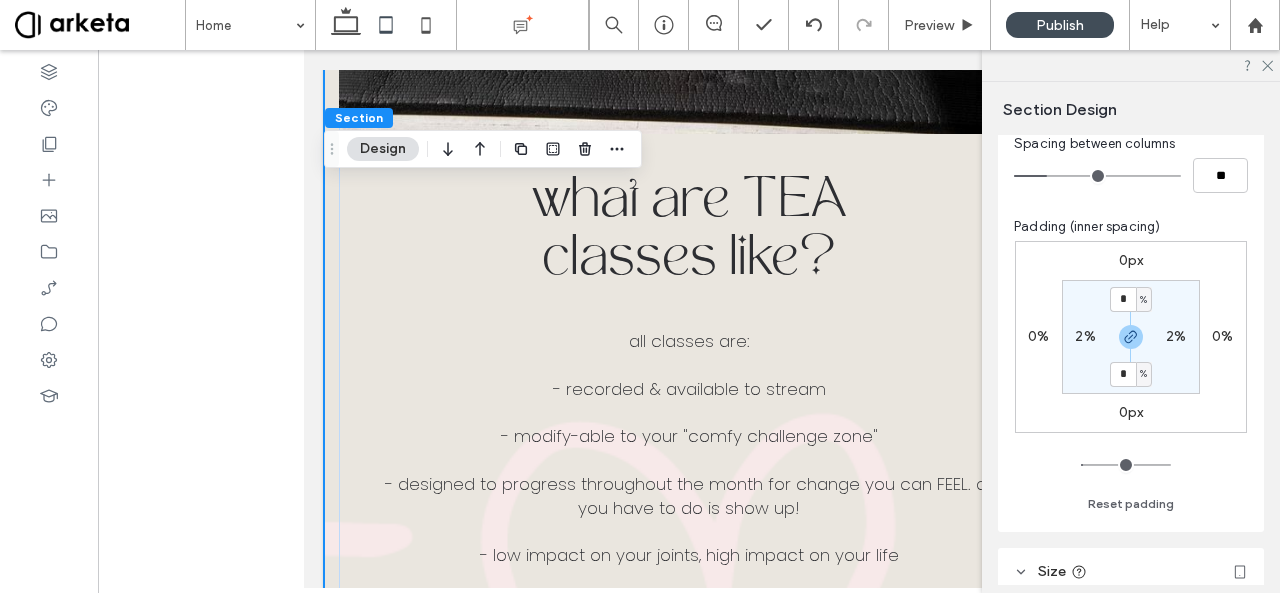 click on "2%" at bounding box center [1085, 336] 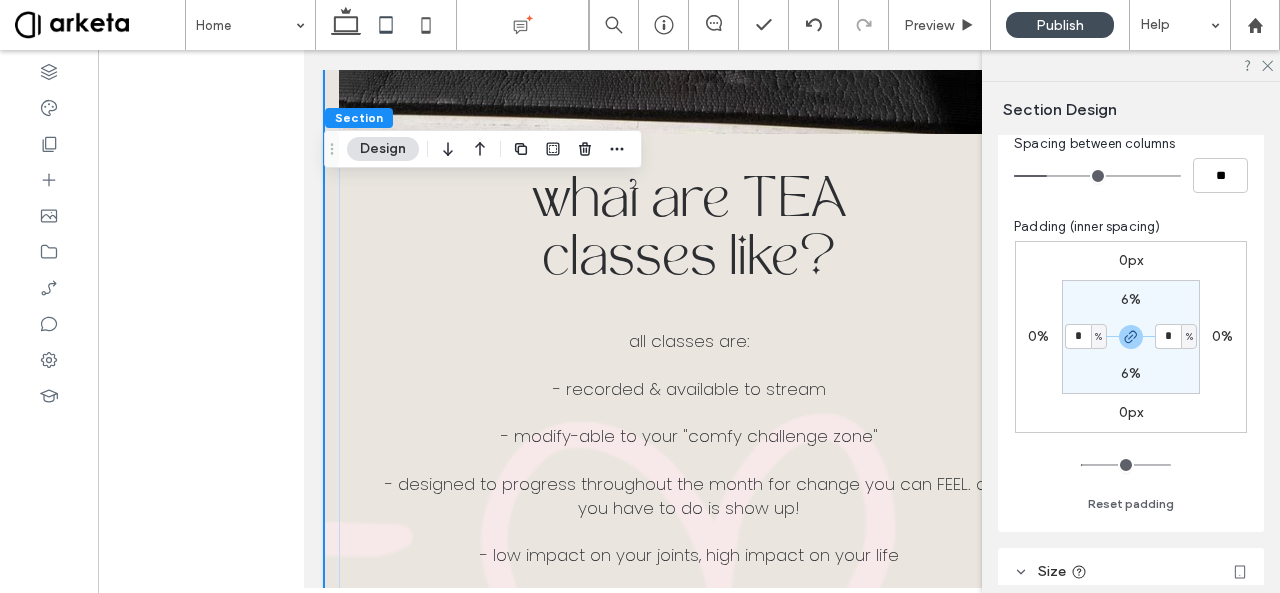 type on "*" 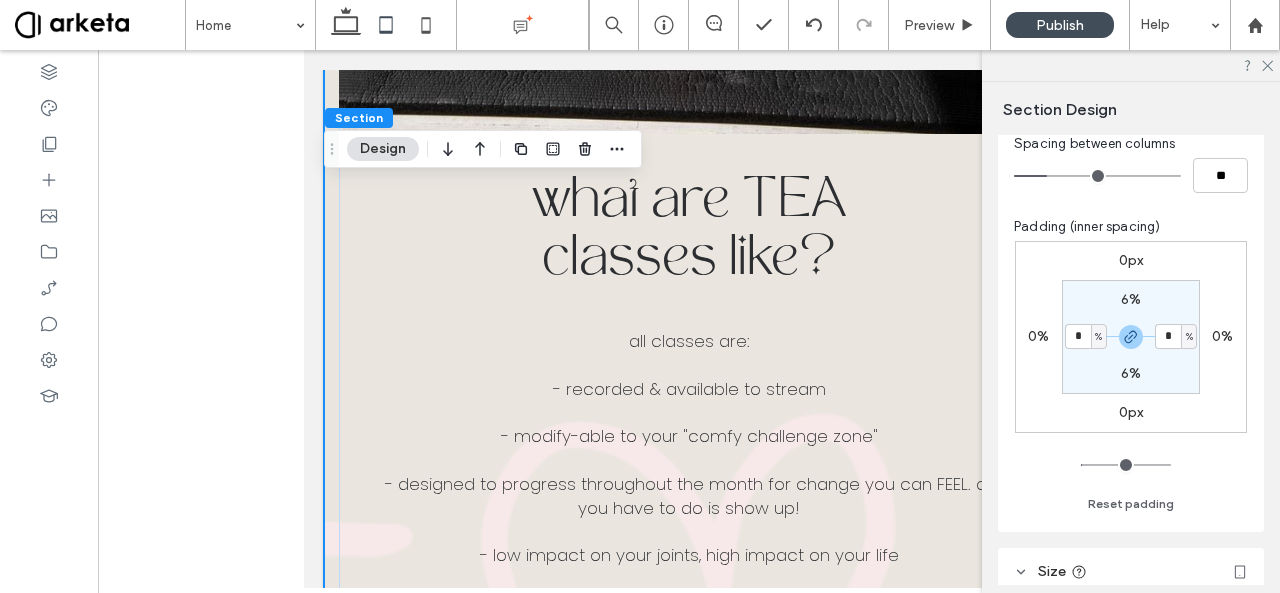 type on "*" 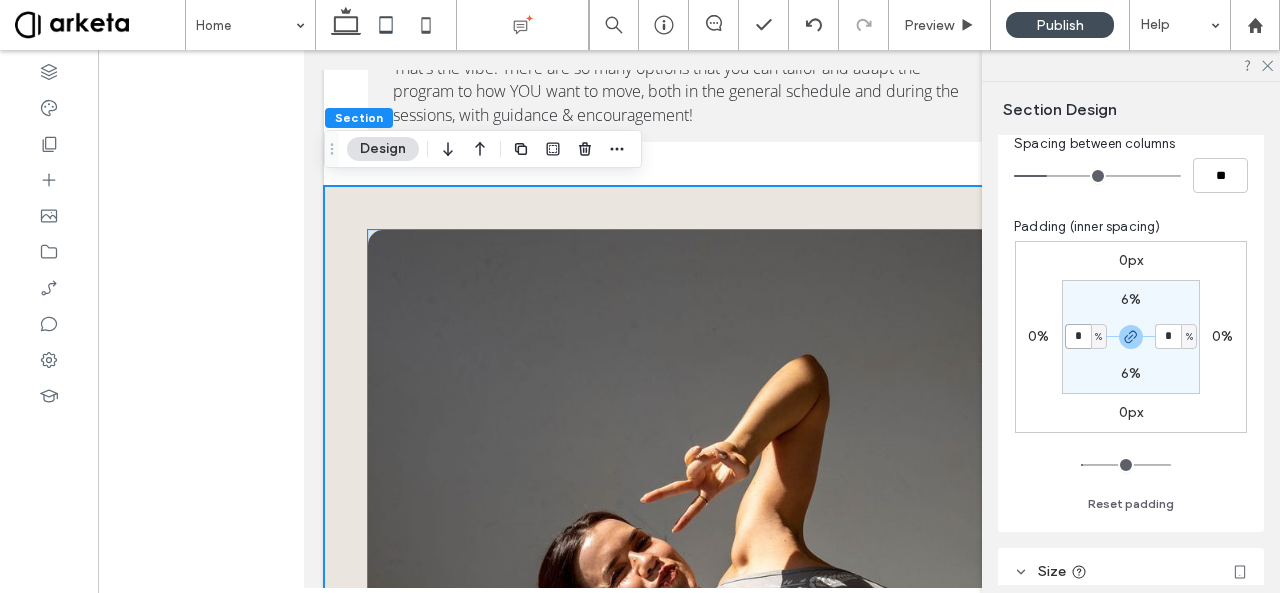 scroll, scrollTop: 4922, scrollLeft: 0, axis: vertical 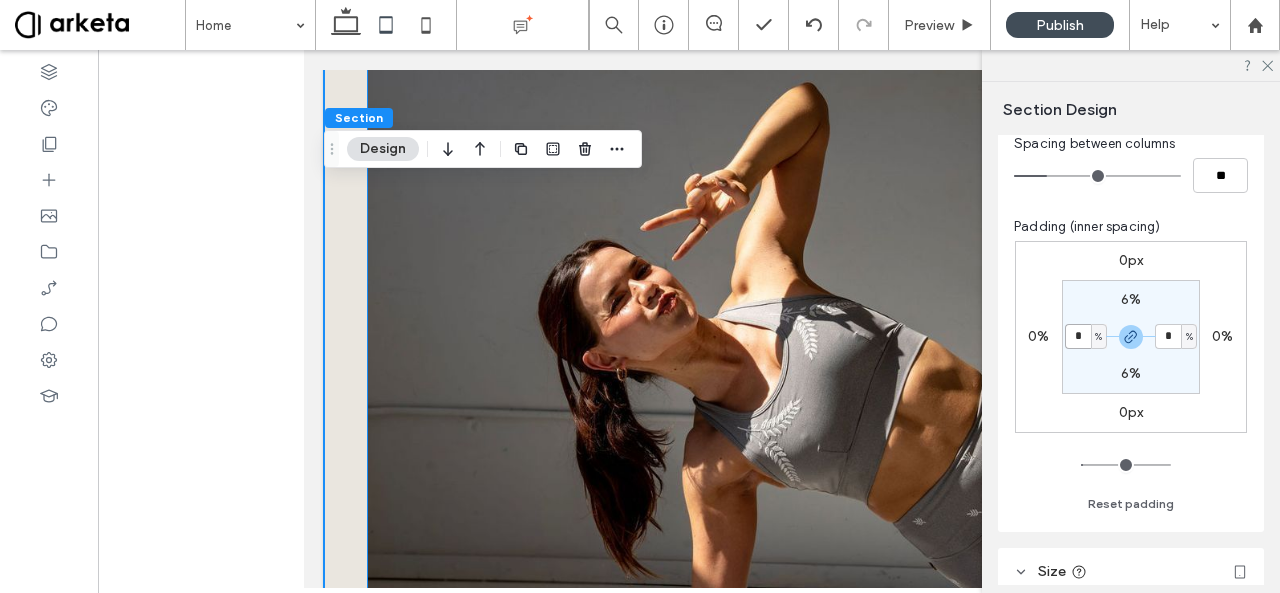click at bounding box center [689, 439] 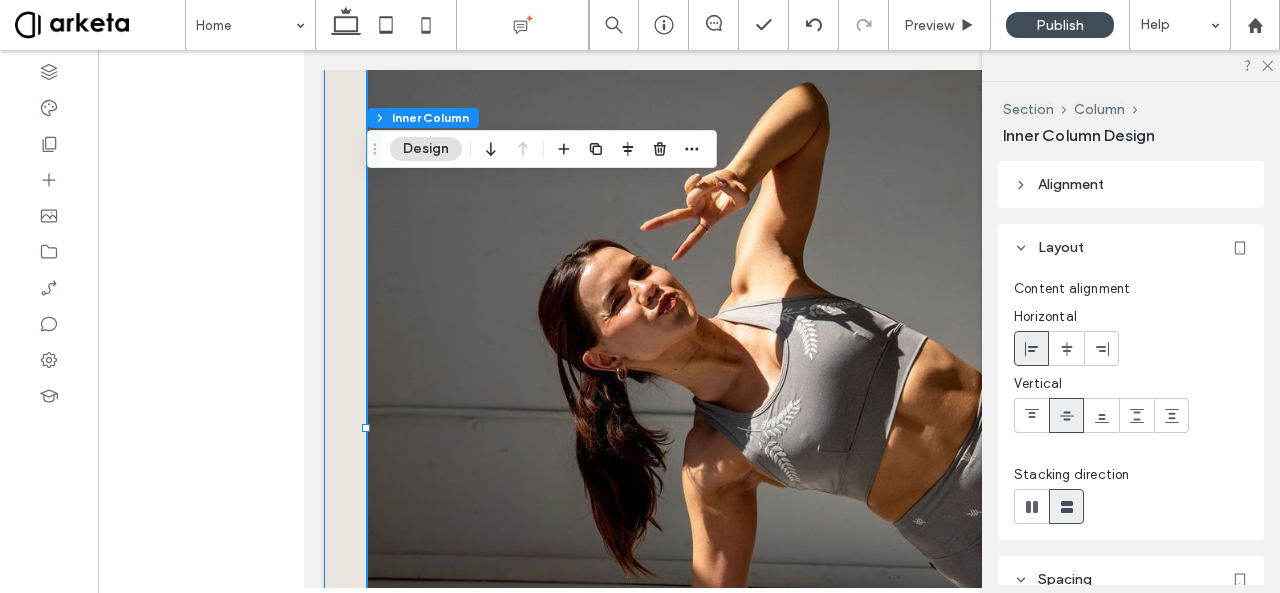 click on "what are TEA classes like?
all classes are: ‍ - recorded & available to stream ‍ - modify-able to your "comfy challenge zone" ‍ - designed to progress throughout the month for change you can FEEL. all you have to do is show up! - low impact on your joints, high impact on your life - minimal equipment & small space friendly! - super f*cking fun.
JOIN THE TEAM" at bounding box center [689, 748] 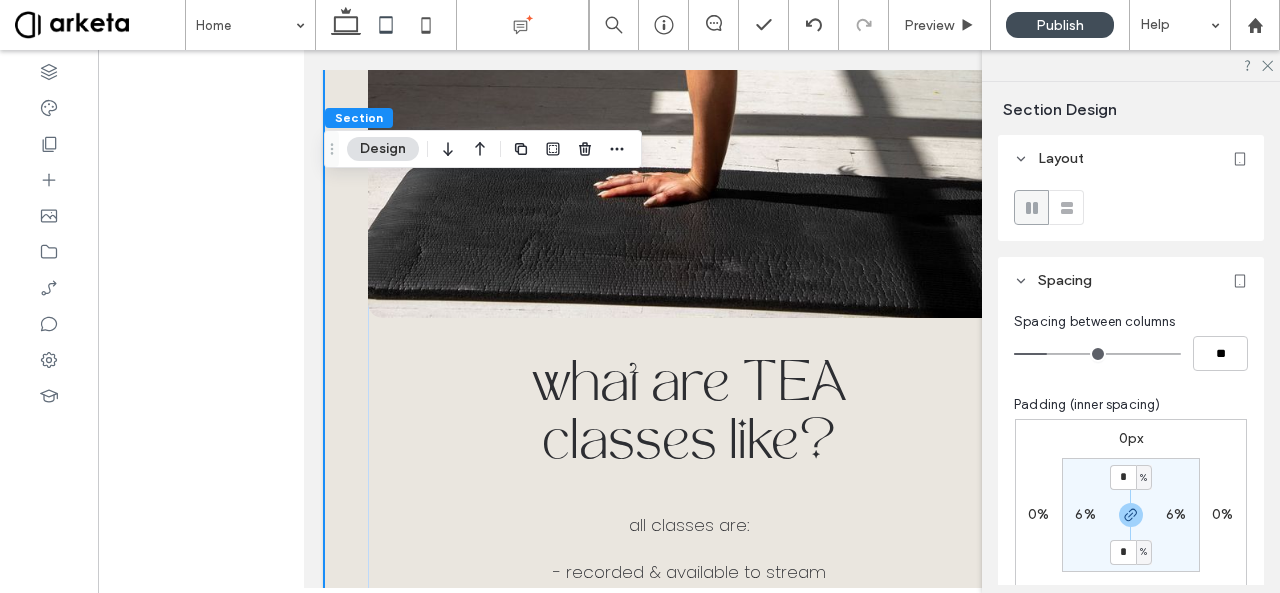 scroll, scrollTop: 5520, scrollLeft: 0, axis: vertical 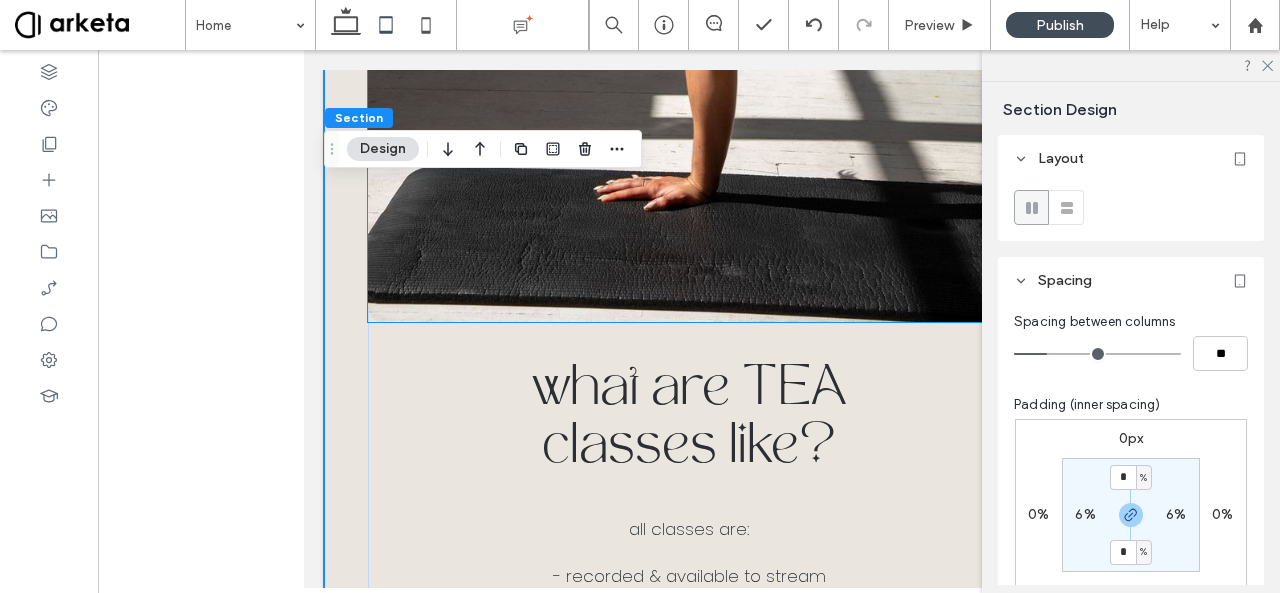 click at bounding box center (689, -159) 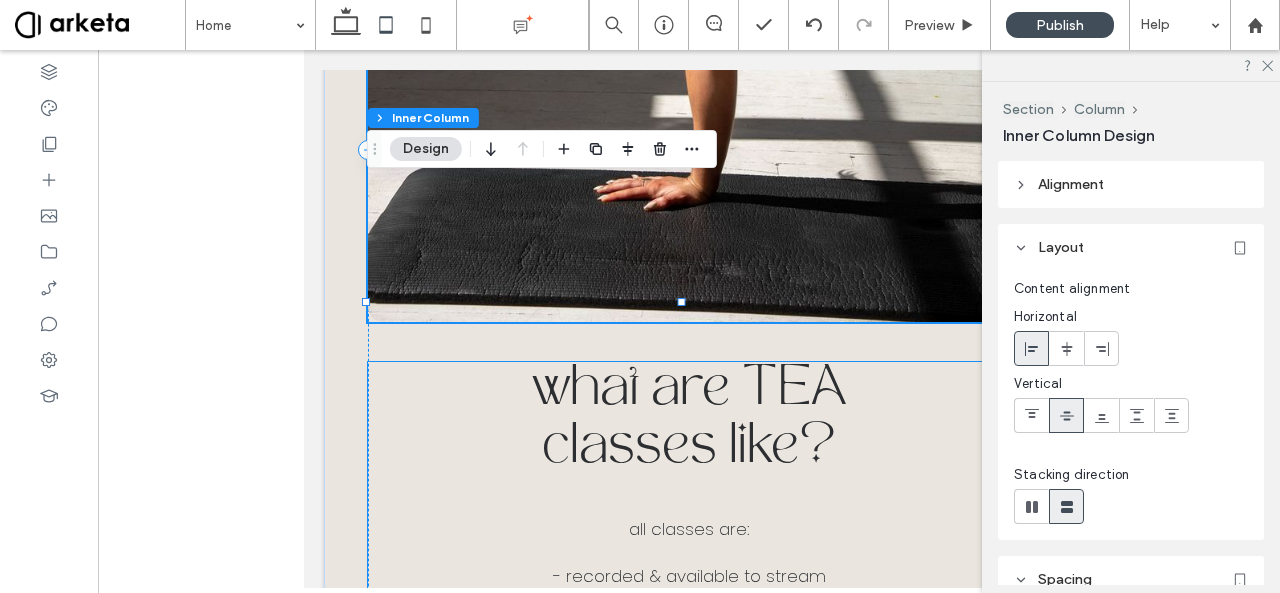 click on "what are TEA" at bounding box center [689, 391] 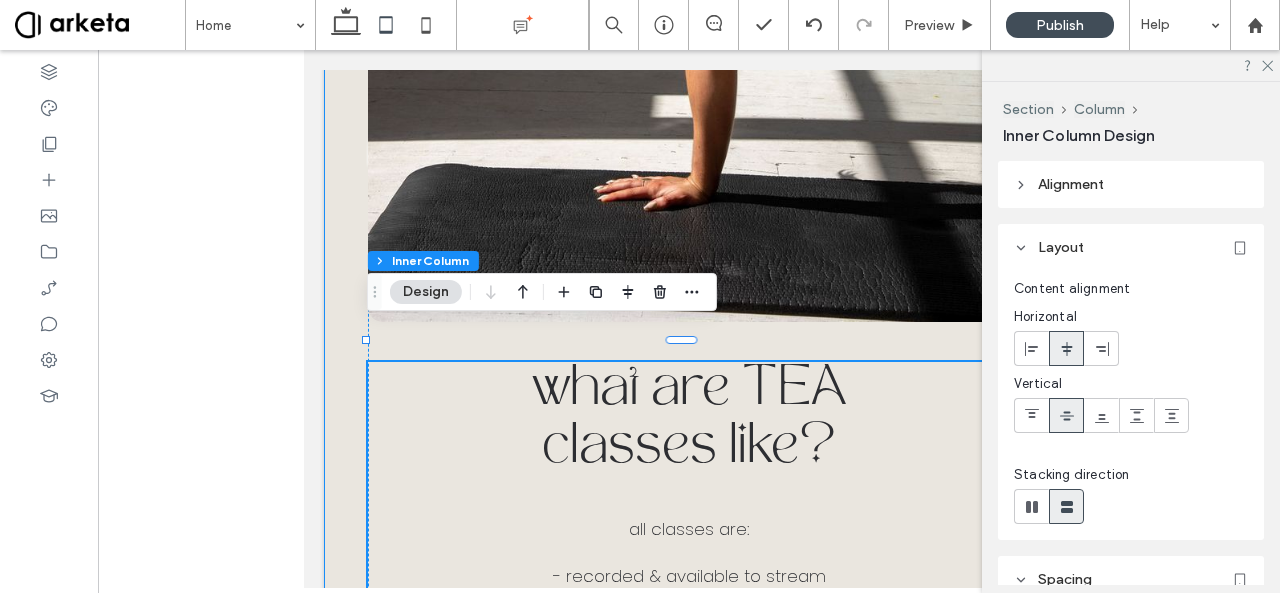 click on "what are TEA classes like?
all classes are: ‍ - recorded & available to stream ‍ - modify-able to your "comfy challenge zone" ‍ - designed to progress throughout the month for change you can FEEL. all you have to do is show up! - low impact on your joints, high impact on your life - minimal equipment & small space friendly! - super f*cking fun.
JOIN THE TEAM" at bounding box center [689, 150] 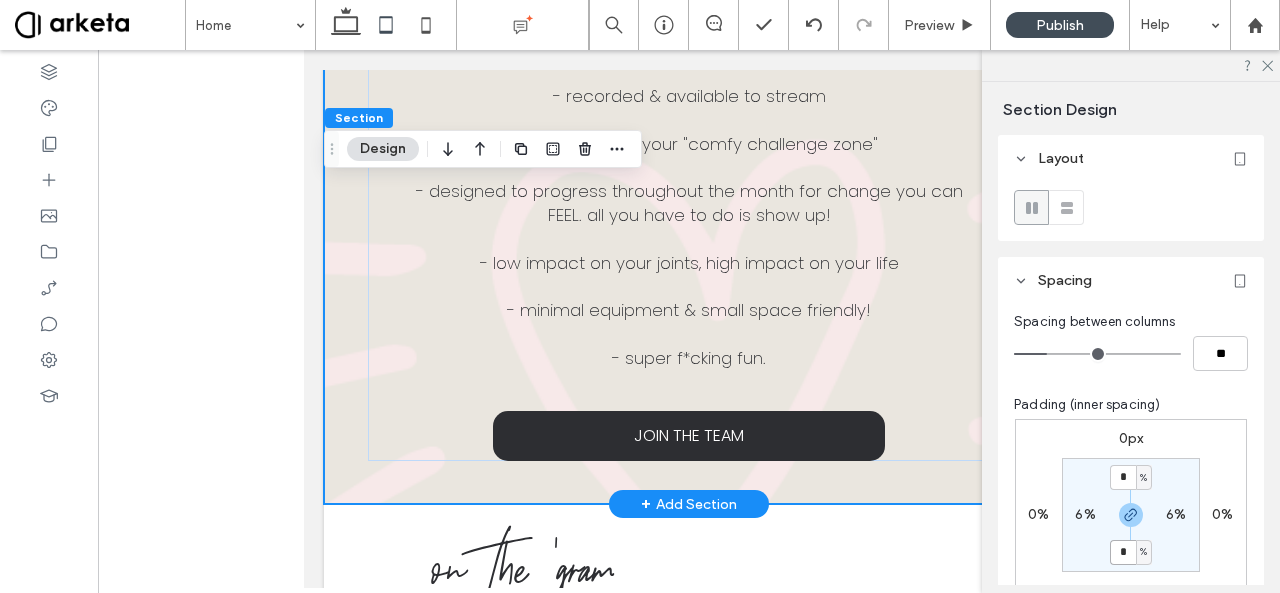 scroll, scrollTop: 6184, scrollLeft: 0, axis: vertical 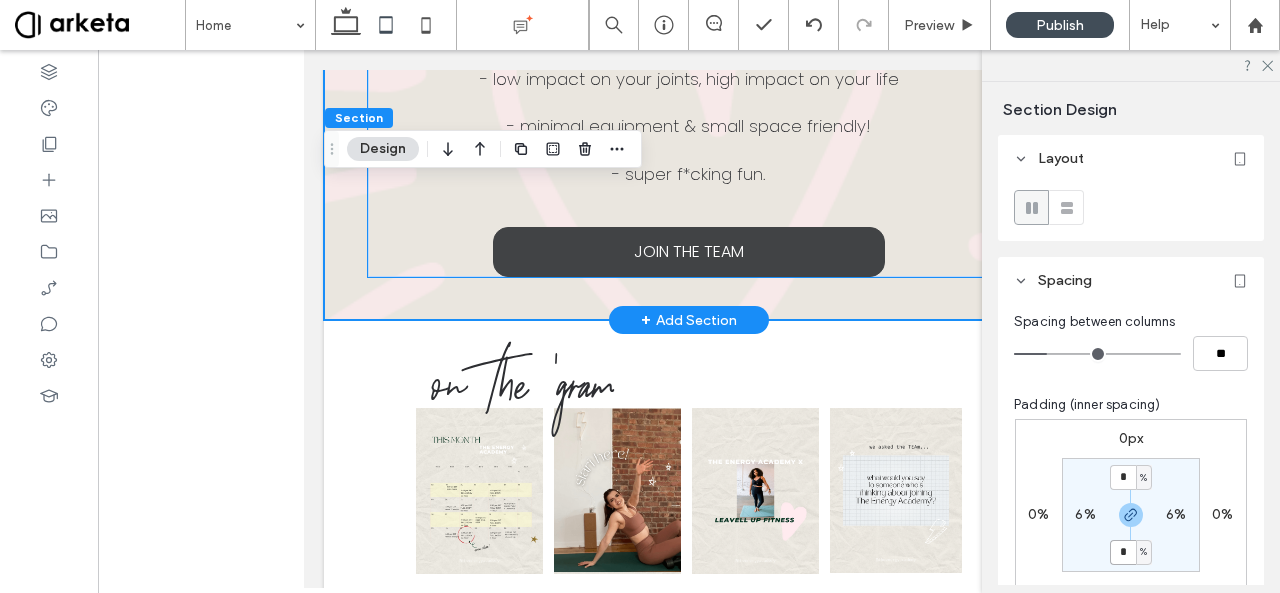 click on "JOIN THE TEAM" at bounding box center [689, 252] 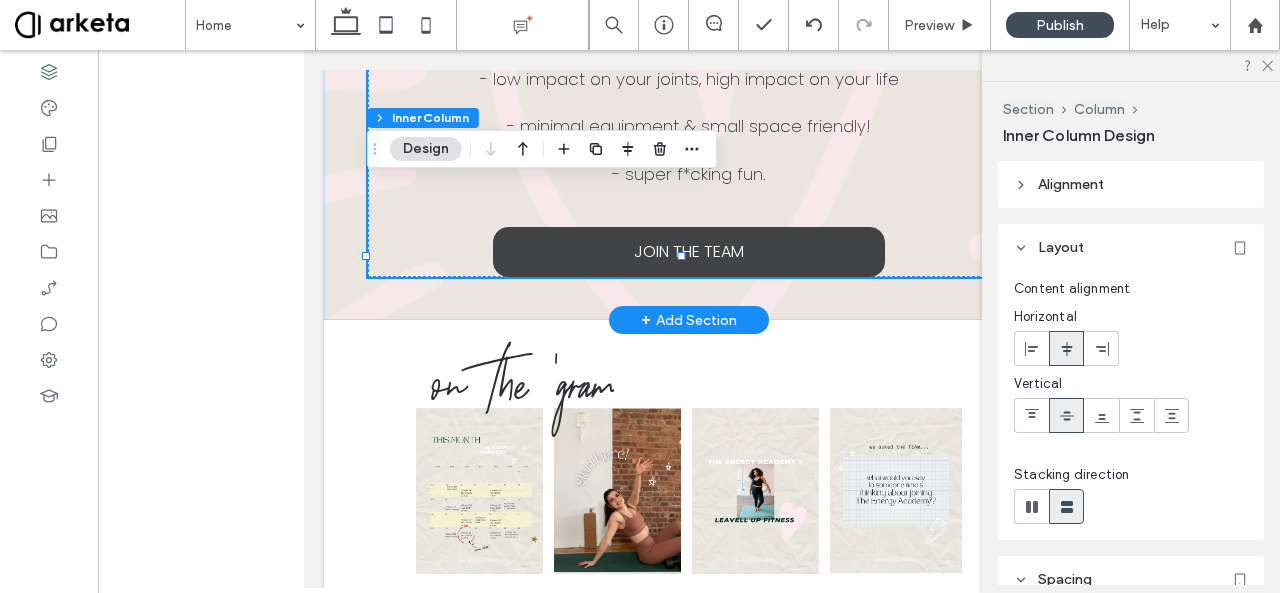 click on "JOIN THE TEAM" at bounding box center [689, 252] 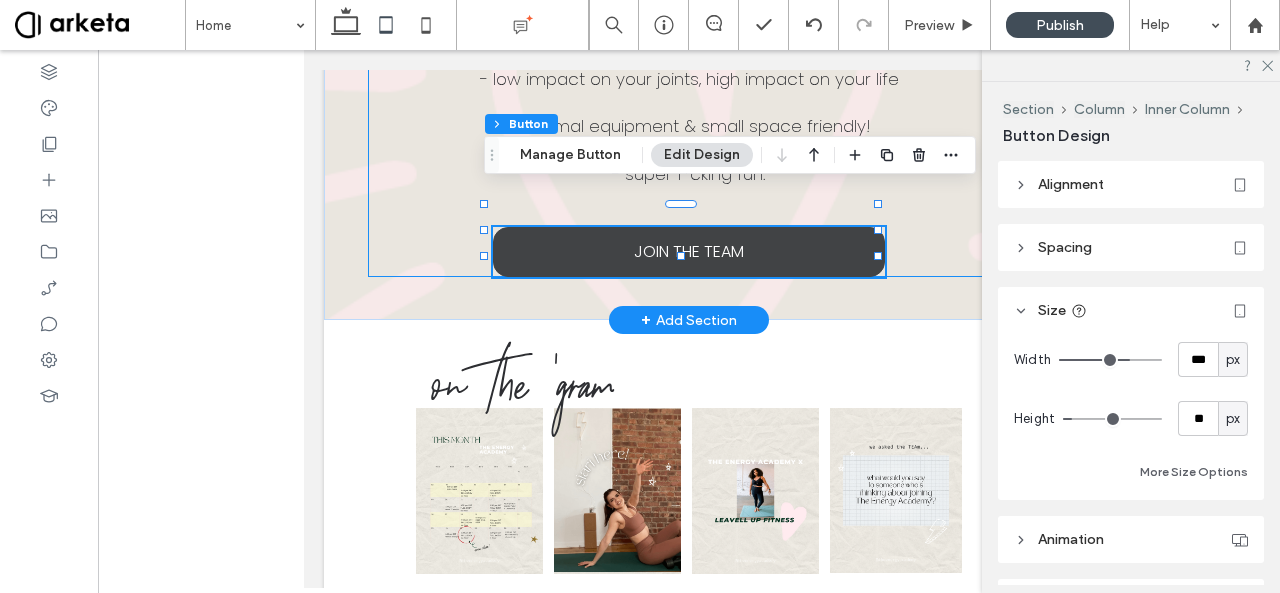 type on "**" 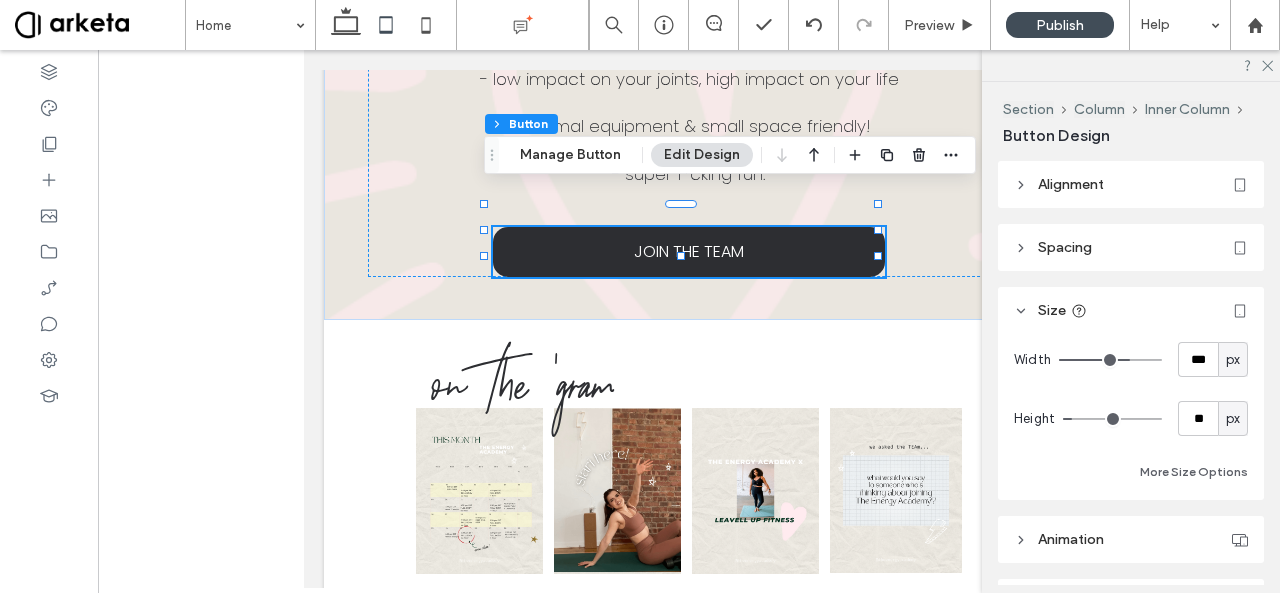 click on "px" at bounding box center [1233, 360] 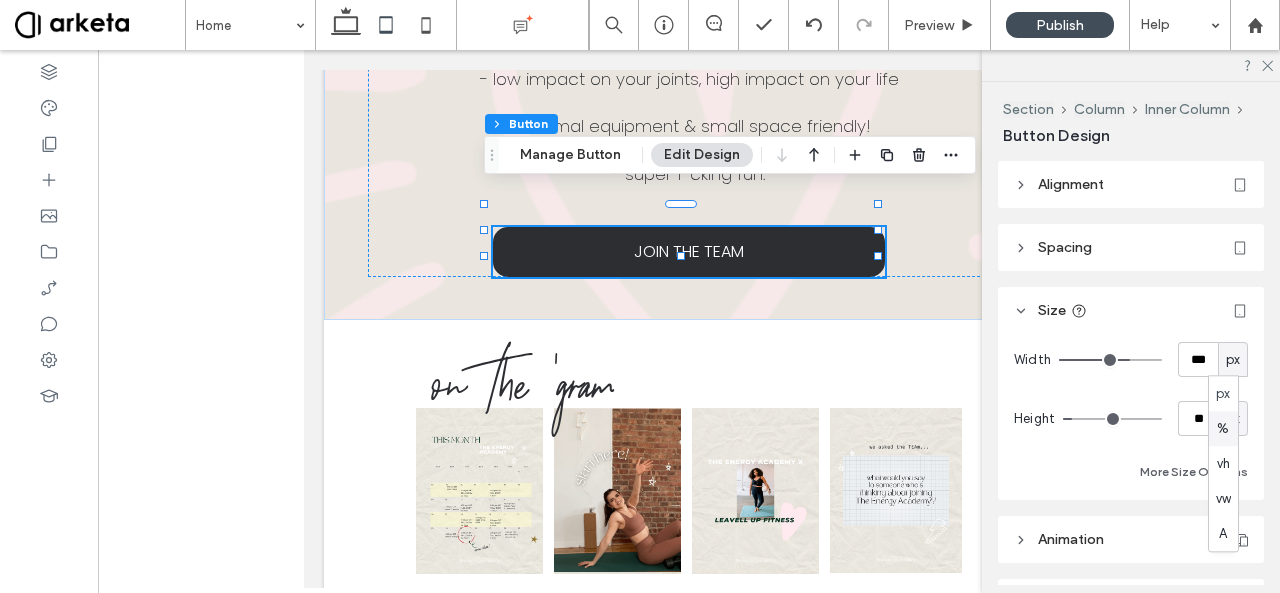 click on "%" at bounding box center (1223, 428) 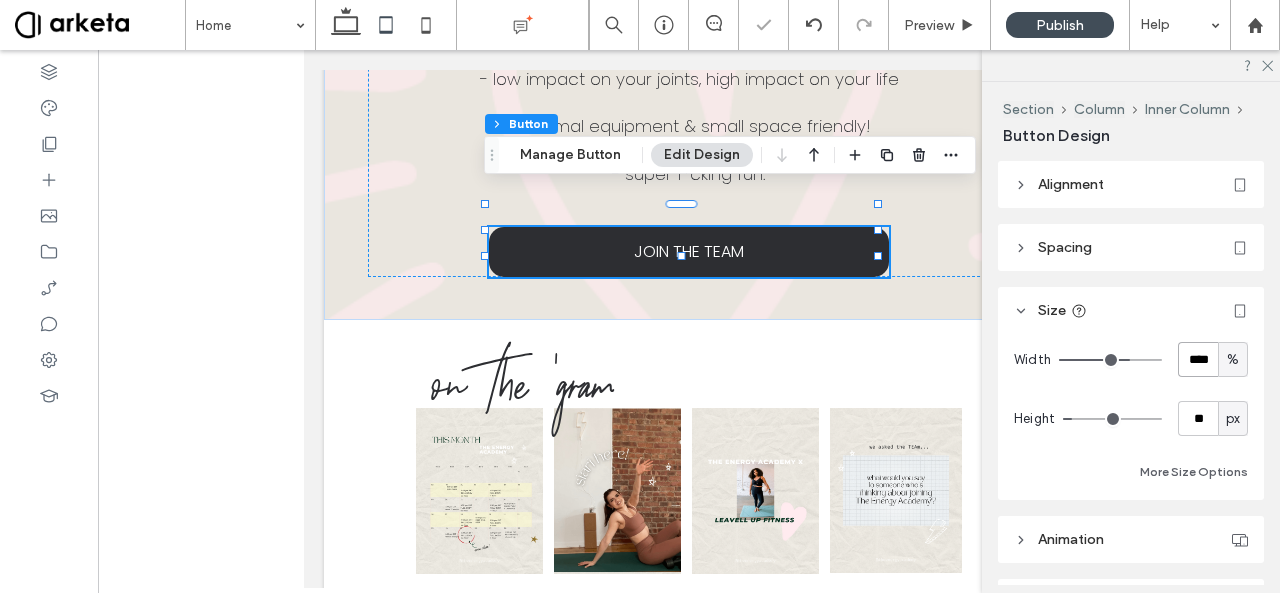 click on "****" at bounding box center [1198, 359] 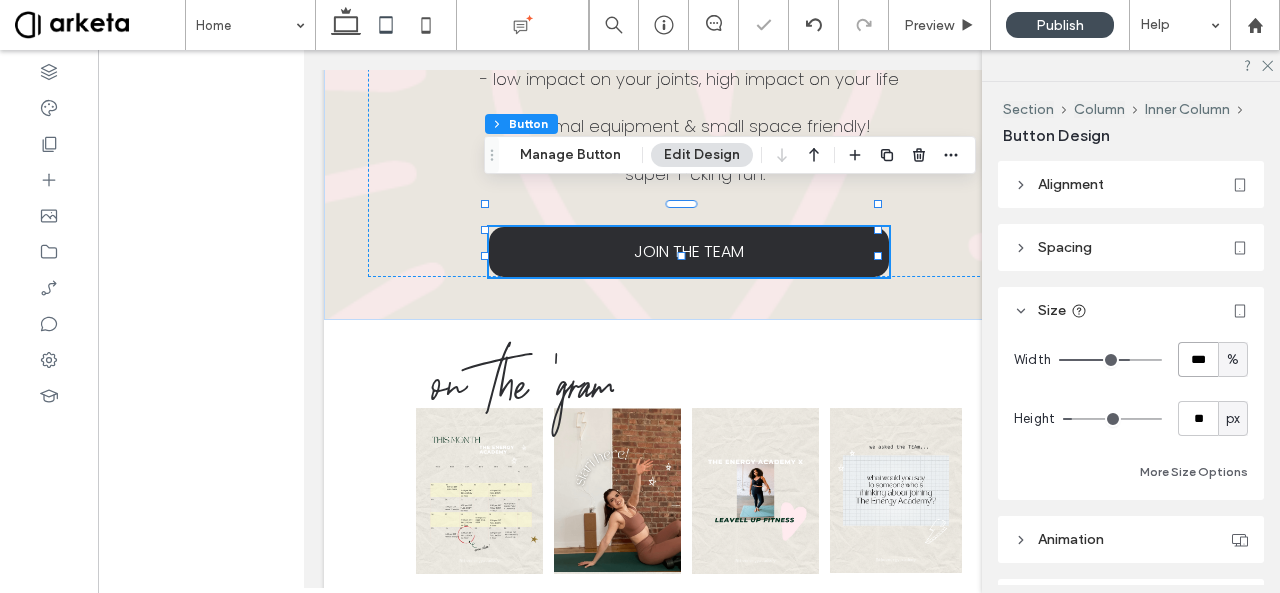 type on "***" 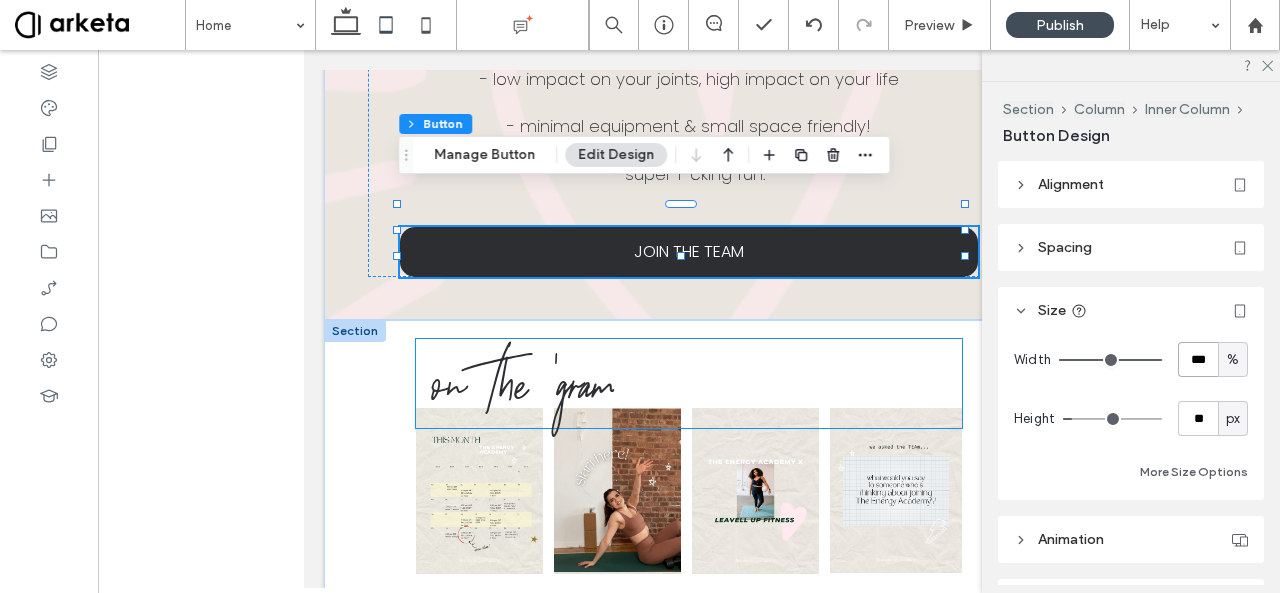 click on "on the 'gram" at bounding box center [522, 384] 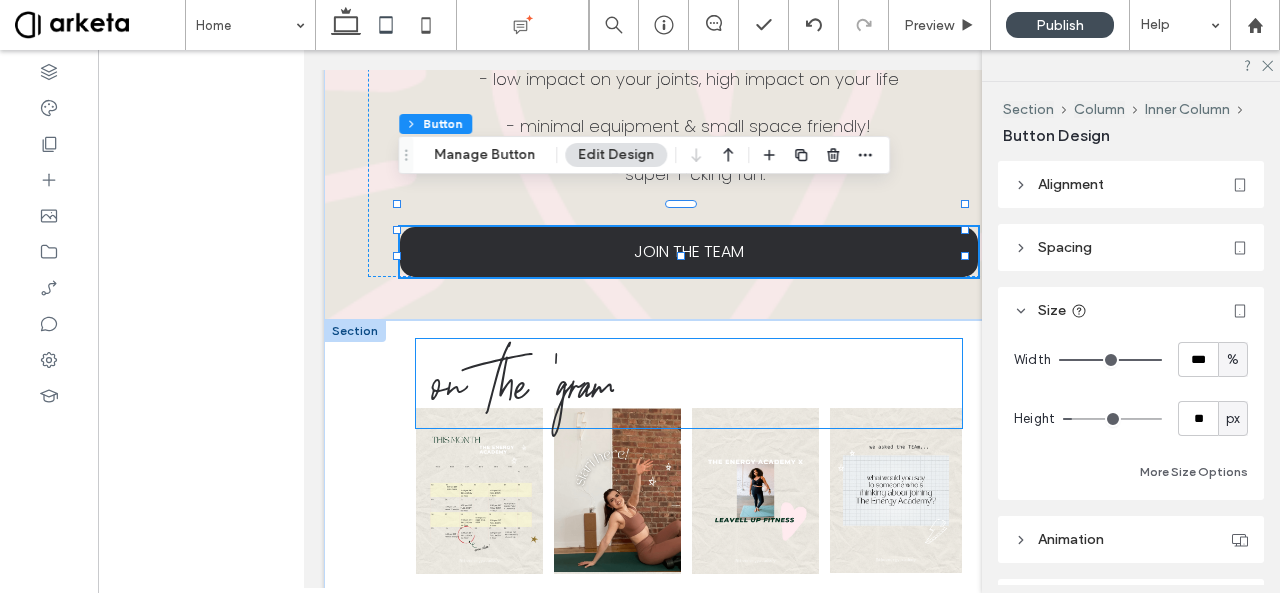 click on "on the 'gram" at bounding box center (522, 384) 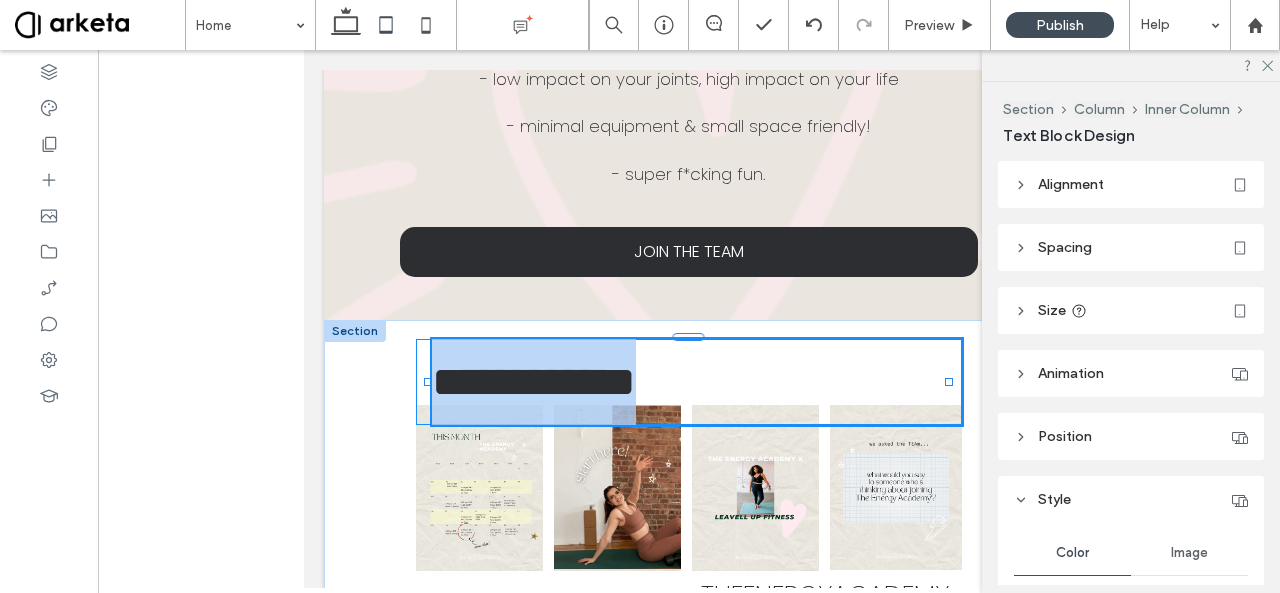 type on "******" 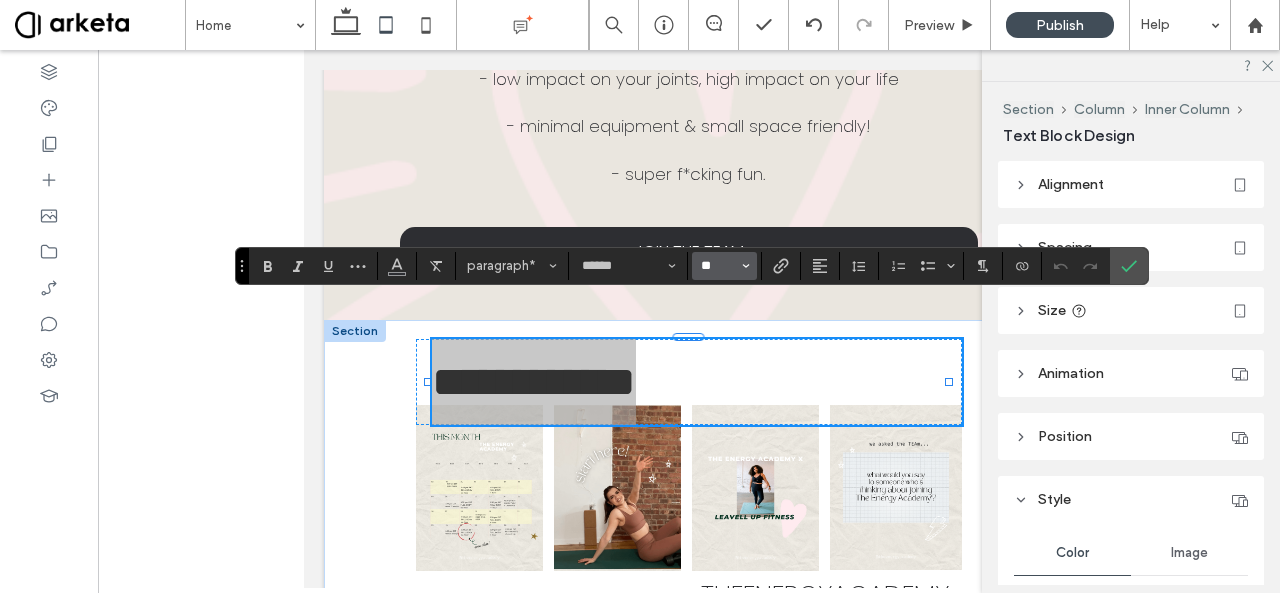 click on "**" at bounding box center [718, 266] 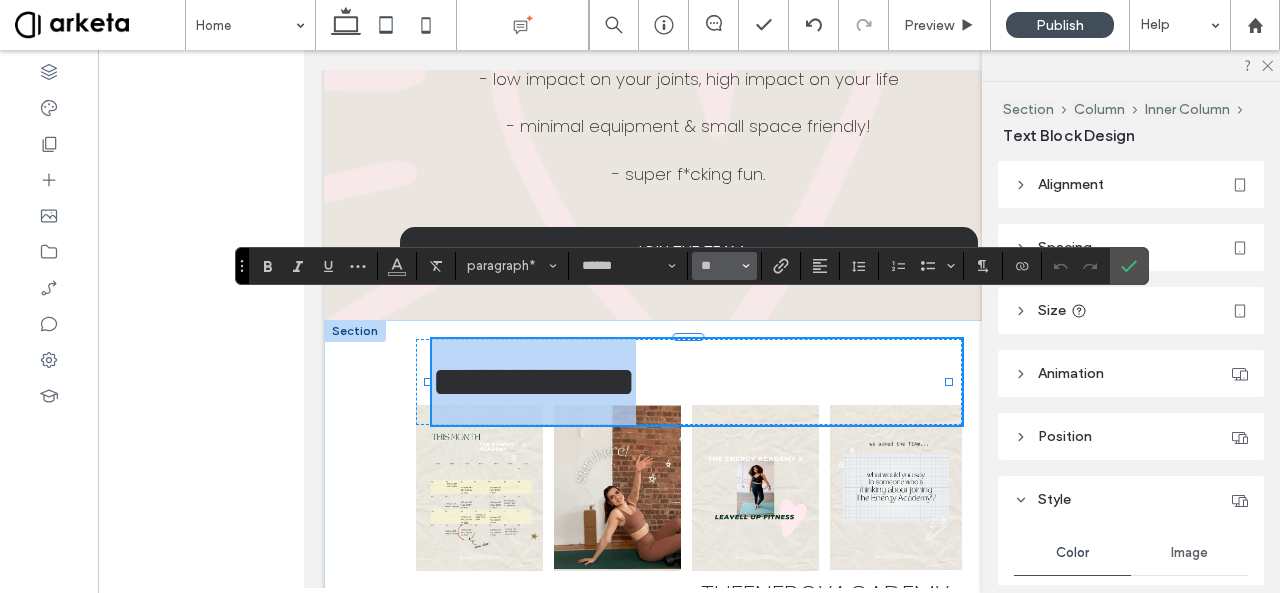 type on "**" 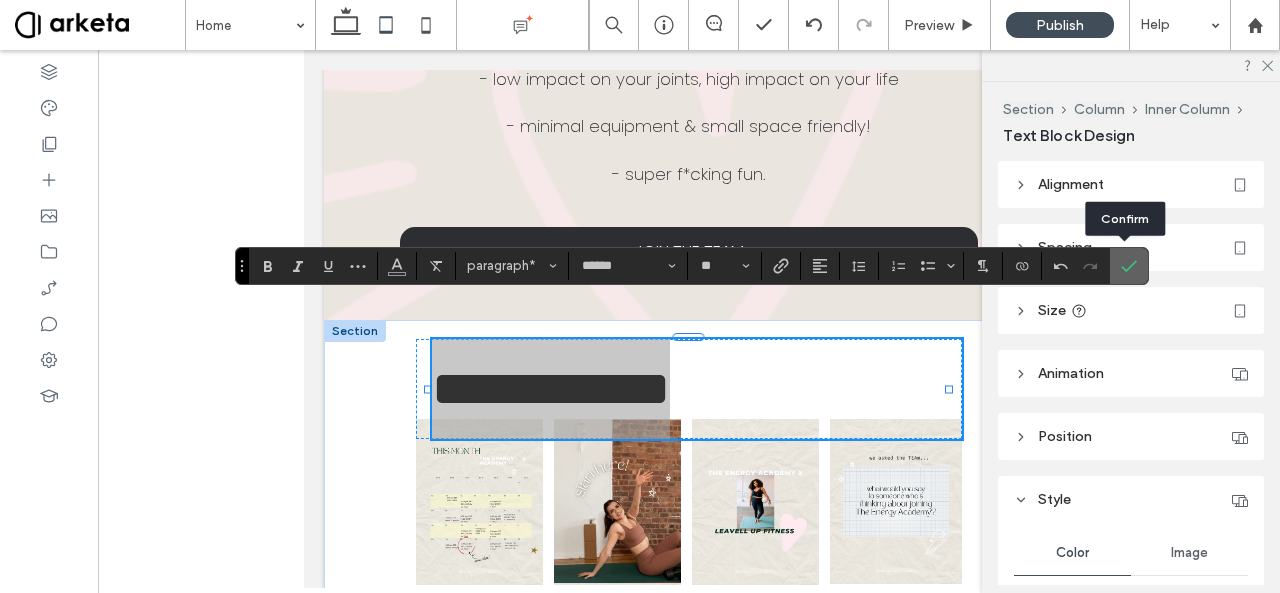 click 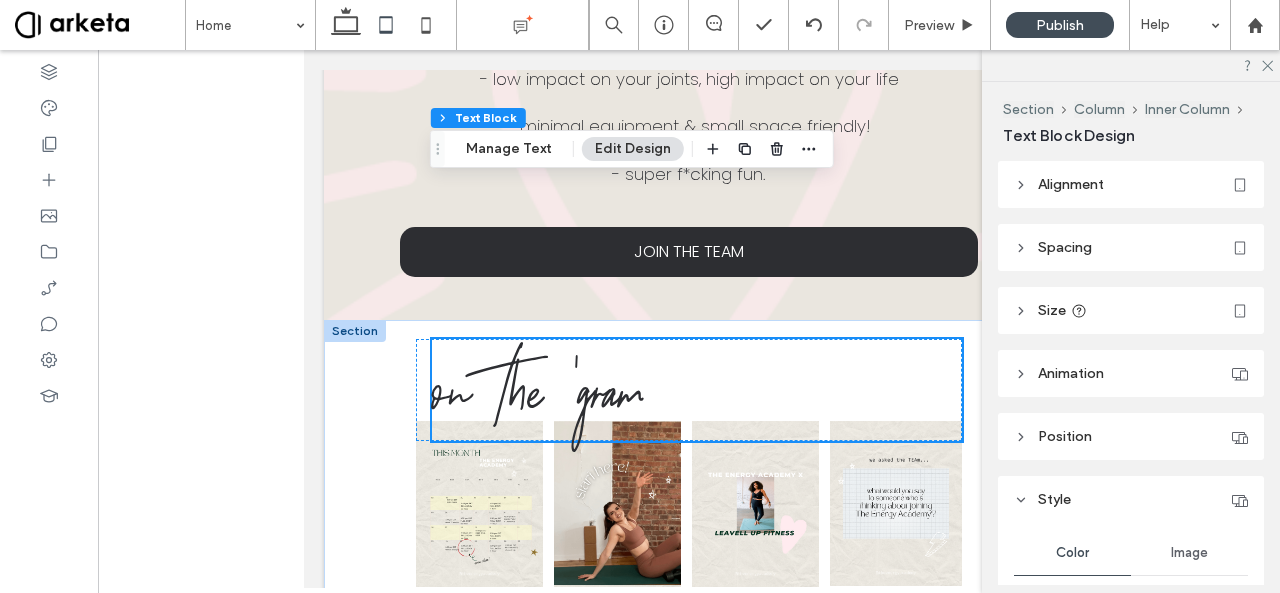 scroll, scrollTop: 6557, scrollLeft: 0, axis: vertical 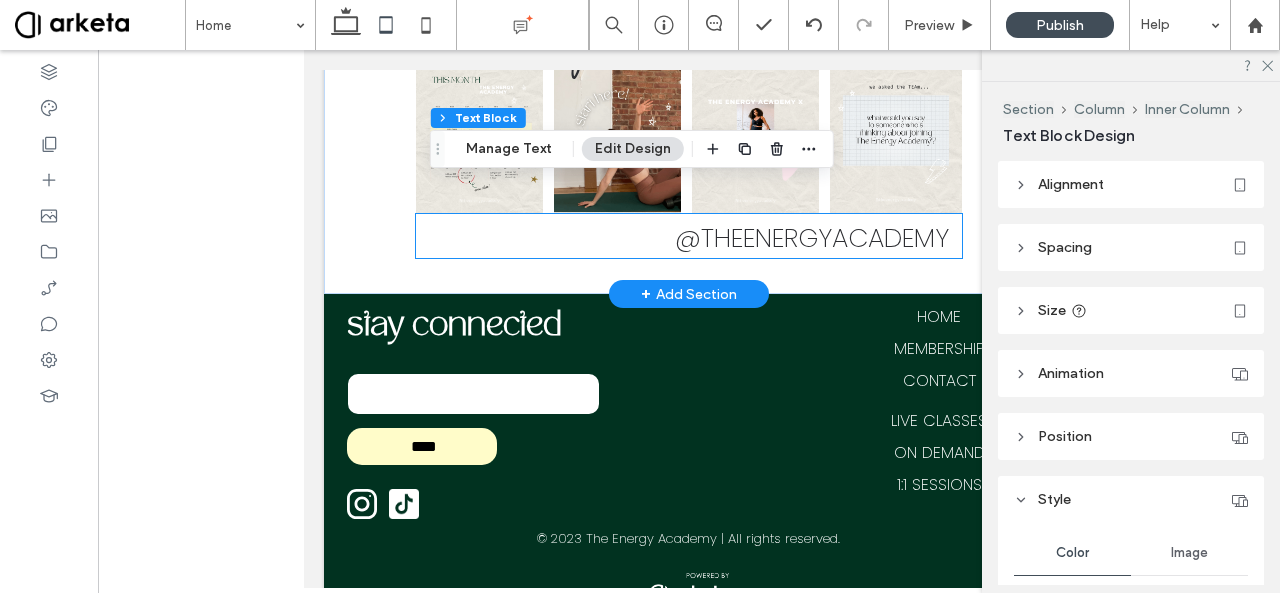 click on "theenergyacademy" at bounding box center (825, 238) 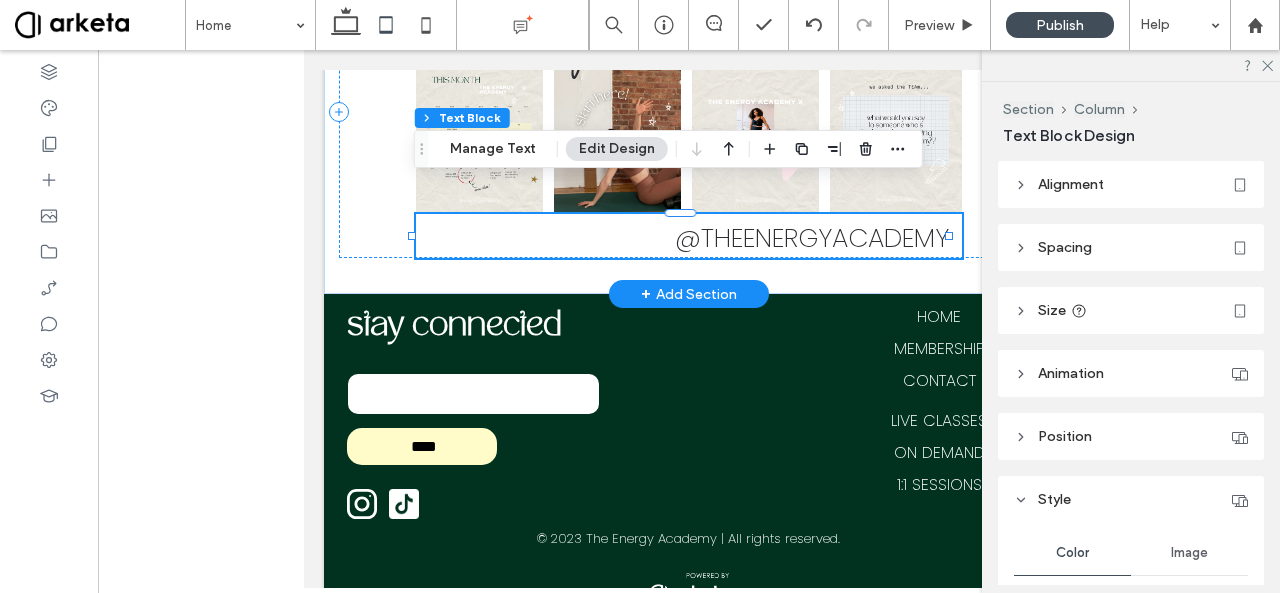 click on "theenergyacademy" at bounding box center [825, 238] 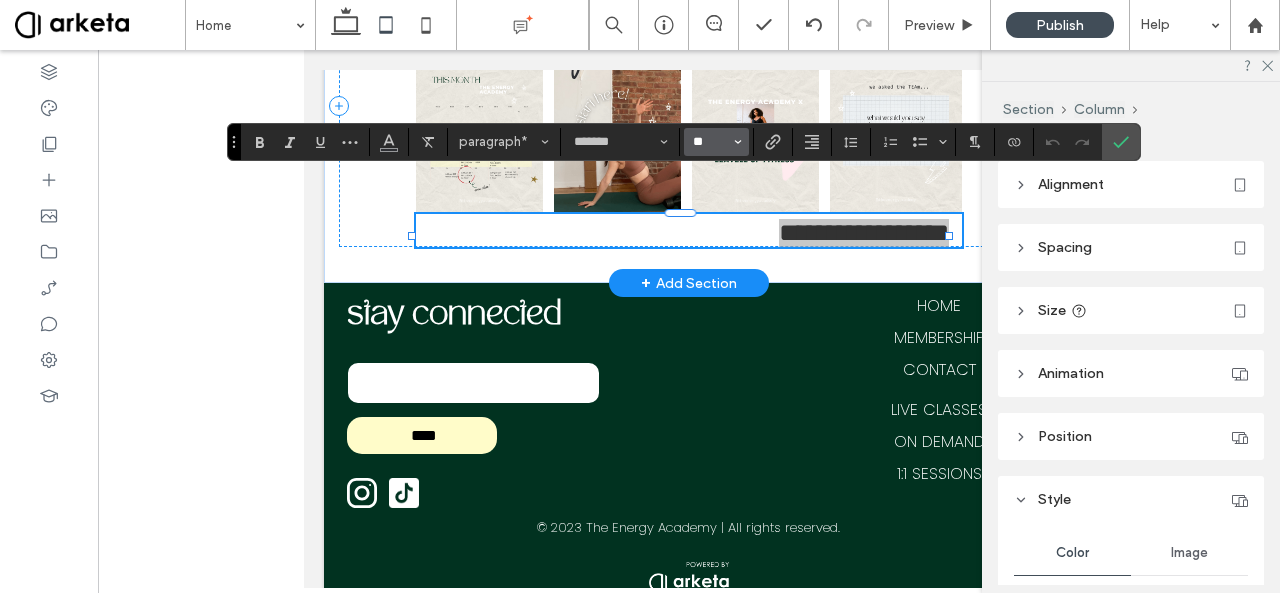 click on "**" at bounding box center (710, 142) 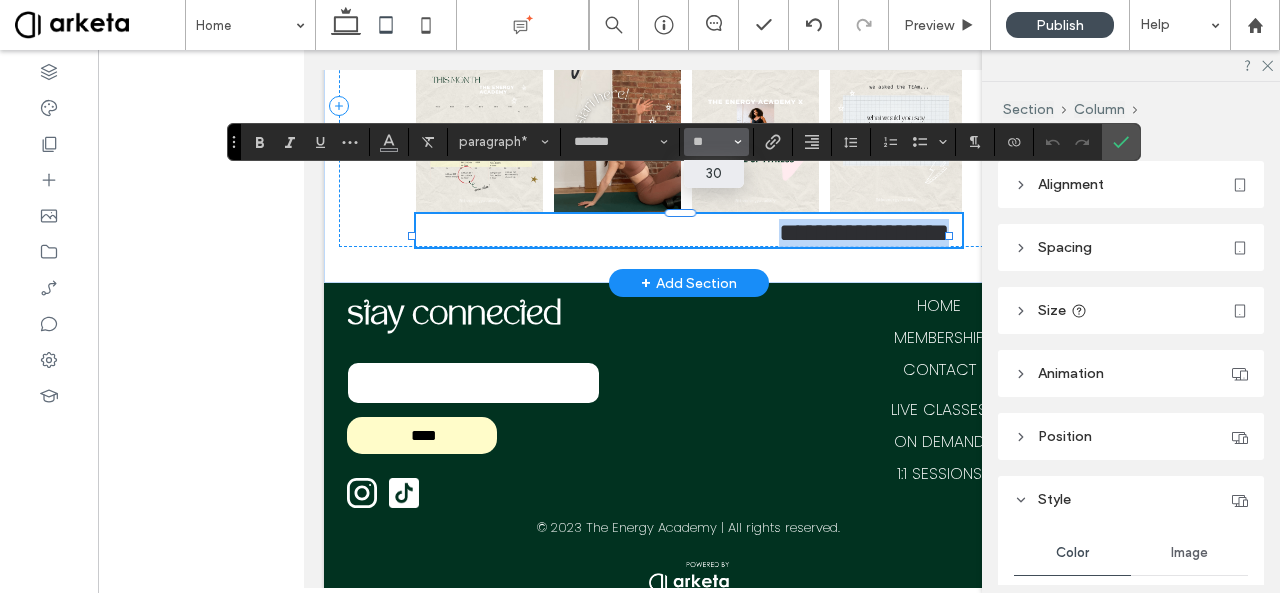 type on "**" 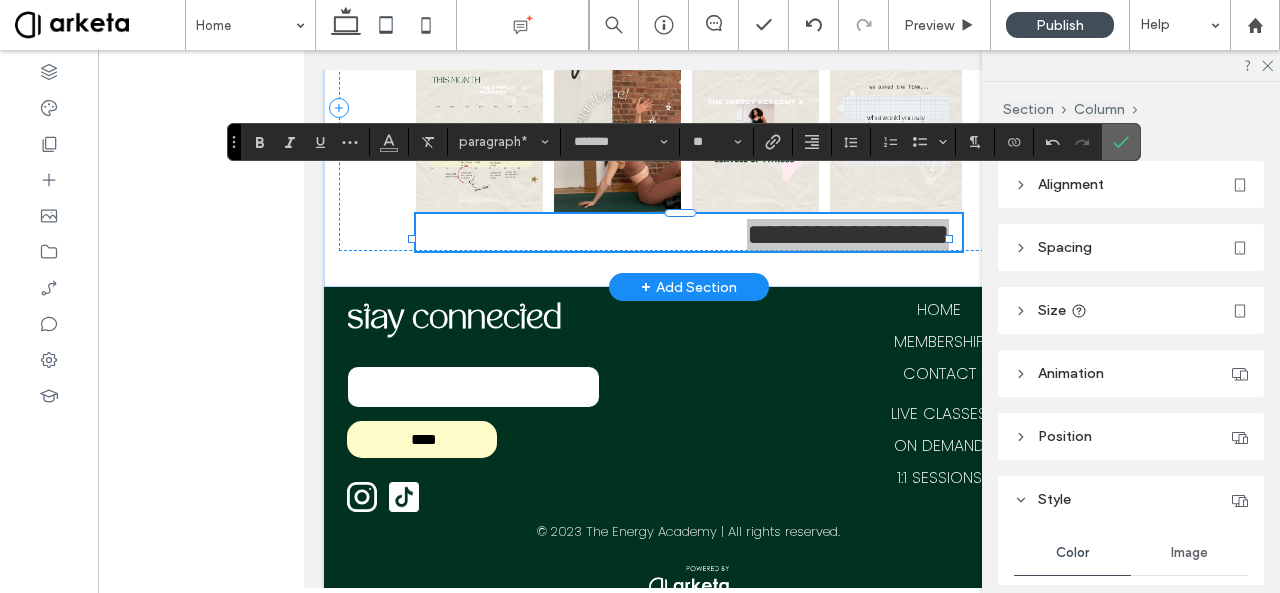 click 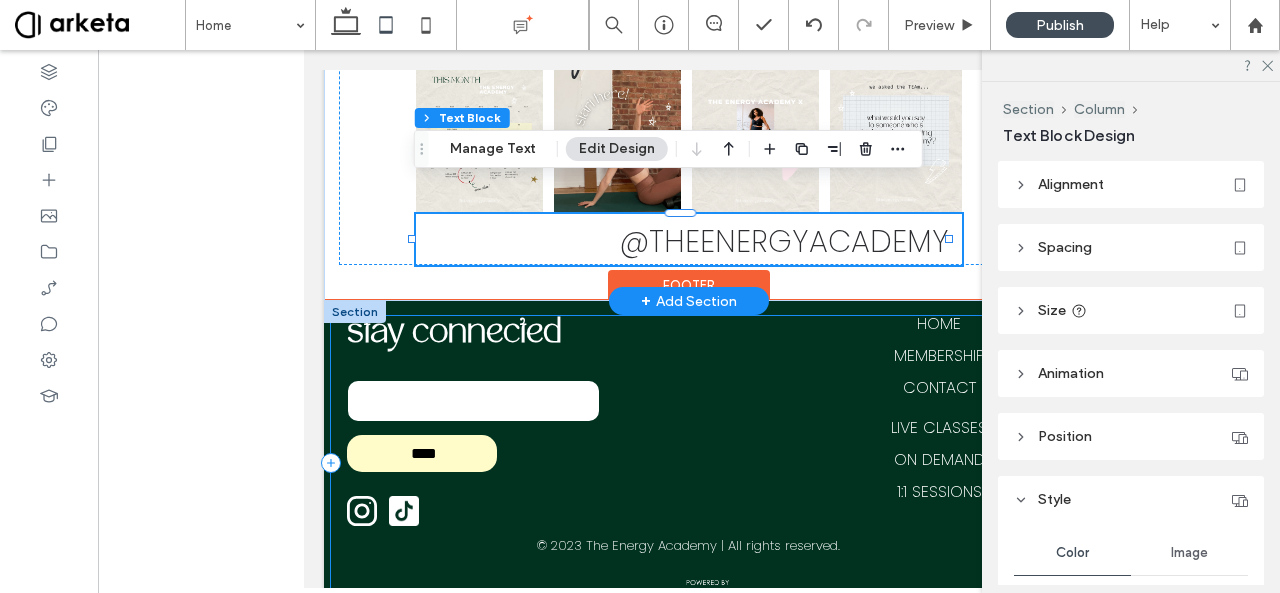 scroll, scrollTop: 6563, scrollLeft: 0, axis: vertical 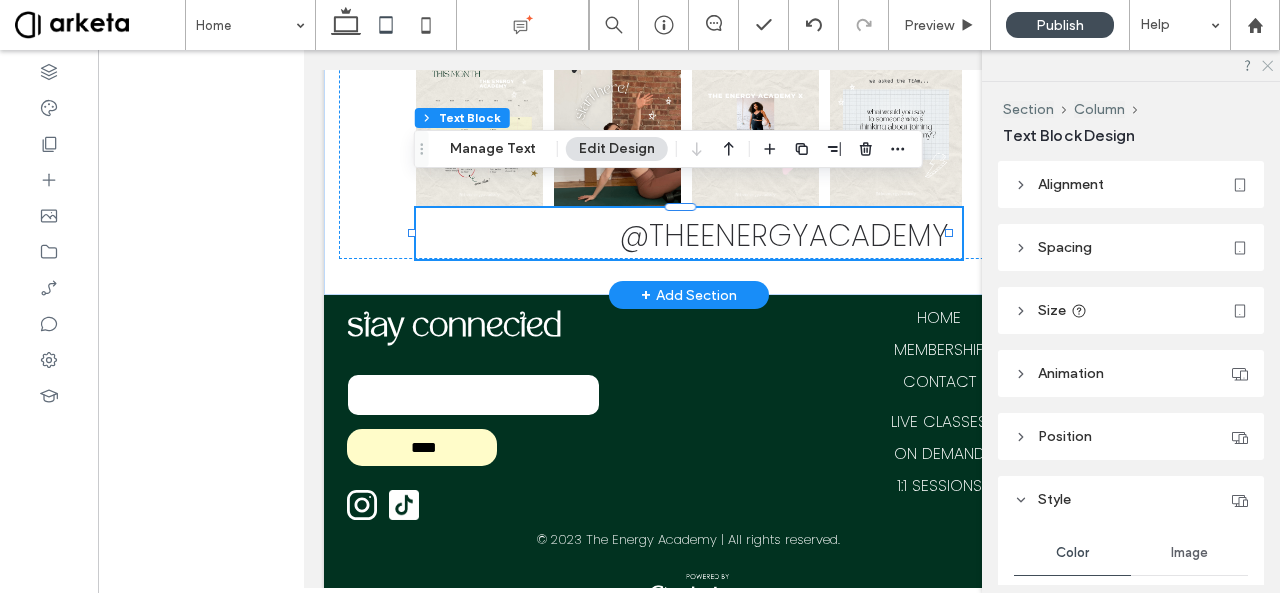 click 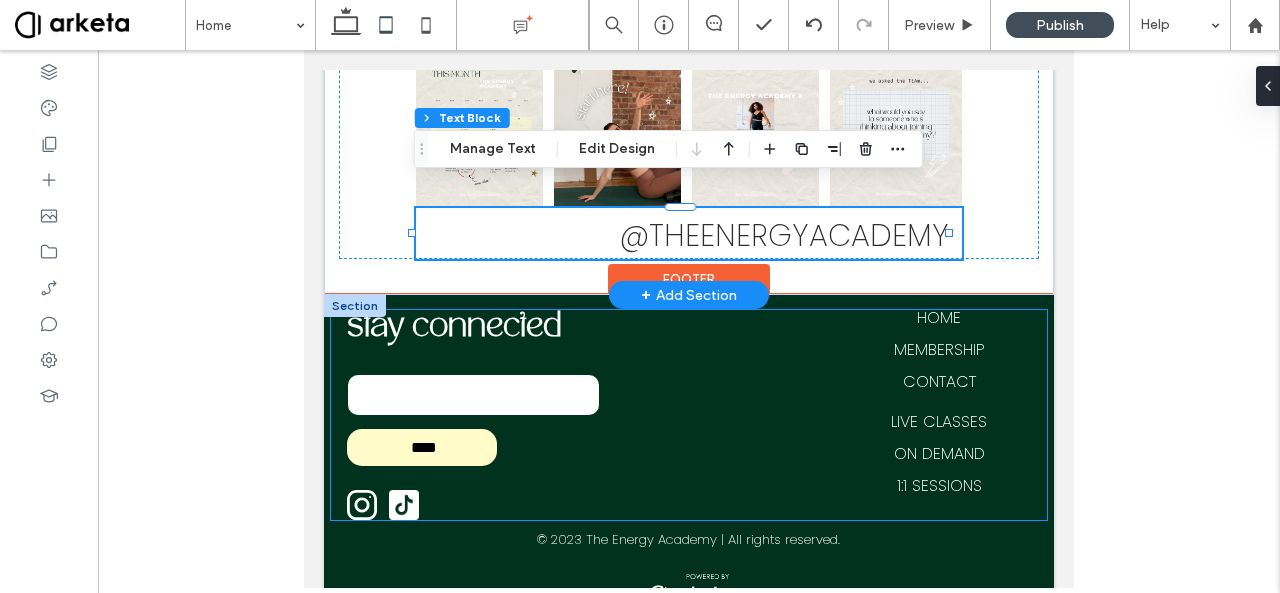 click on "HOME MEMBERSHIP CONTACT
LIVE CLASSES ON DEMAND 1:1 SESSIONS" at bounding box center [939, 402] 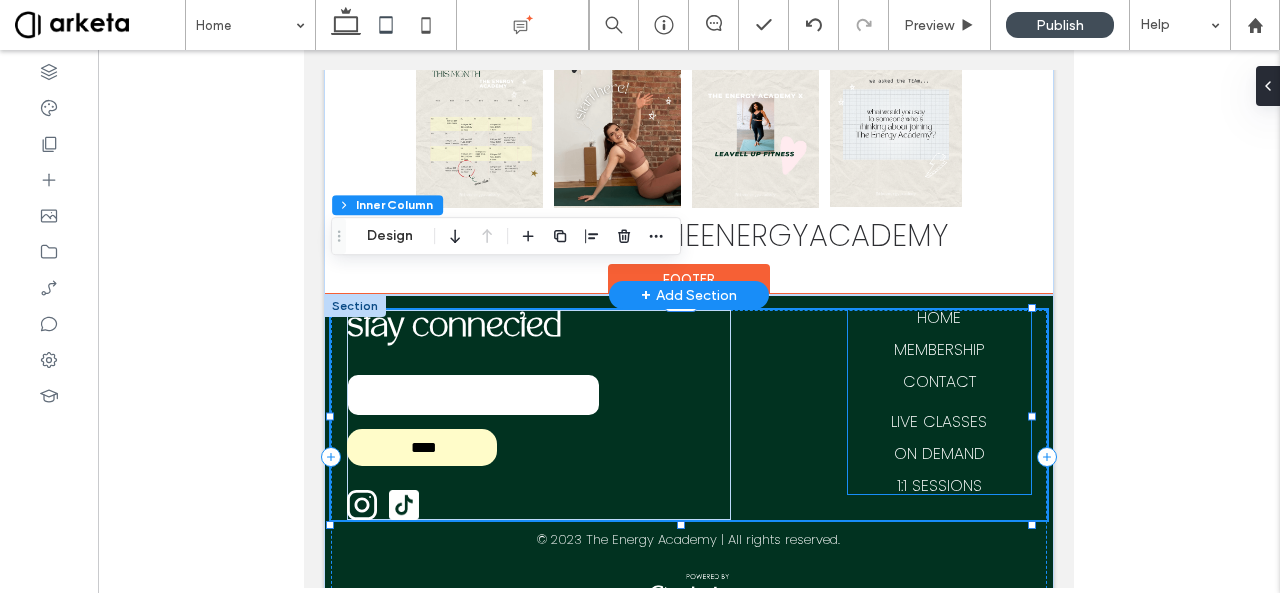 click on "HOME MEMBERSHIP CONTACT
LIVE CLASSES ON DEMAND 1:1 SESSIONS" at bounding box center (939, 402) 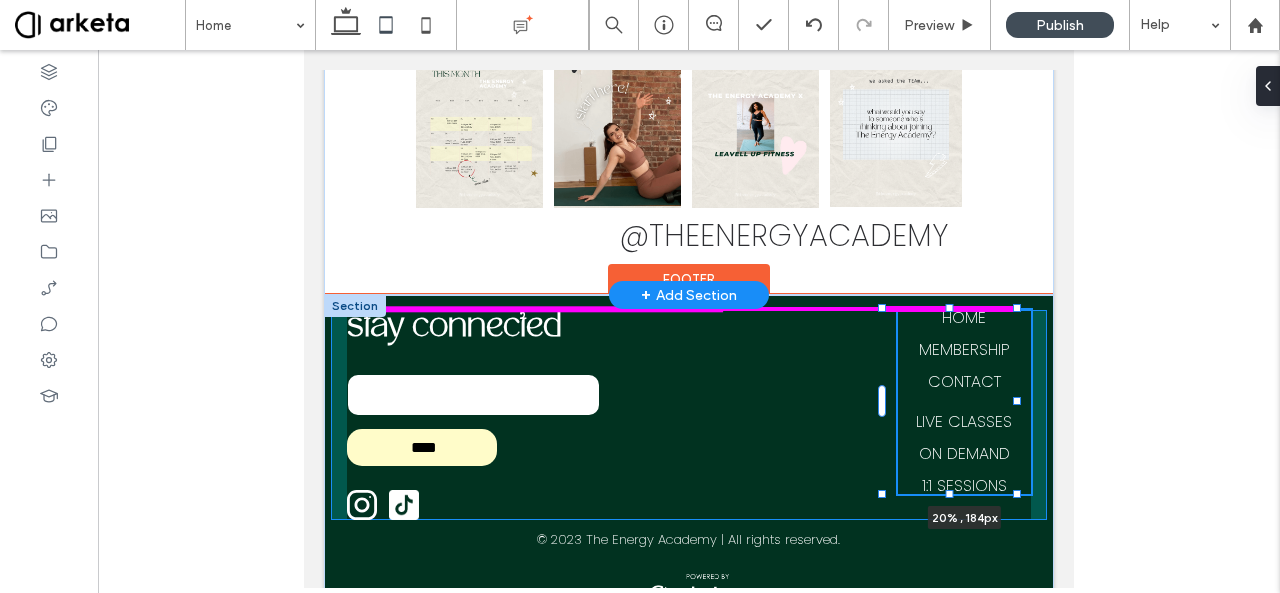 drag, startPoint x: 1018, startPoint y: 363, endPoint x: 972, endPoint y: 367, distance: 46.173584 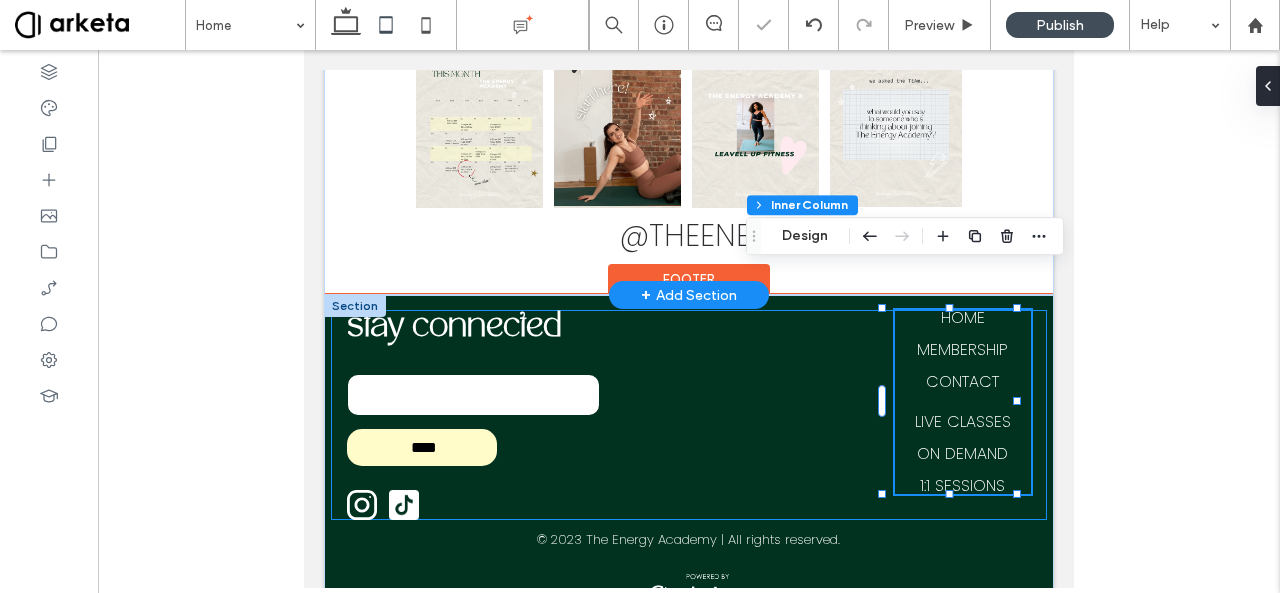 click on "stay connected
Email
****
Thank you for contacting us. We will get back to you as soon as possible.
Oops, there was an error sending your message. Please try again later.
InstagramSVG
HOME MEMBERSHIP CONTACT
LIVE CLASSES ON DEMAND 1:1 SESSIONS
20% , 184px" at bounding box center (688, 415) 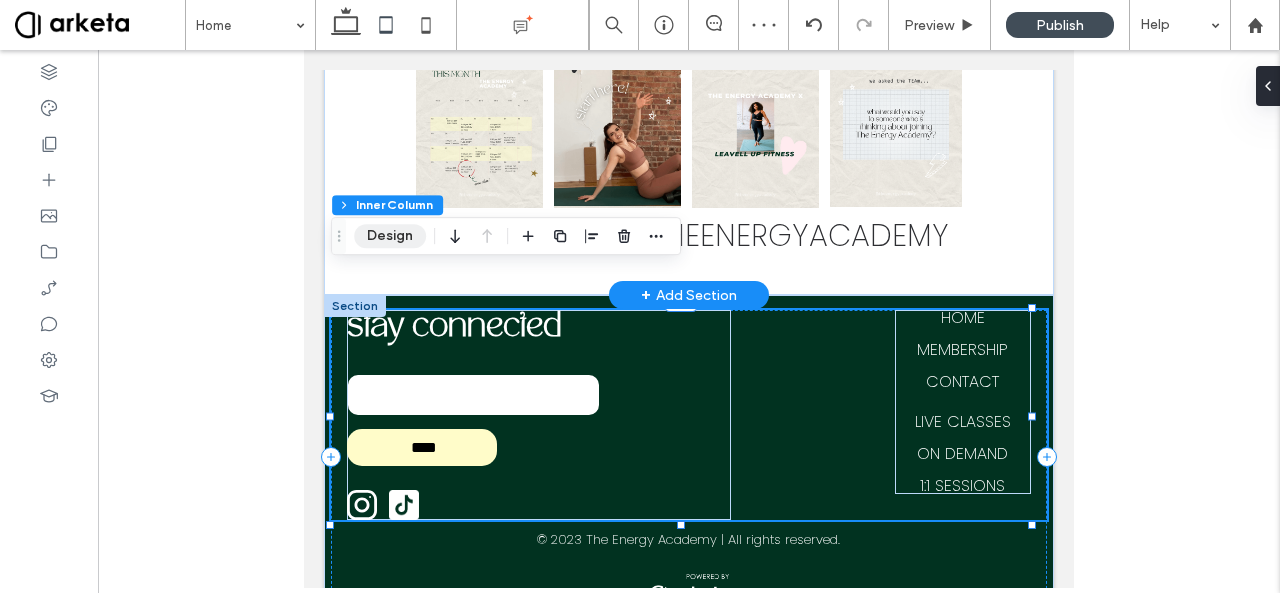 click on "Design" at bounding box center [390, 236] 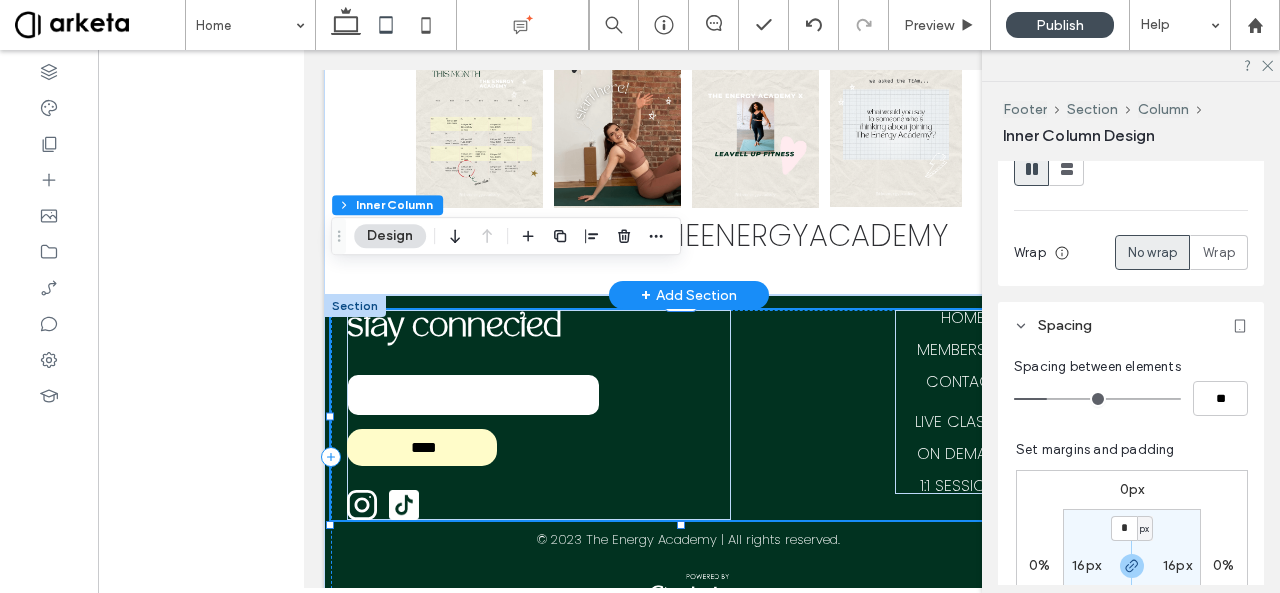 scroll, scrollTop: 510, scrollLeft: 0, axis: vertical 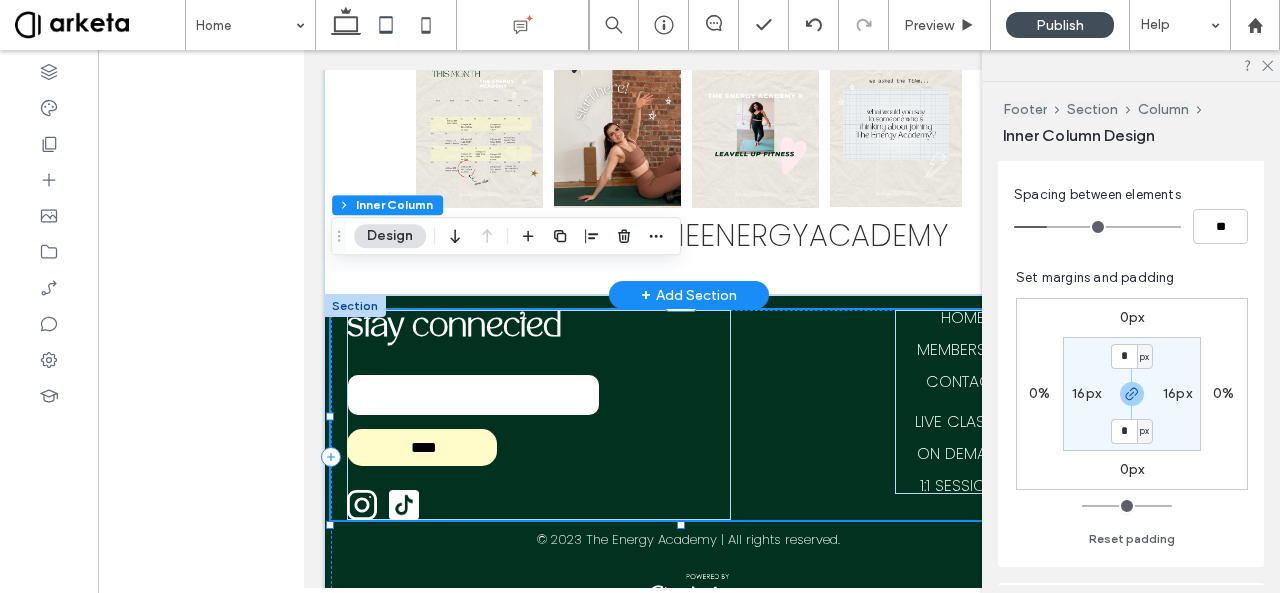 click on "* px 16px * px 16px" at bounding box center [1132, 394] 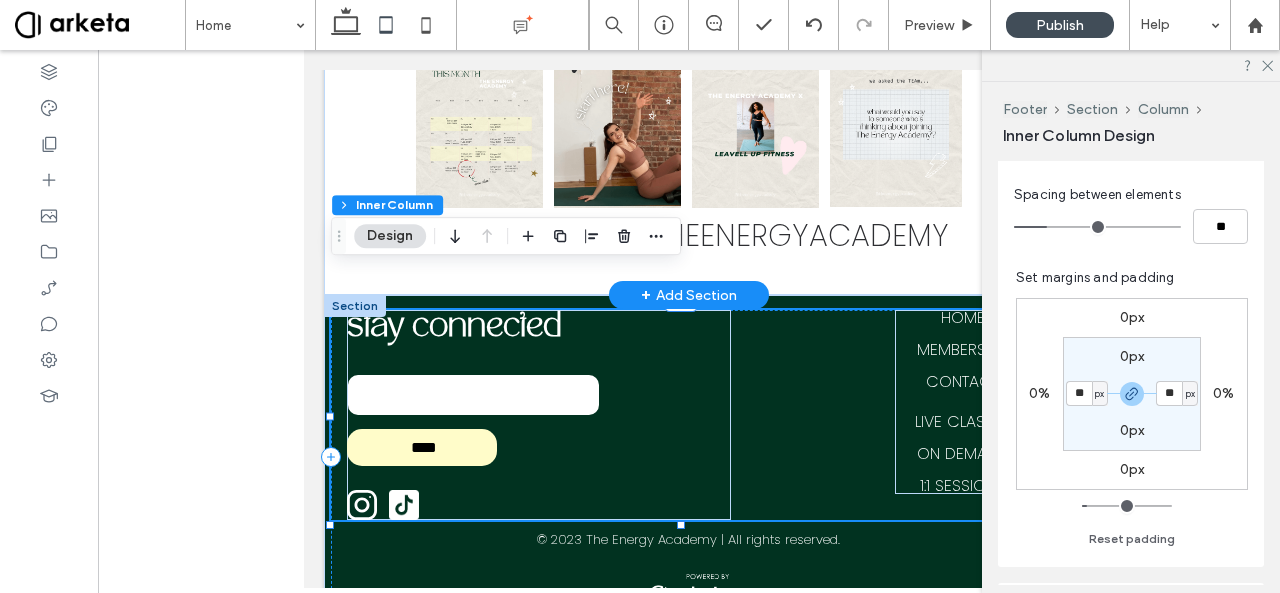 click on "px" at bounding box center [1099, 394] 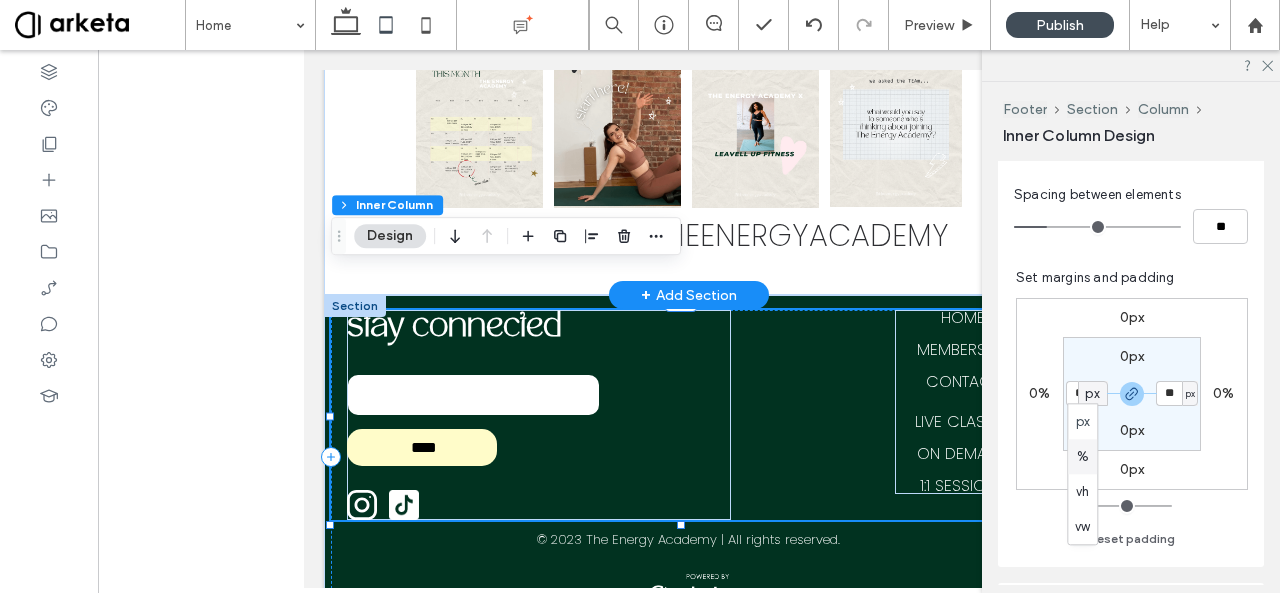 click on "%" at bounding box center [1082, 456] 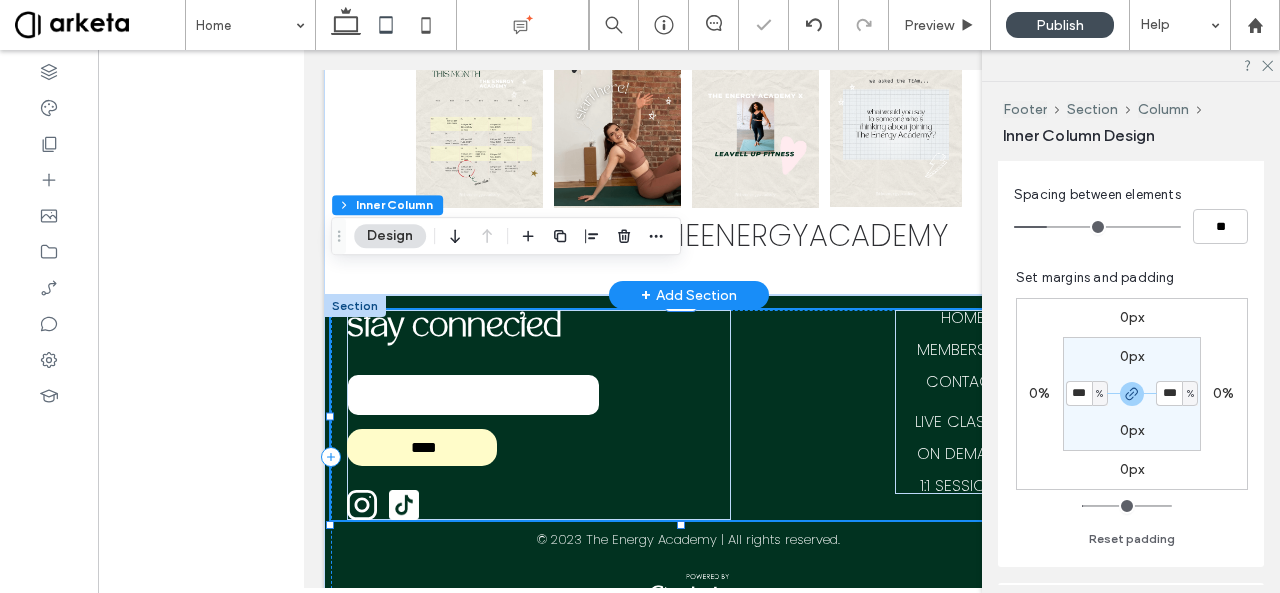 type on "*" 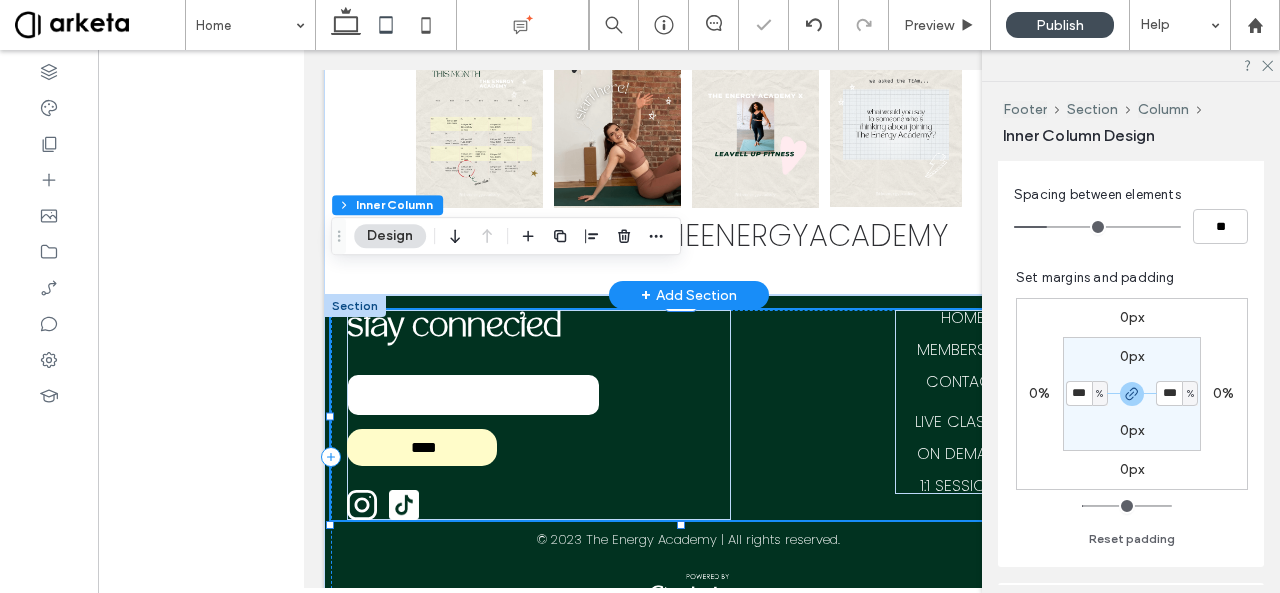 type on "***" 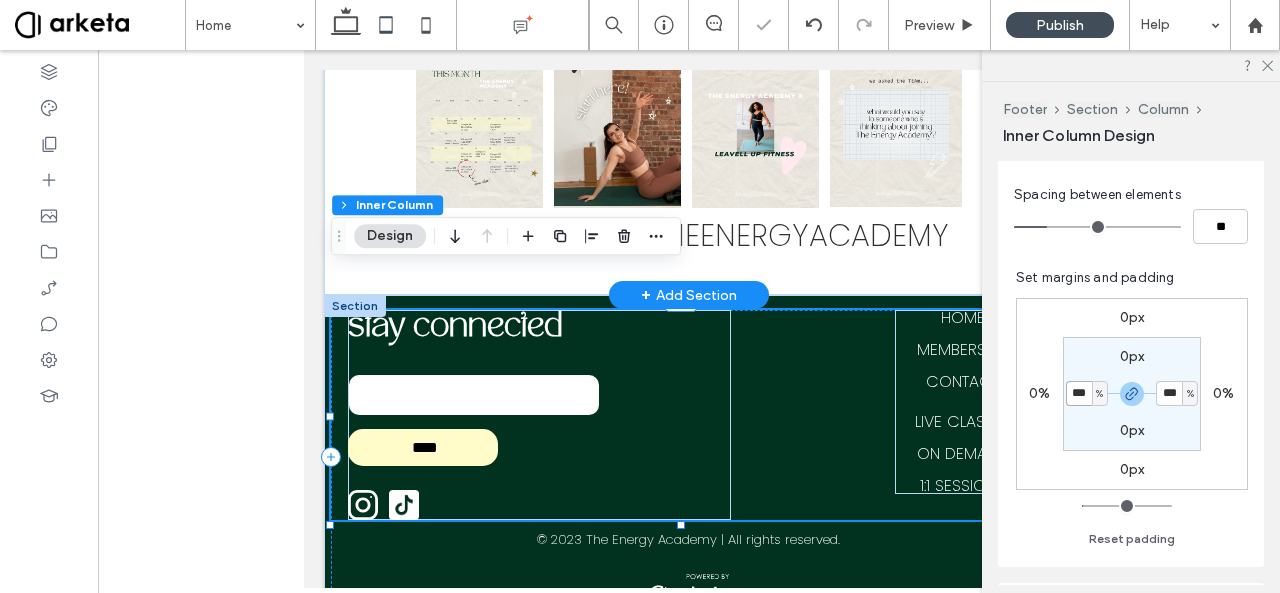 click on "***" at bounding box center (1079, 393) 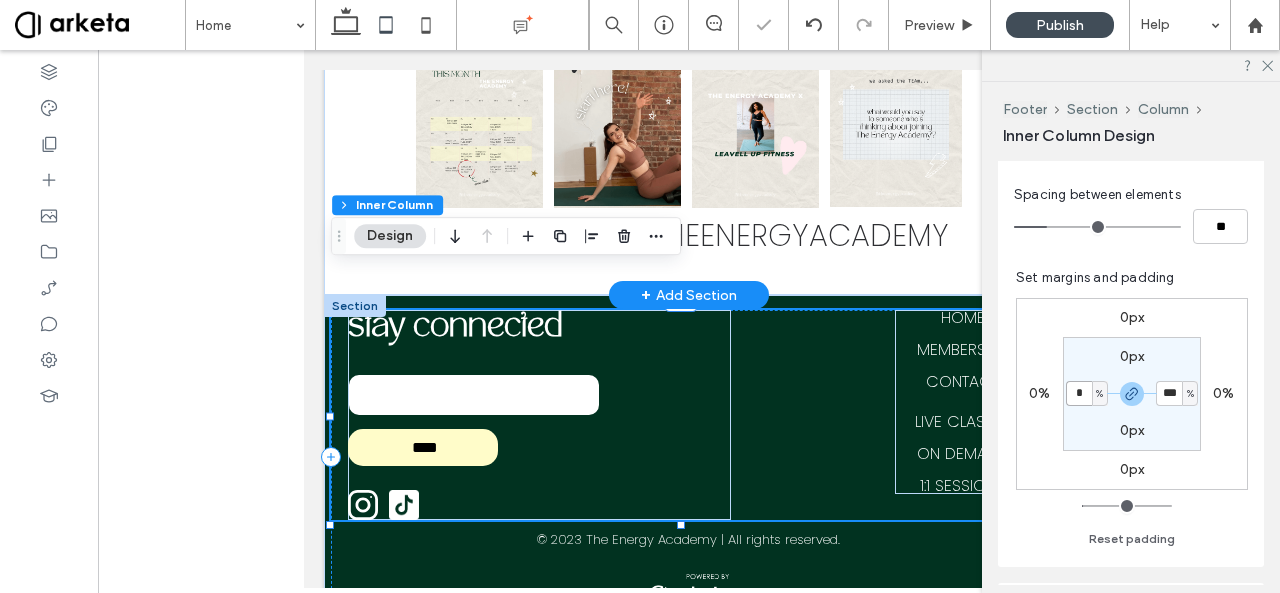 type on "*" 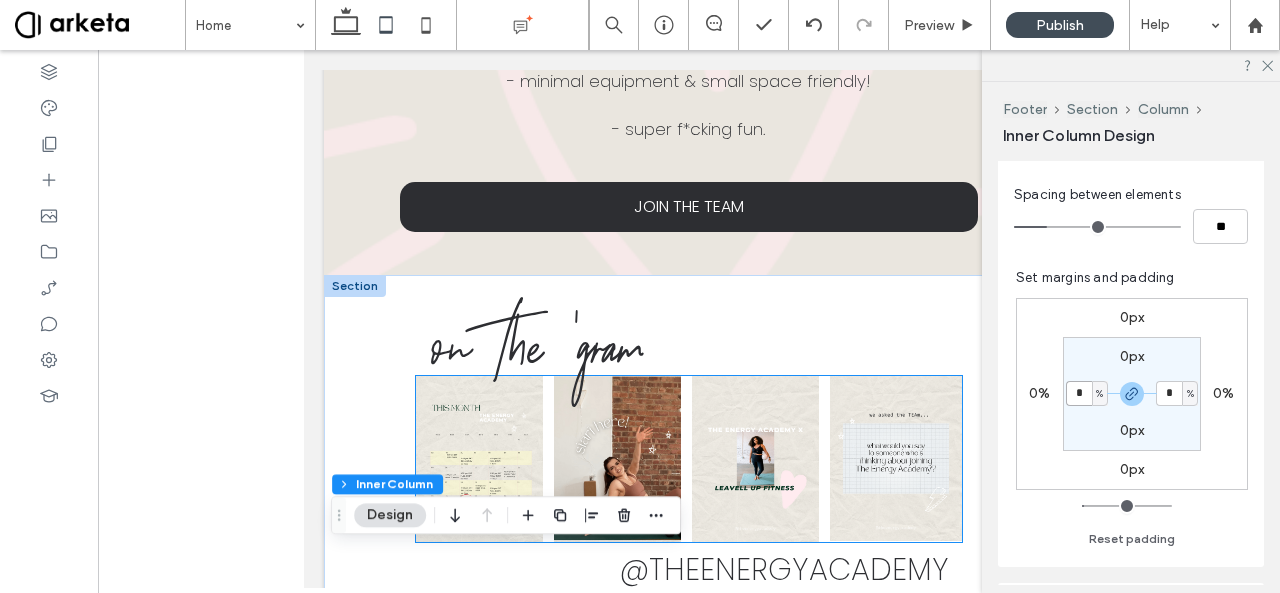 scroll, scrollTop: 6232, scrollLeft: 0, axis: vertical 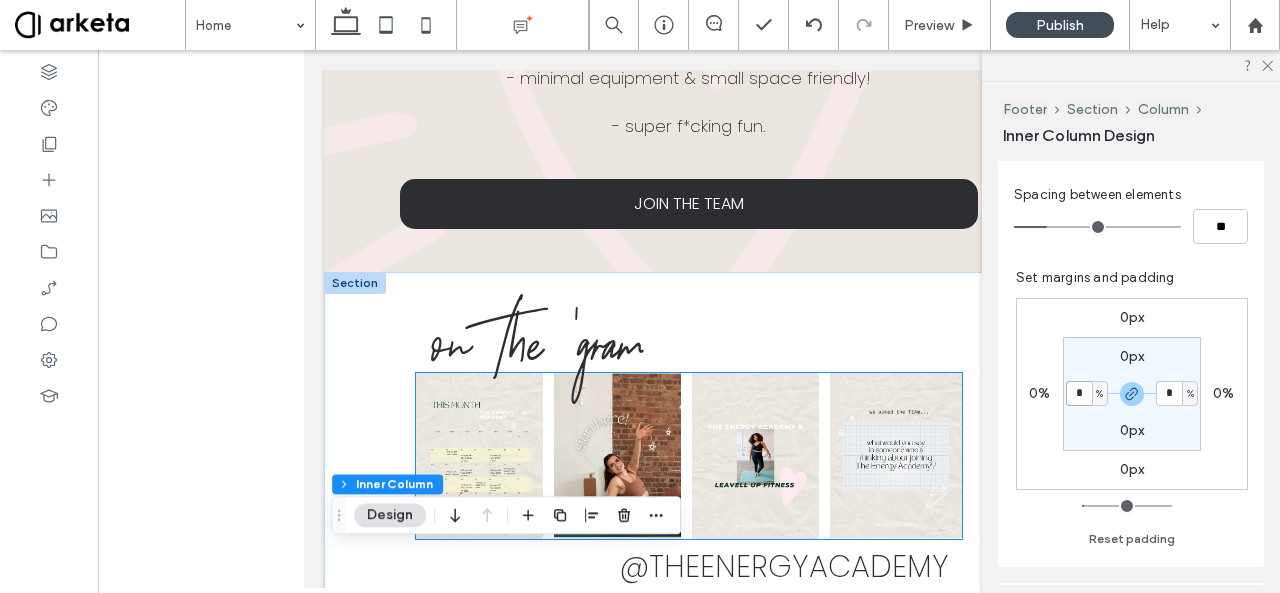 click at bounding box center [479, 456] 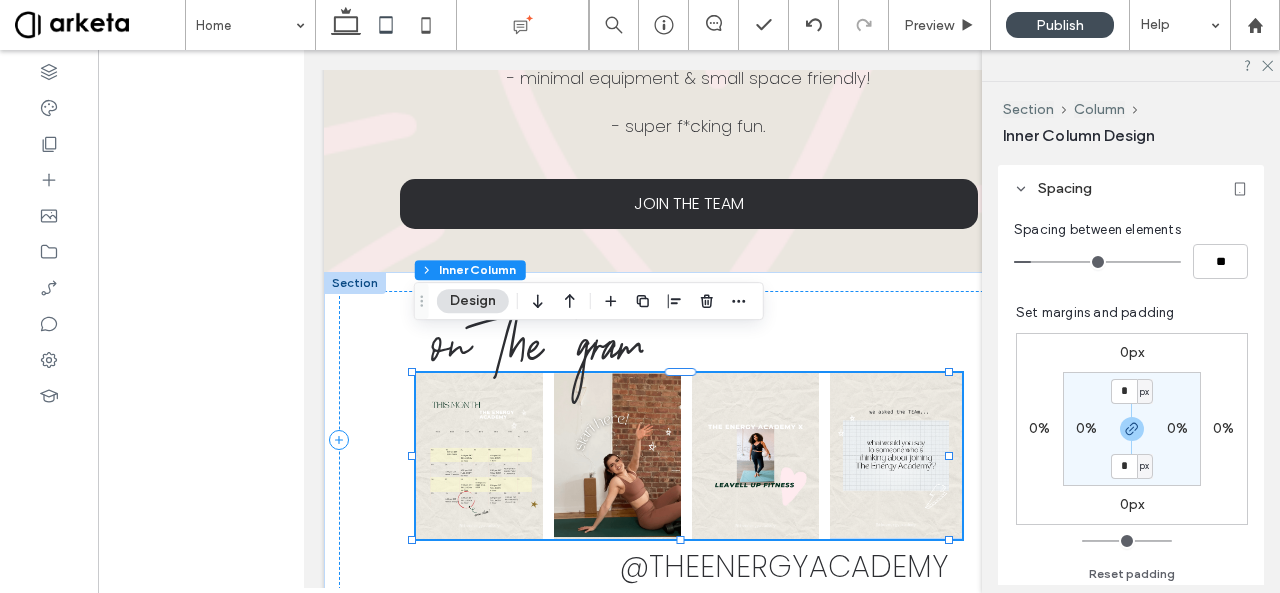 scroll, scrollTop: 492, scrollLeft: 0, axis: vertical 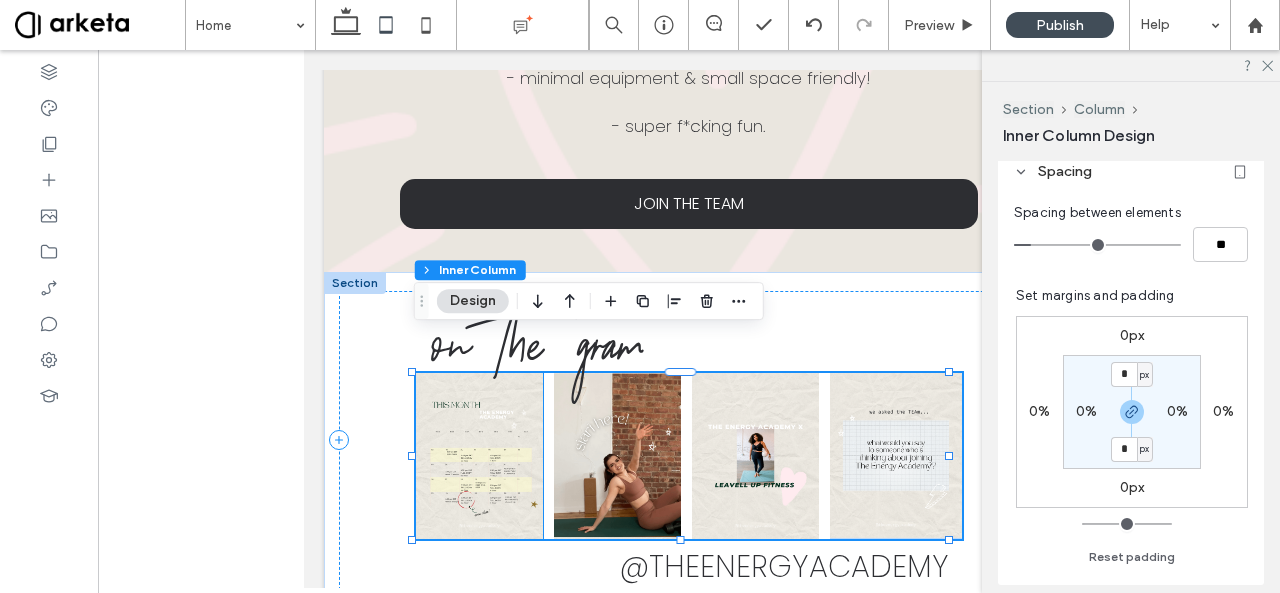 click at bounding box center [479, 456] 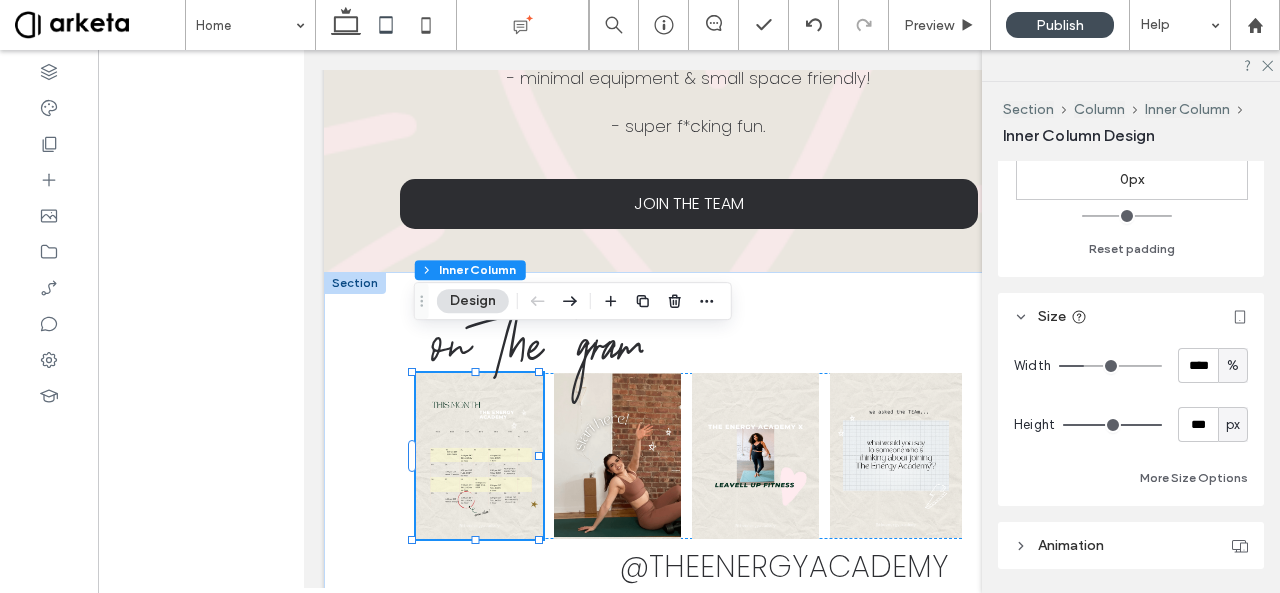 scroll, scrollTop: 836, scrollLeft: 0, axis: vertical 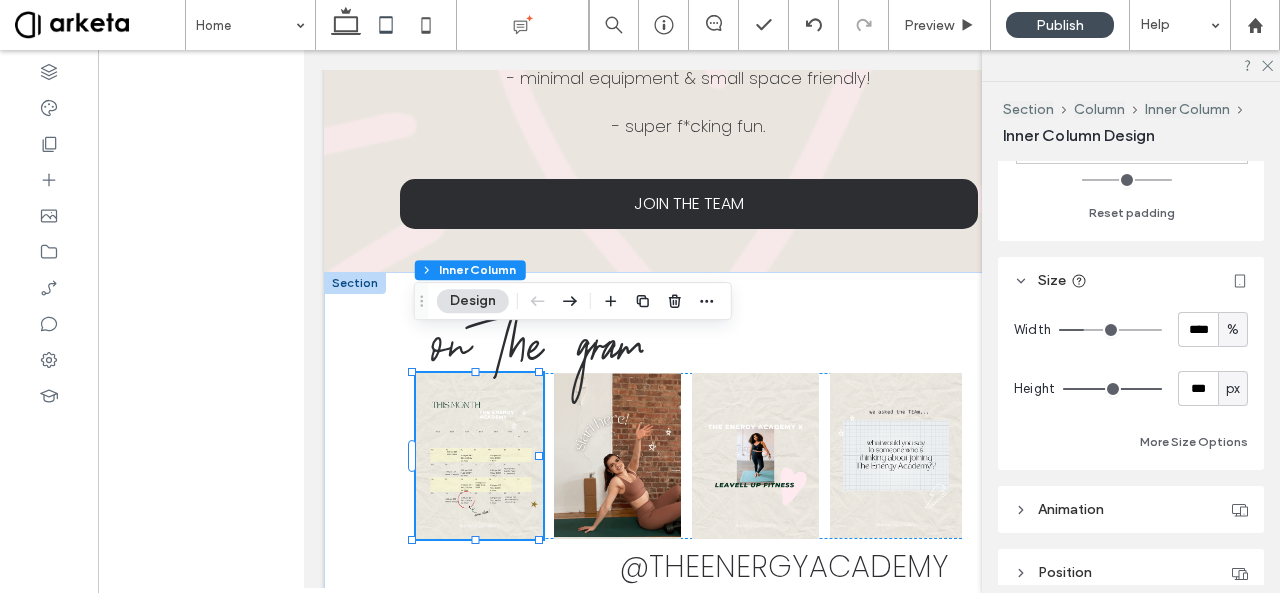 click at bounding box center (479, 456) 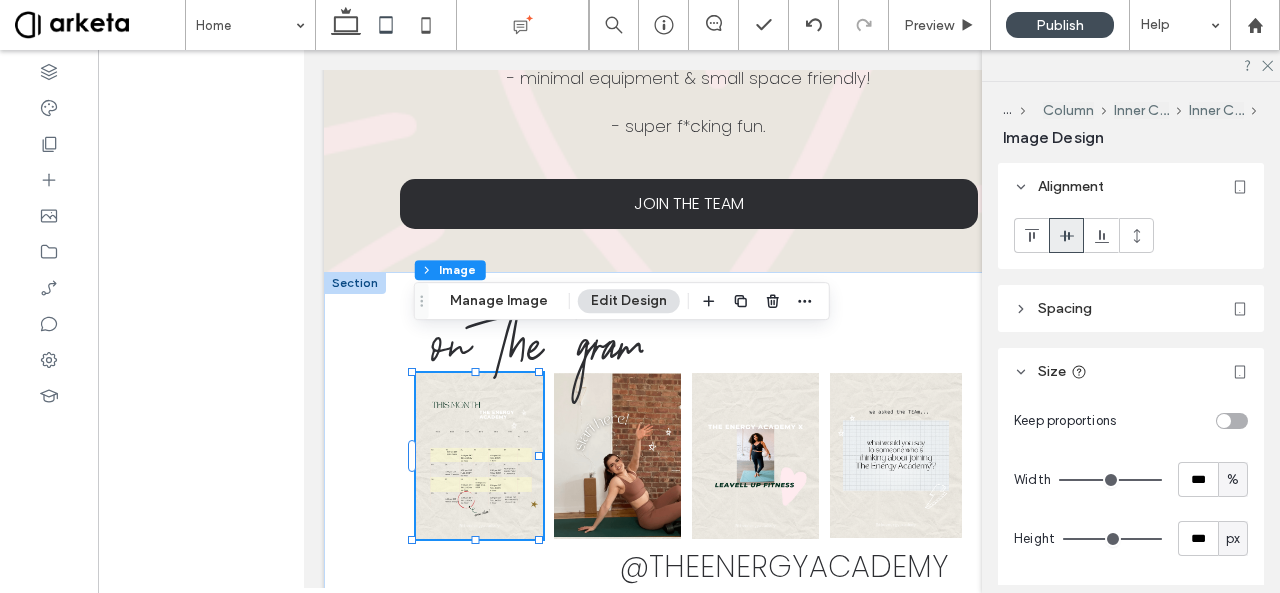 click at bounding box center [1232, 421] 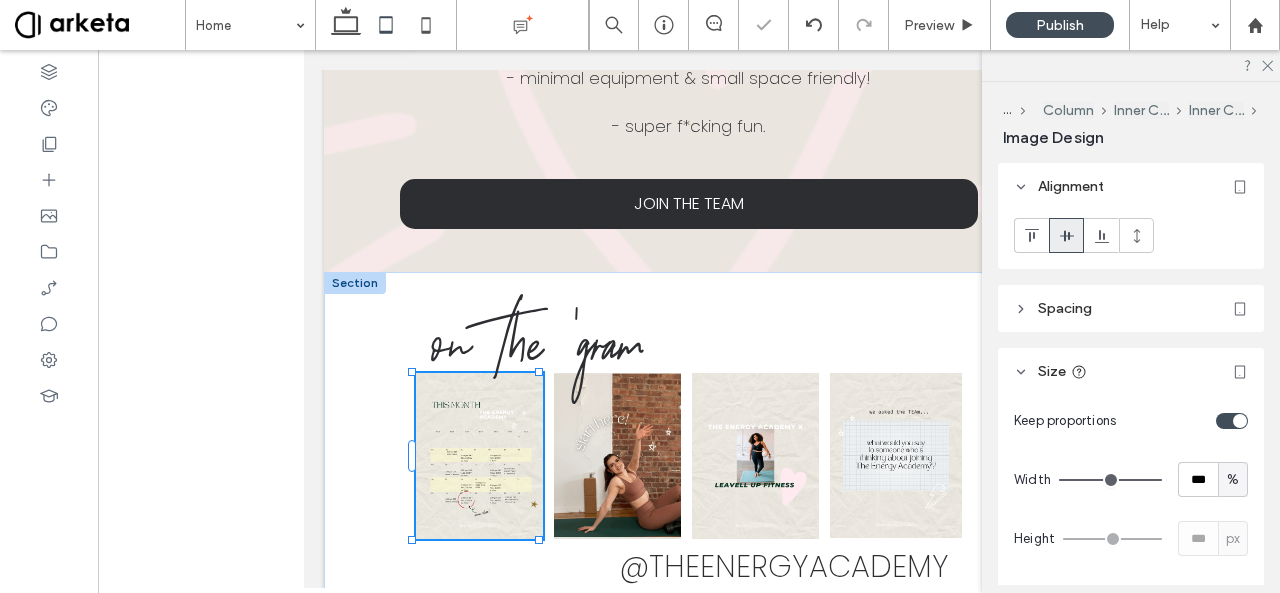 type on "*" 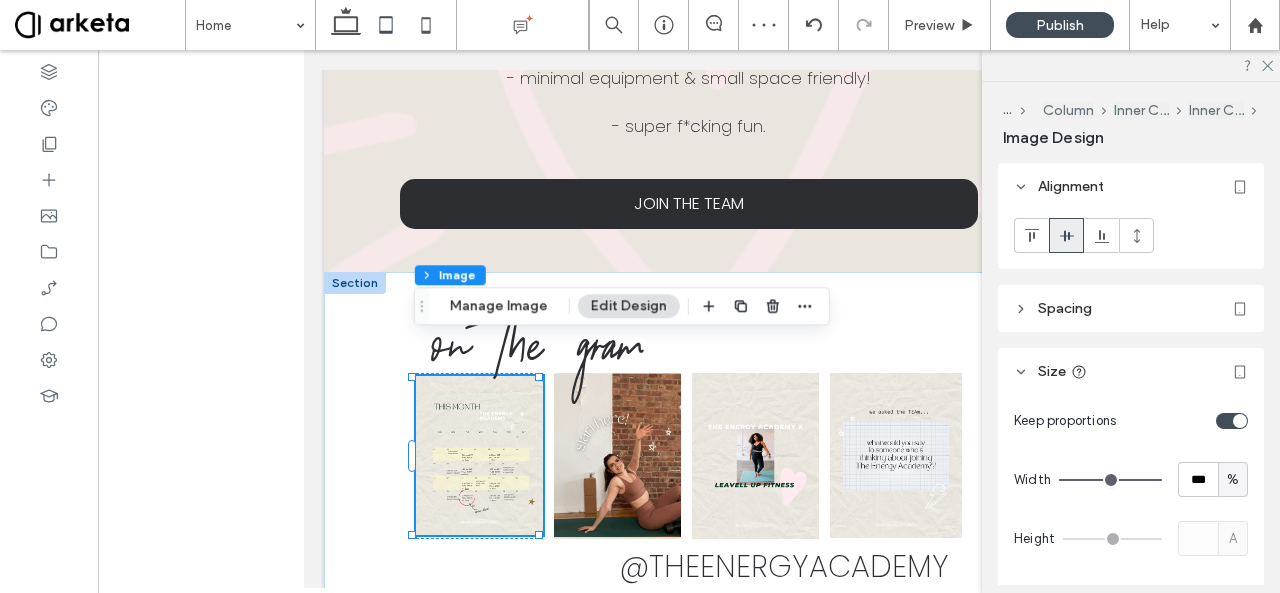 click at bounding box center (1240, 421) 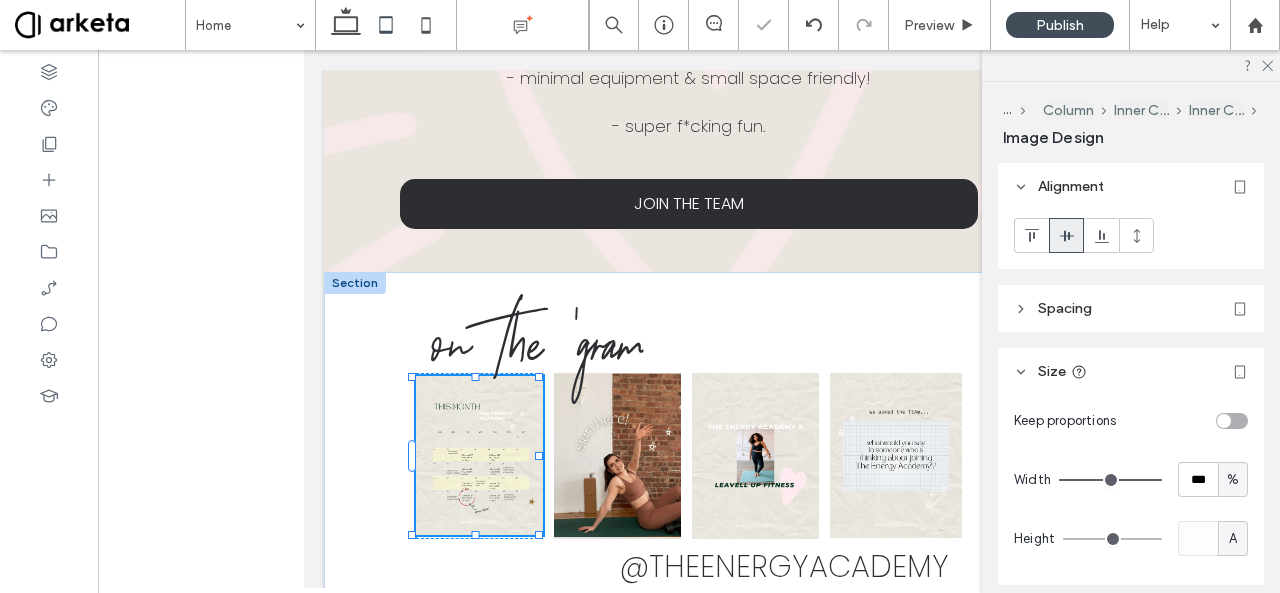 type on "***" 